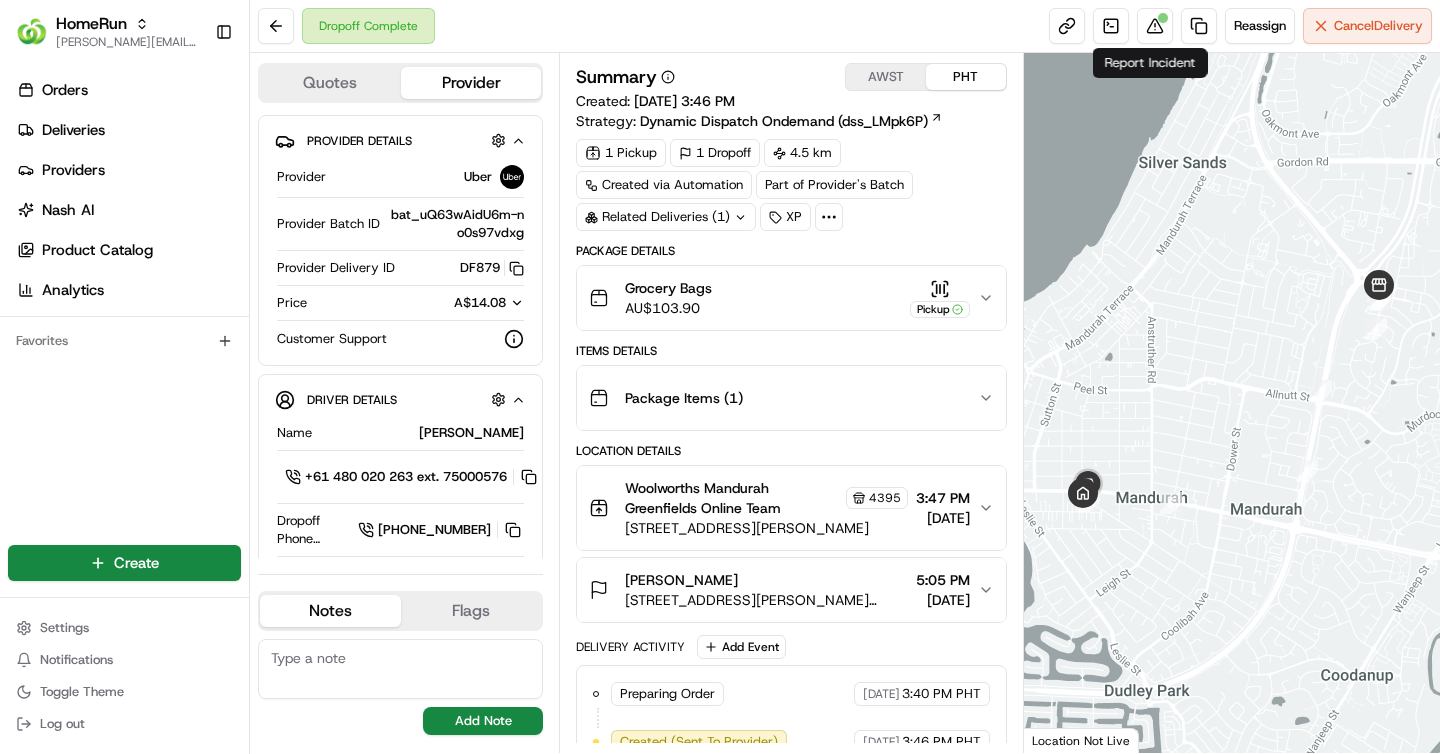 scroll, scrollTop: 0, scrollLeft: 0, axis: both 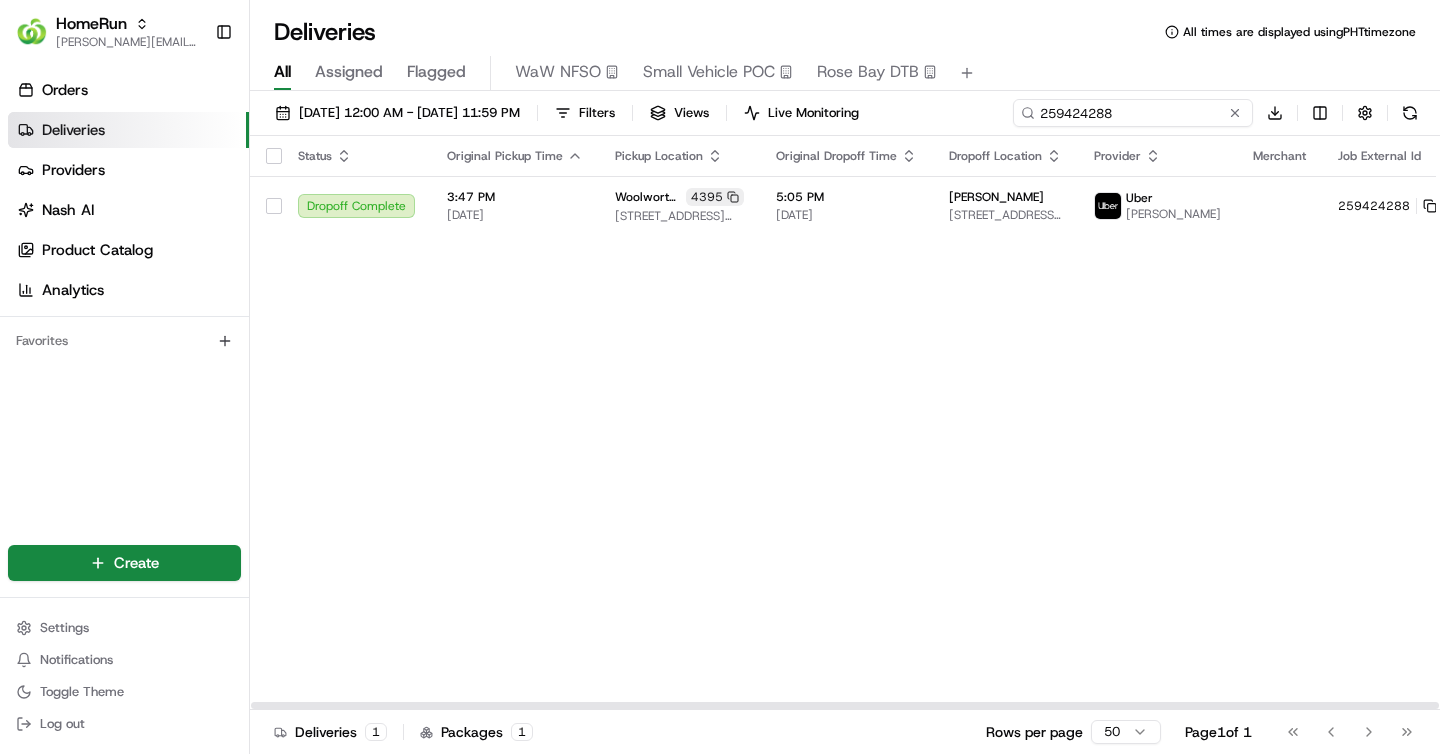 click on "259424288" at bounding box center [1133, 113] 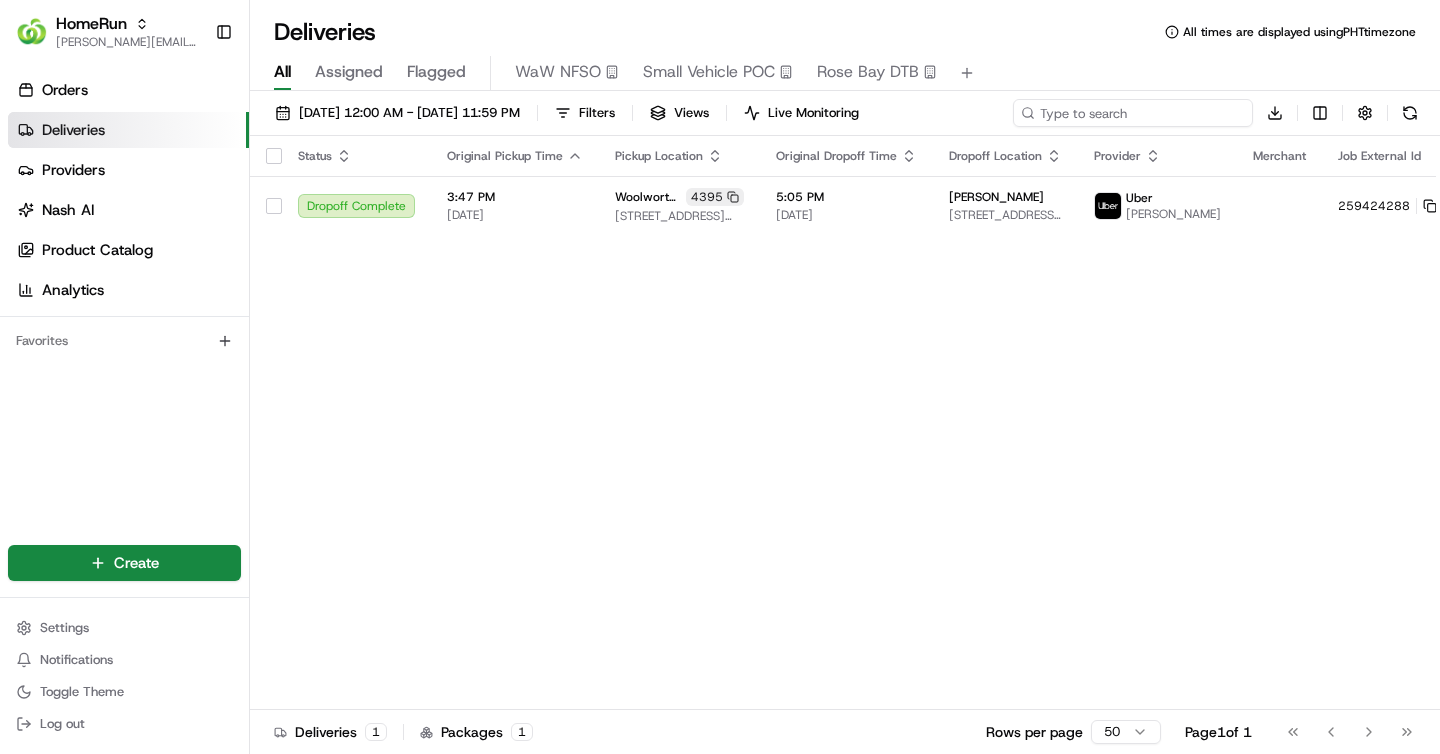 paste on "259320074" 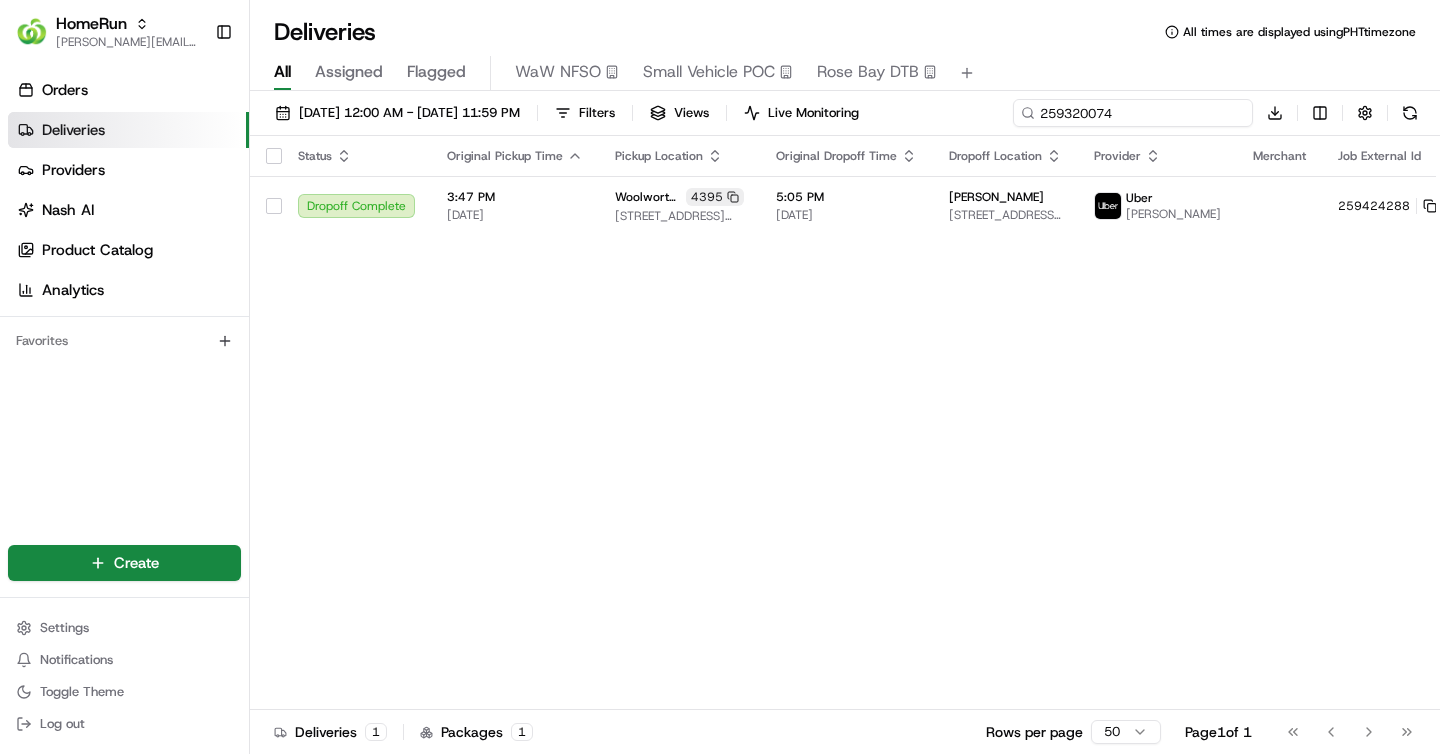 type on "259320074" 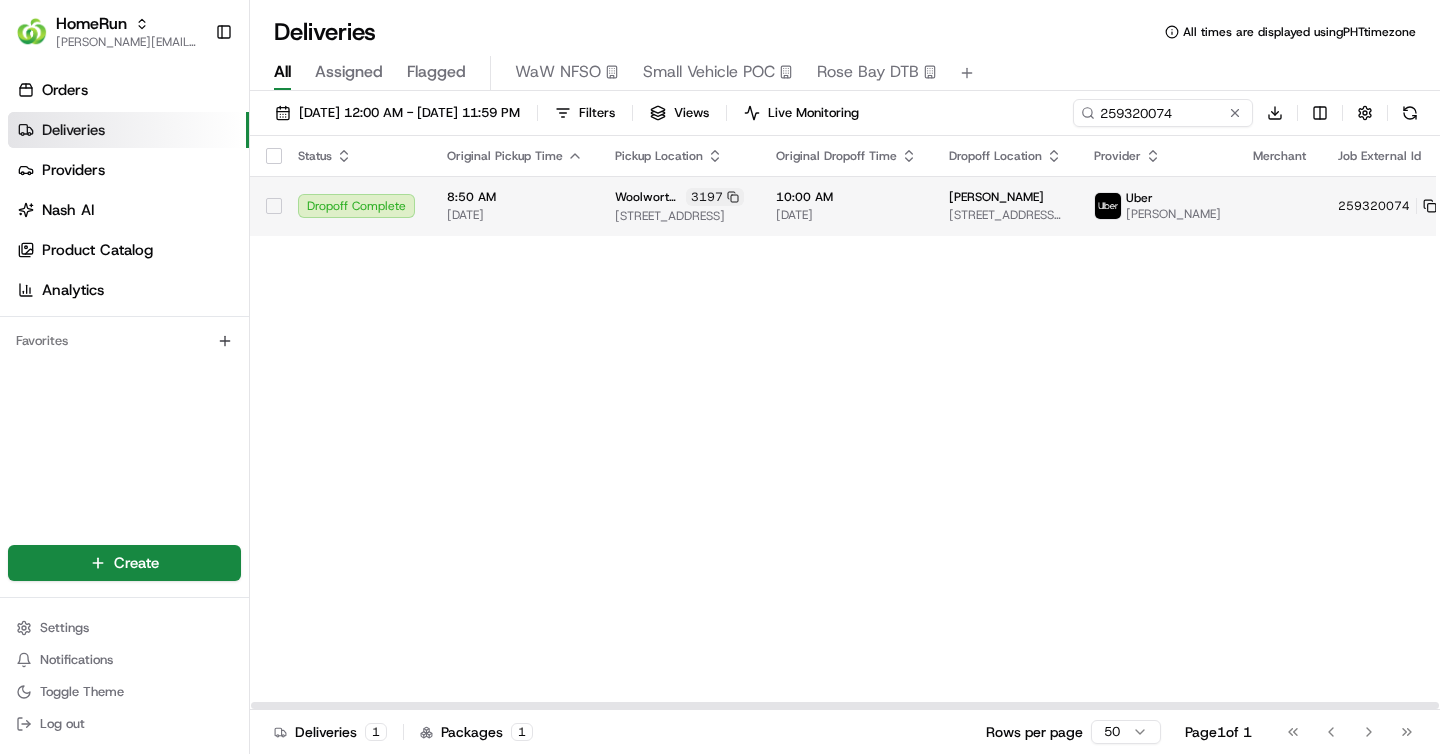 click on "09/07/2025" at bounding box center [846, 215] 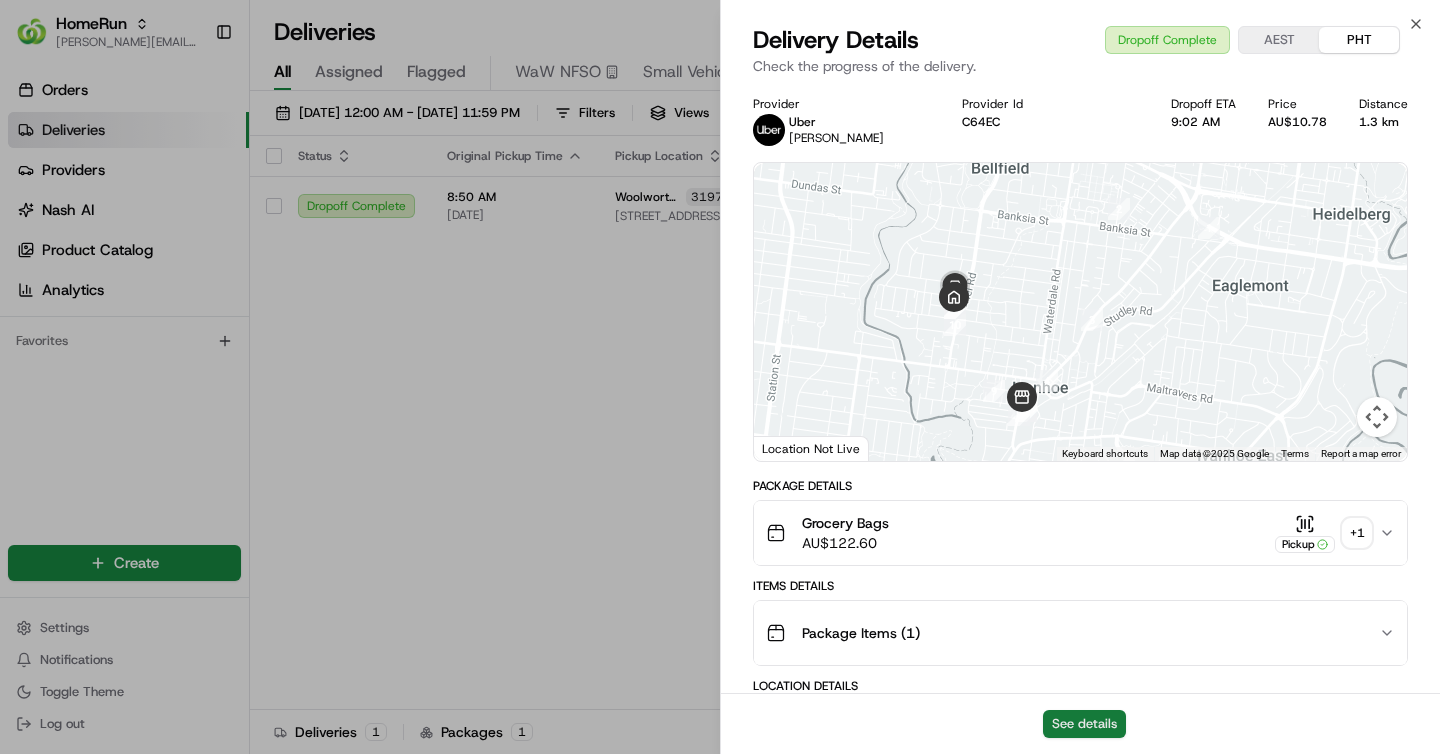 click on "See details" at bounding box center [1084, 724] 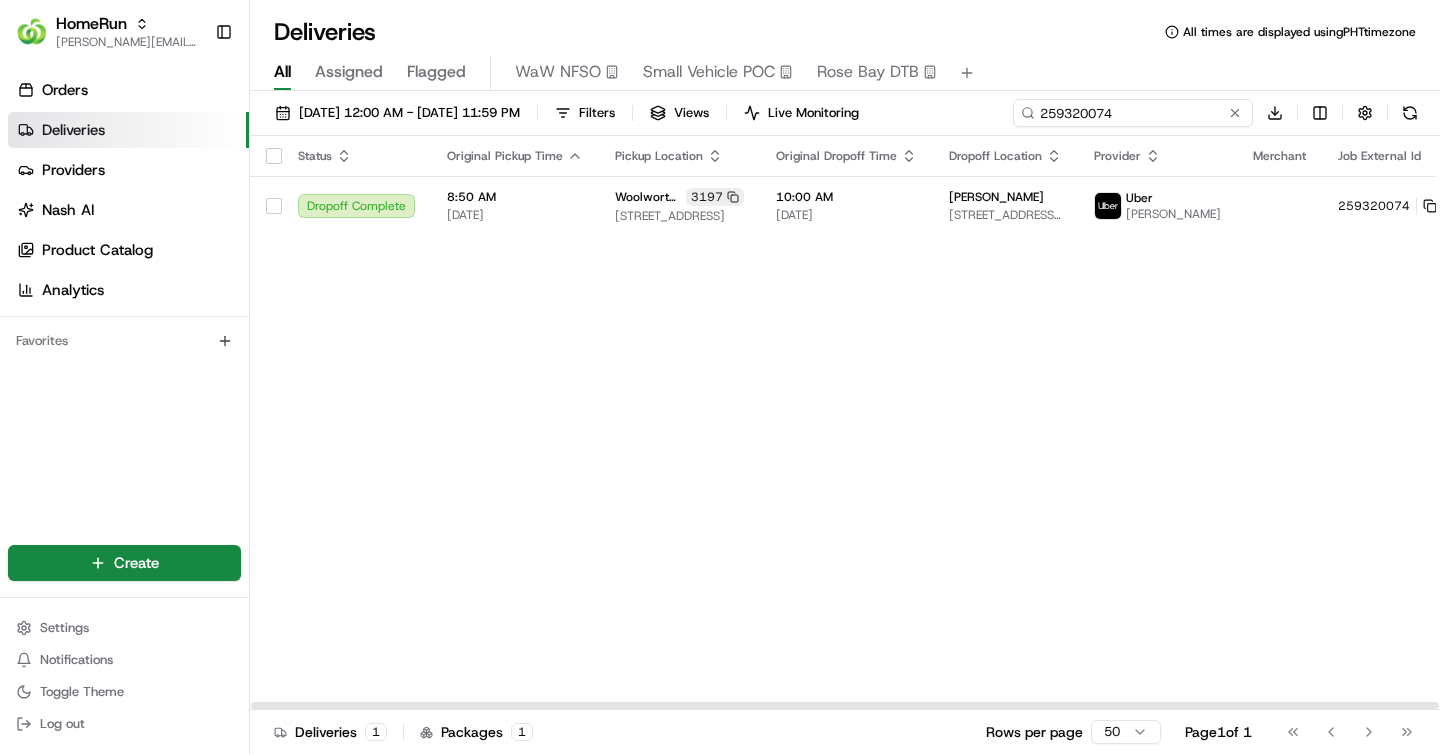 click on "259320074" at bounding box center [1133, 113] 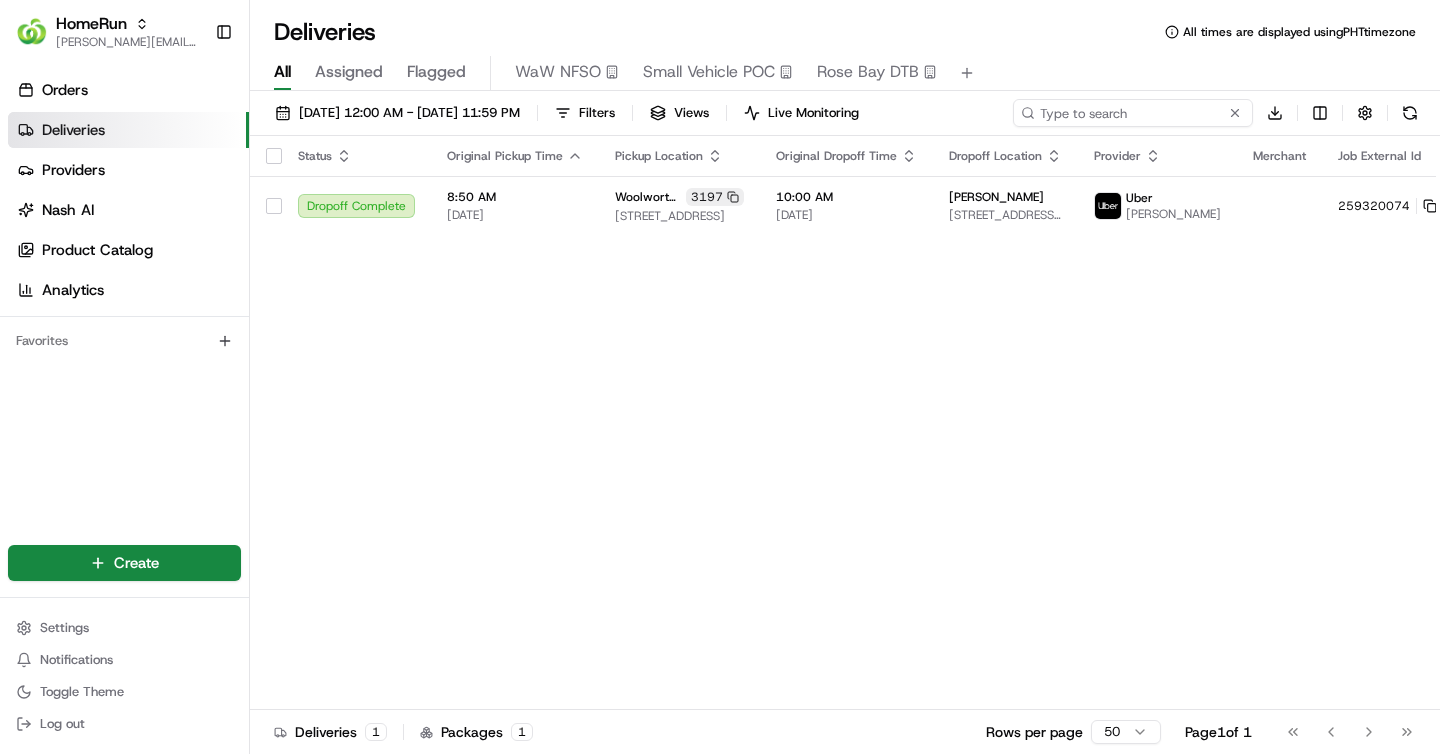 paste on "259226581" 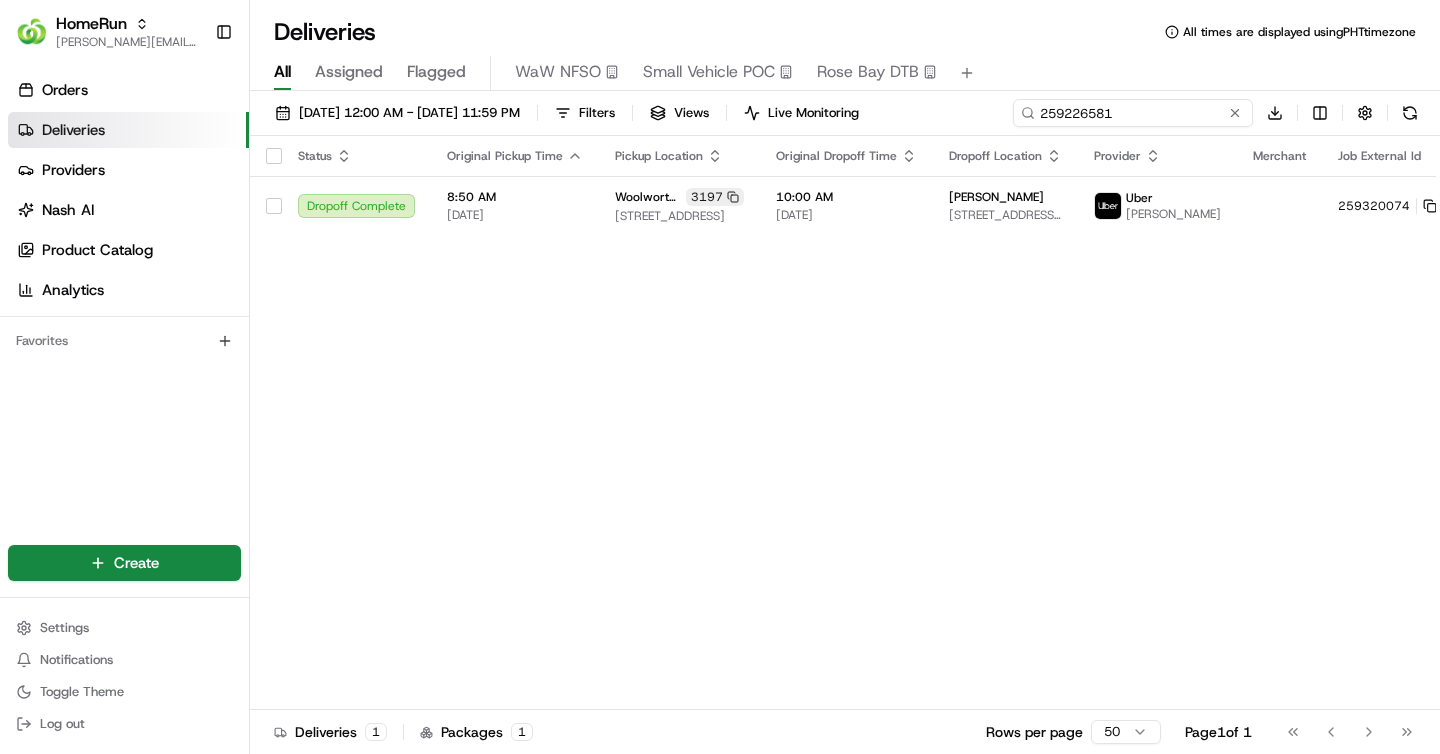 type on "259226581" 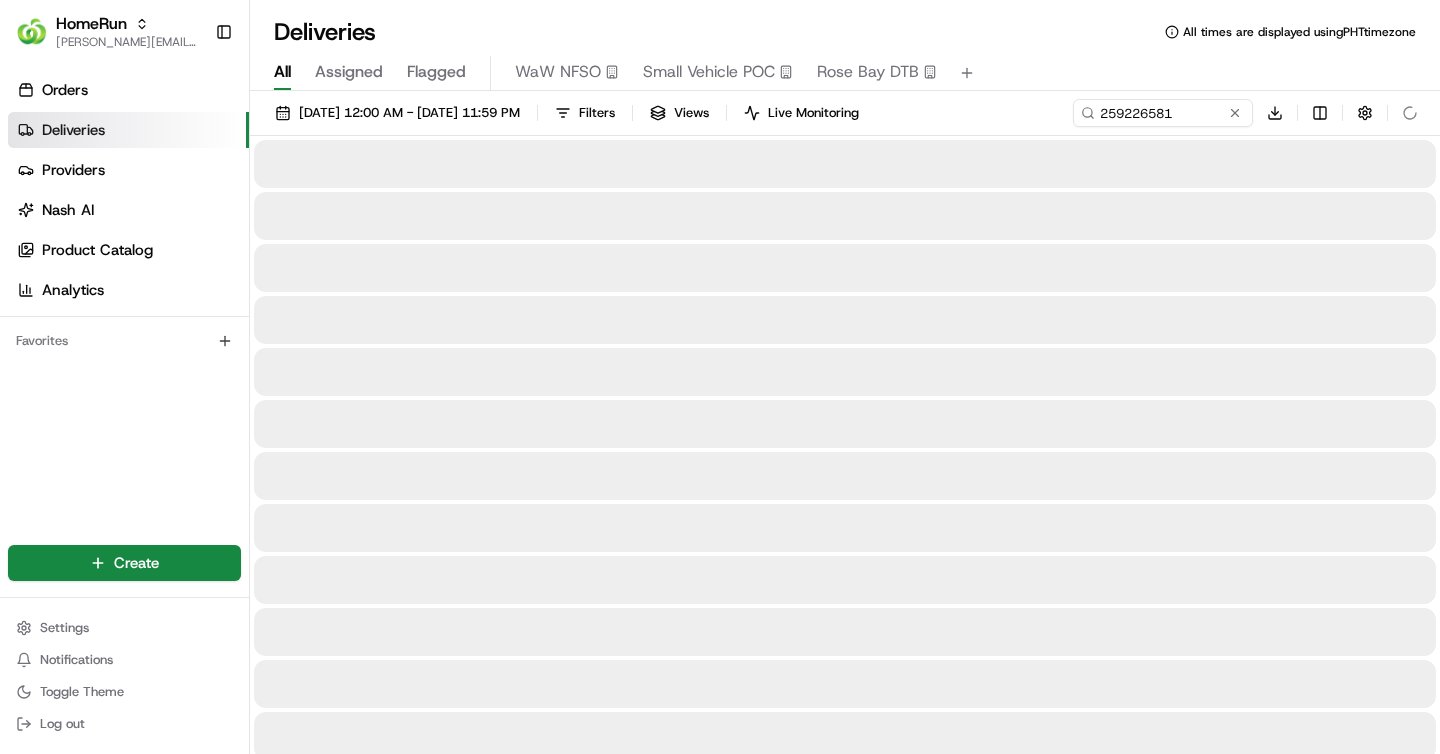 click on "Deliveries All times are displayed using  PHT  timezone" at bounding box center (845, 32) 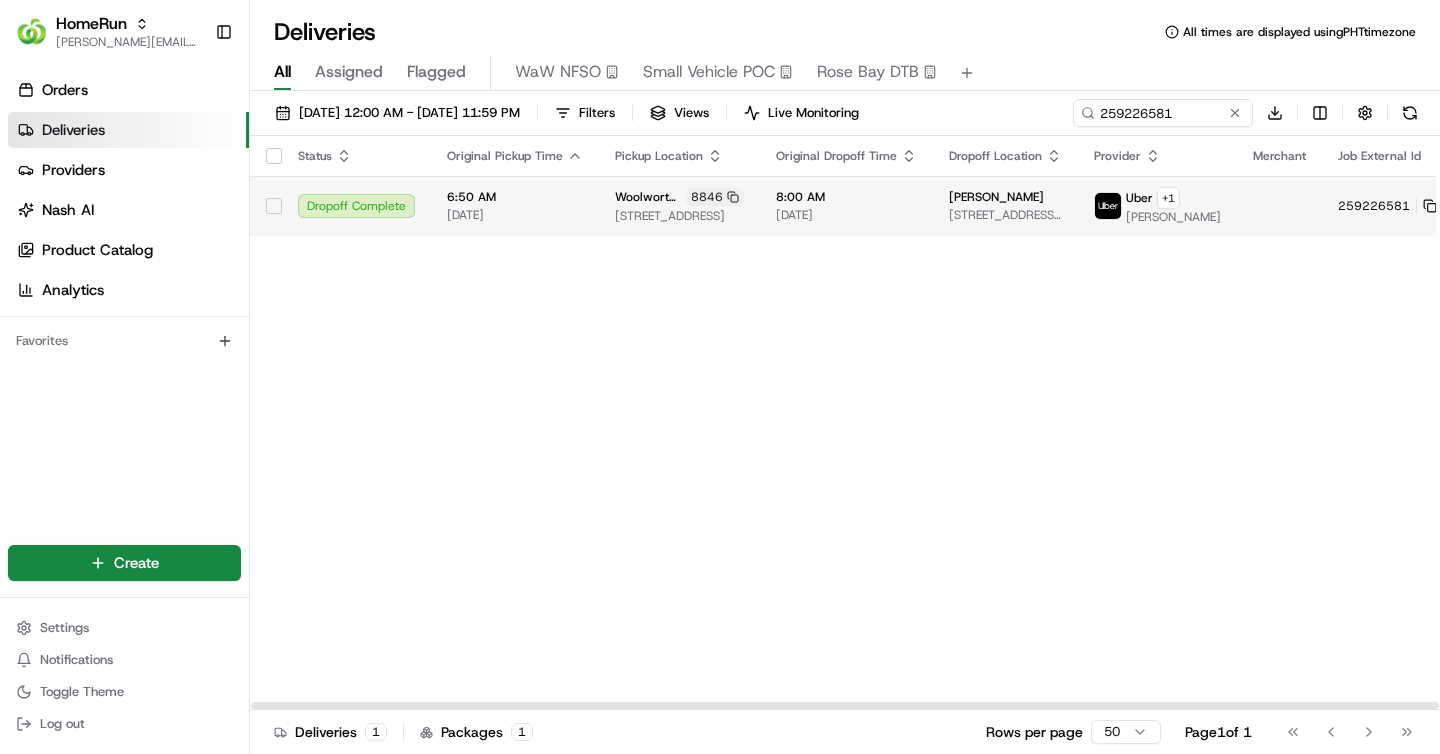 click on "Tracey Aitken" at bounding box center (996, 197) 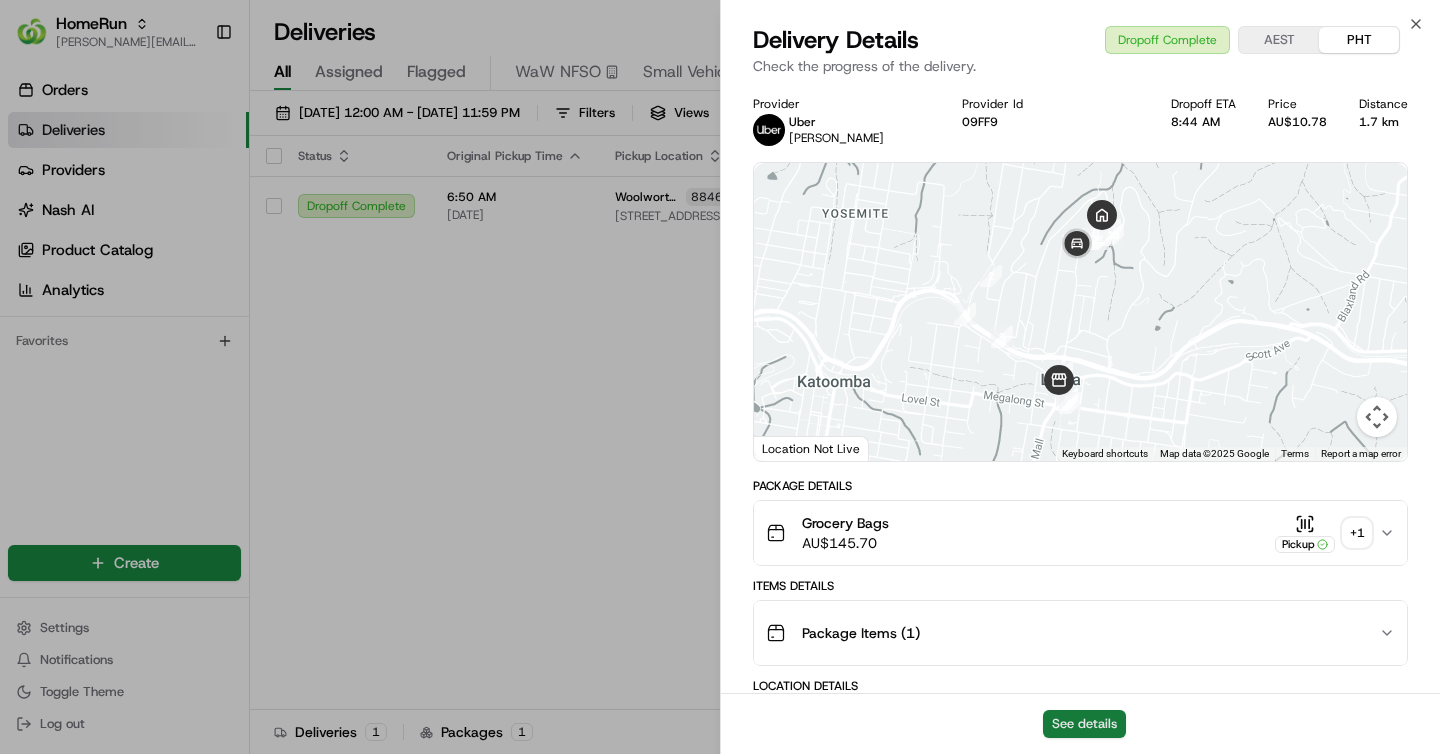 click on "See details" at bounding box center [1084, 724] 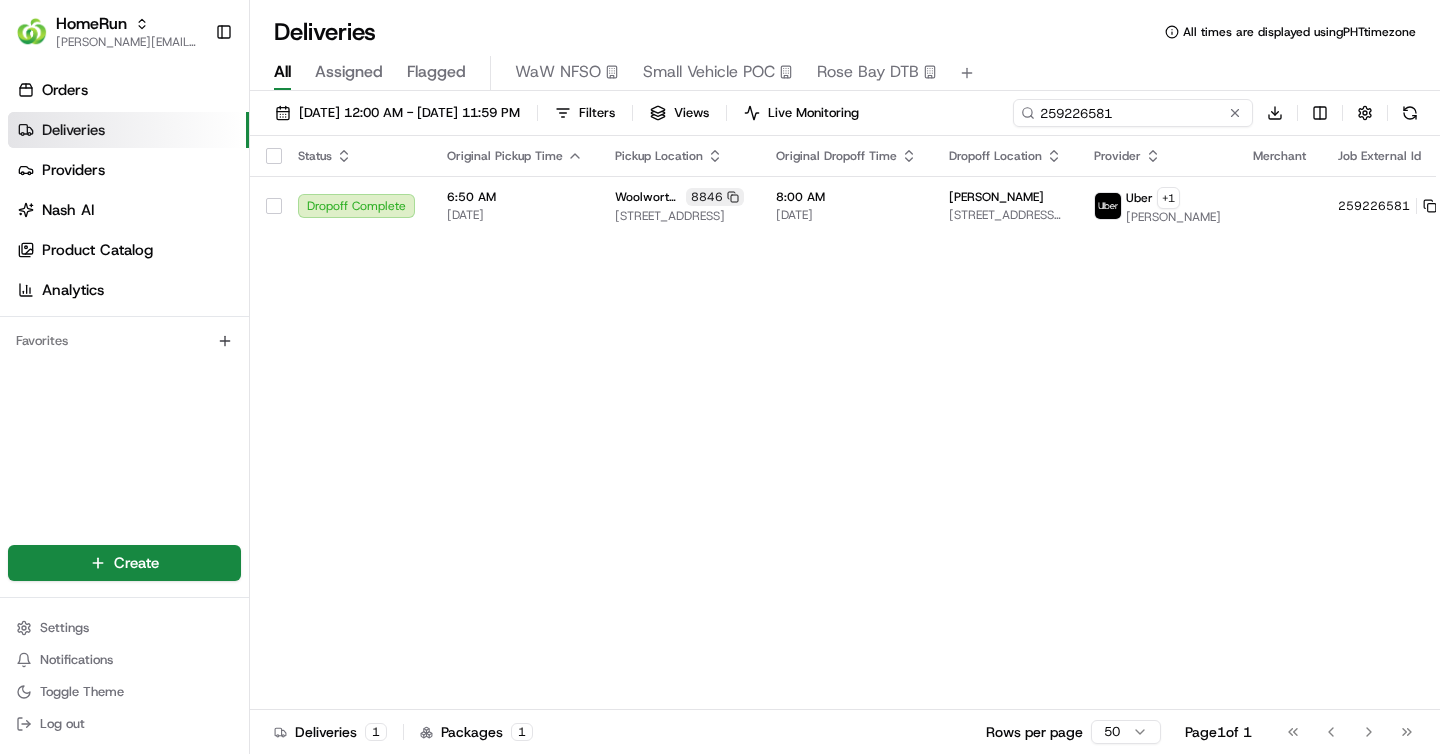 click on "259226581" at bounding box center (1133, 113) 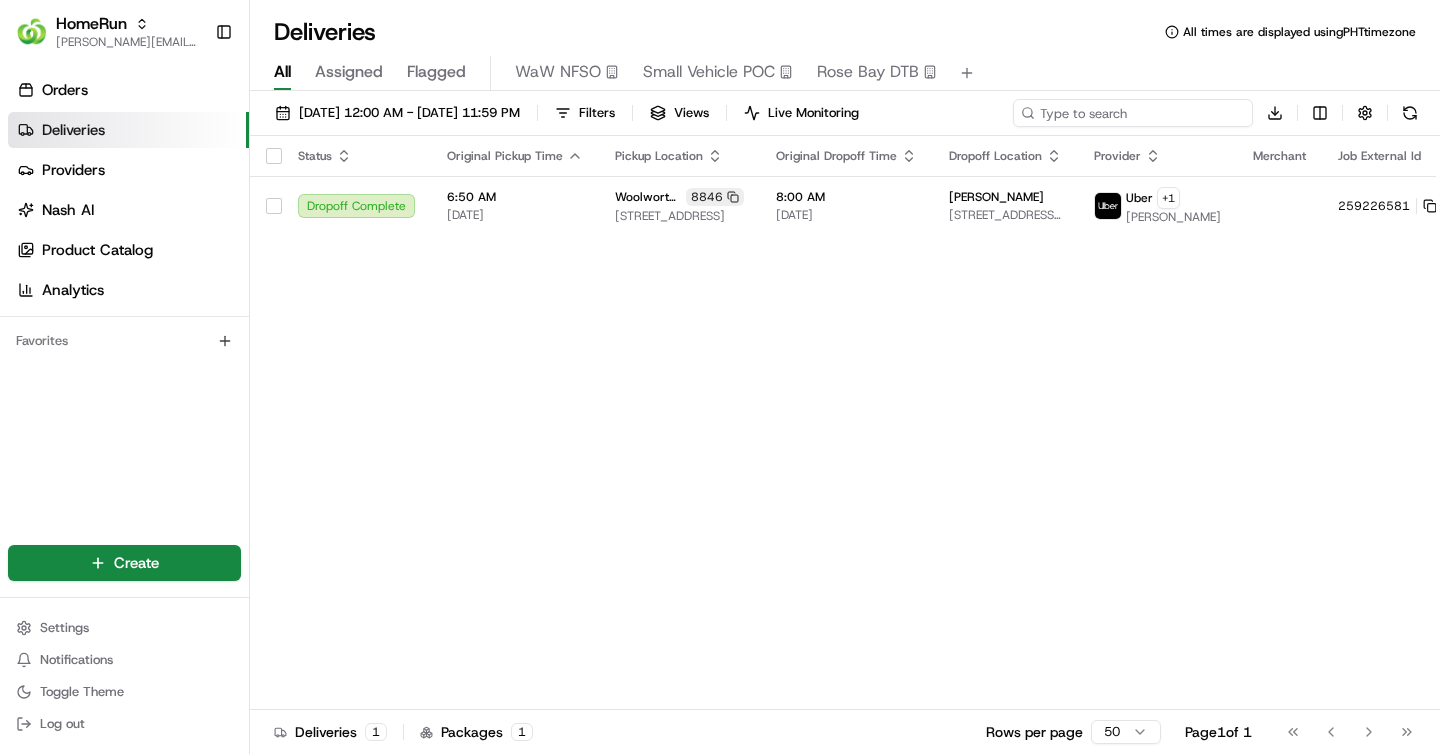 paste on "259396190" 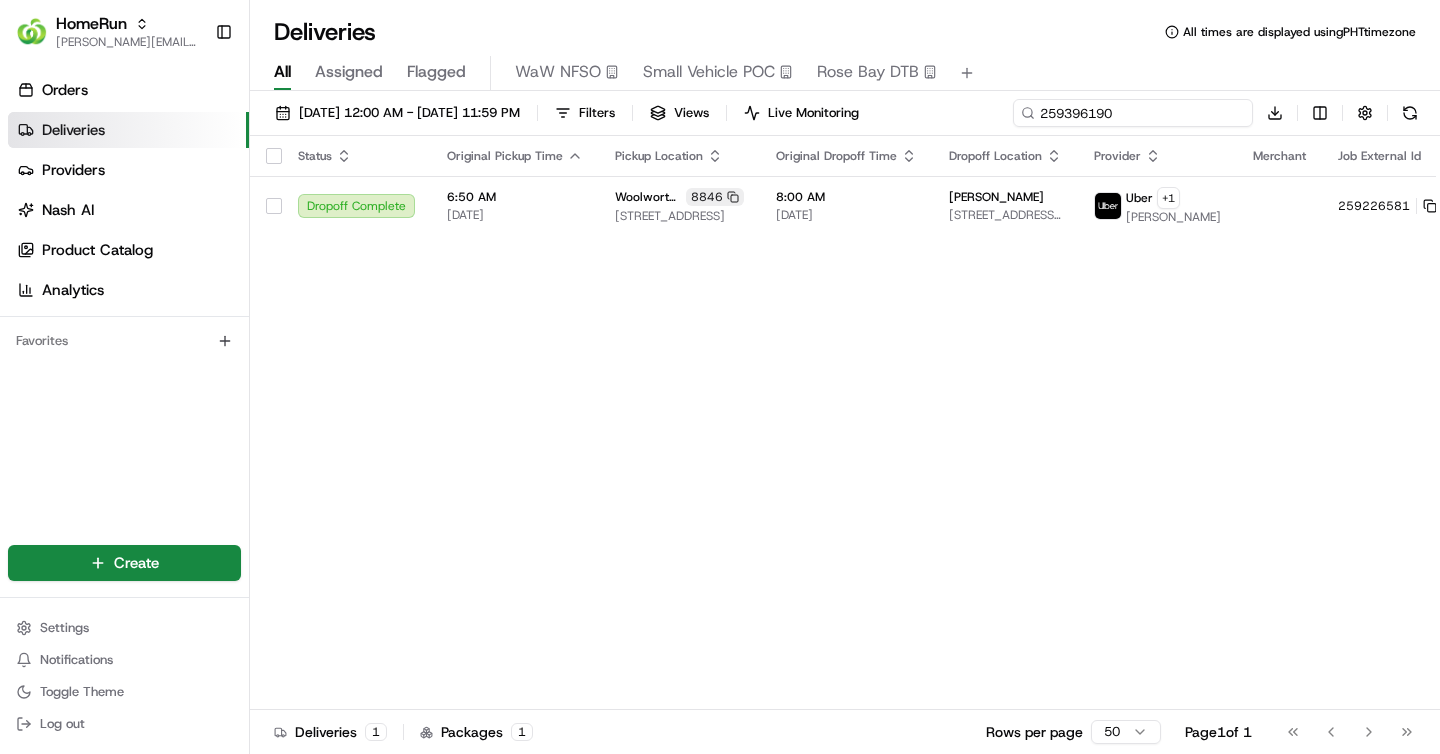 type on "259396190" 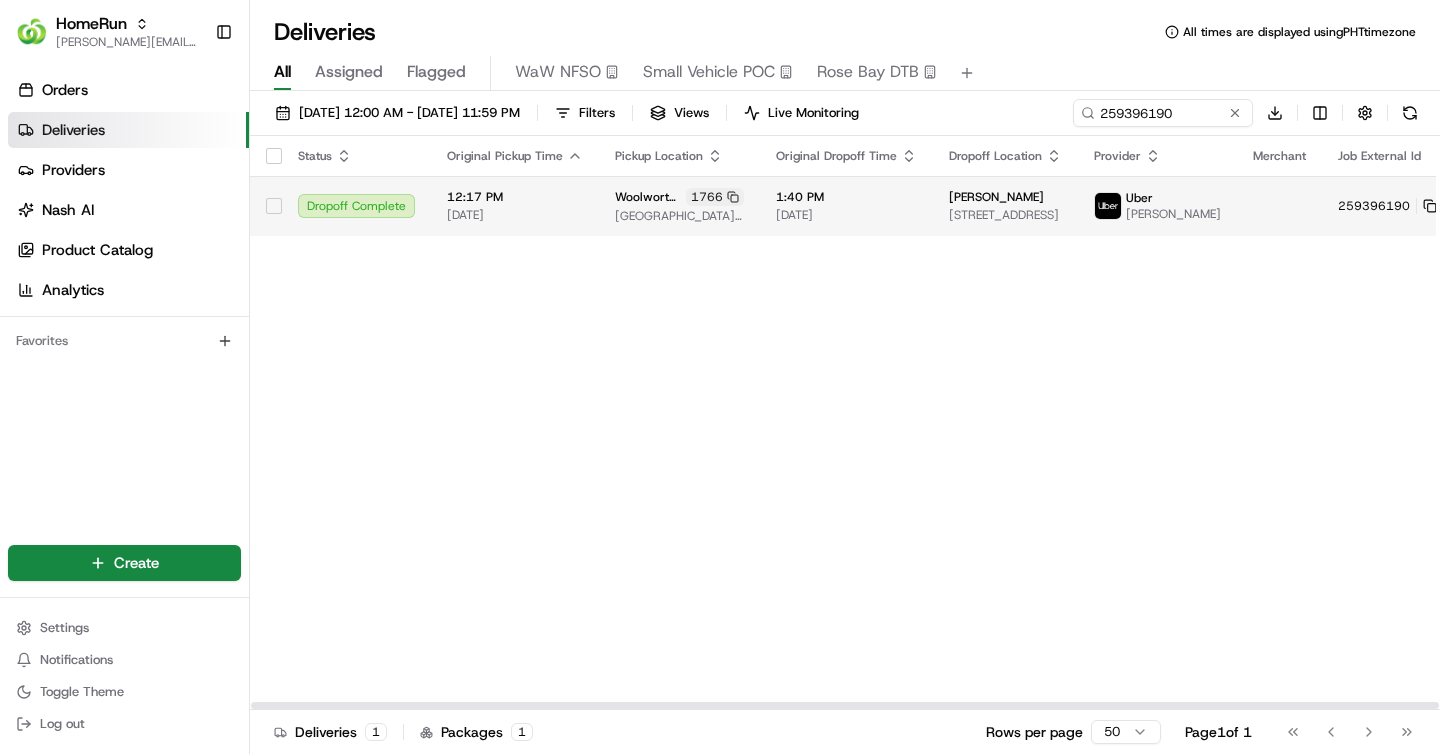 click on "1:40 PM 09/07/2025" at bounding box center (846, 206) 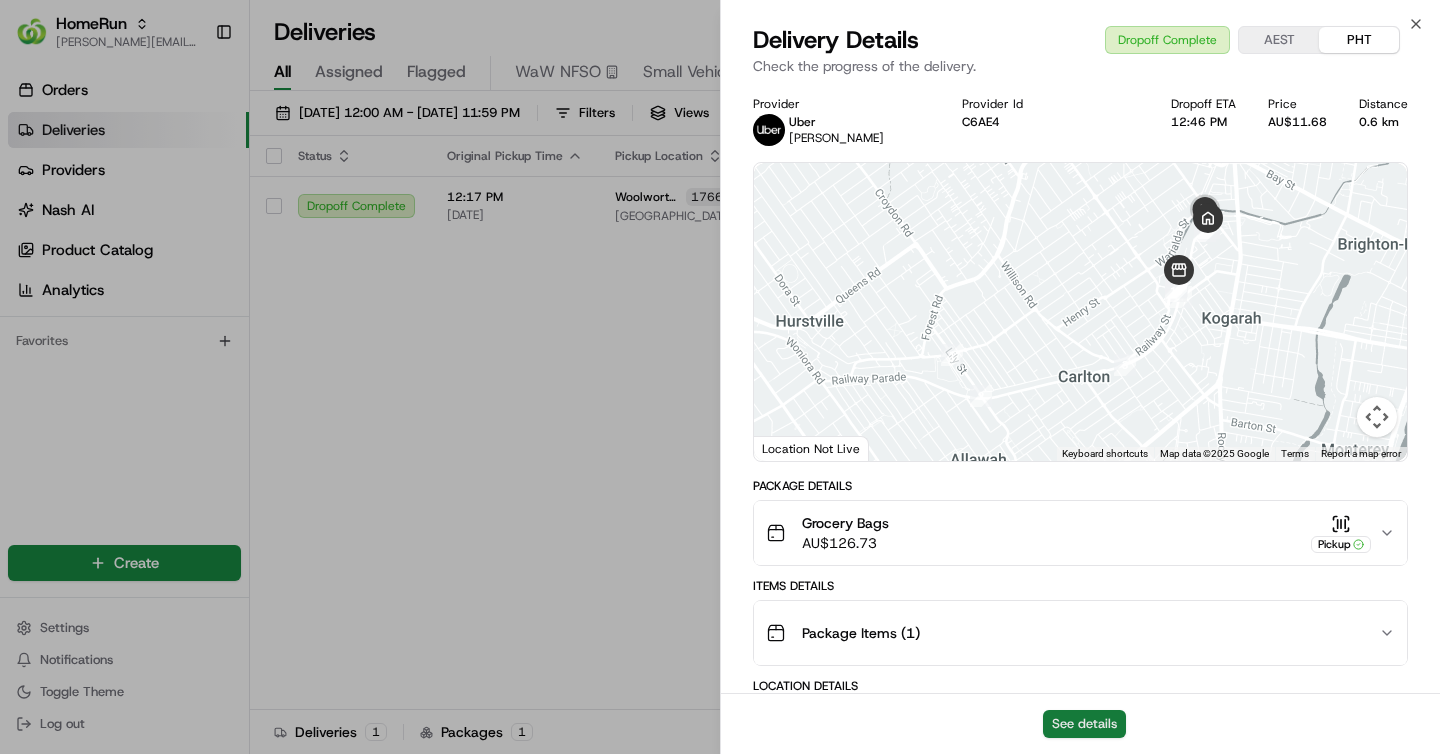 click on "See details" at bounding box center (1084, 724) 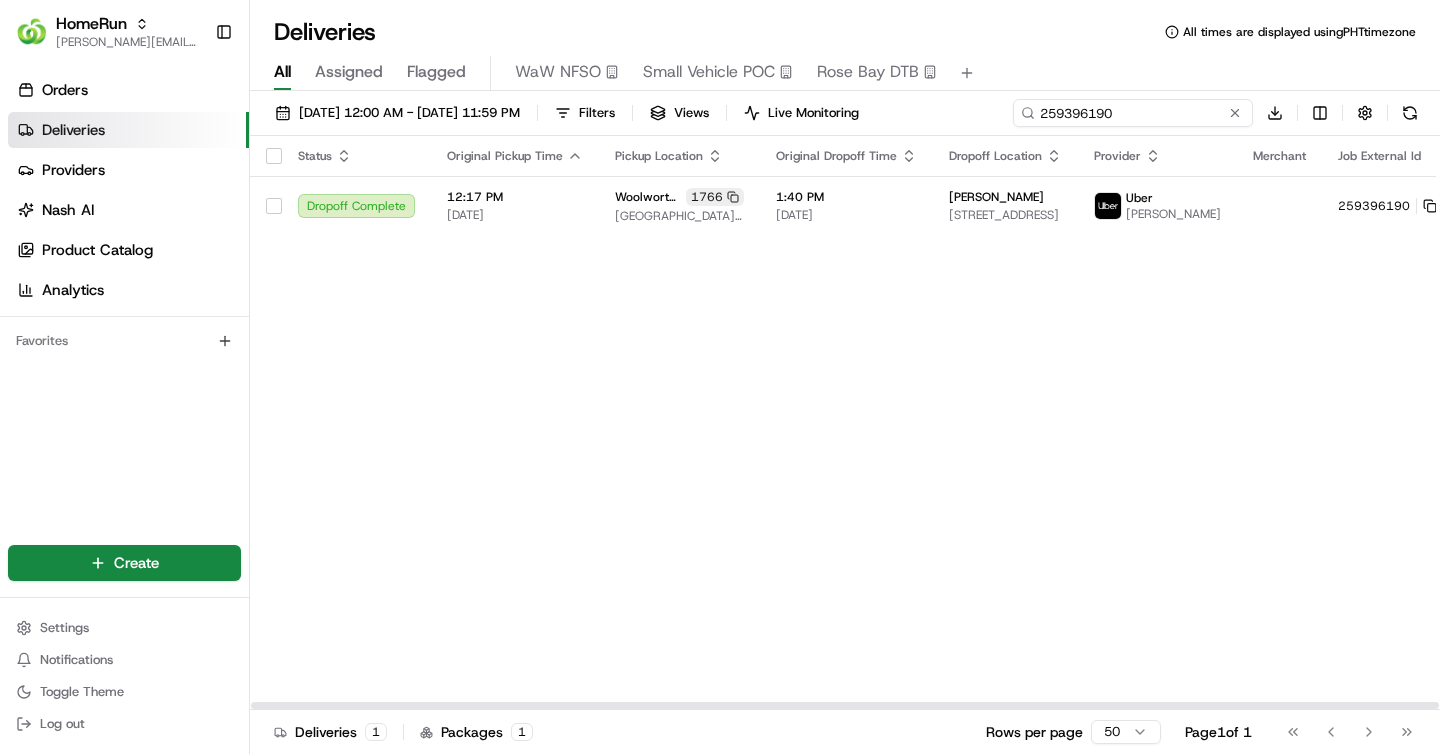 click on "259396190" at bounding box center [1133, 113] 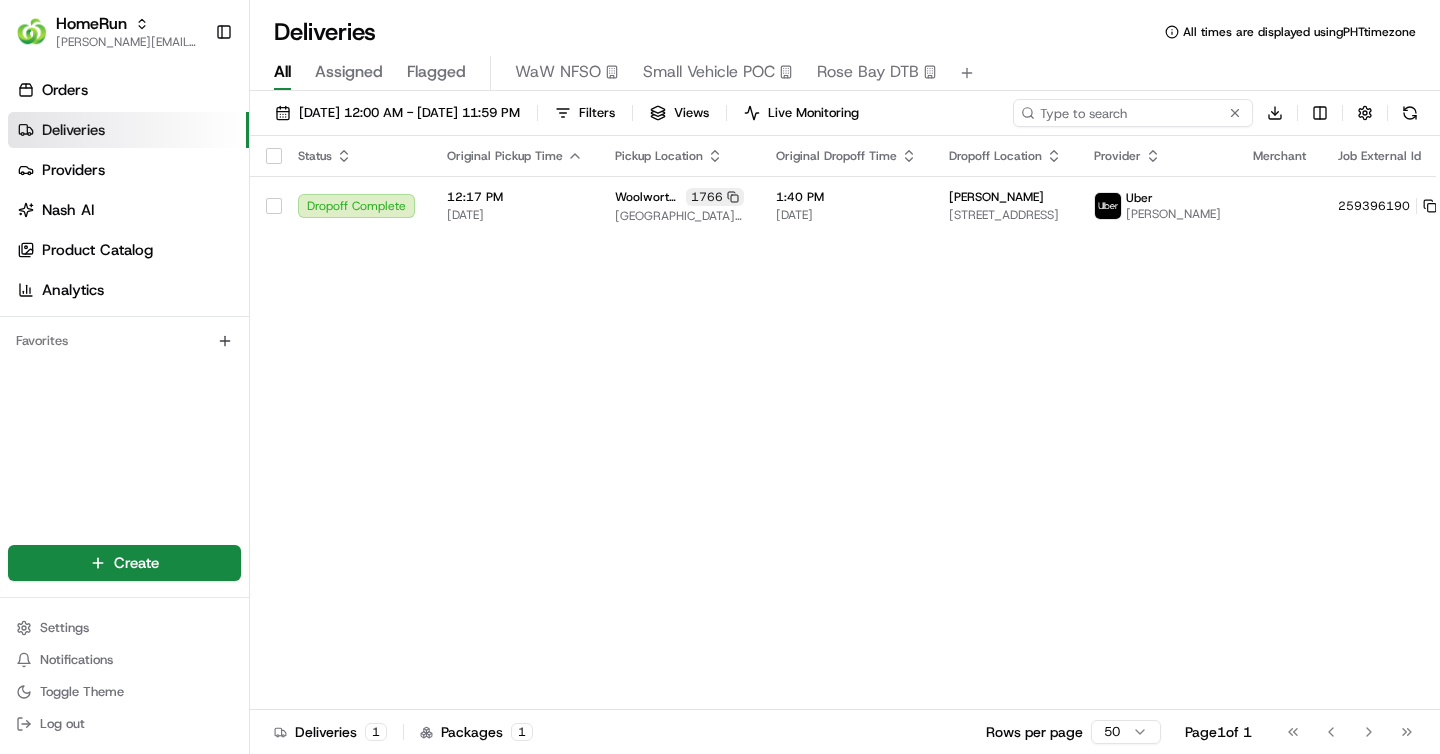 paste on "259436780" 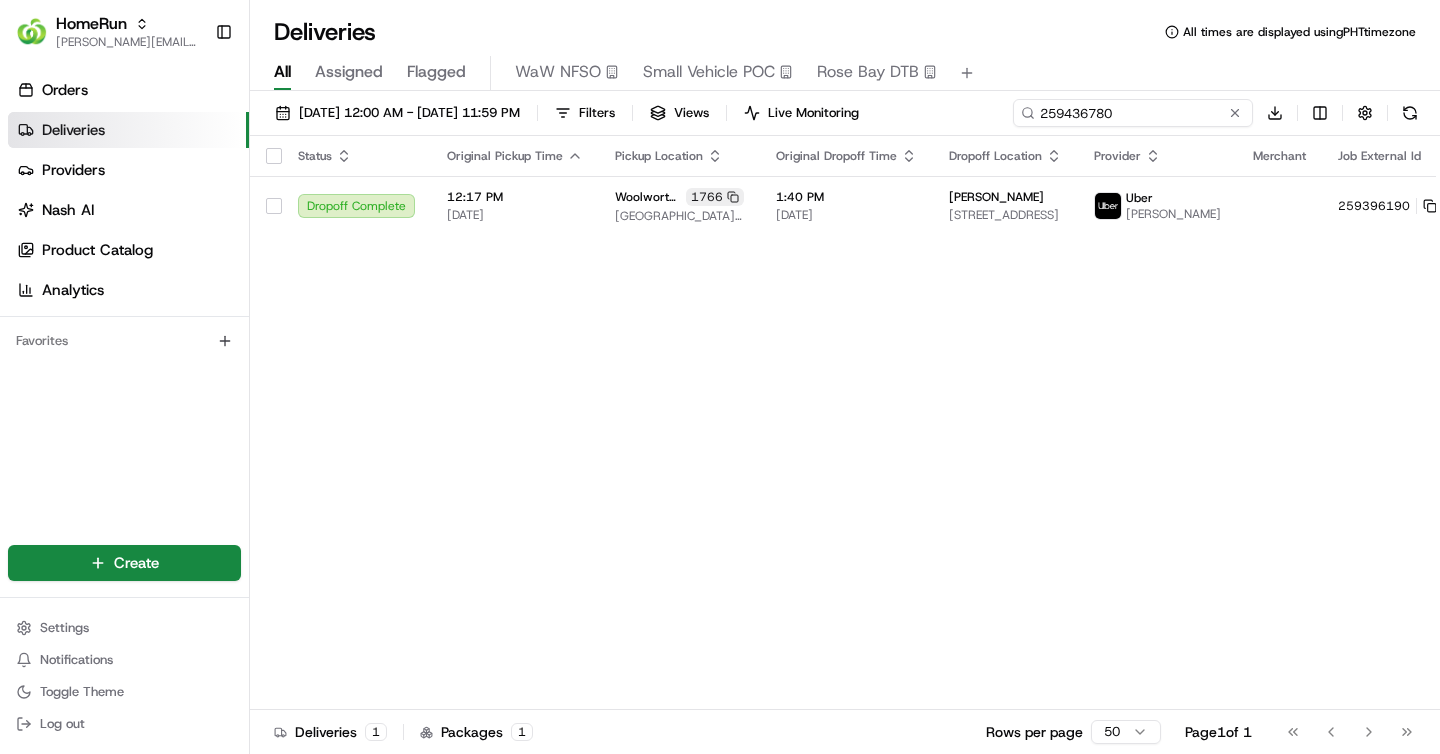 type on "259436780" 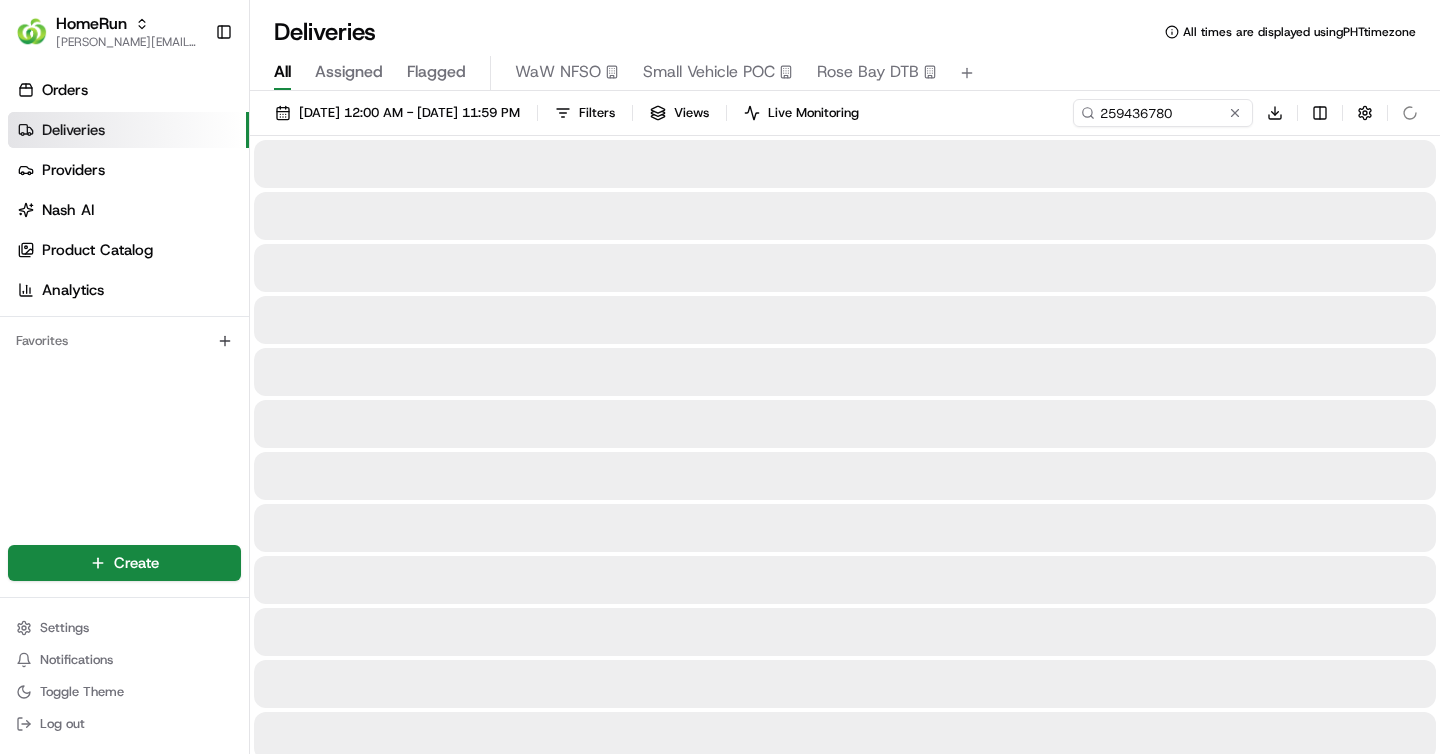 click on "All Assigned Flagged WaW NFSO Small Vehicle POC Rose Bay DTB" at bounding box center (845, 73) 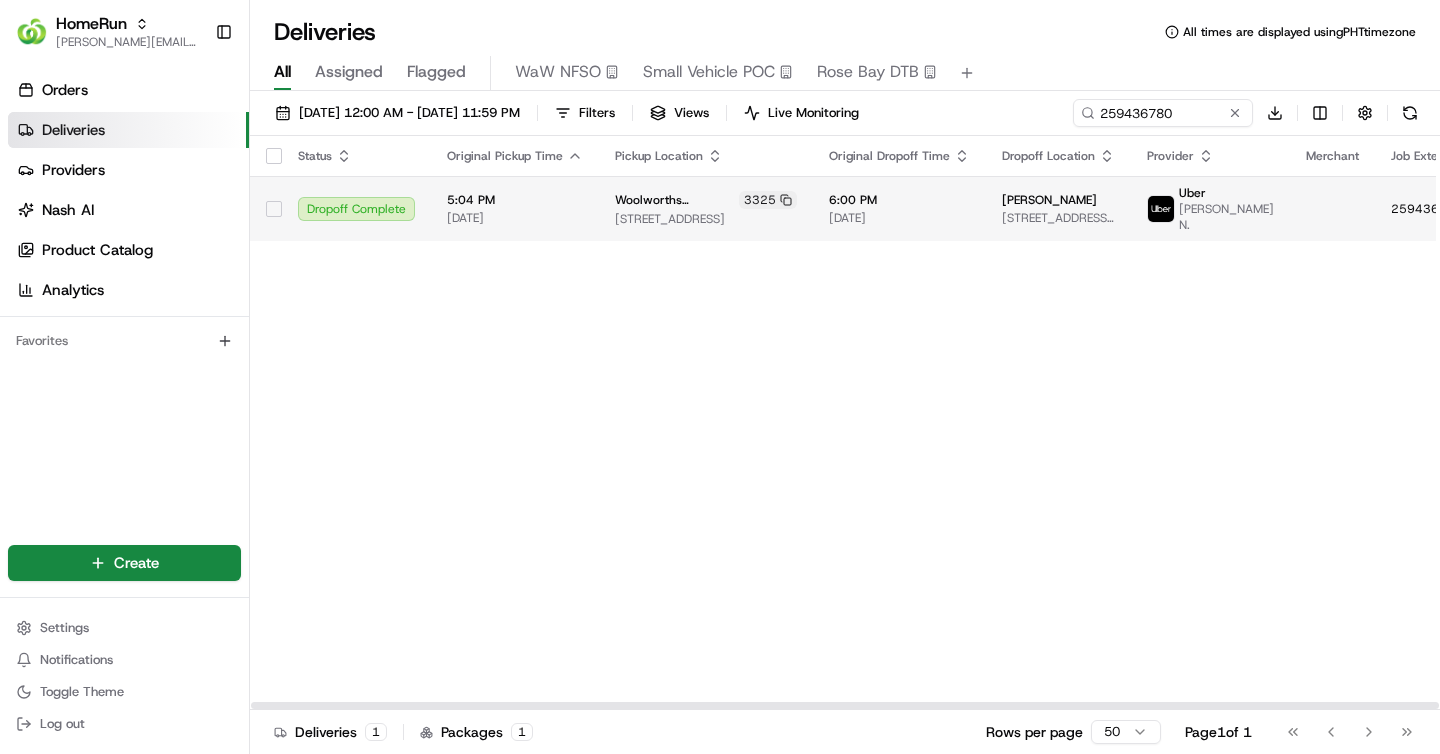click on "09/07/2025" at bounding box center (899, 218) 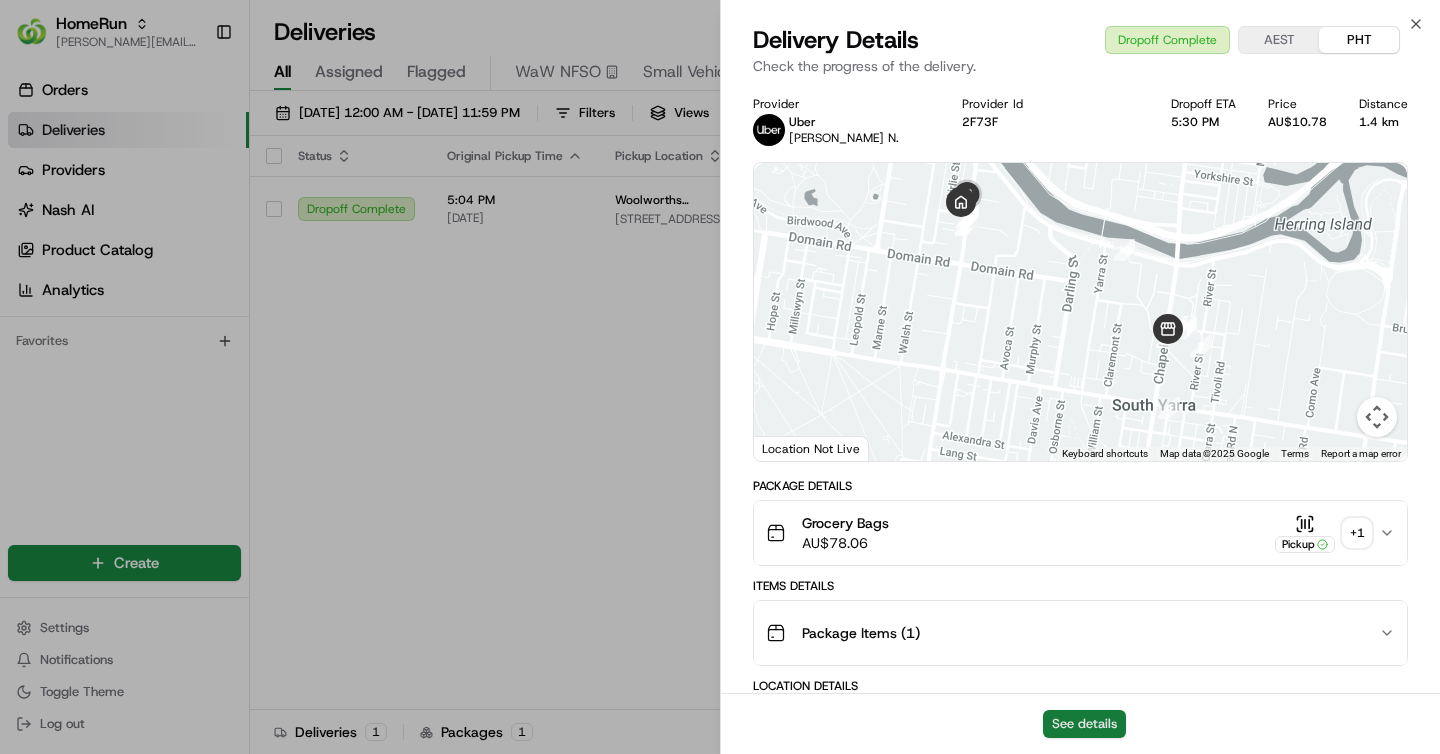 click on "See details" at bounding box center (1084, 724) 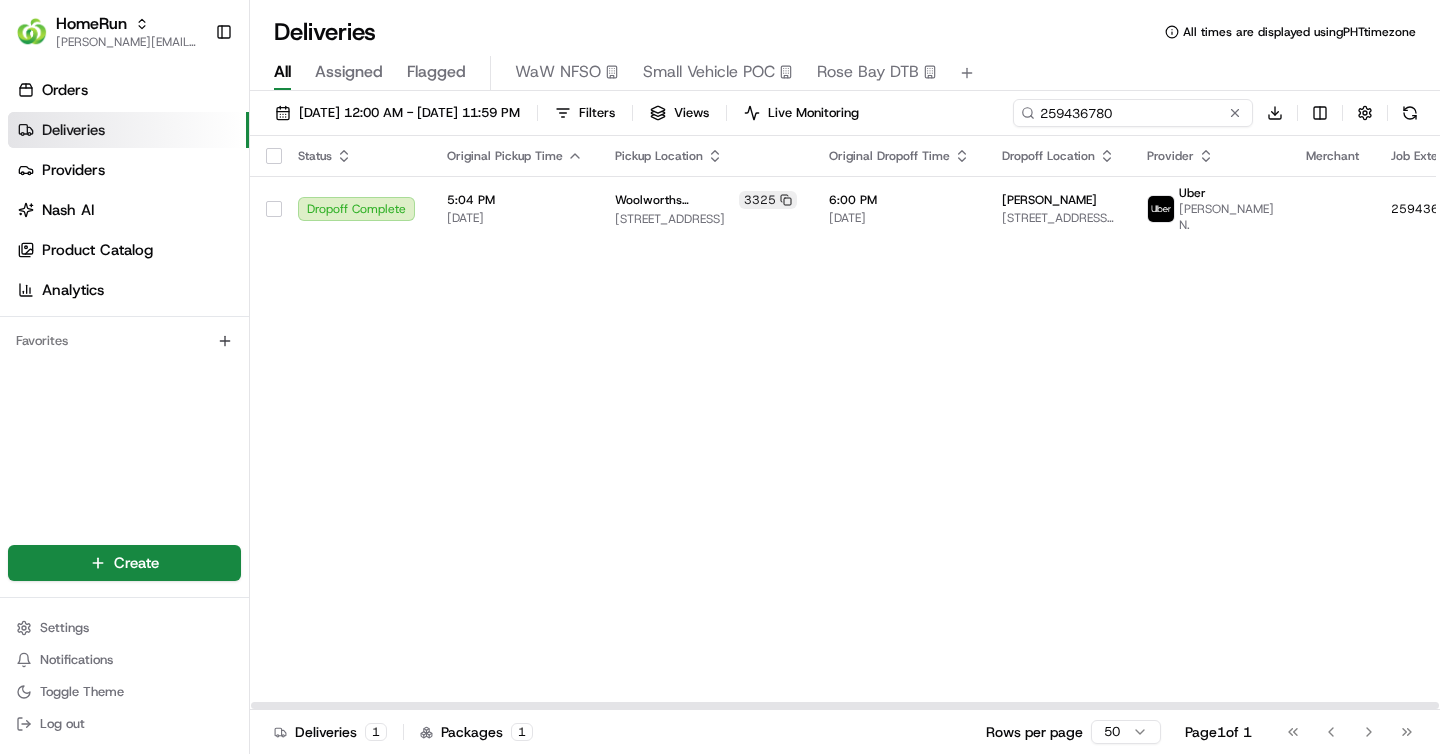 click on "259436780" at bounding box center [1133, 113] 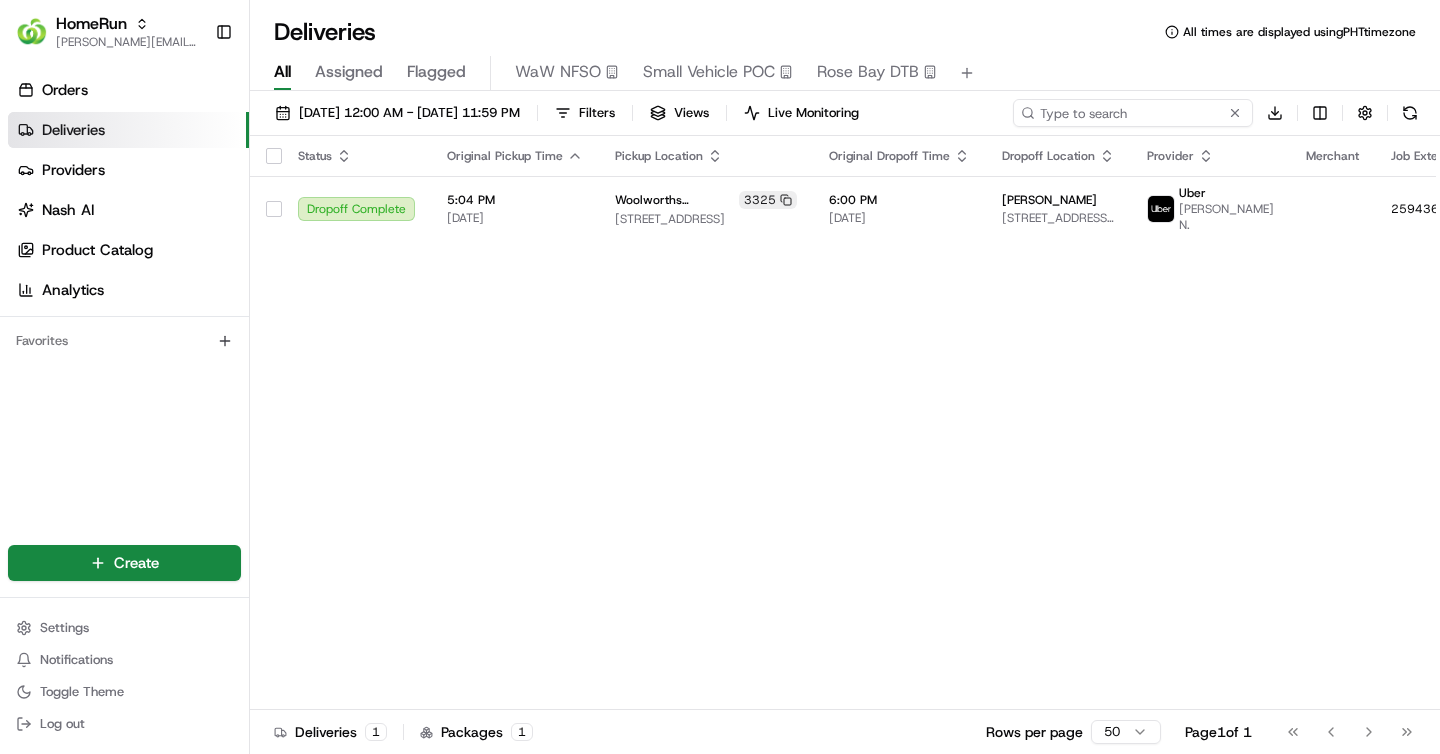 paste on "258854675" 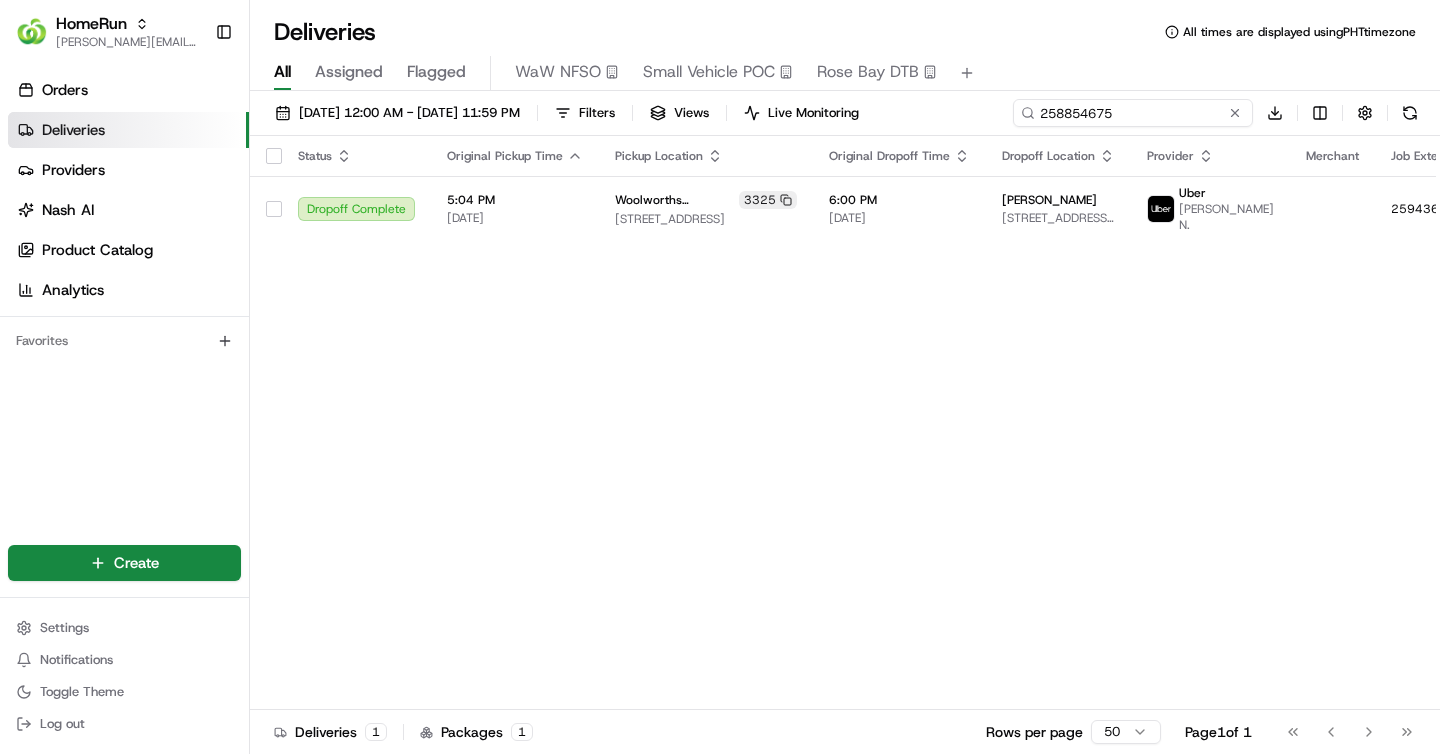 type on "258854675" 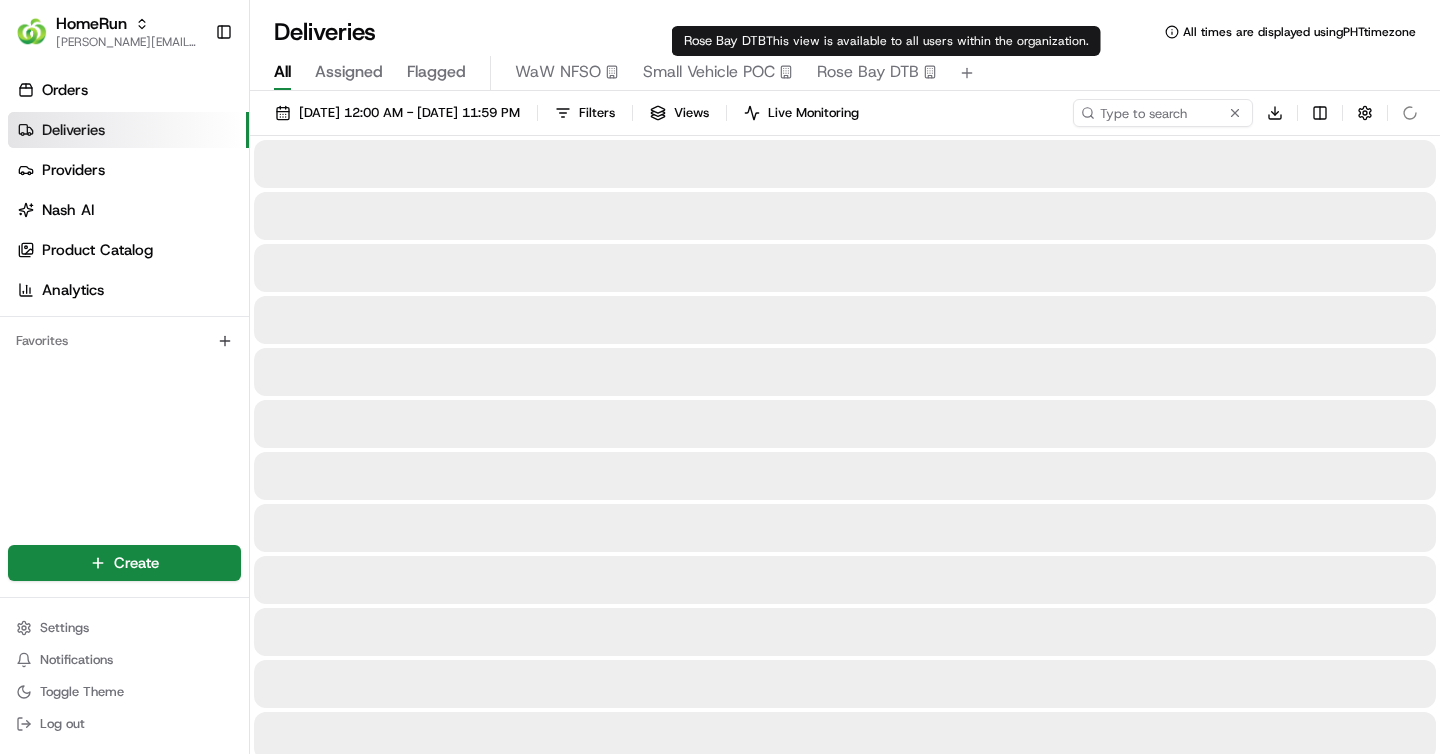 click on "This view is available to all users within the organization." at bounding box center [927, 41] 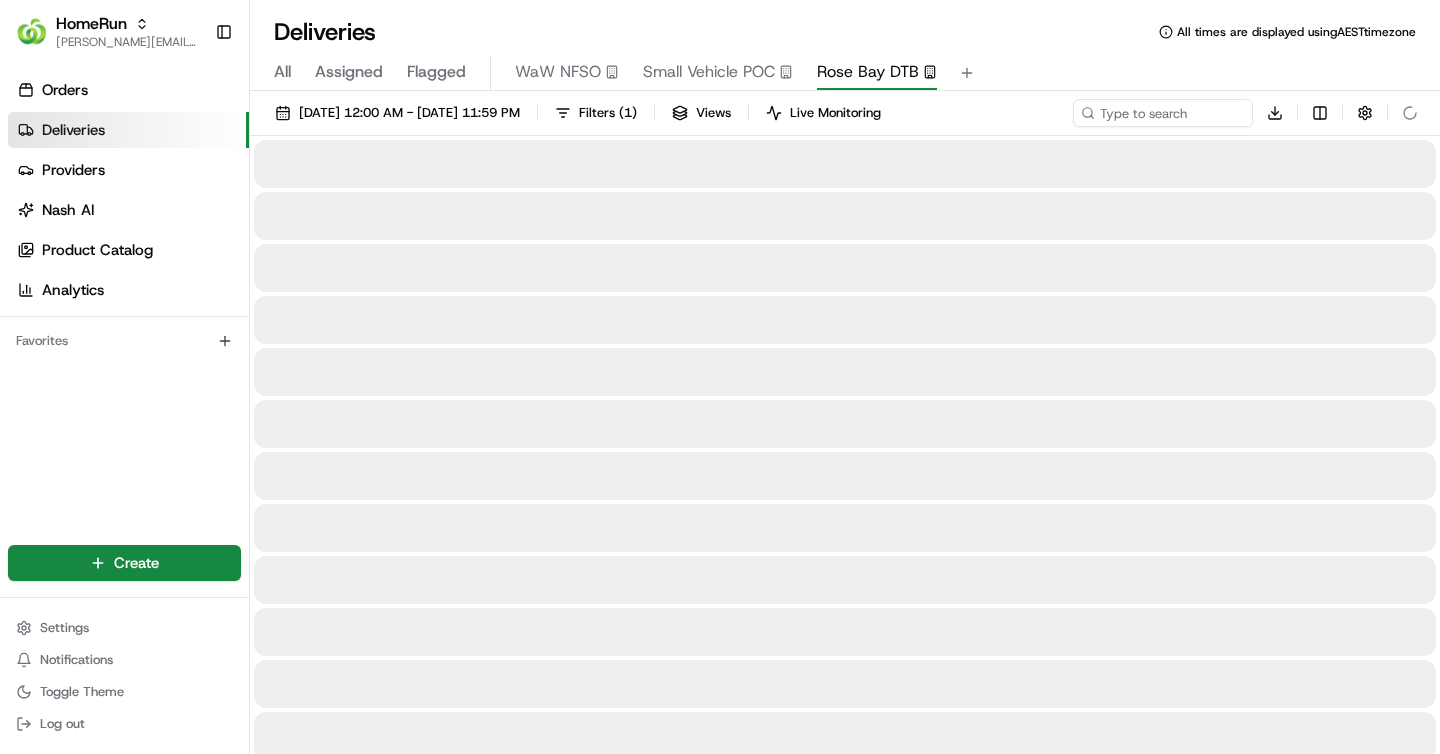 click on "All Assigned Flagged WaW NFSO Small Vehicle POC Rose Bay DTB" at bounding box center (845, 73) 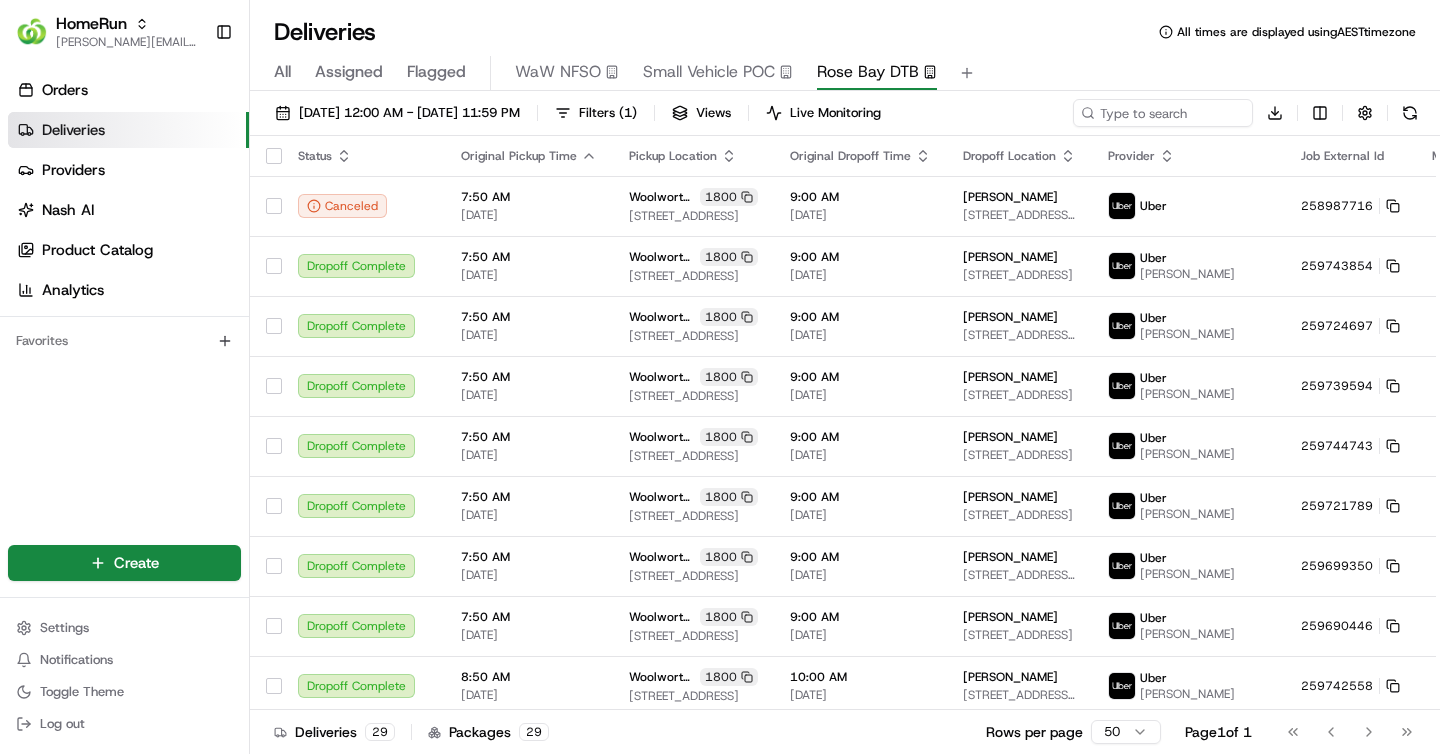click on "All" at bounding box center (282, 72) 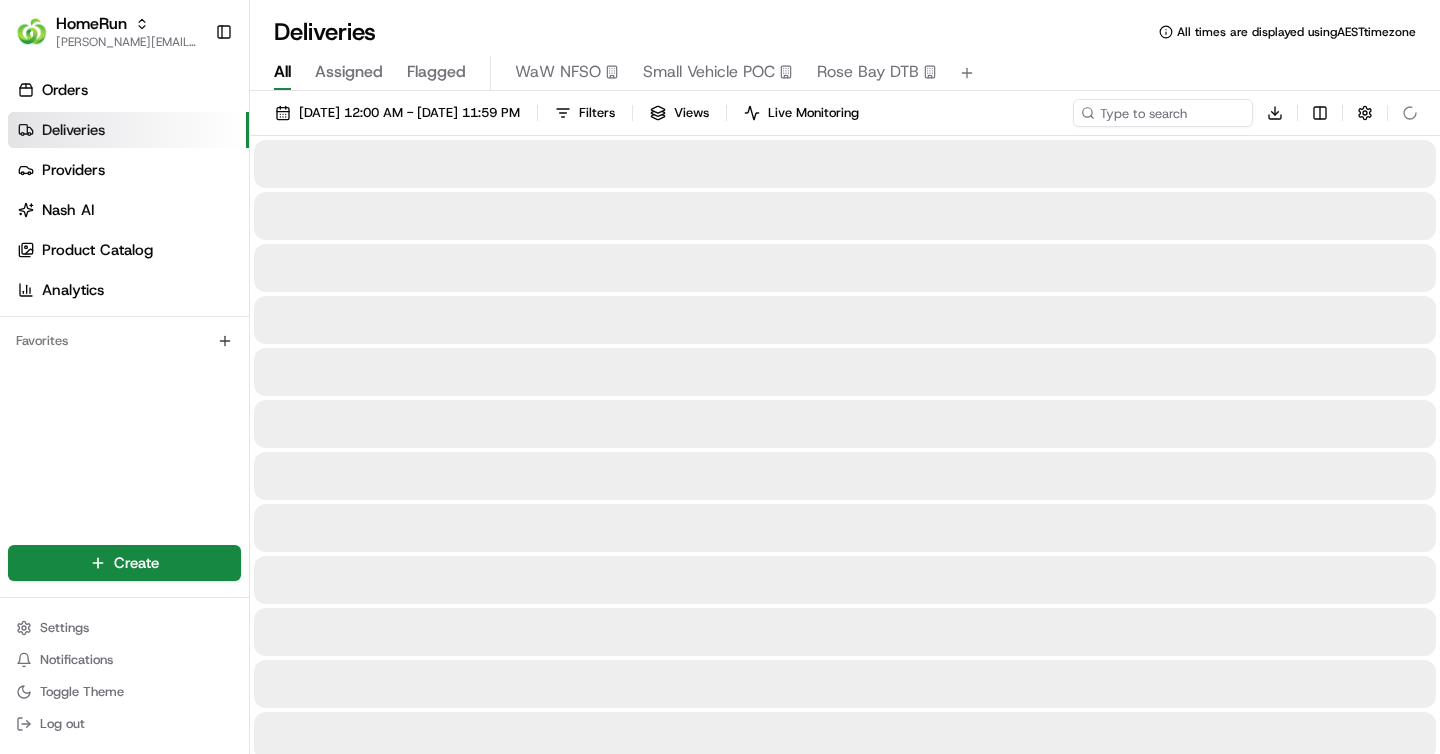 click on "All Assigned Flagged WaW NFSO Small Vehicle POC Rose Bay DTB" at bounding box center [845, 73] 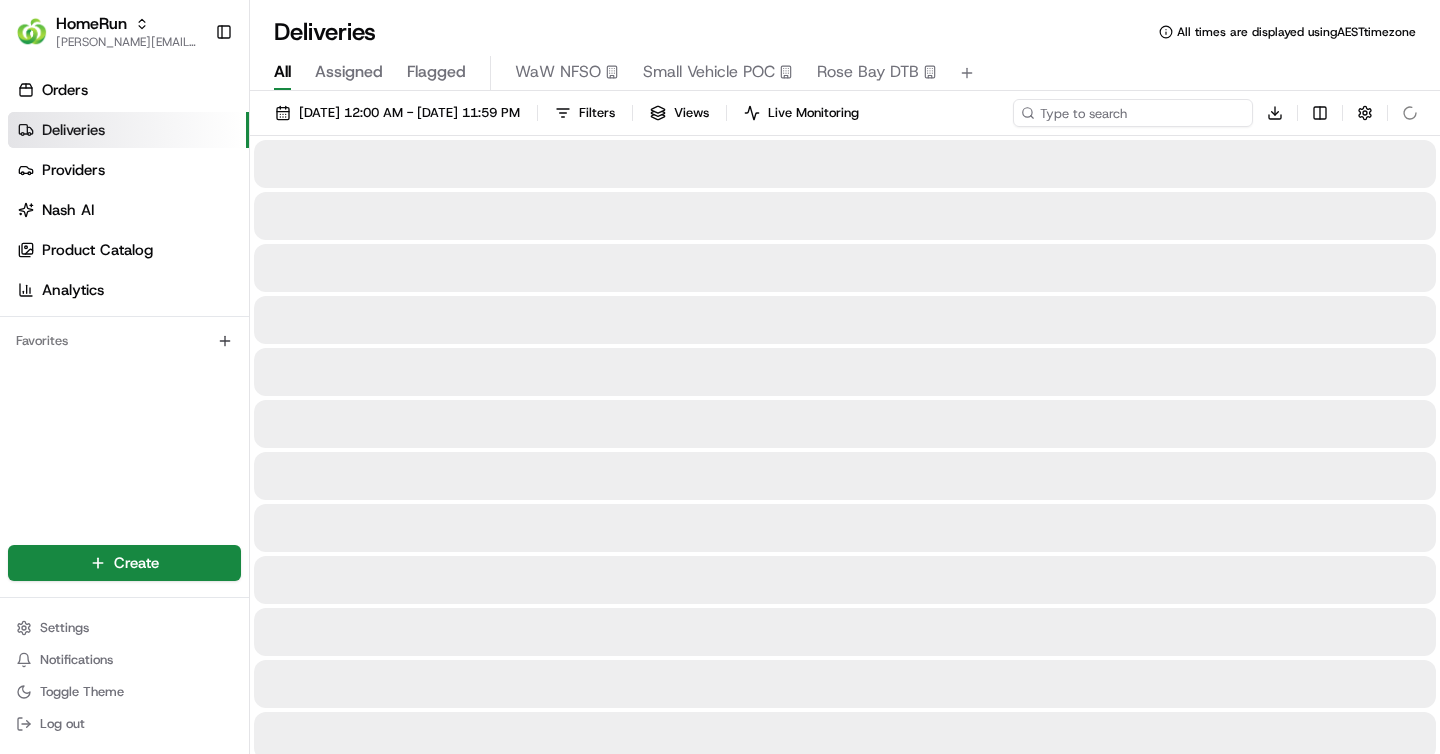 click at bounding box center [1133, 113] 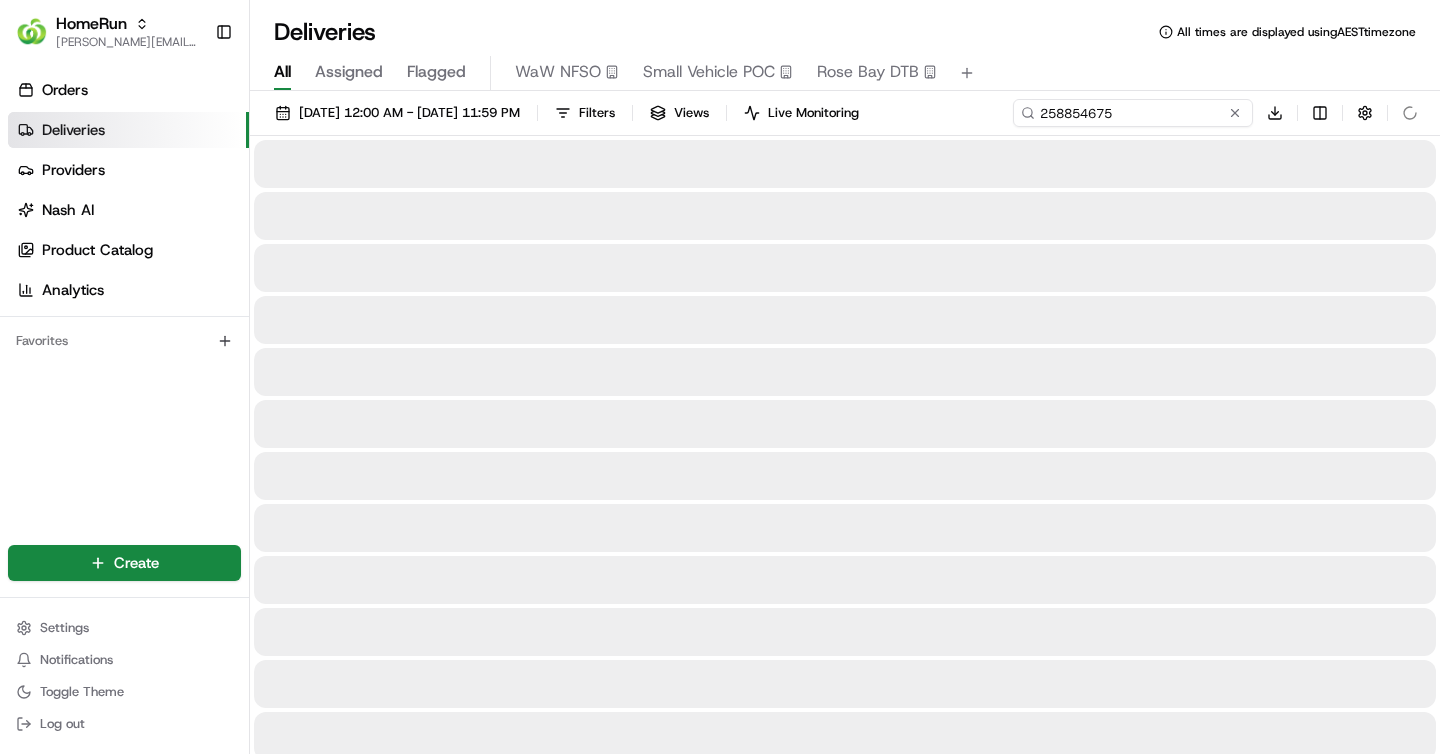type on "258854675" 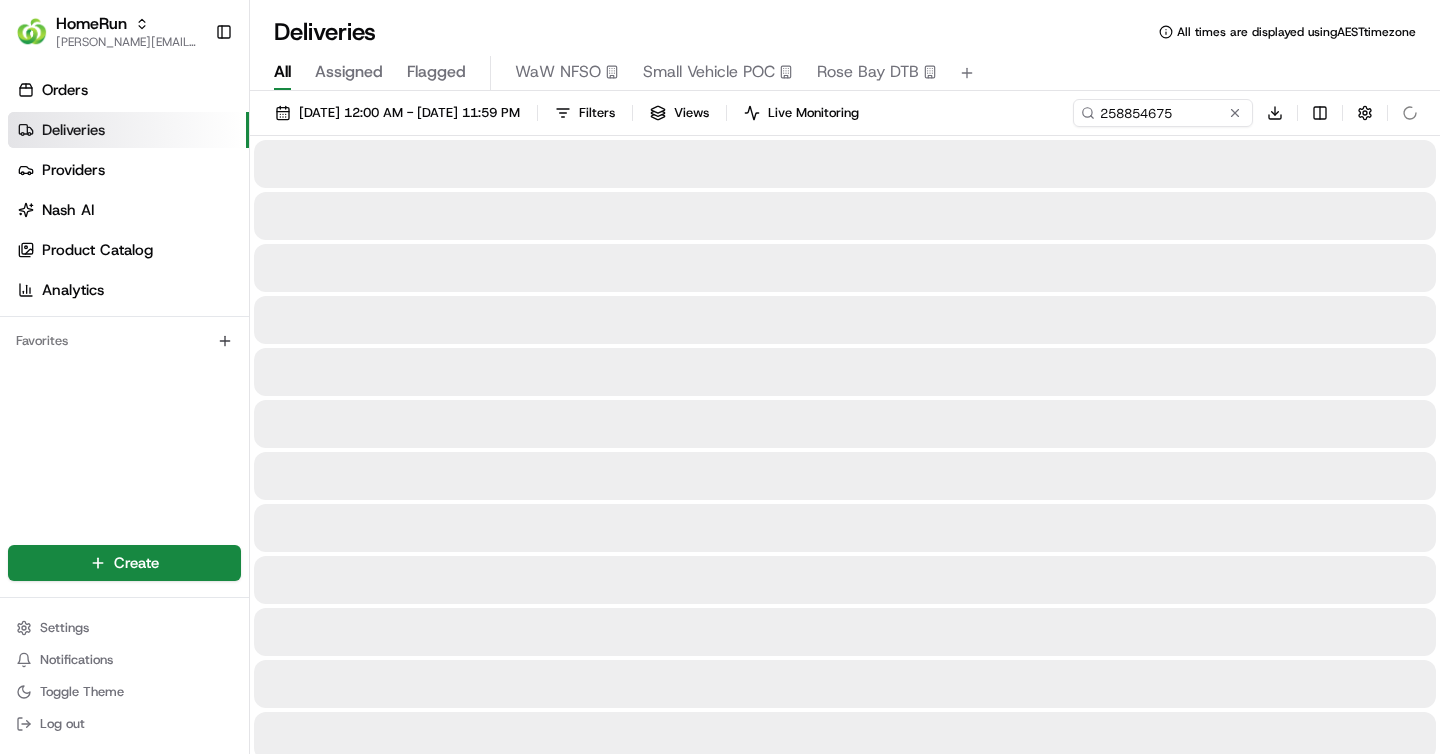 click on "All Assigned Flagged WaW NFSO Small Vehicle POC Rose Bay DTB" at bounding box center [845, 69] 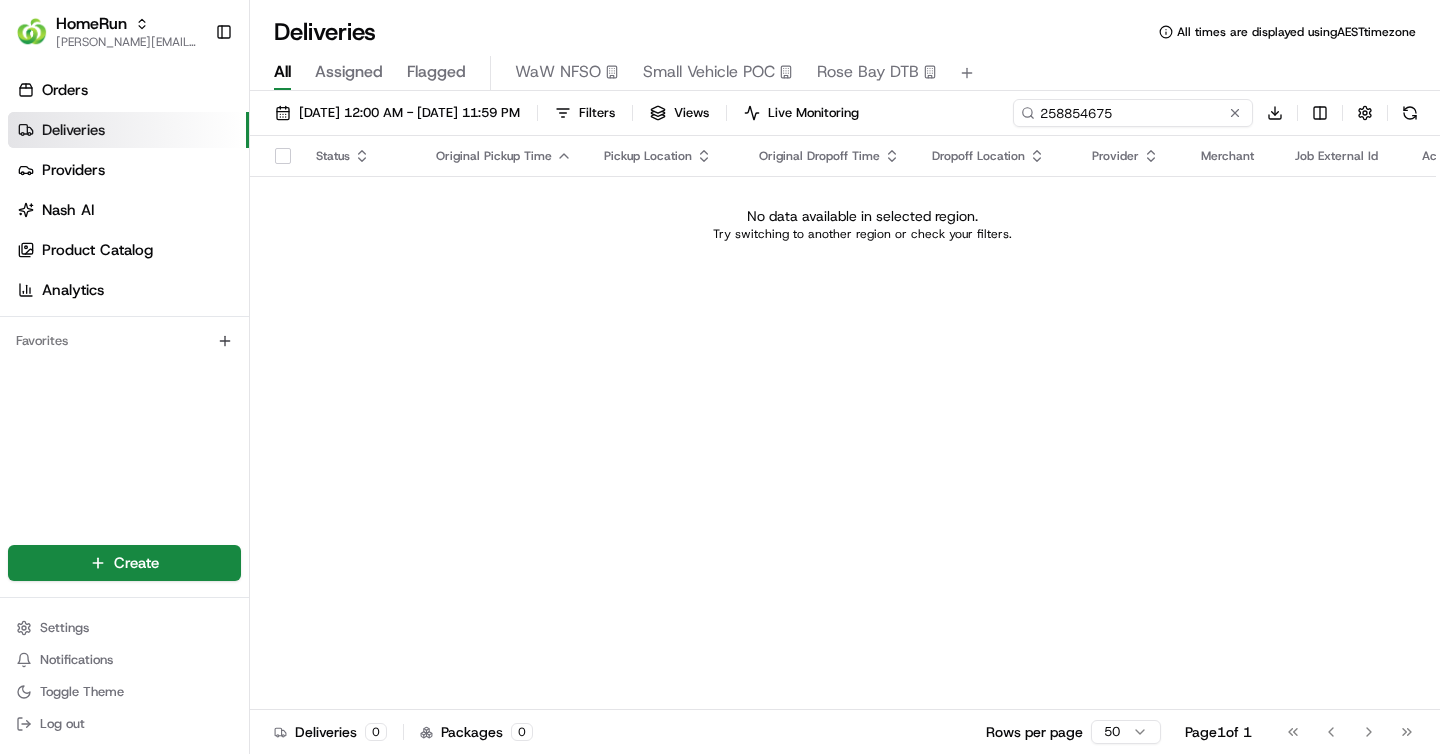 click on "258854675" at bounding box center (1133, 113) 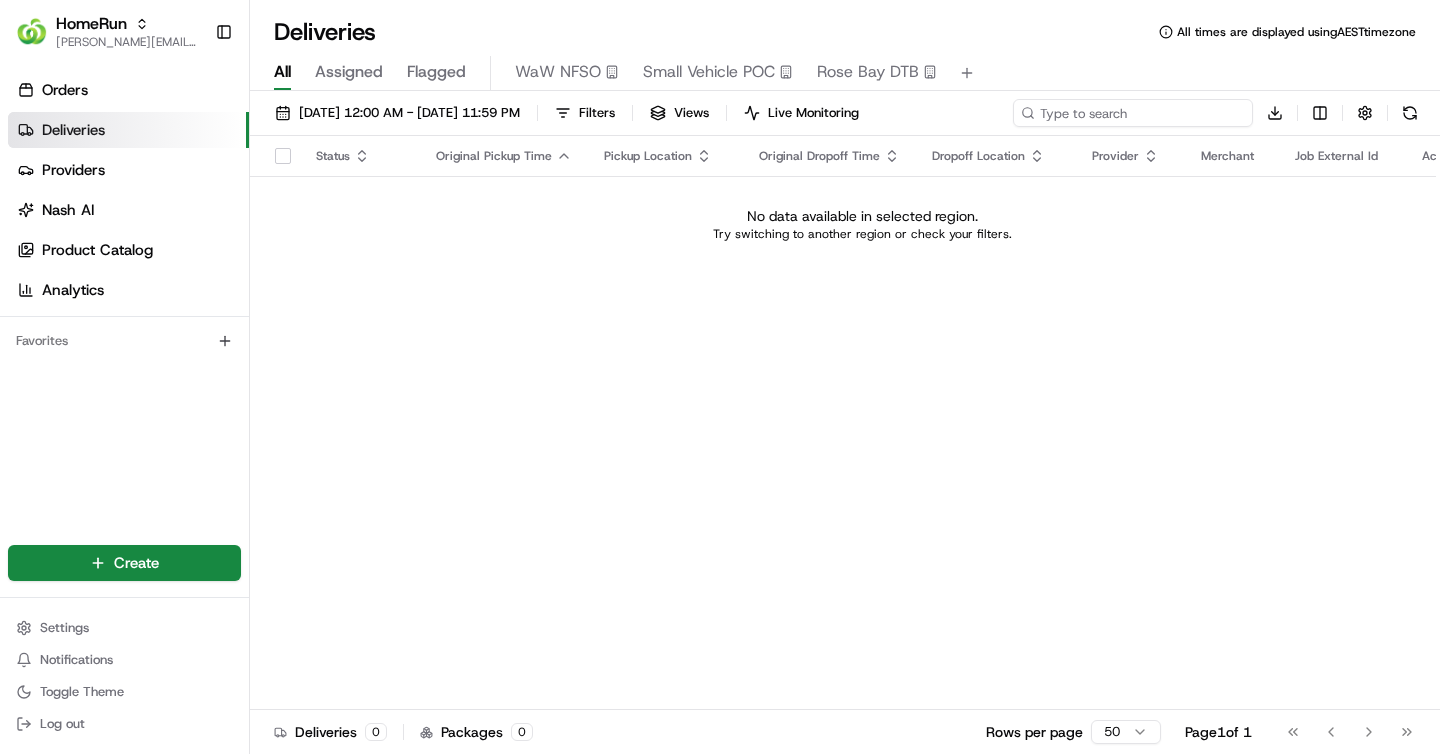 paste on "258854675" 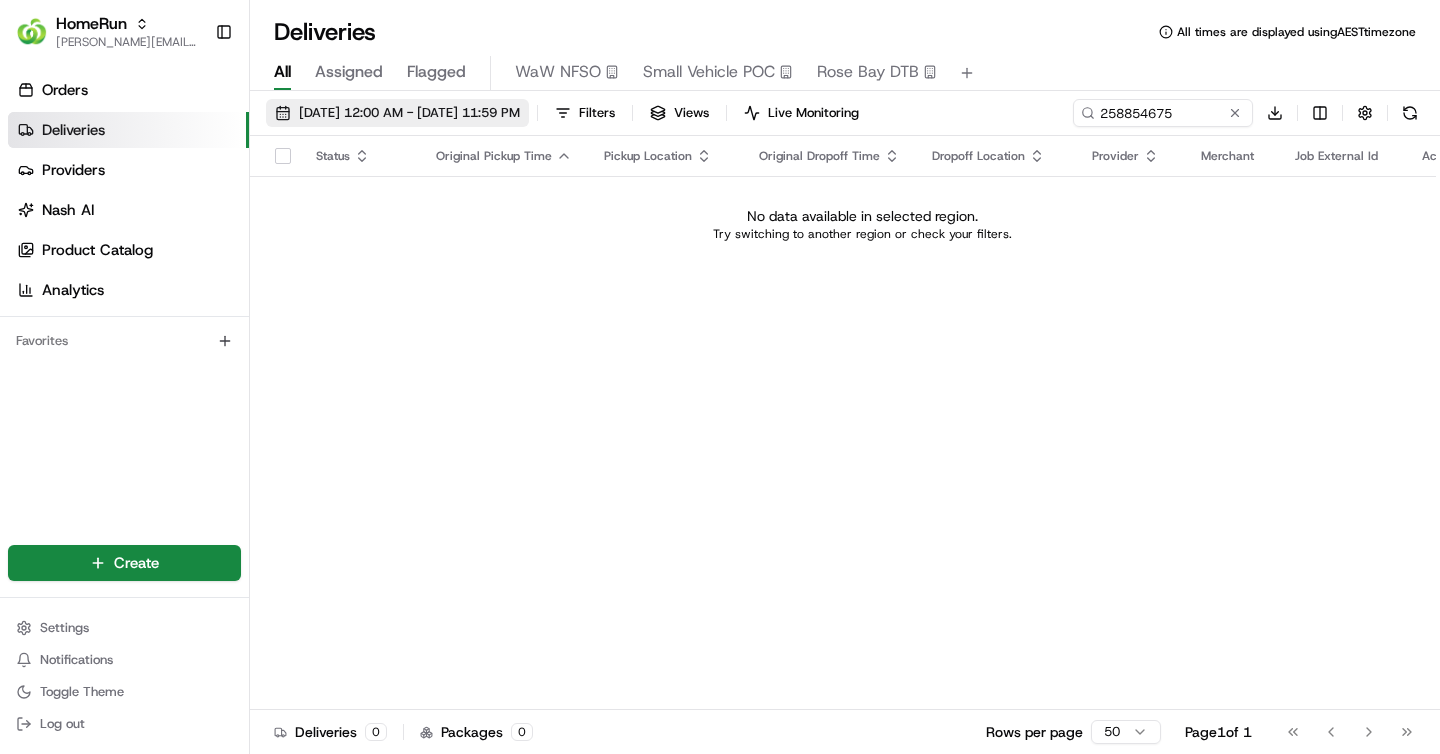 click on "12/07/2025 12:00 AM - 12/07/2025 11:59 PM" at bounding box center (409, 113) 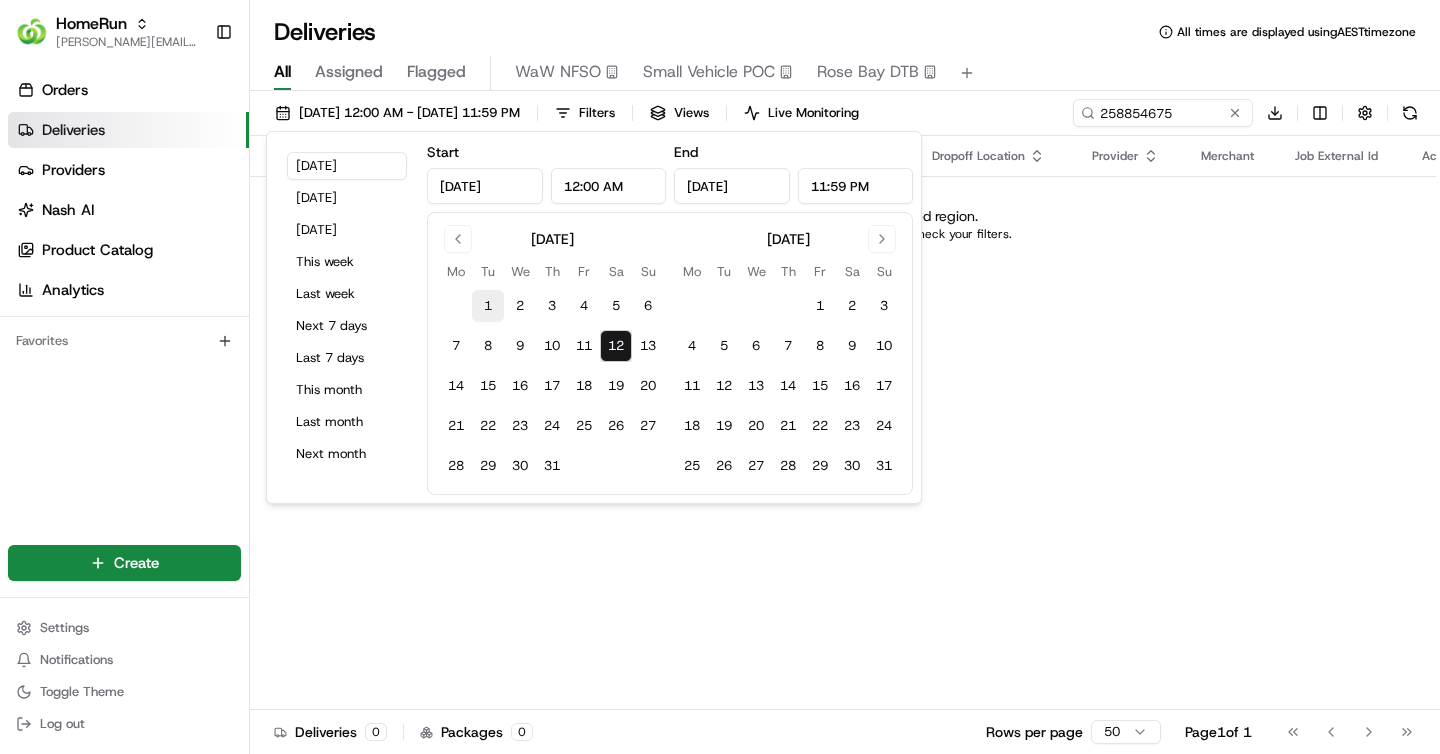 click on "1" at bounding box center (488, 306) 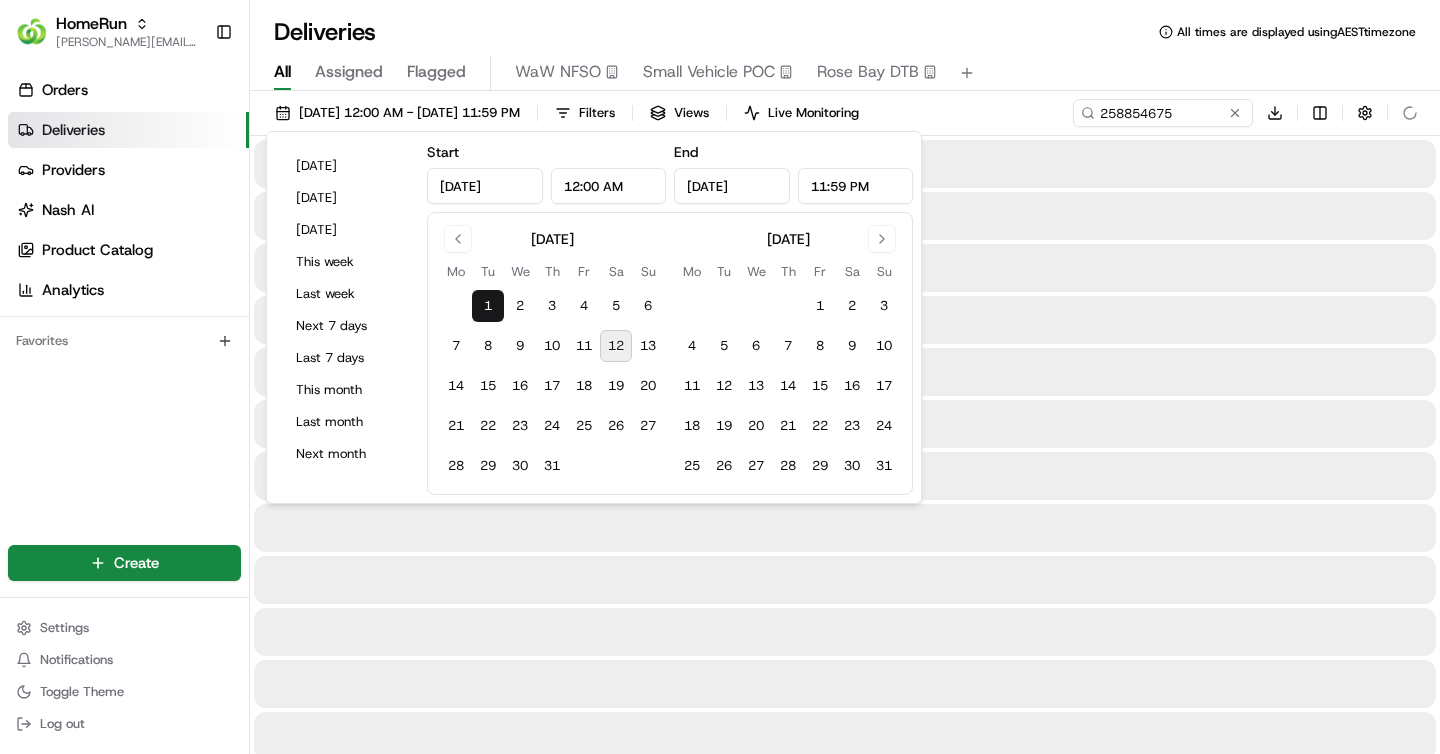 click on "12" at bounding box center [616, 346] 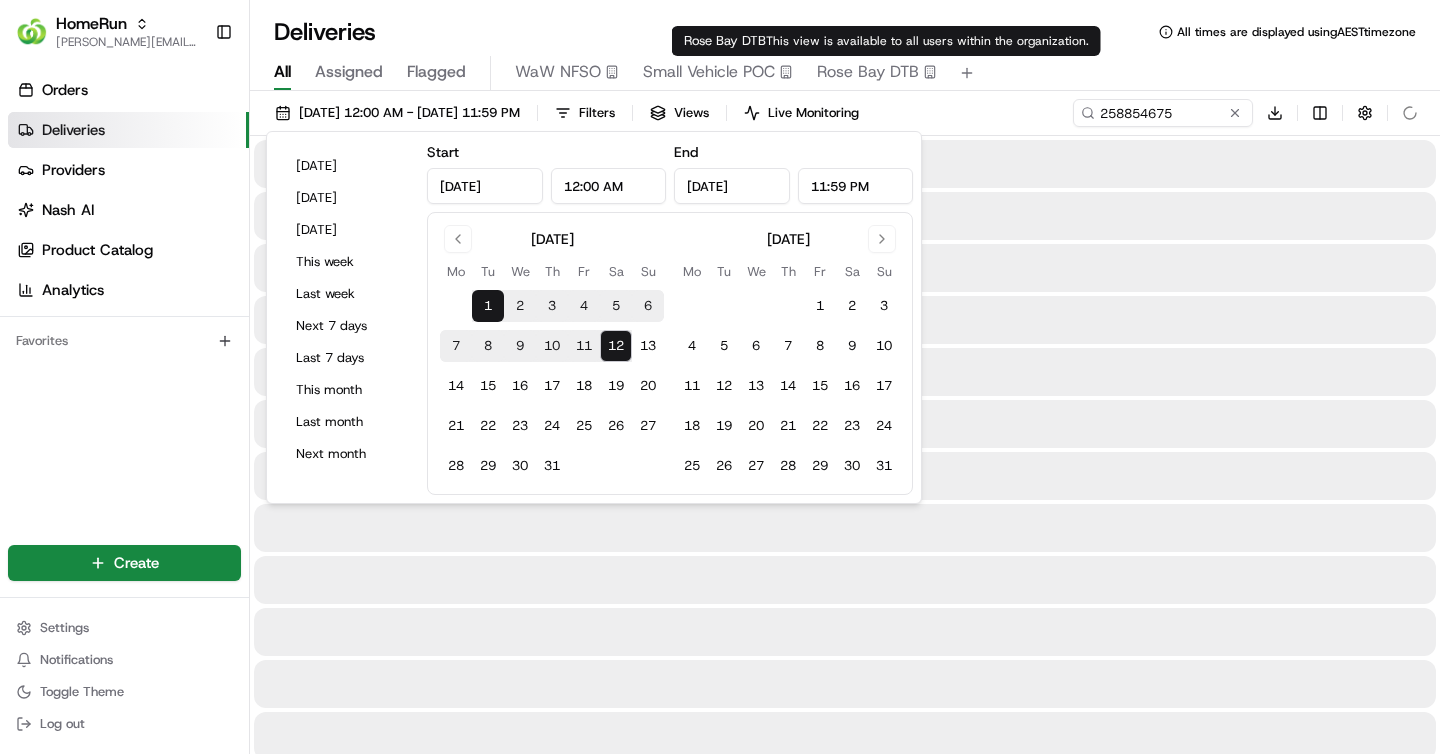 click on "Rose Bay DTB This view is available to all users within the organization. Rose Bay DTB This view is available to all users within the organization." at bounding box center [886, 41] 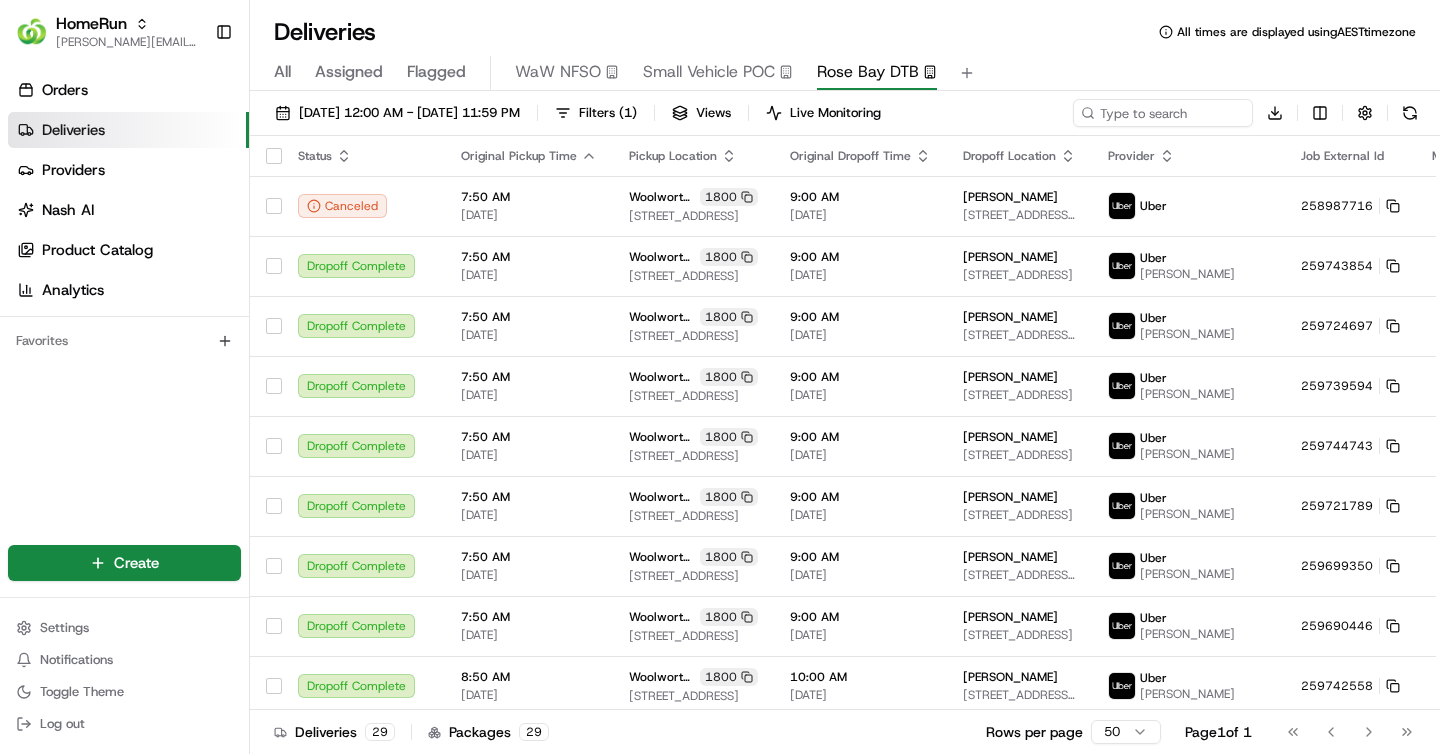 click on "All" at bounding box center [282, 72] 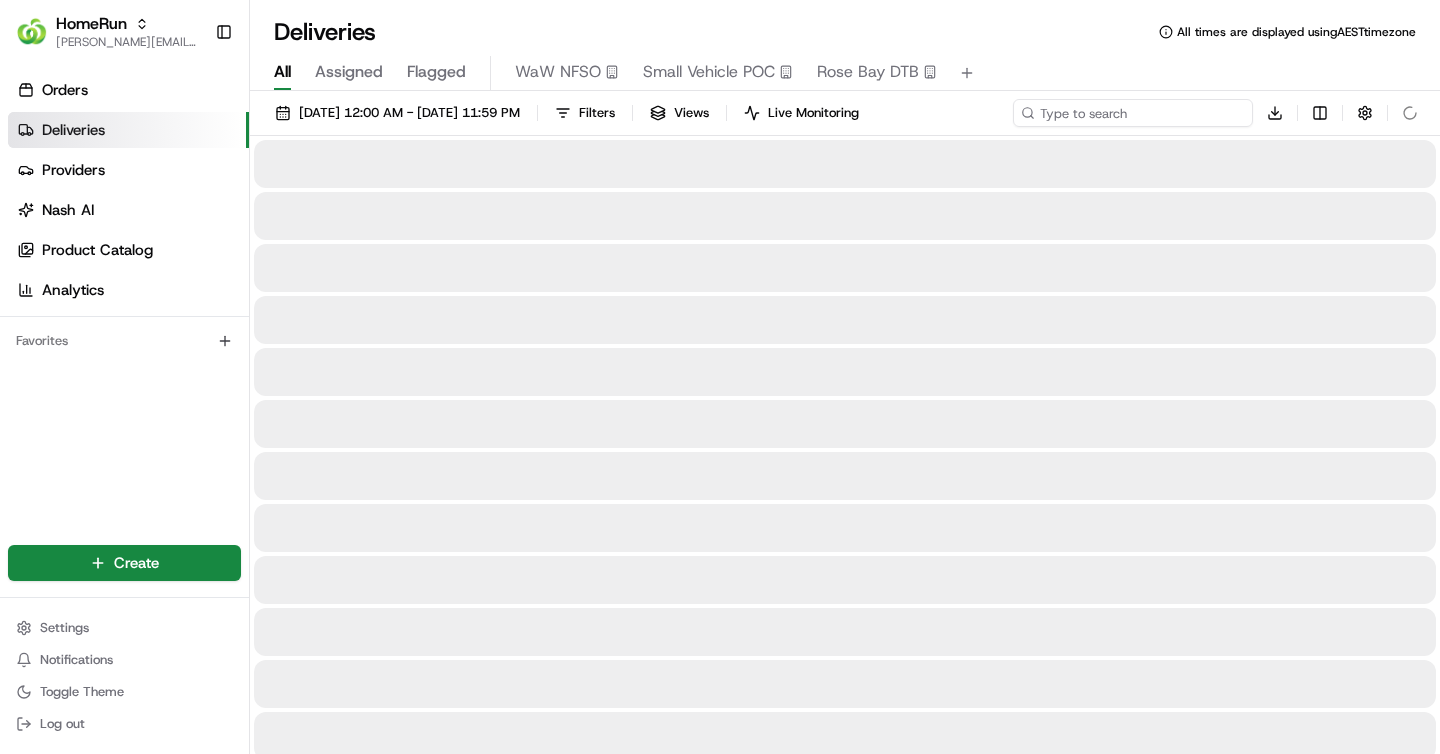 click at bounding box center (1133, 113) 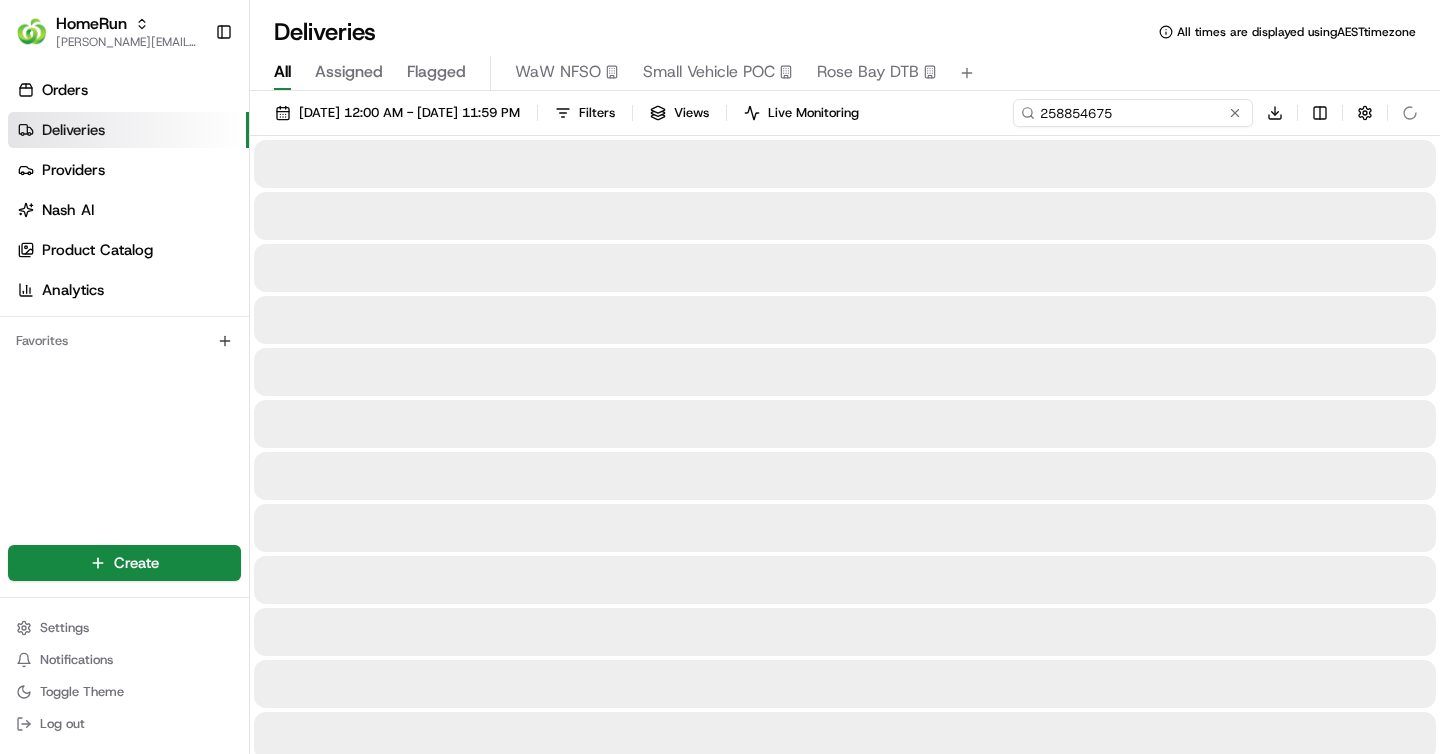 type on "258854675" 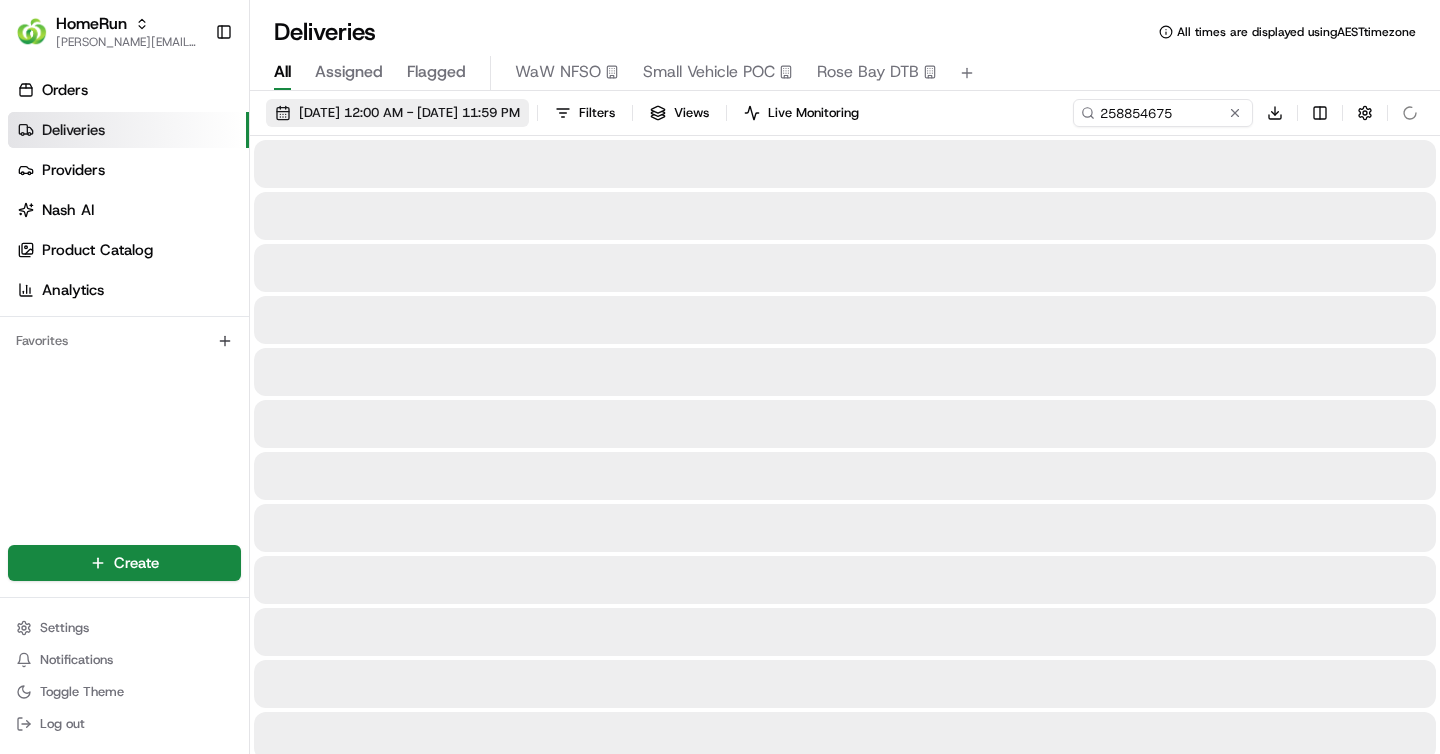 click on "12/07/2025 12:00 AM - 12/07/2025 11:59 PM" at bounding box center (409, 113) 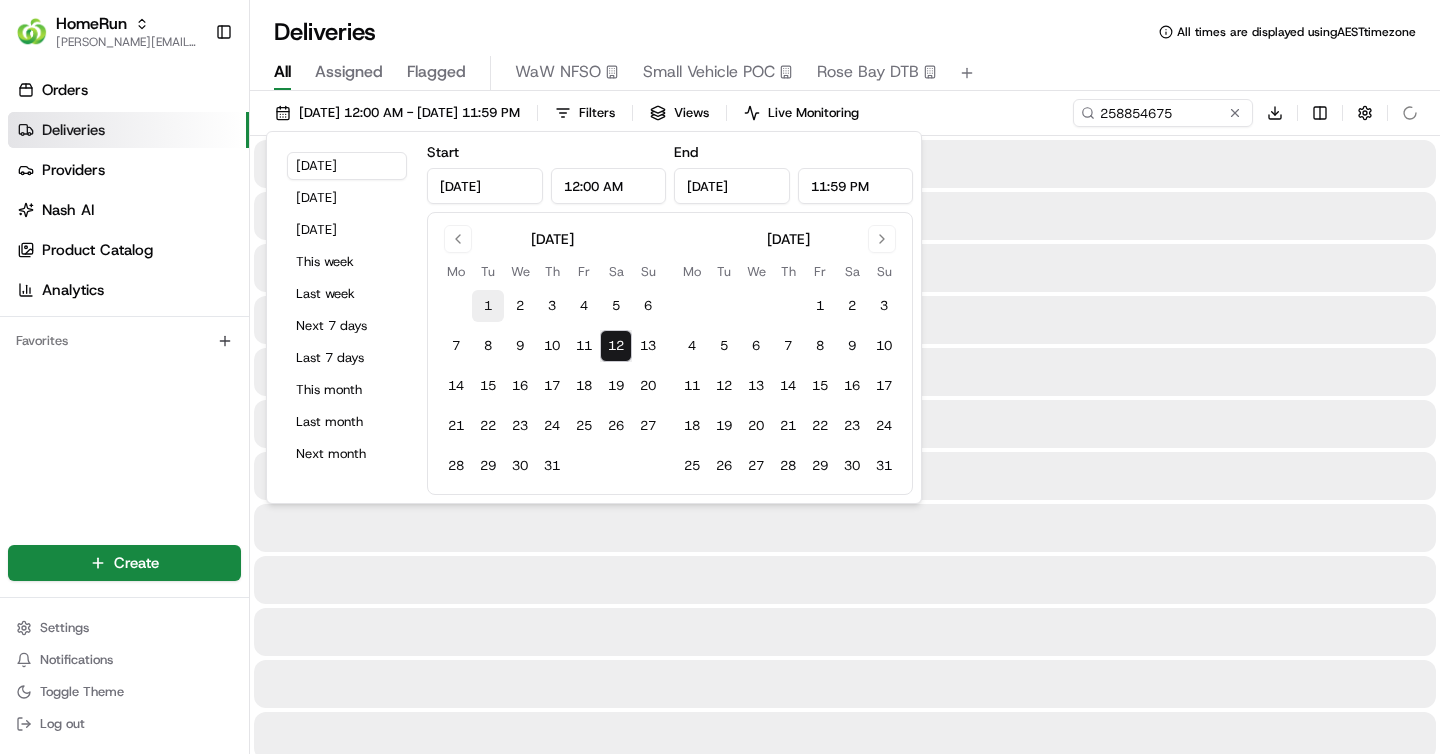 click on "1" at bounding box center [488, 306] 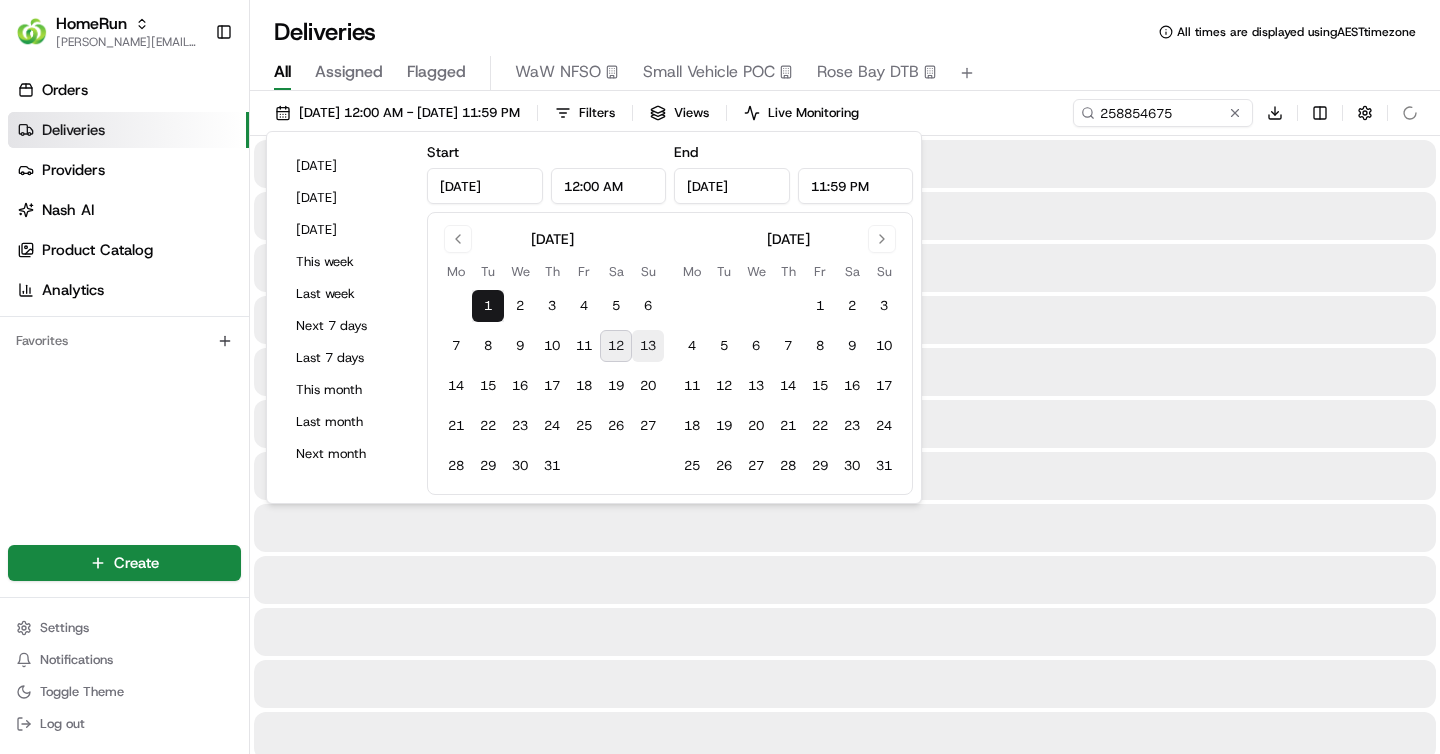 click on "13" at bounding box center [648, 346] 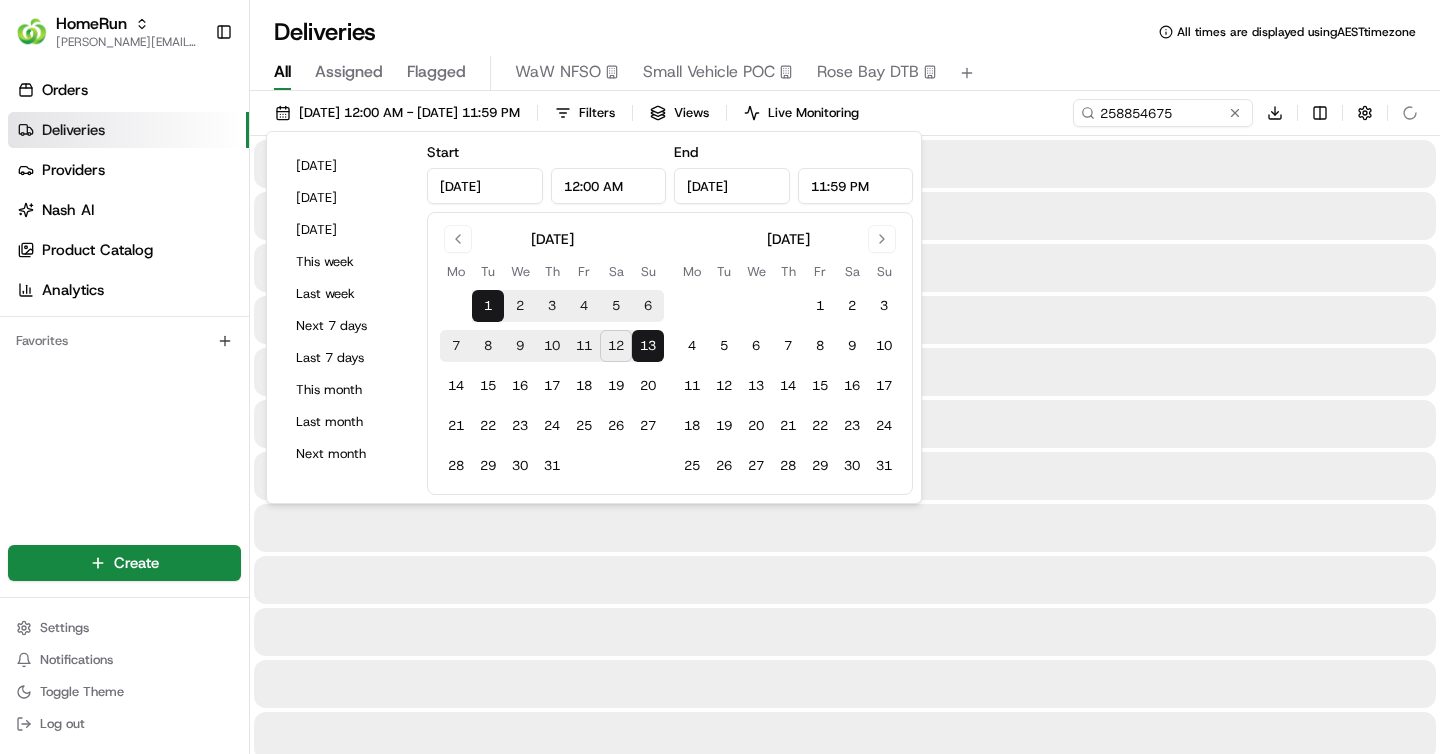 click on "Deliveries All times are displayed using  AEST  timezone All Assigned Flagged WaW NFSO Small Vehicle POC Rose Bay DTB 01/07/2025 12:00 AM - 13/07/2025 11:59 PM Filters Views Live Monitoring 258854675 Download" at bounding box center (845, 377) 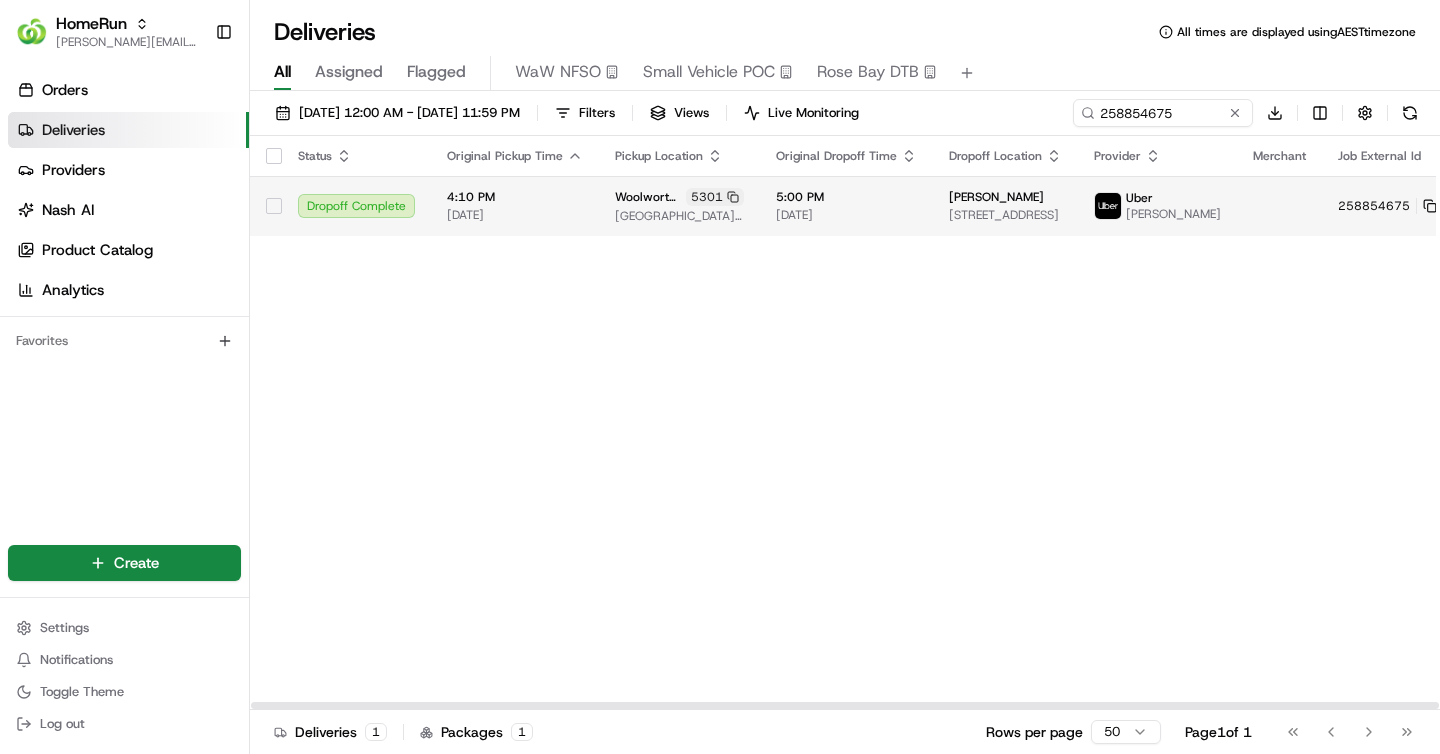 click on "5:00 PM 08/07/2025" at bounding box center (846, 206) 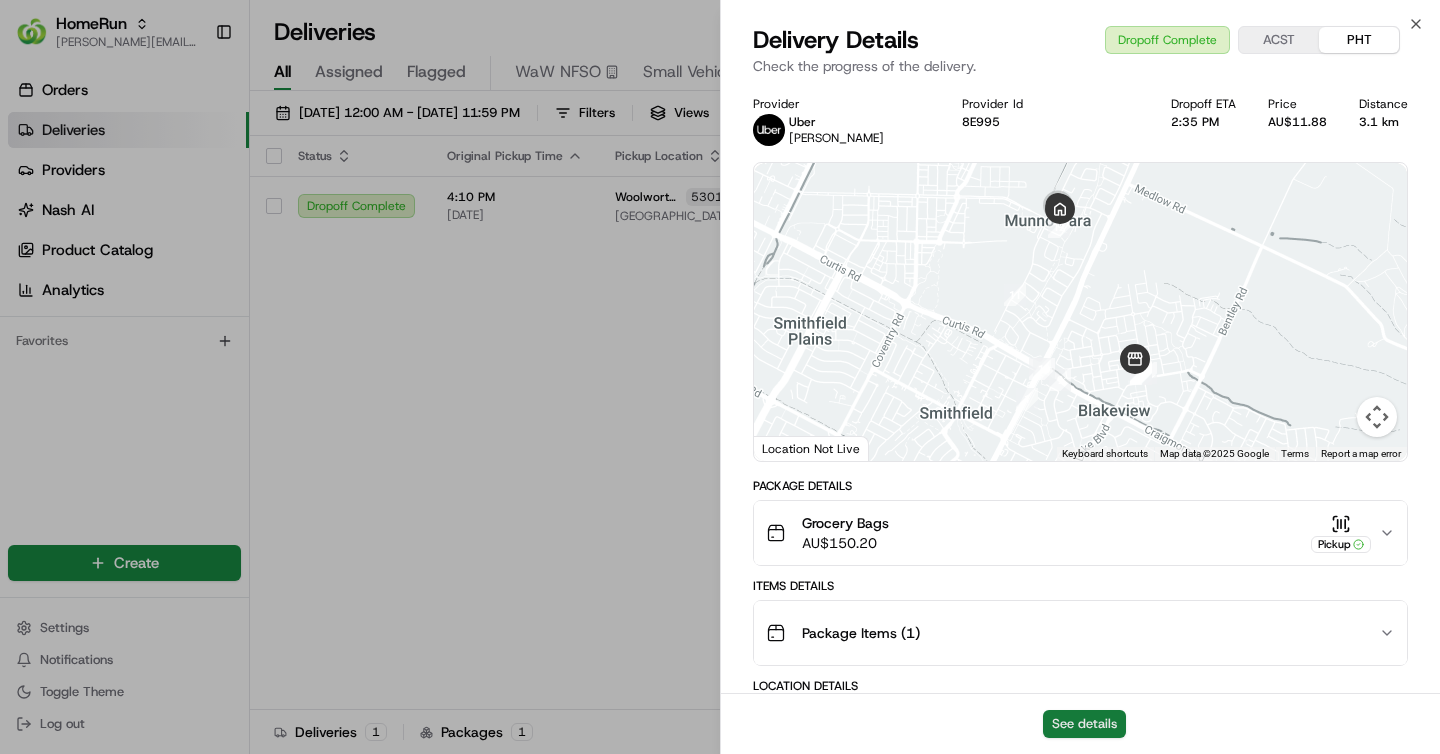 click on "See details" at bounding box center [1084, 724] 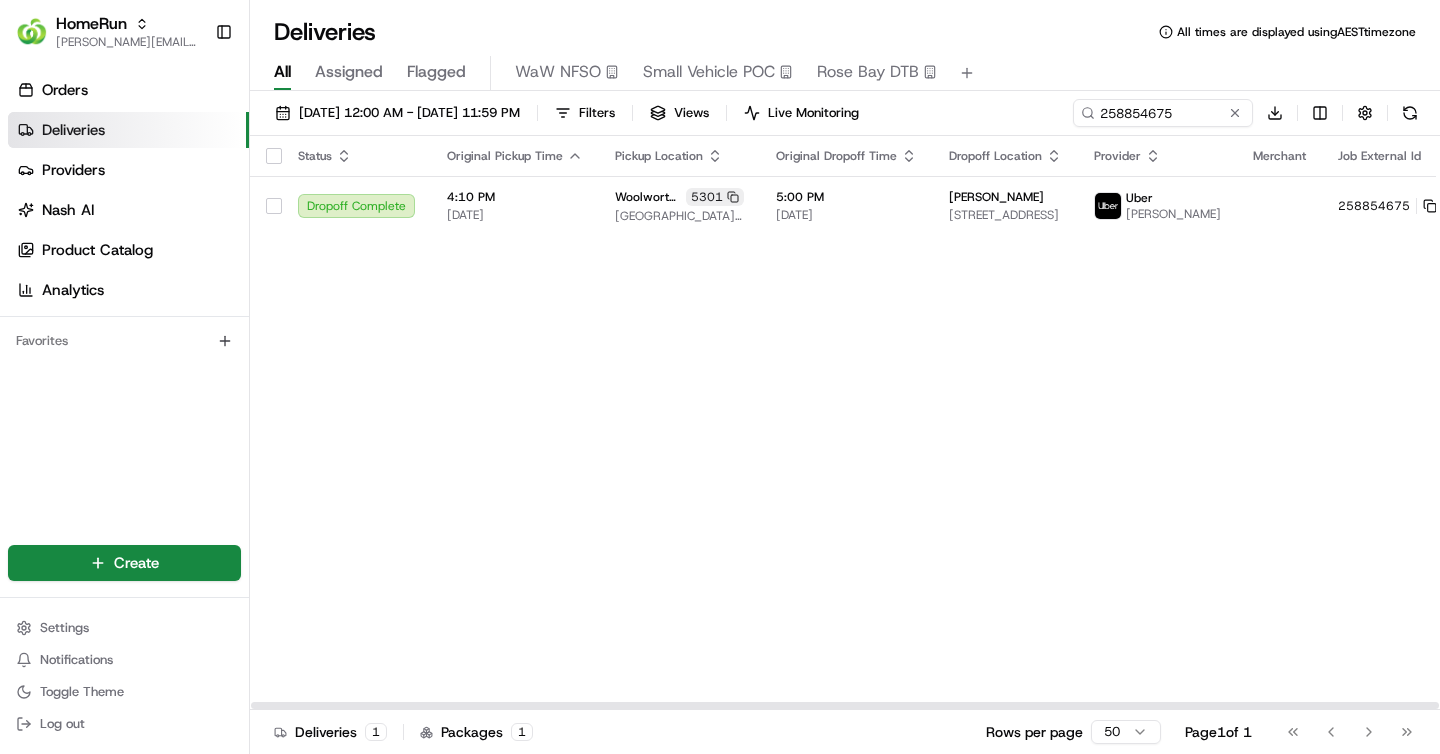 click on "01/07/2025 12:00 AM - 13/07/2025 11:59 PM Filters Views Live Monitoring 258854675 Download Status Original Pickup Time Pickup Location Original Dropoff Time Dropoff Location Provider Merchant Job External Id Action Dropoff Complete 4:10 PM 08/07/2025 Woolworths Blakes Crossing 5301 Blakes Crossing Town Centre, Main Tce, Blakeview, SA 5114, AU 5:00 PM 08/07/2025 Brooke oliver 21 Konanda Cres, Munno Para, SA 5115, AU Uber DUAA R. 258854675 Deliveries 1 Packages 1 Rows per page 50 Page  1  of   1 Go to first page Go to previous page Go to next page Go to last page" at bounding box center [845, 424] 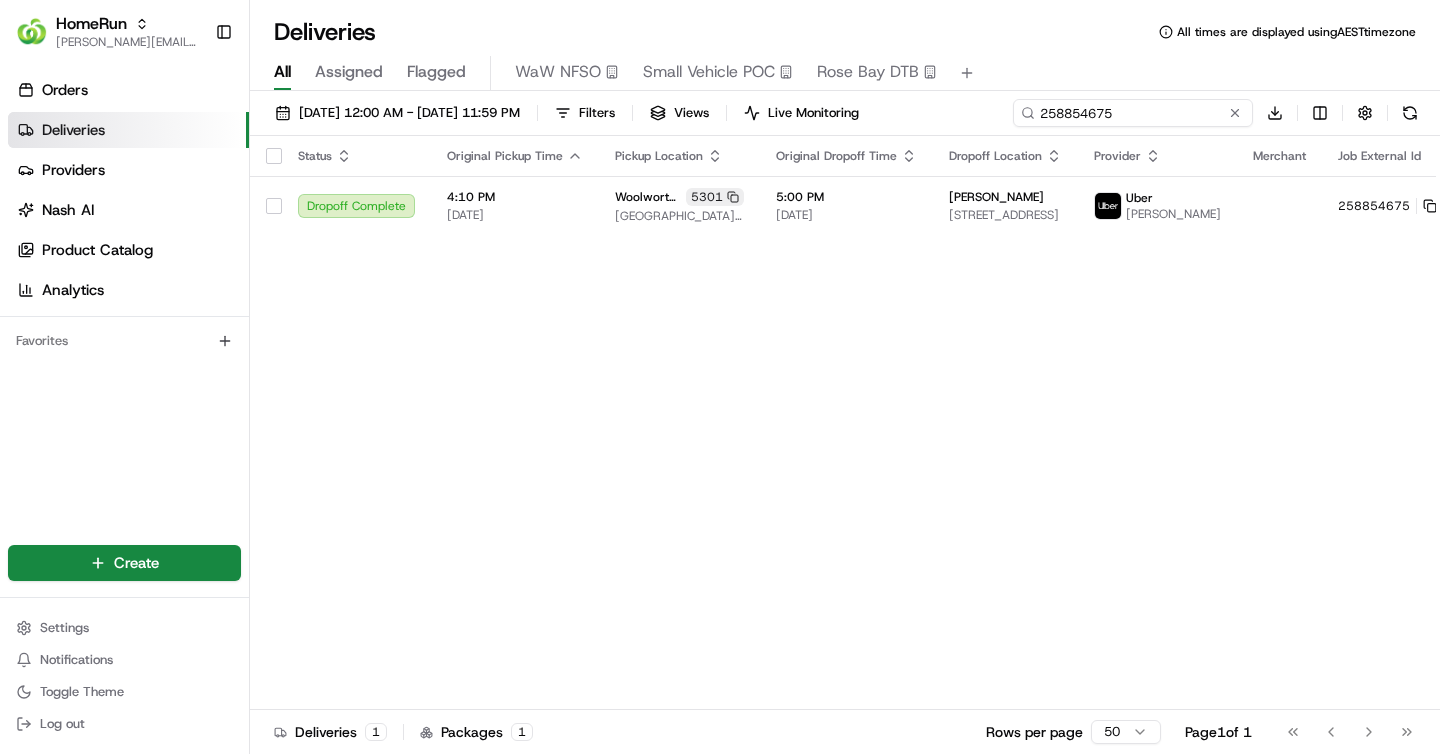 click on "258854675" at bounding box center (1133, 113) 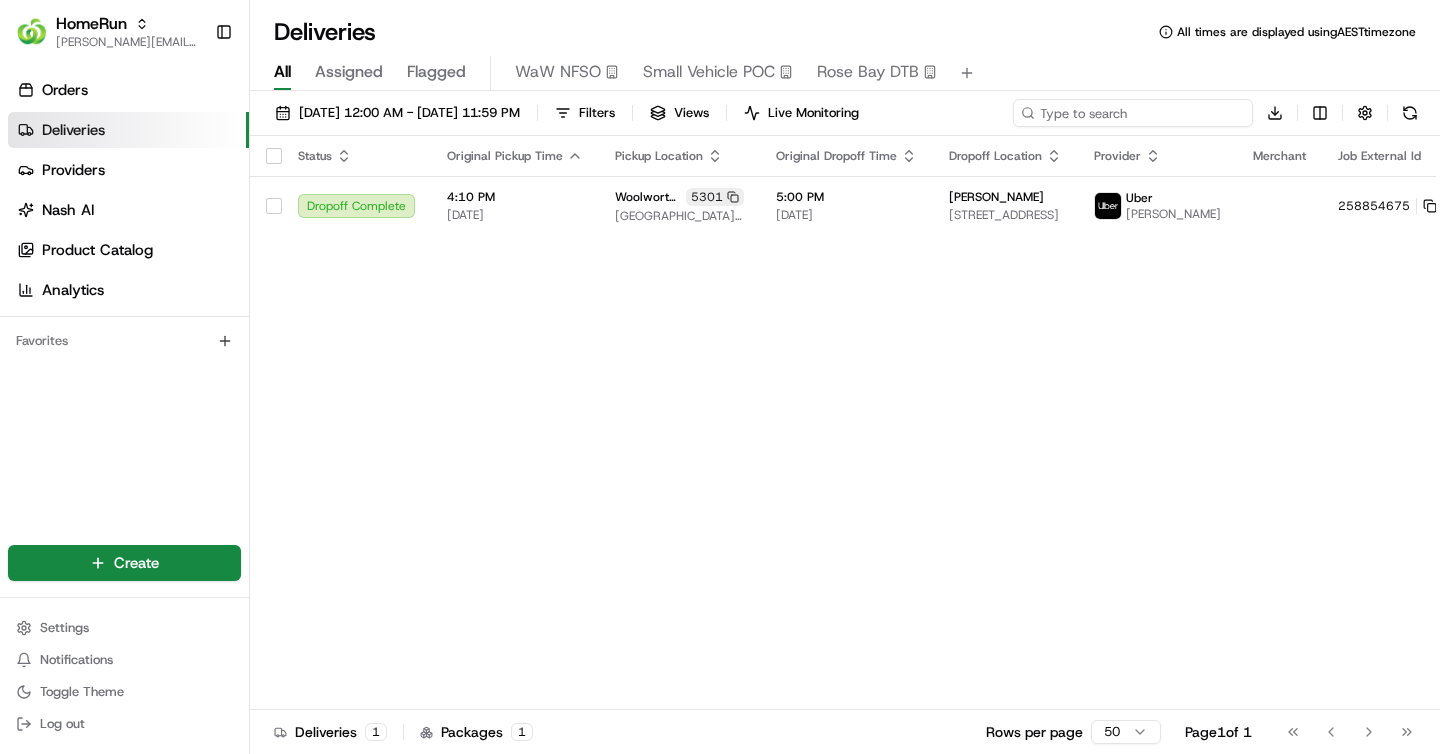 paste on "258656611" 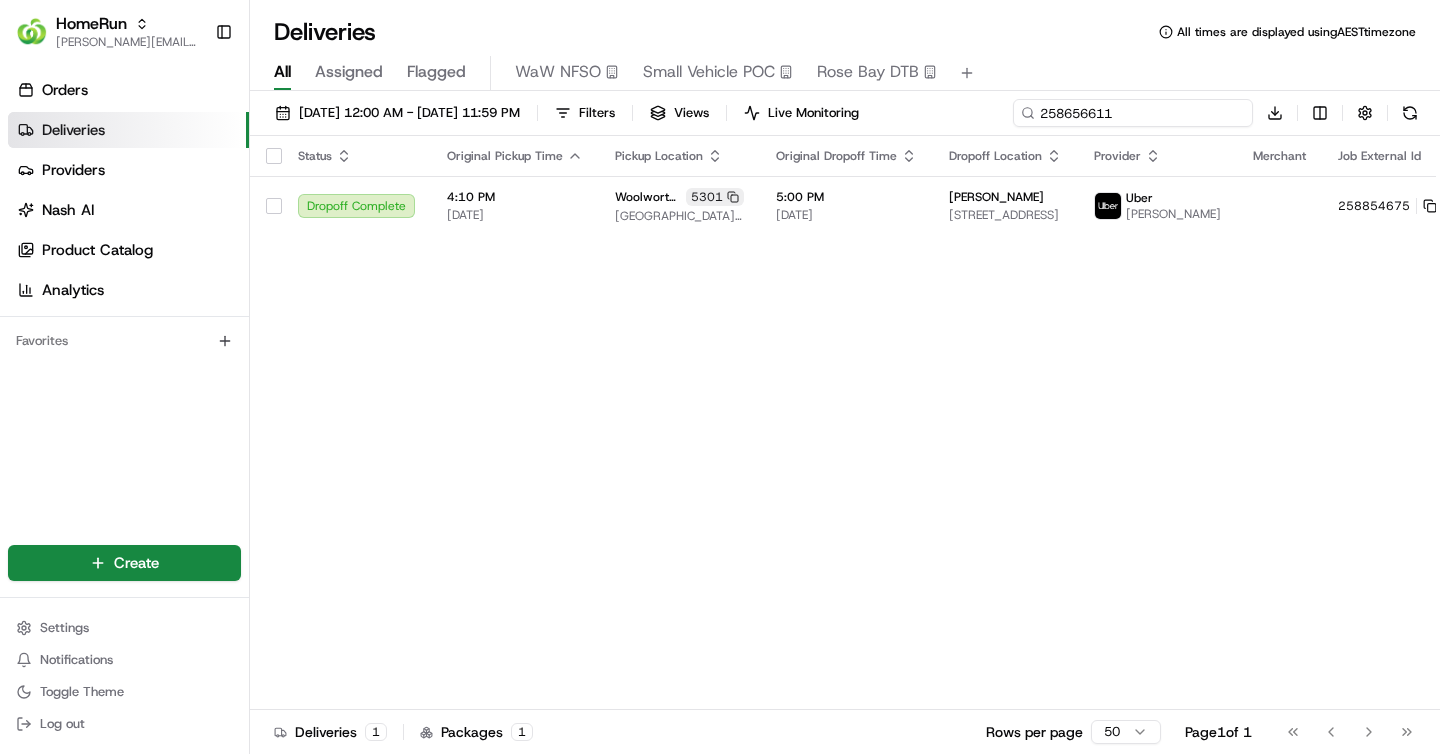 type on "258656611" 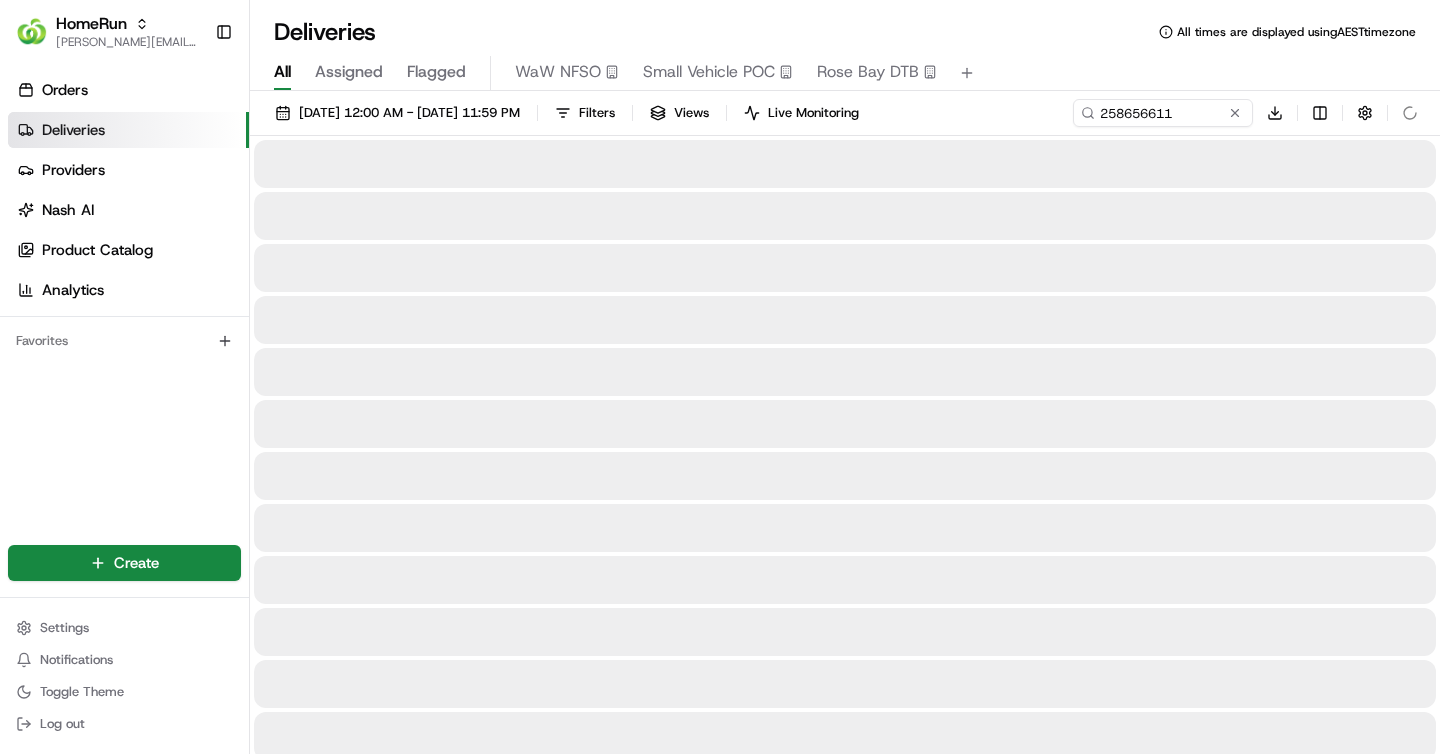 click on "Deliveries All times are displayed using  AEST  timezone All Assigned Flagged WaW NFSO Small Vehicle POC Rose Bay DTB 01/07/2025 12:00 AM - 13/07/2025 11:59 PM Filters Views Live Monitoring 258656611 Download" at bounding box center [845, 377] 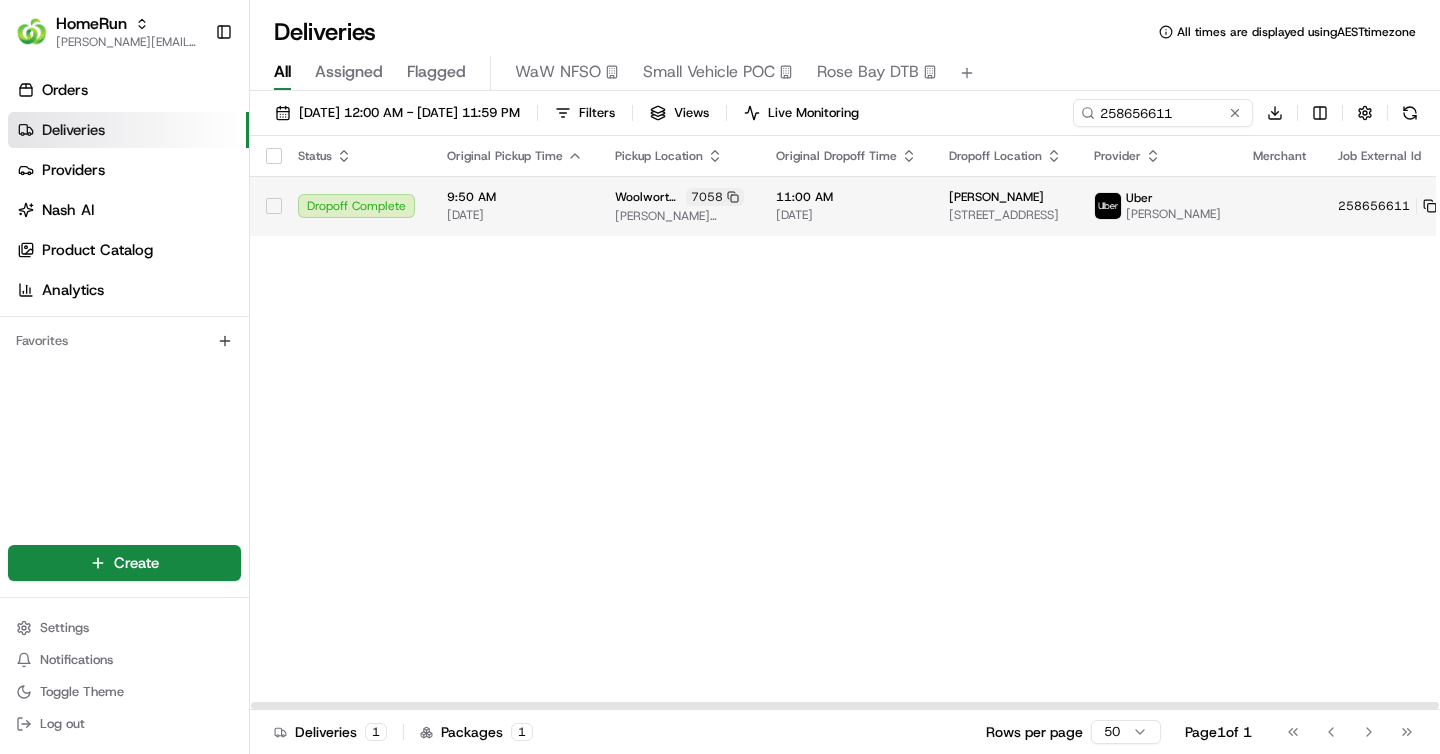 click on "09/07/2025" at bounding box center (846, 215) 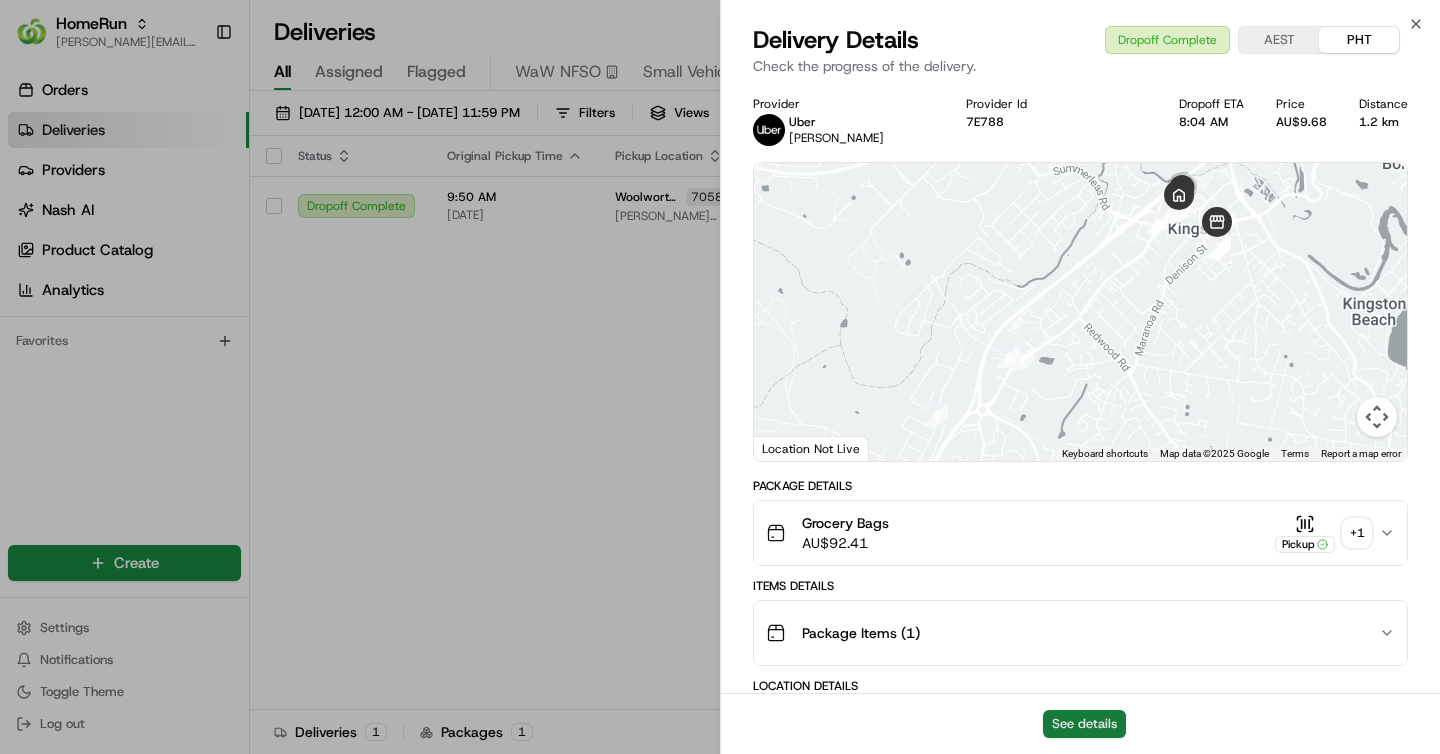 click on "See details" at bounding box center [1084, 724] 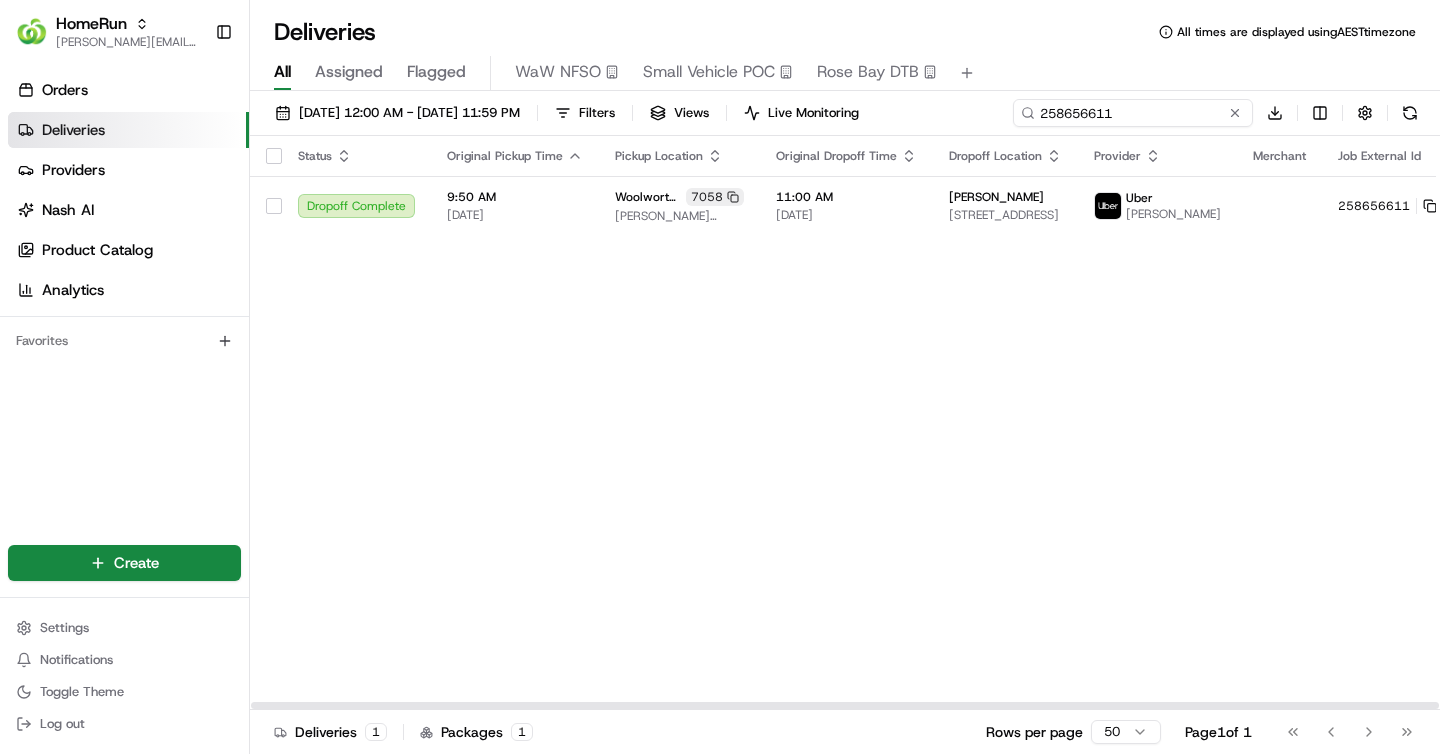 click on "258656611" at bounding box center (1133, 113) 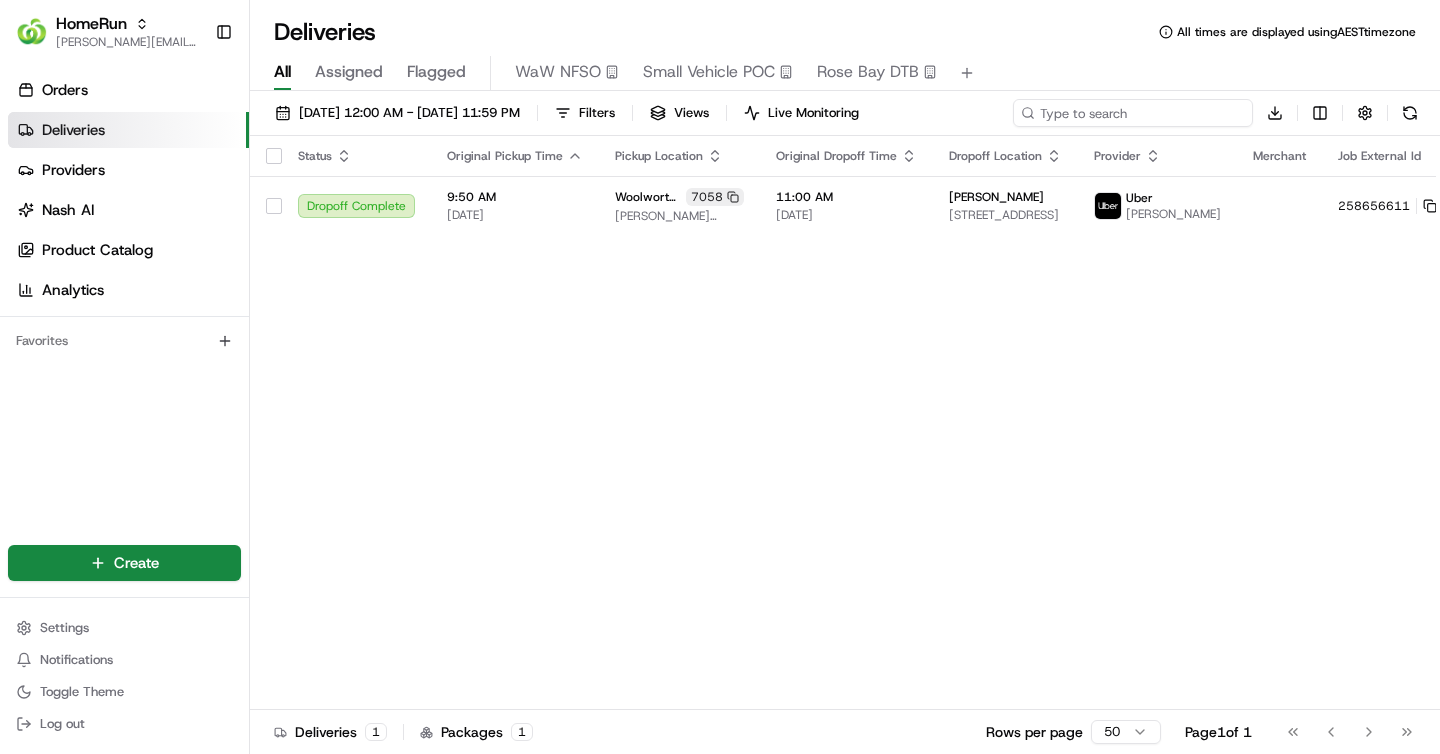 paste on "259275299" 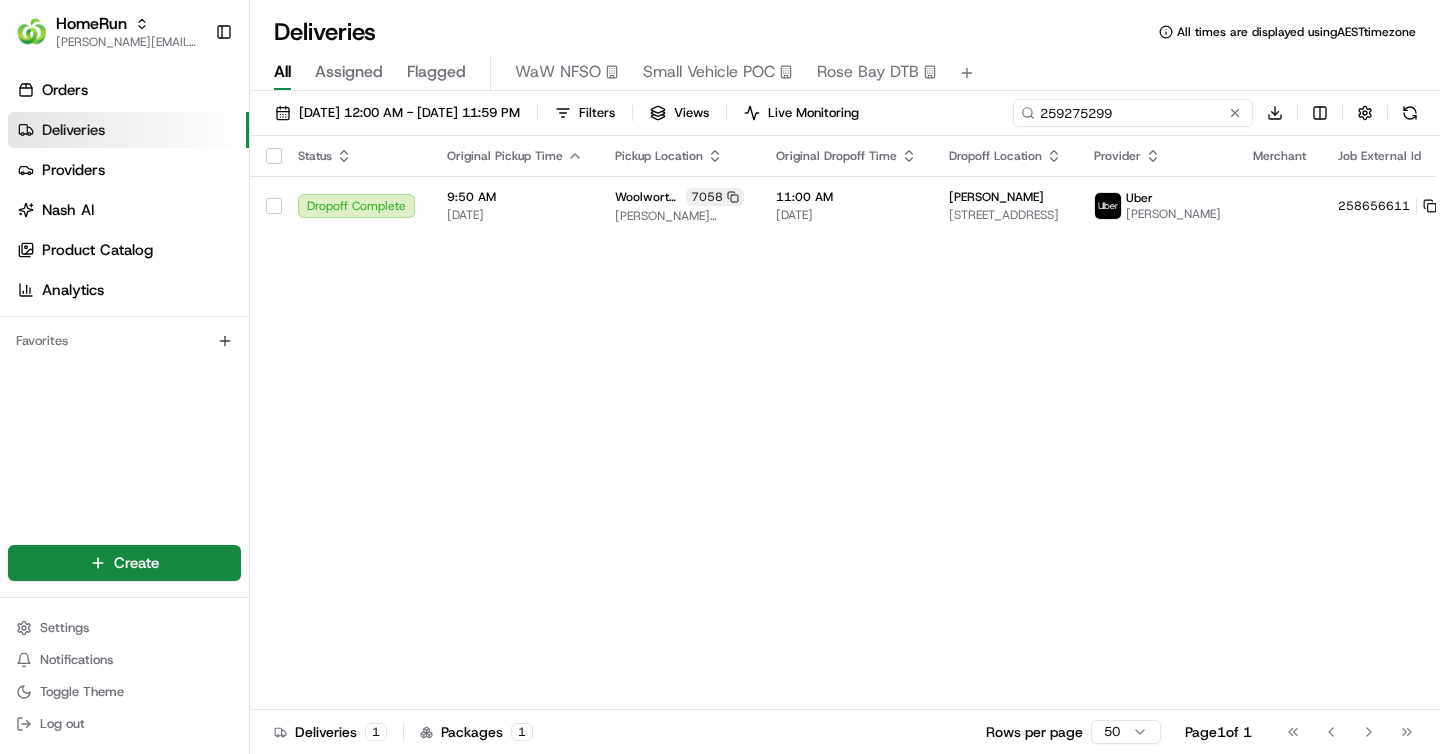 type on "259275299" 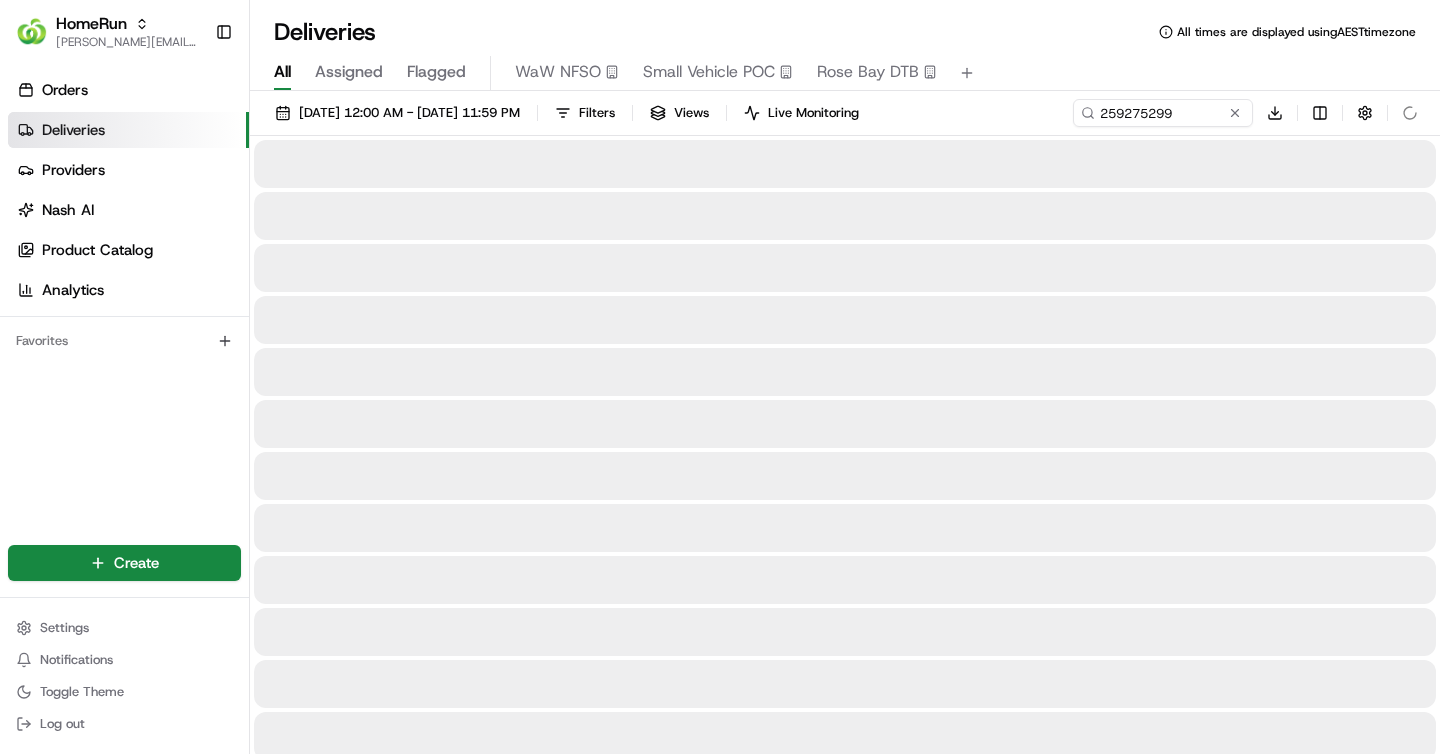 click on "Deliveries All times are displayed using  AEST  timezone" at bounding box center (845, 32) 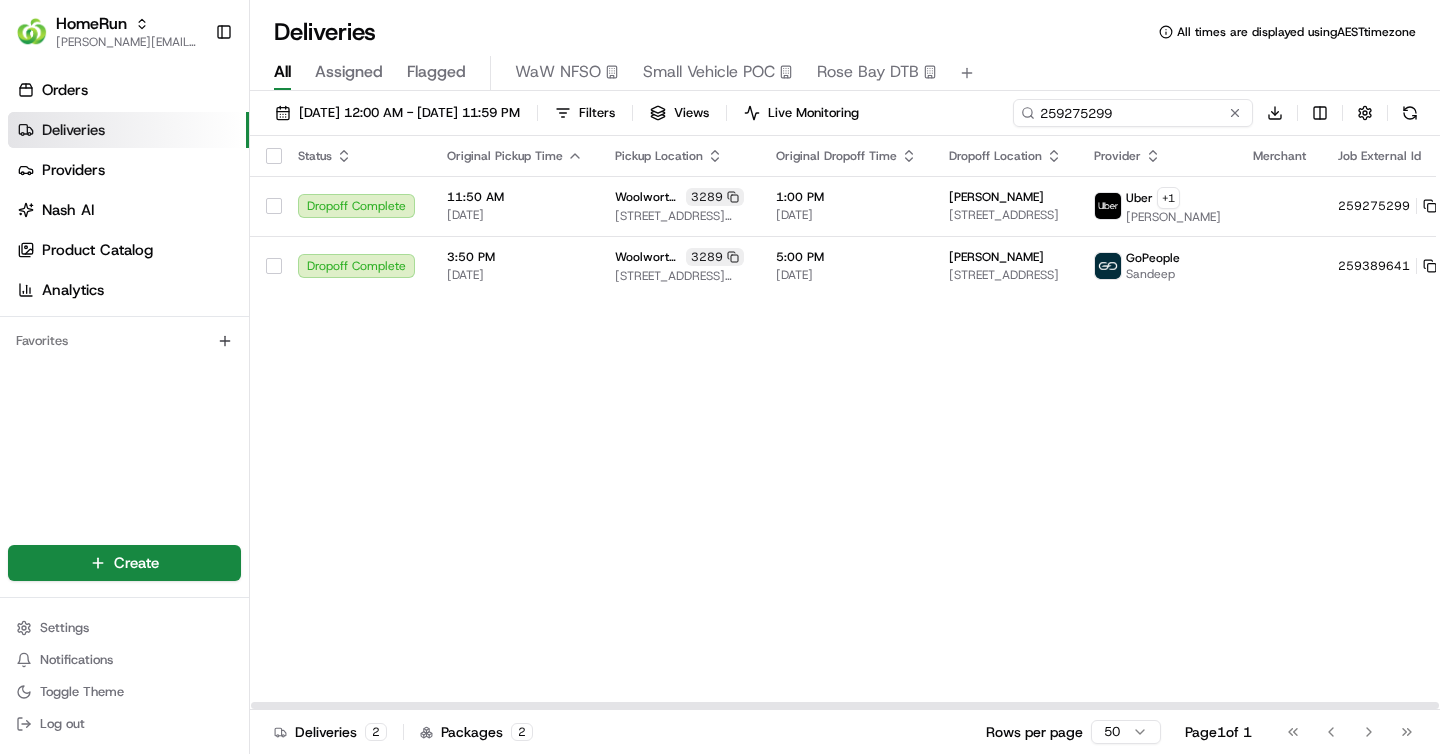 click on "259275299" at bounding box center [1133, 113] 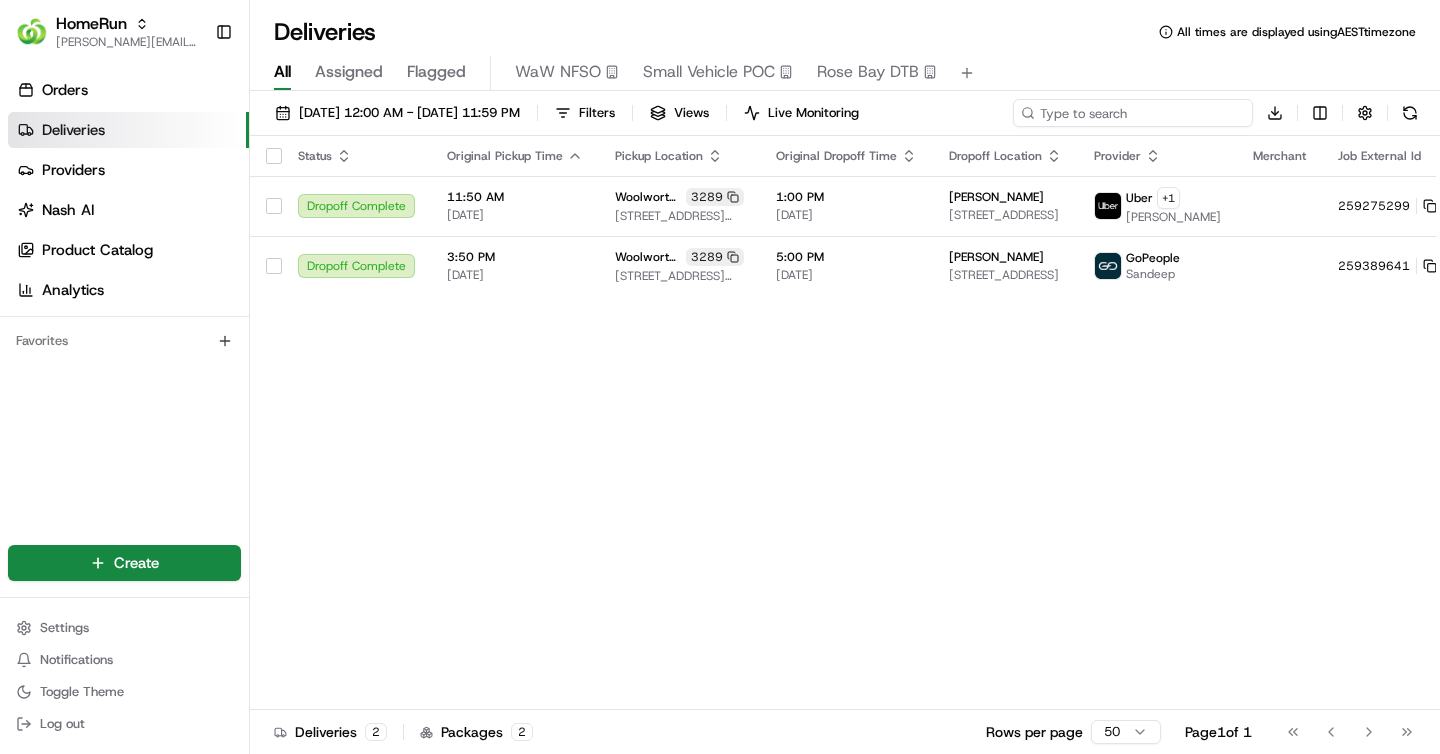 paste on "259347635" 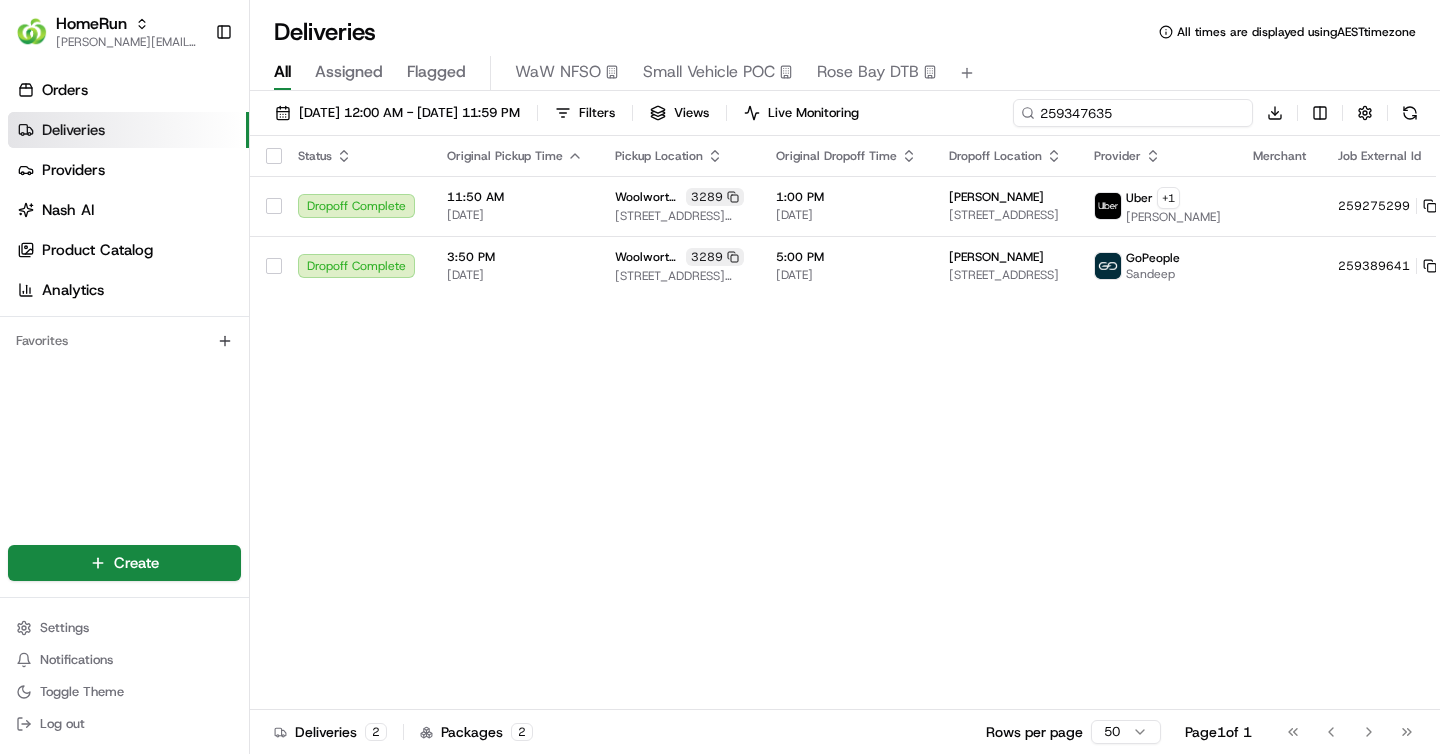 type on "259347635" 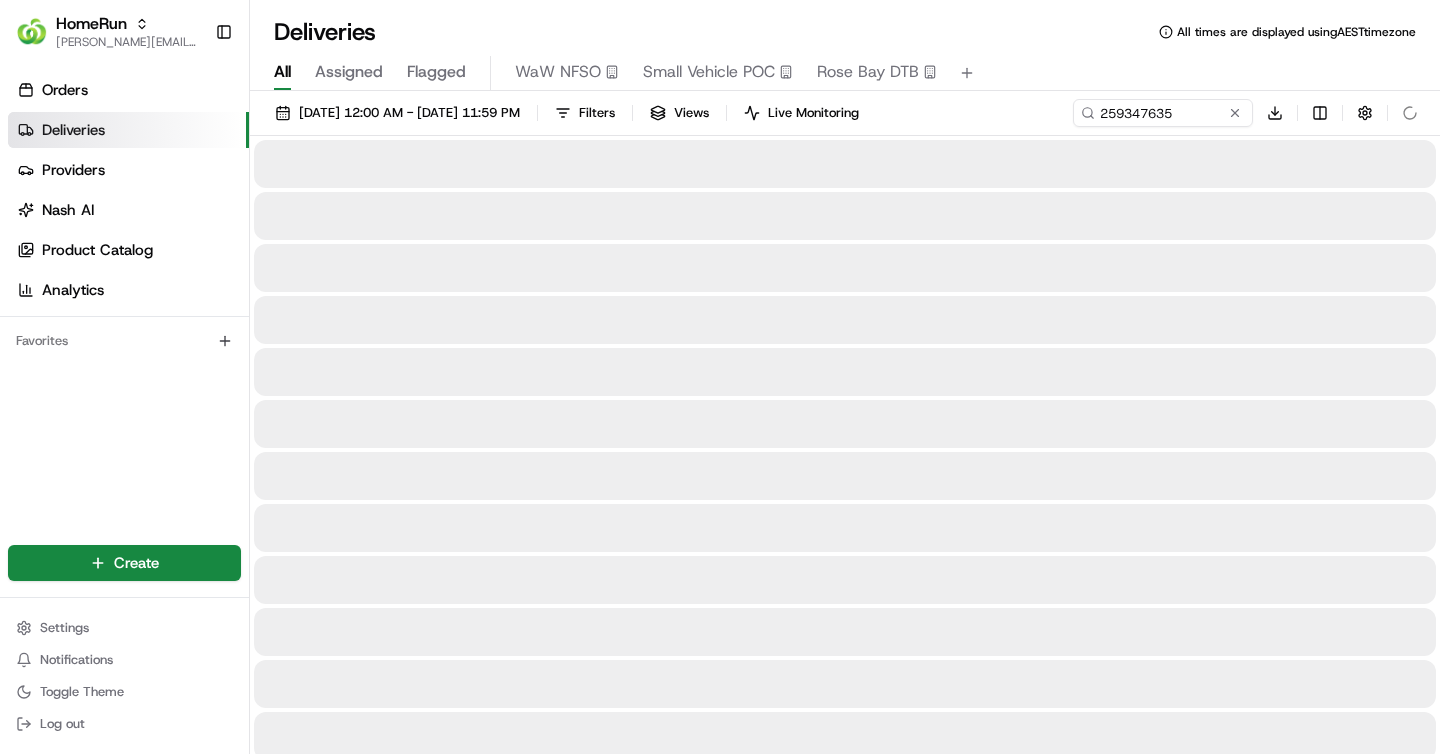 click on "All Assigned Flagged WaW NFSO Small Vehicle POC Rose Bay DTB" at bounding box center [845, 73] 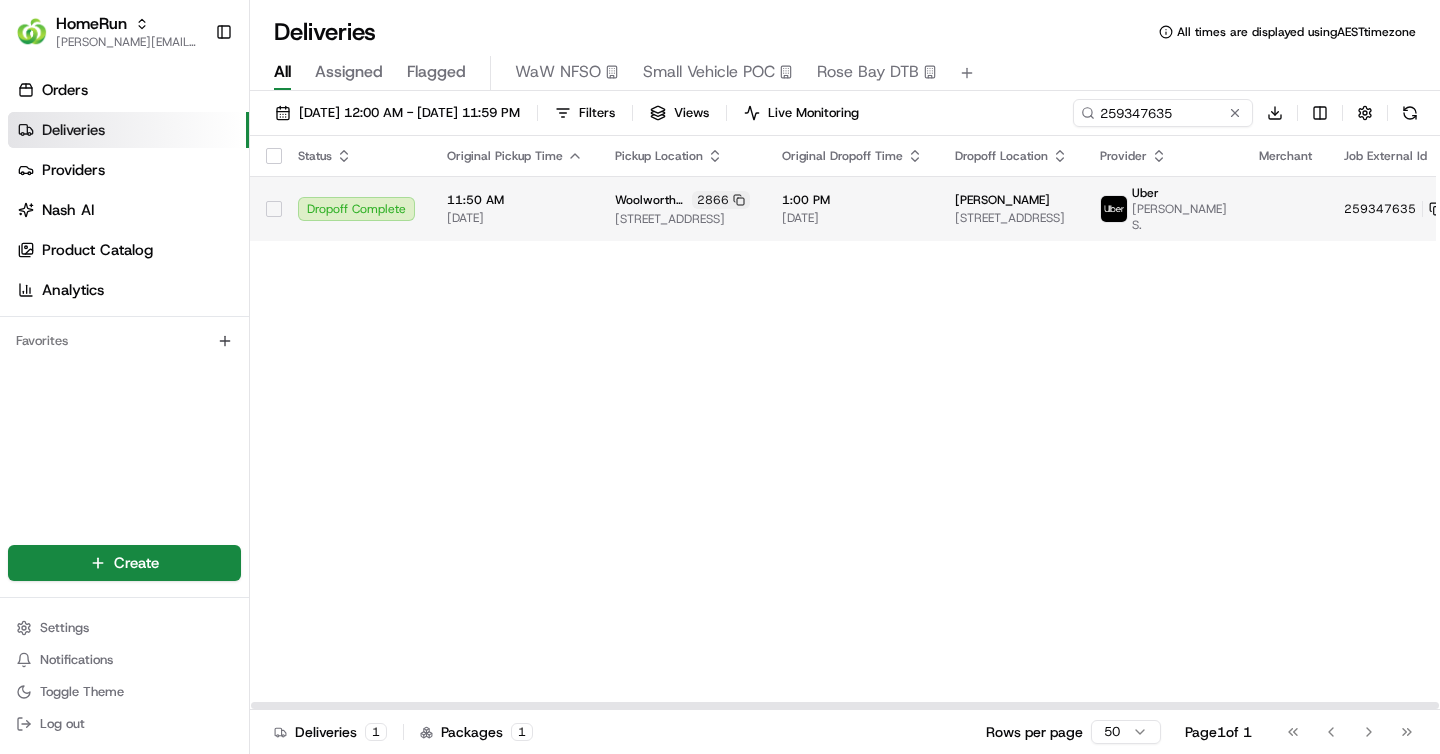 click on "1:00 PM" at bounding box center (852, 200) 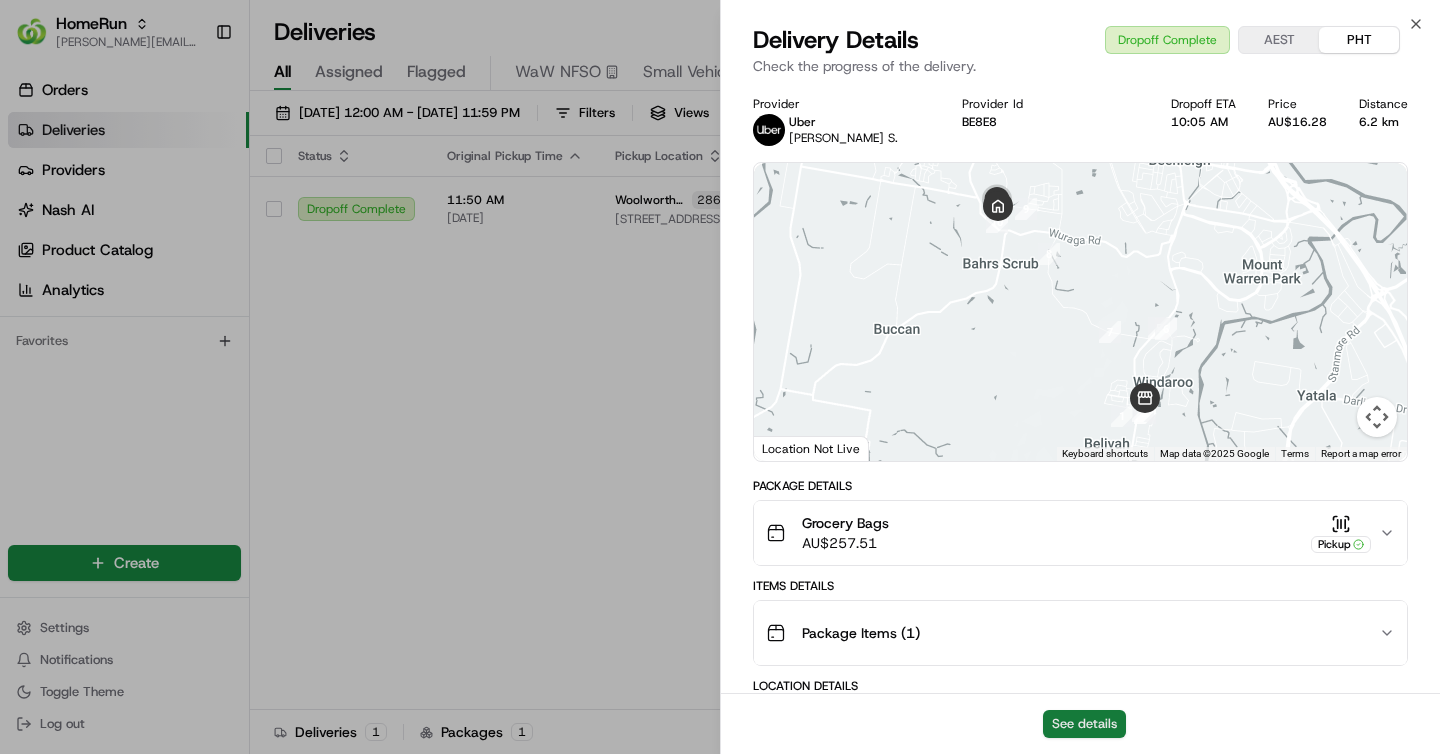 click on "See details" at bounding box center [1084, 724] 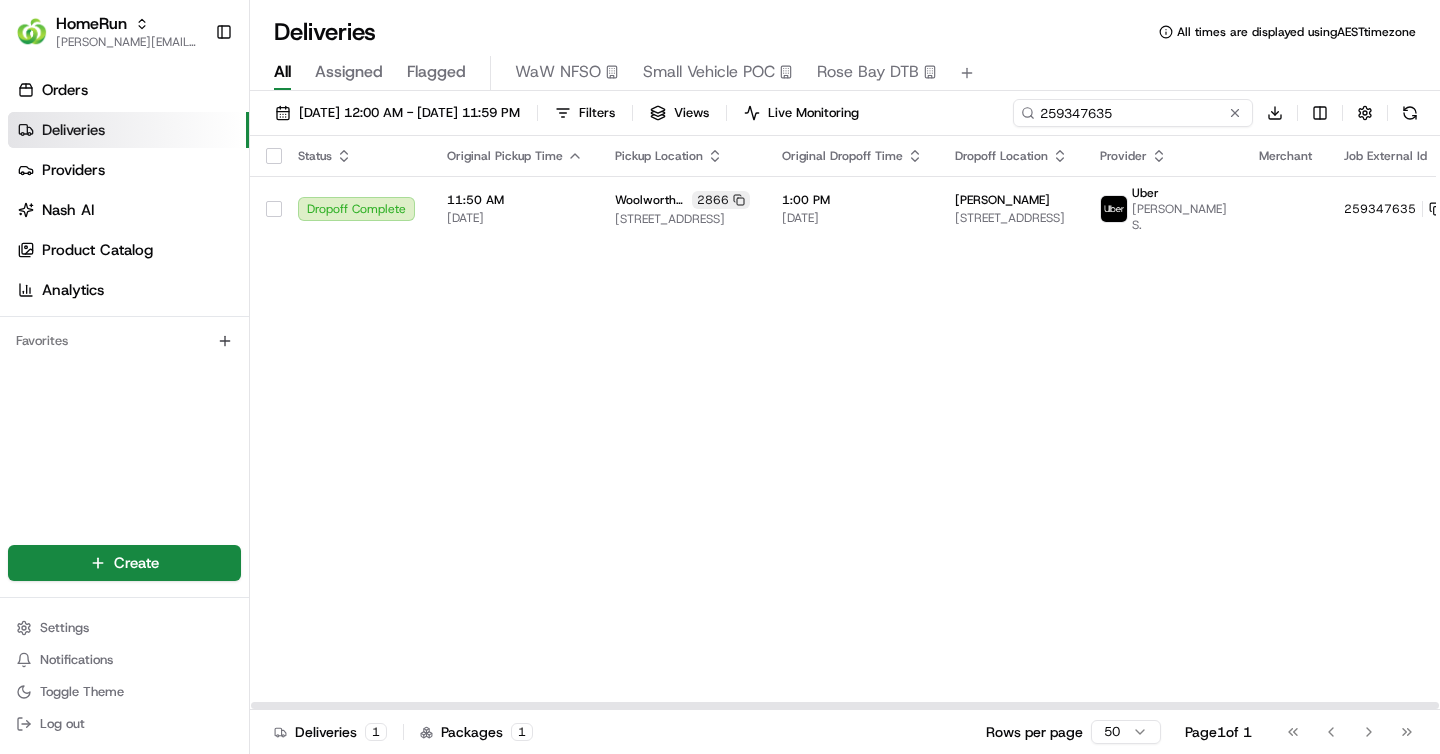 click on "259347635" at bounding box center [1133, 113] 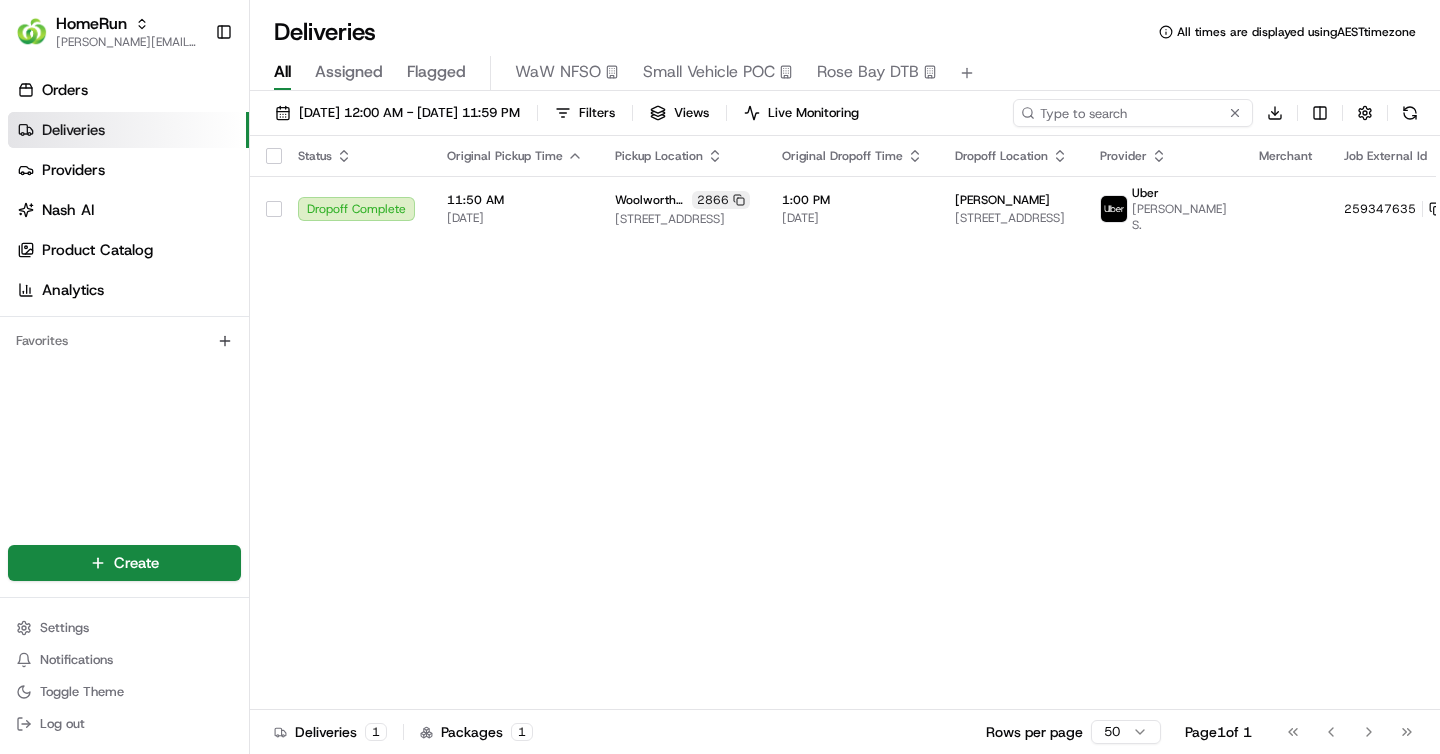 paste on "259261314" 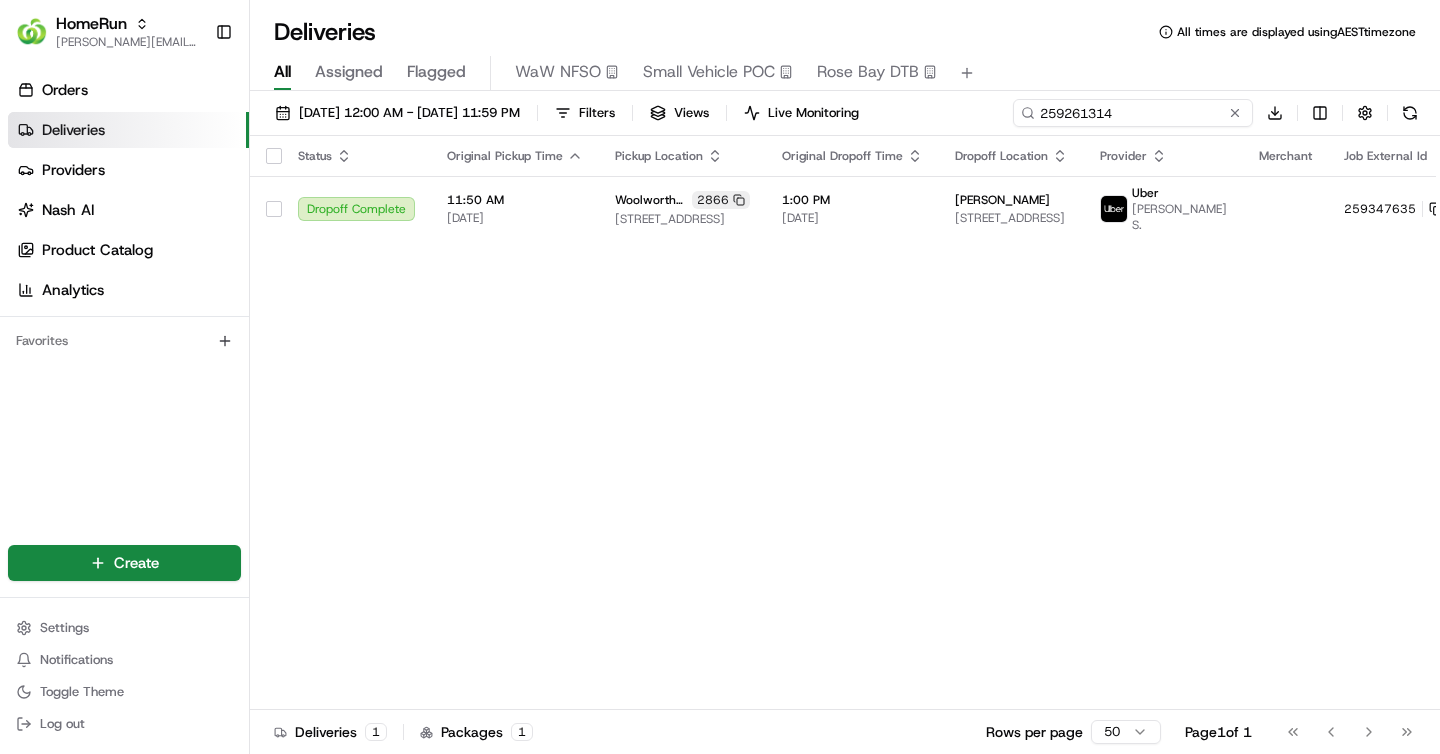 type on "259261314" 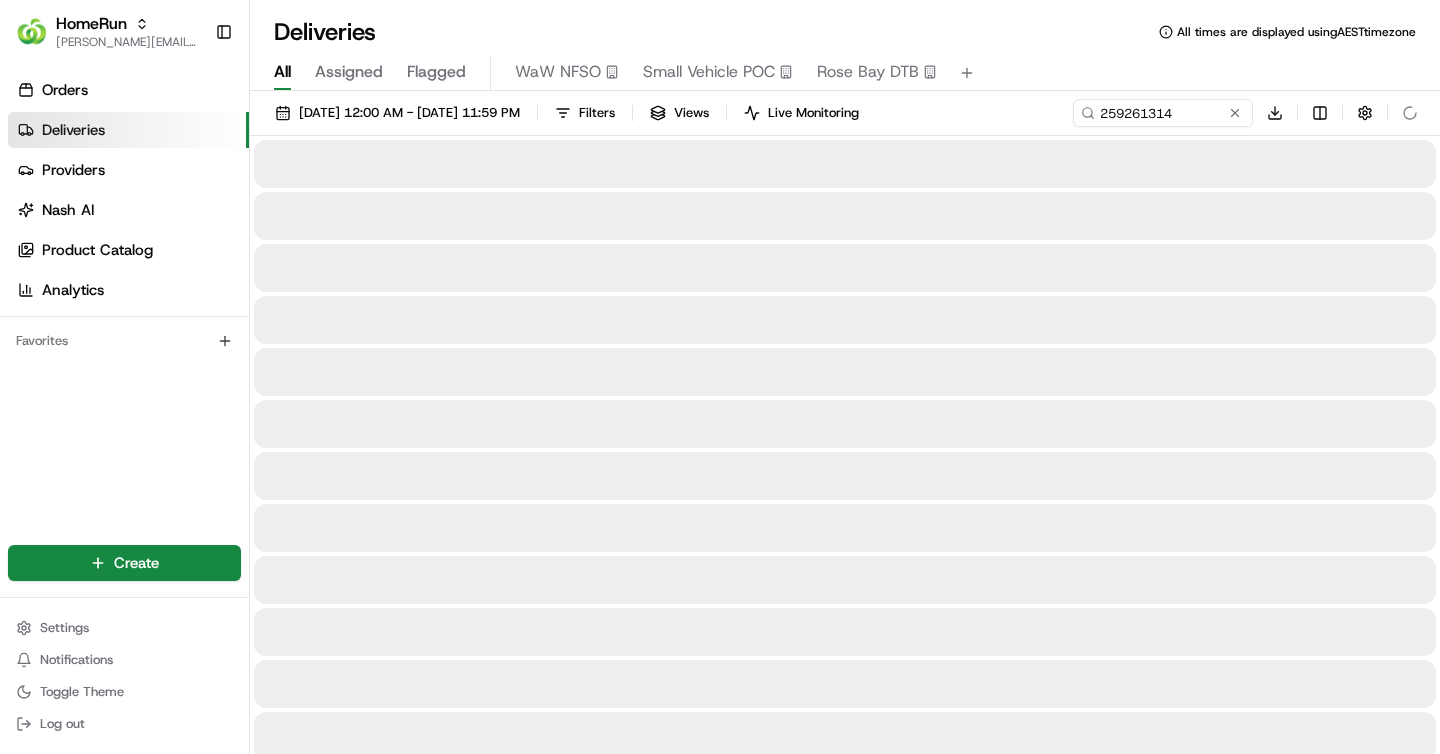 click on "Deliveries All times are displayed using  AEST  timezone" at bounding box center (845, 32) 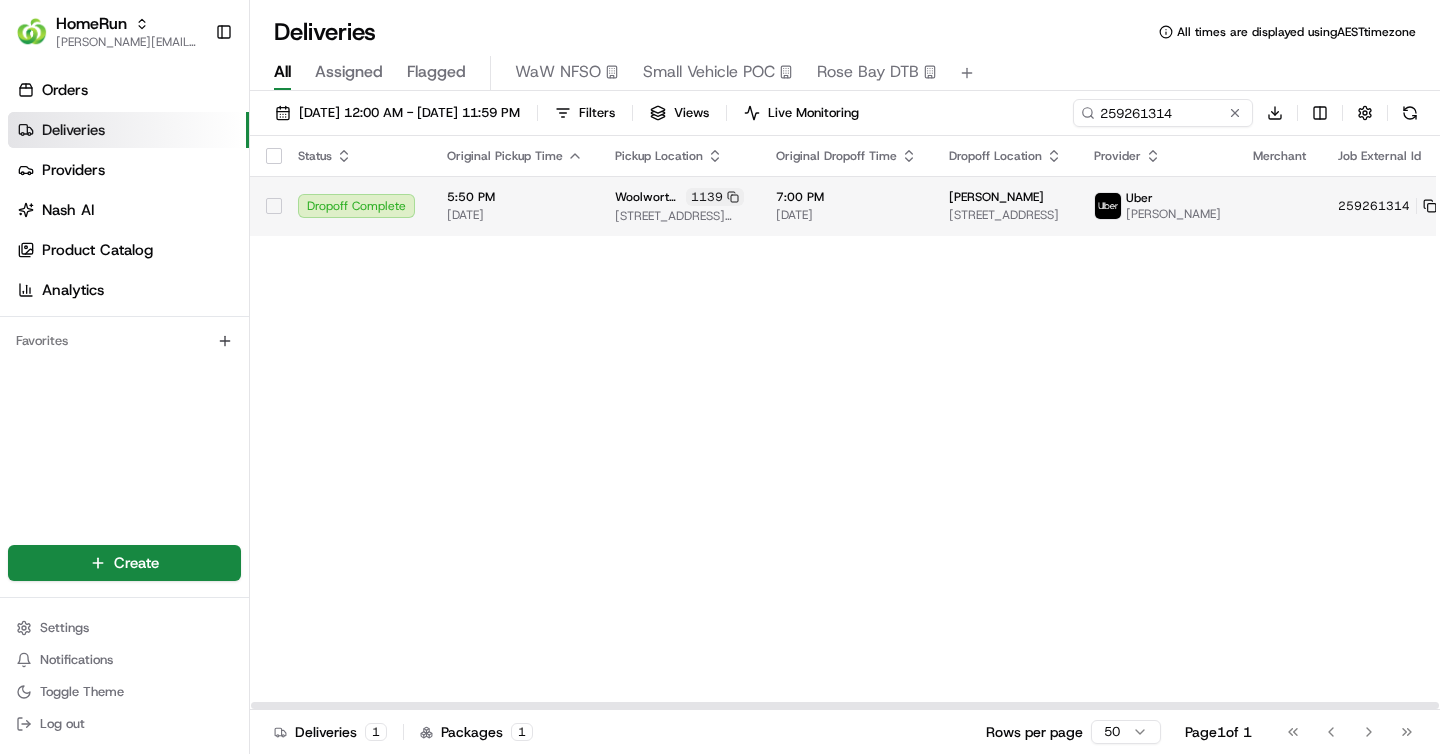 click on "08/07/2025" at bounding box center (846, 215) 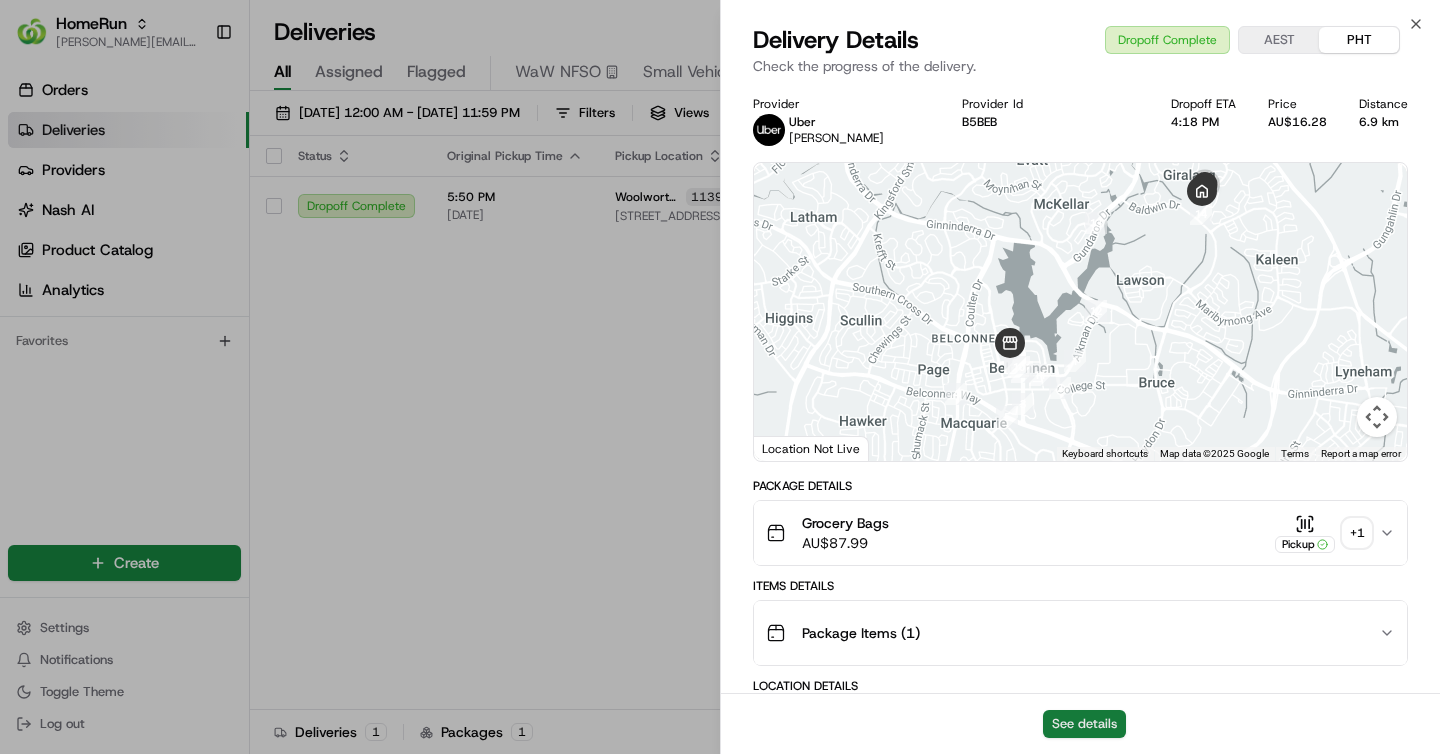 click on "See details" at bounding box center (1084, 724) 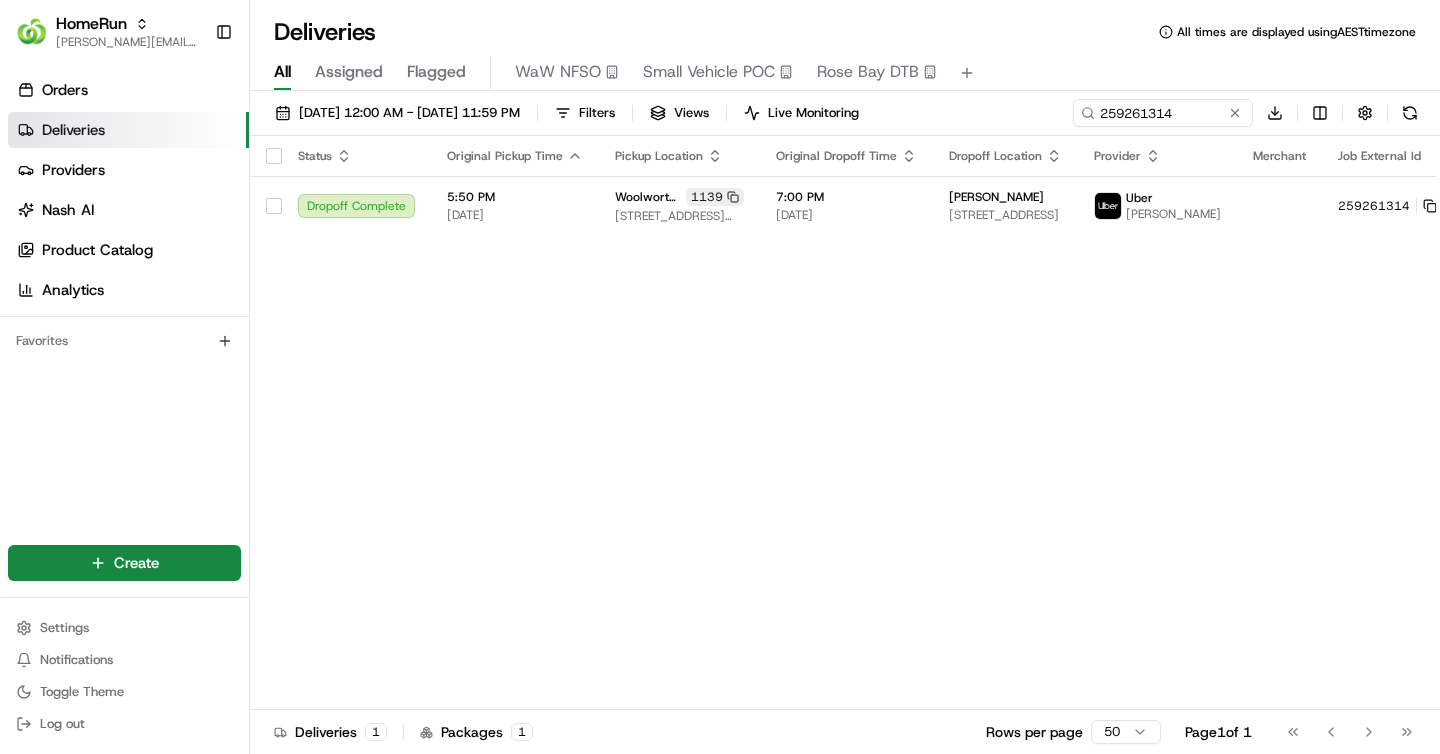 click on "01/07/2025 12:00 AM - 13/07/2025 11:59 PM Filters Views Live Monitoring 259261314 Download" at bounding box center (845, 117) 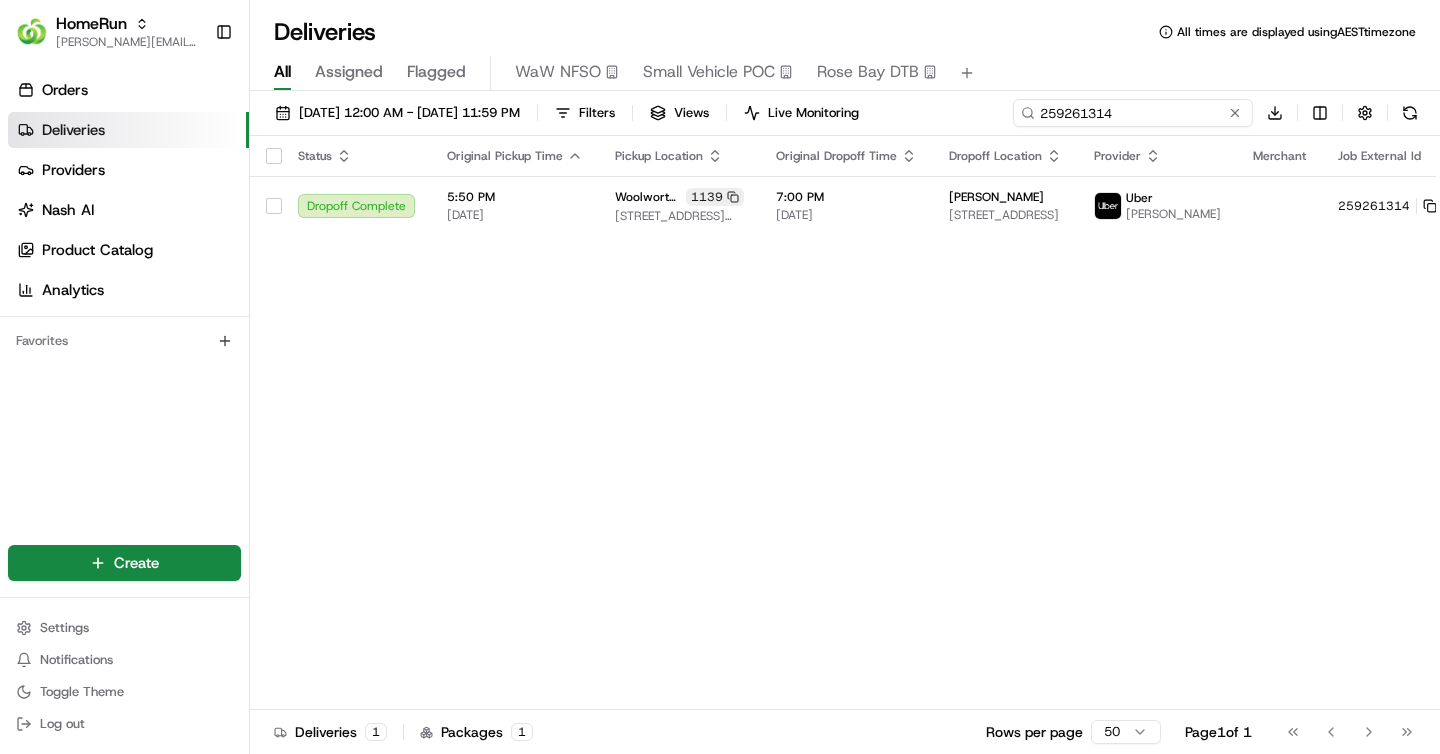 click on "259261314" at bounding box center [1133, 113] 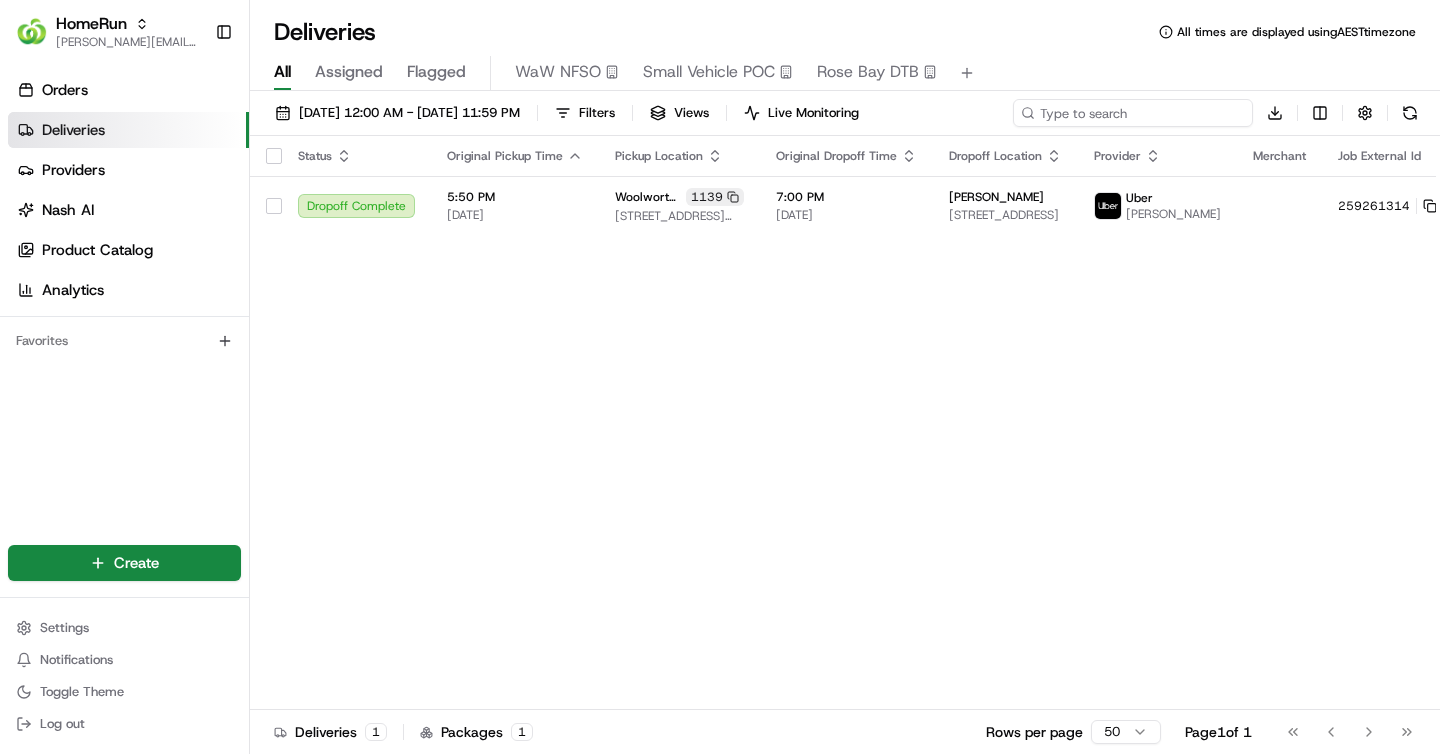 paste on "259189264" 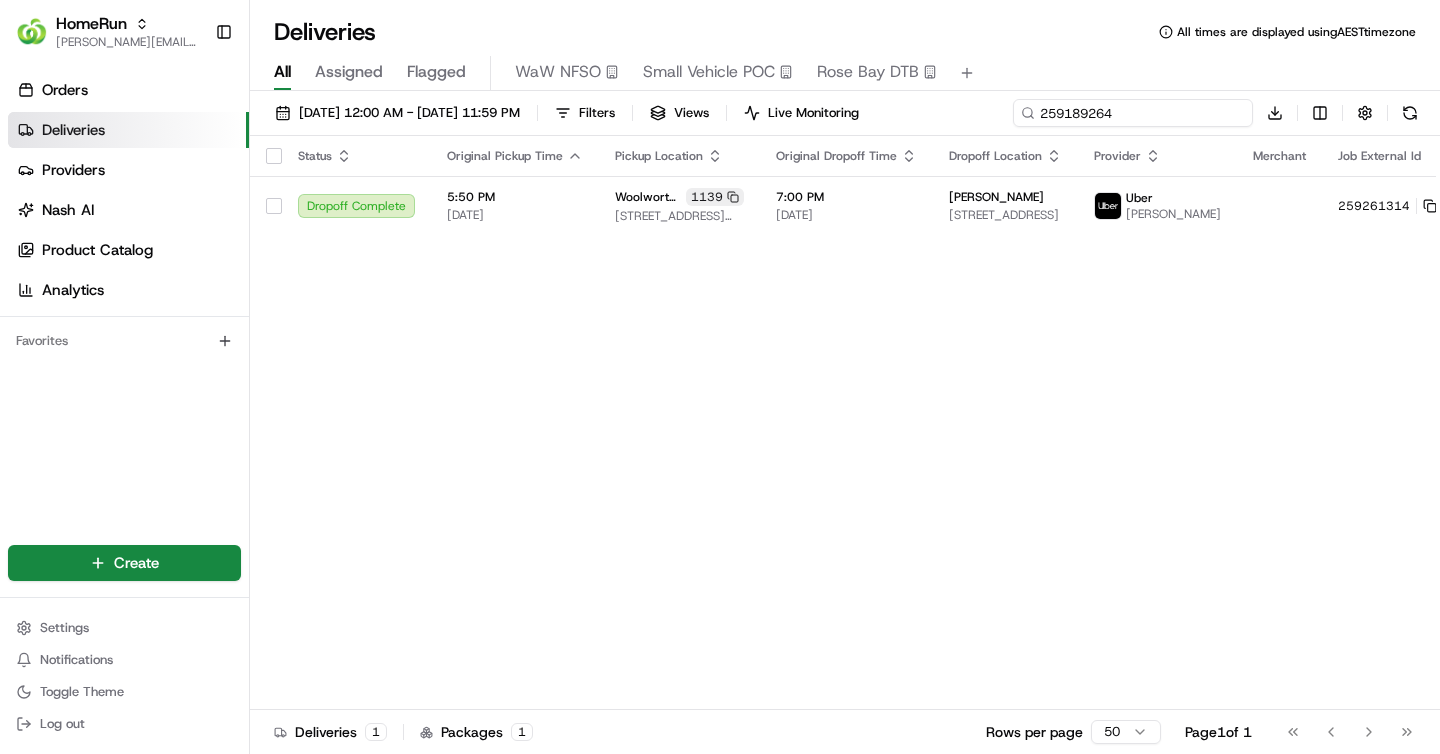 type on "259189264" 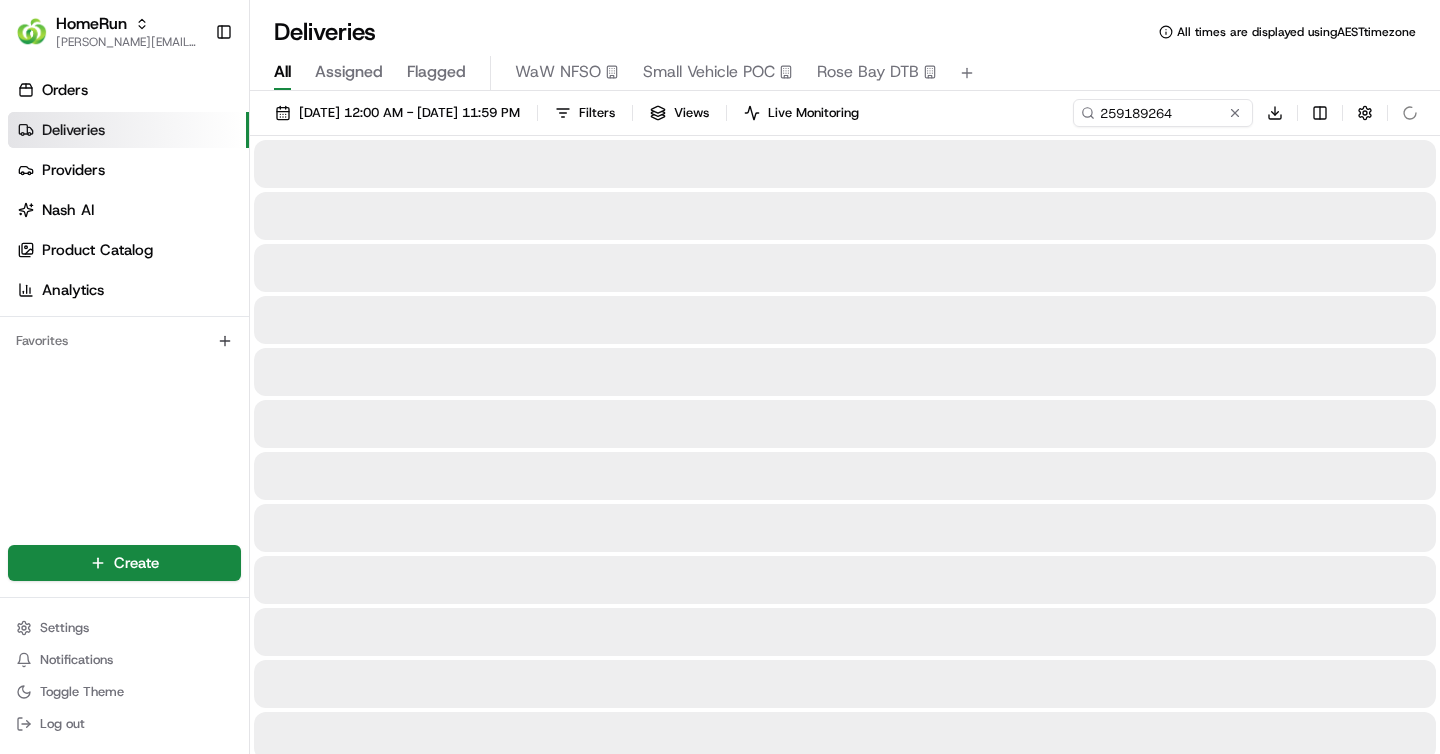 click on "Deliveries All times are displayed using  AEST  timezone All Assigned Flagged WaW NFSO Small Vehicle POC Rose Bay DTB 01/07/2025 12:00 AM - 13/07/2025 11:59 PM Filters Views Live Monitoring 259189264 Download" at bounding box center (845, 377) 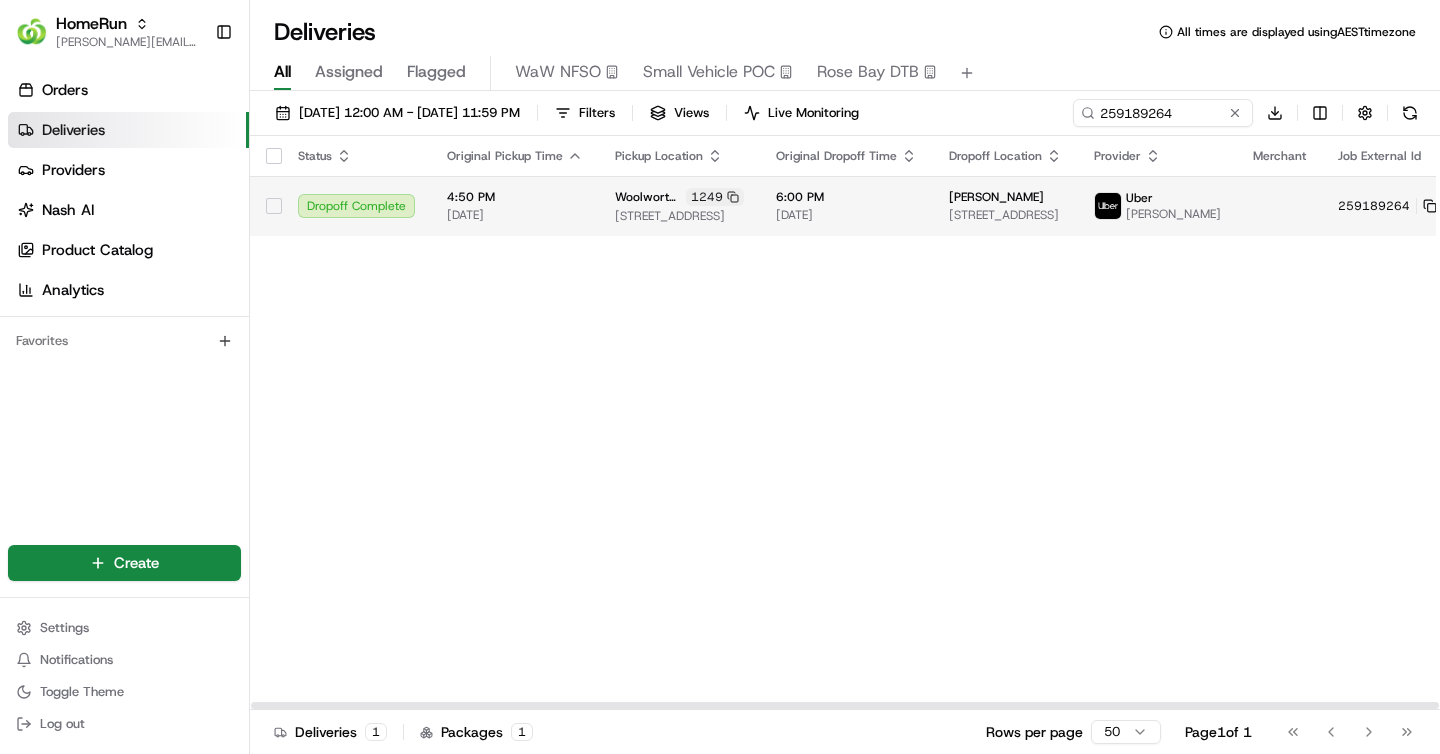 click on "6:00 PM 08/07/2025" at bounding box center (846, 206) 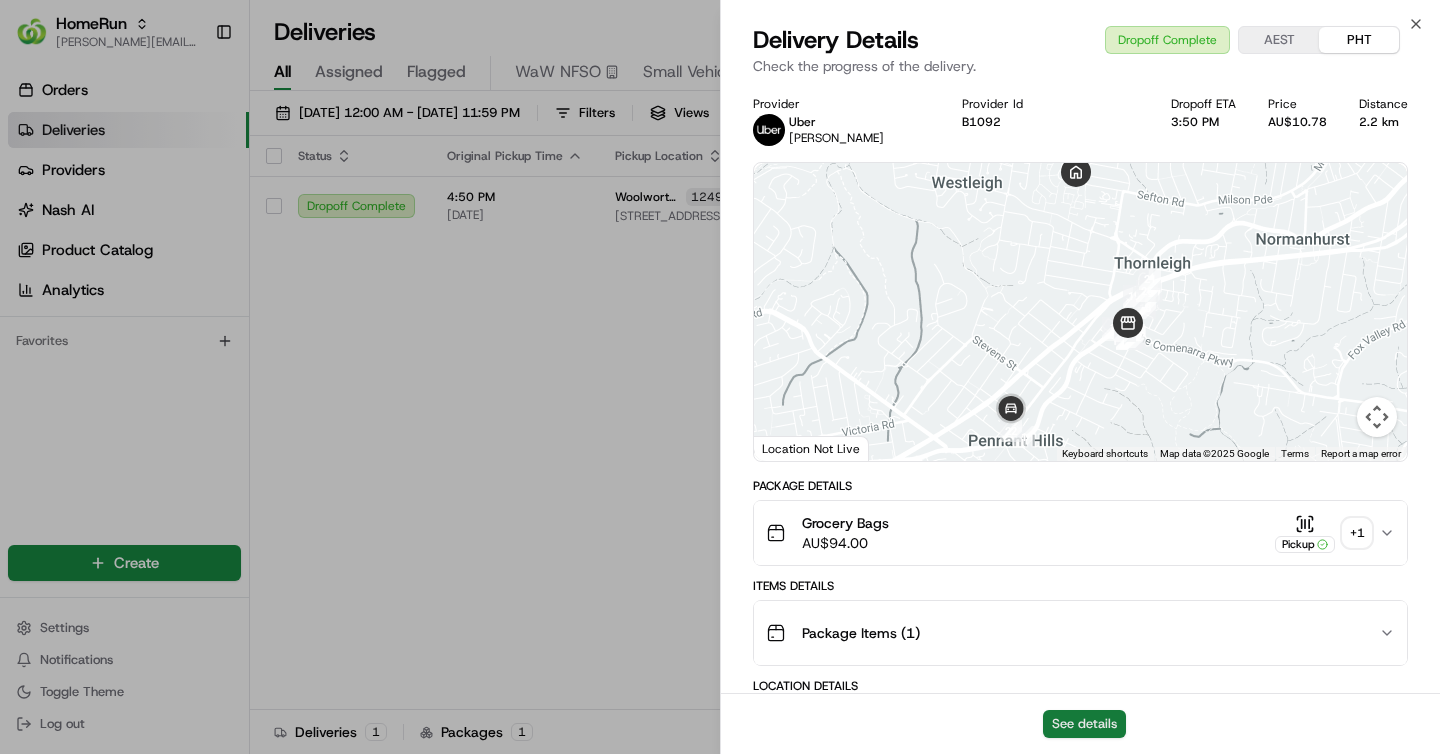 click on "See details" at bounding box center [1084, 724] 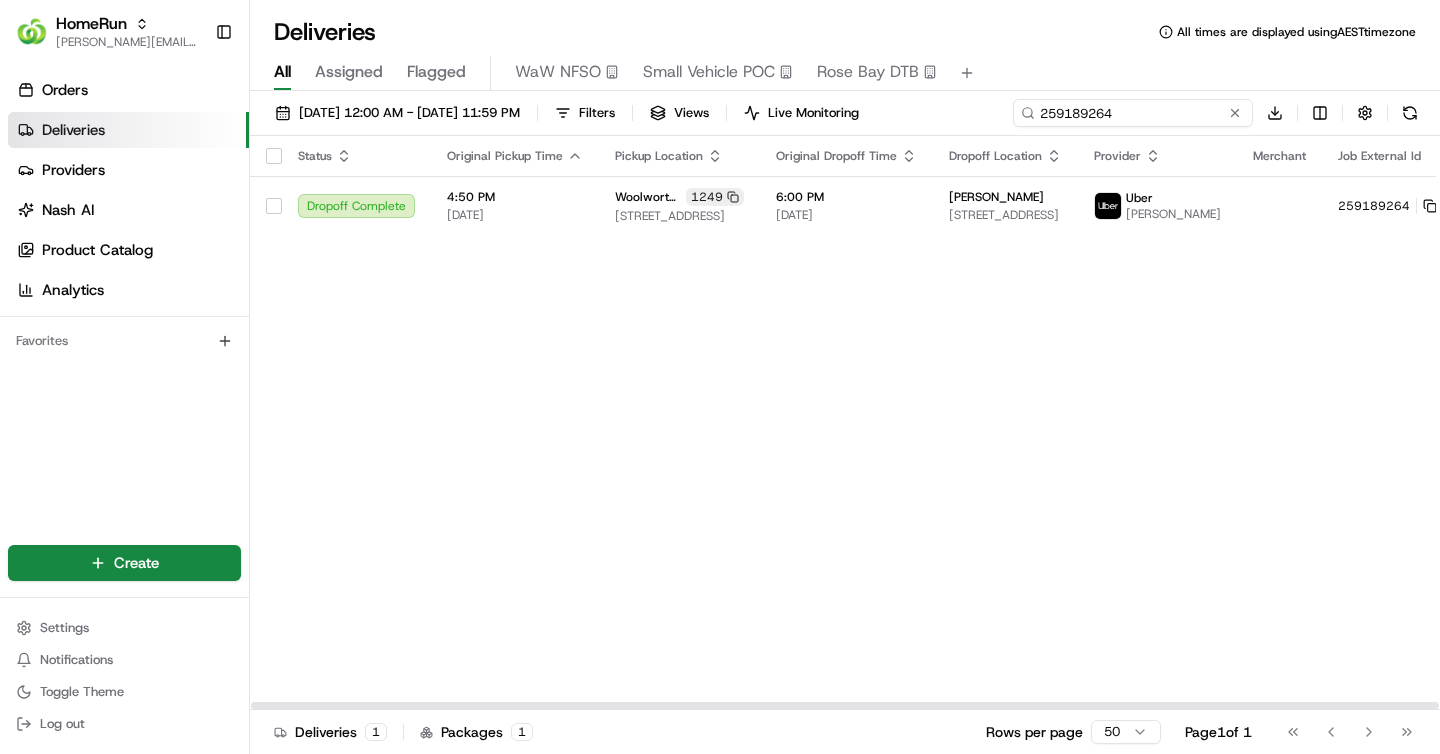 click on "259189264" at bounding box center (1133, 113) 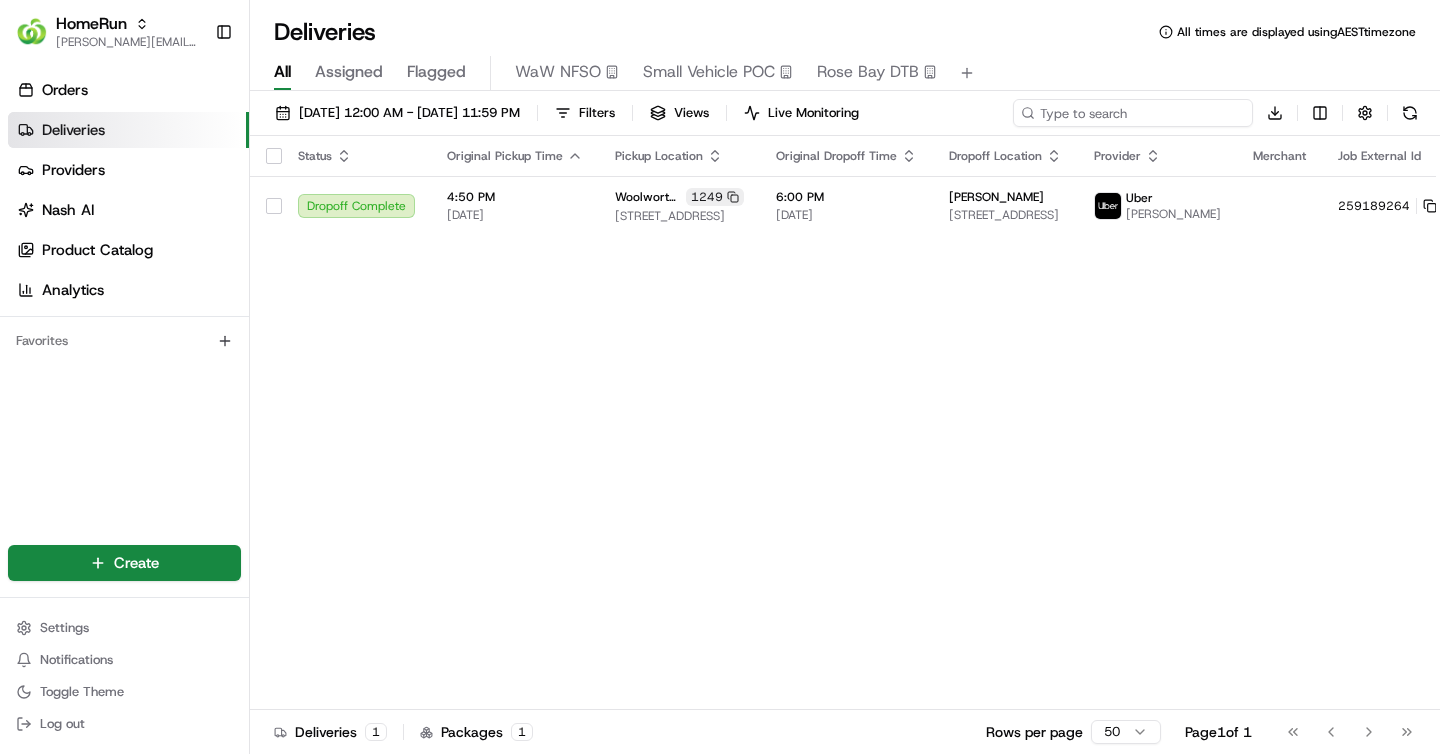 paste on "259242750" 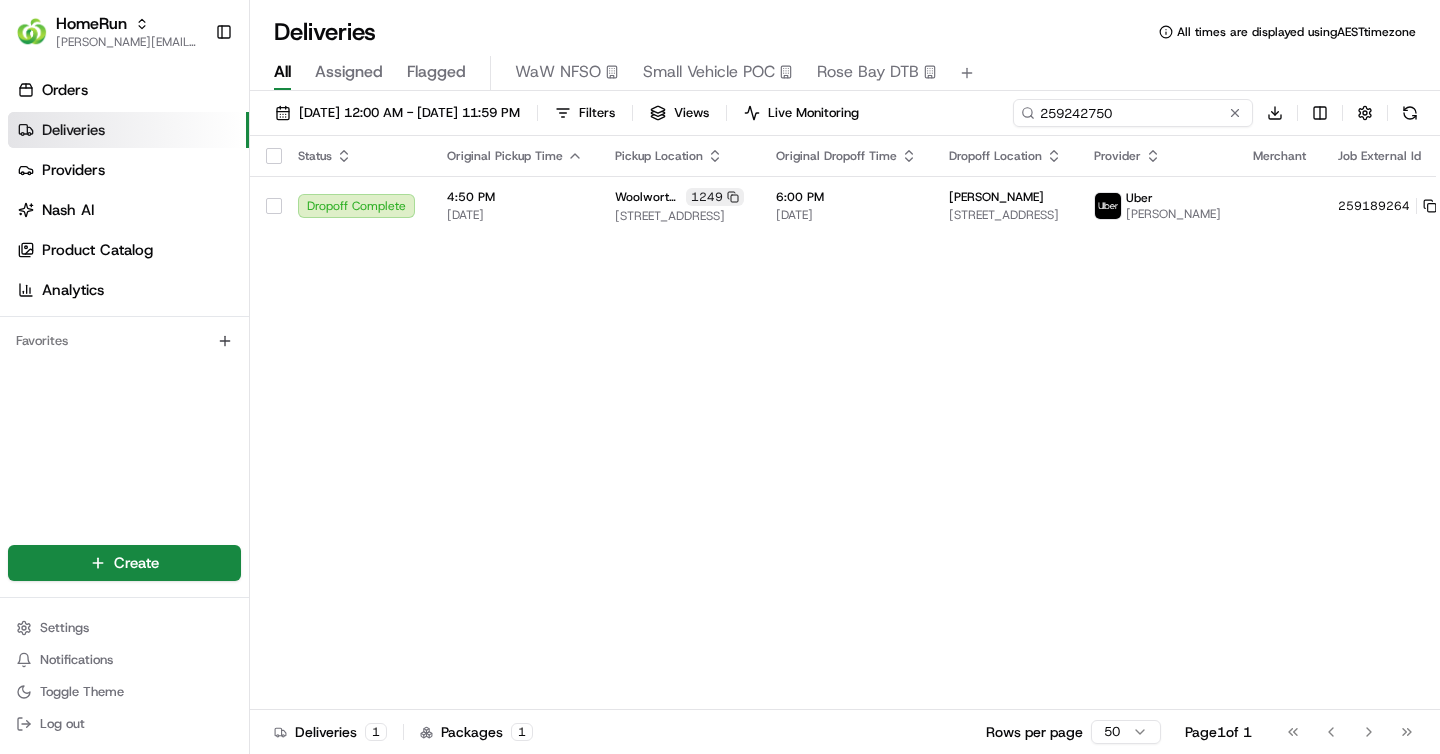 type on "259242750" 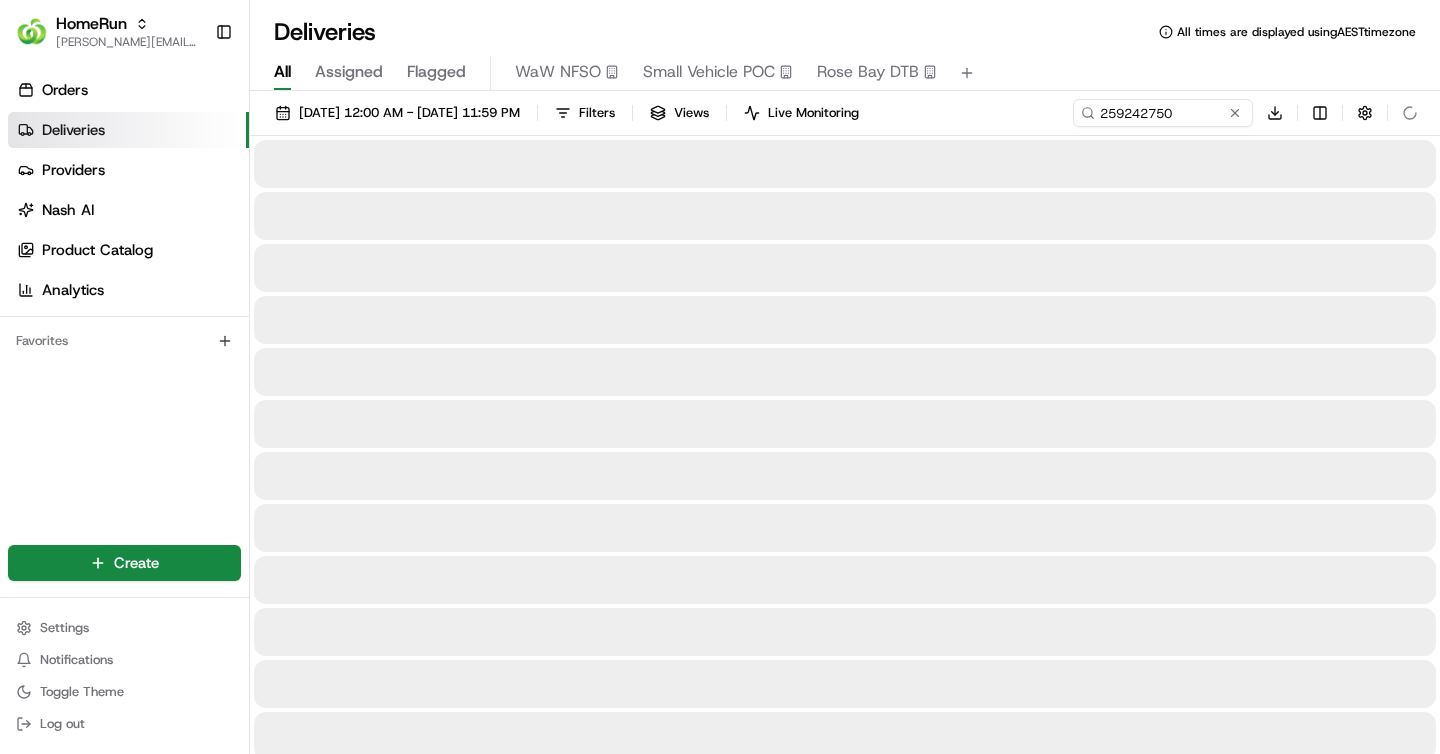 click on "Deliveries All times are displayed using  AEST  timezone" at bounding box center (845, 32) 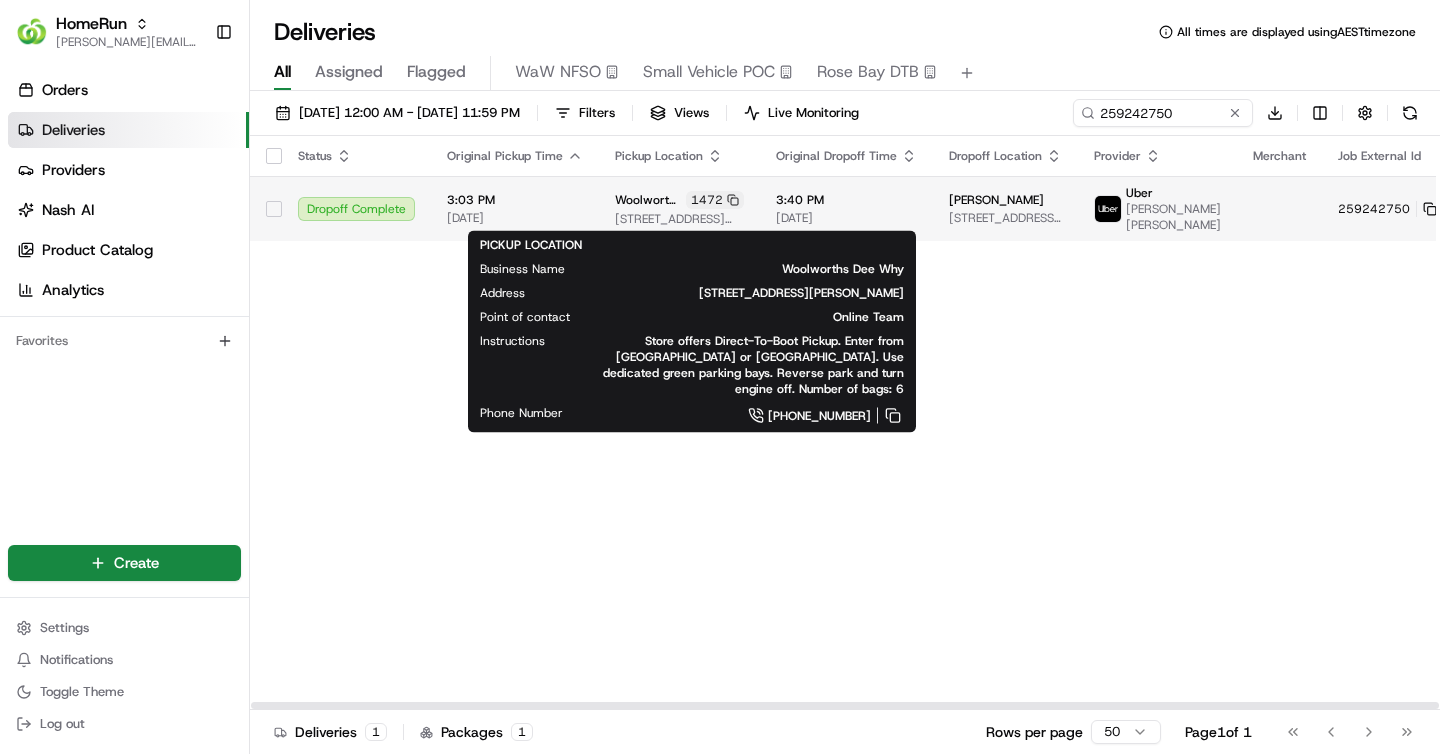 click on "3:40 PM 08/07/2025" at bounding box center (846, 208) 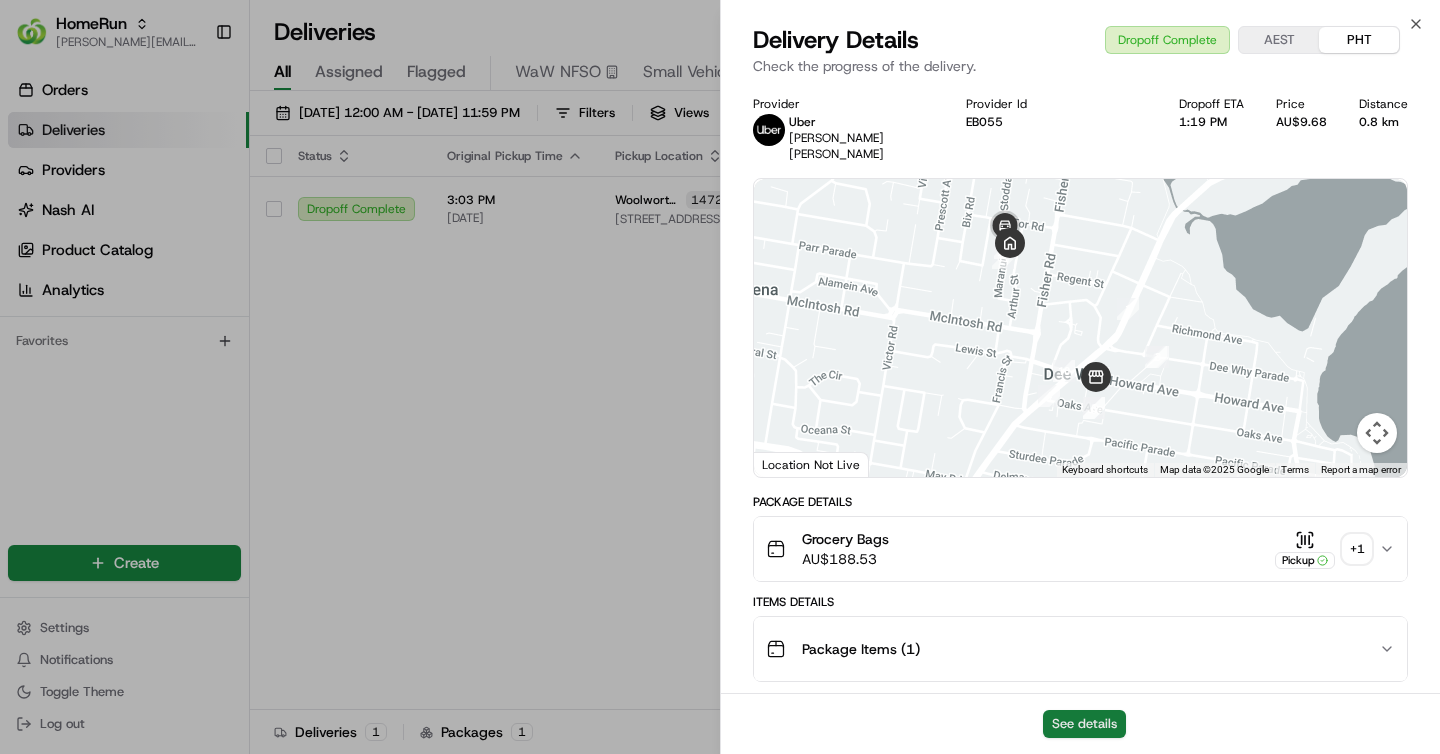 click on "See details" at bounding box center (1084, 724) 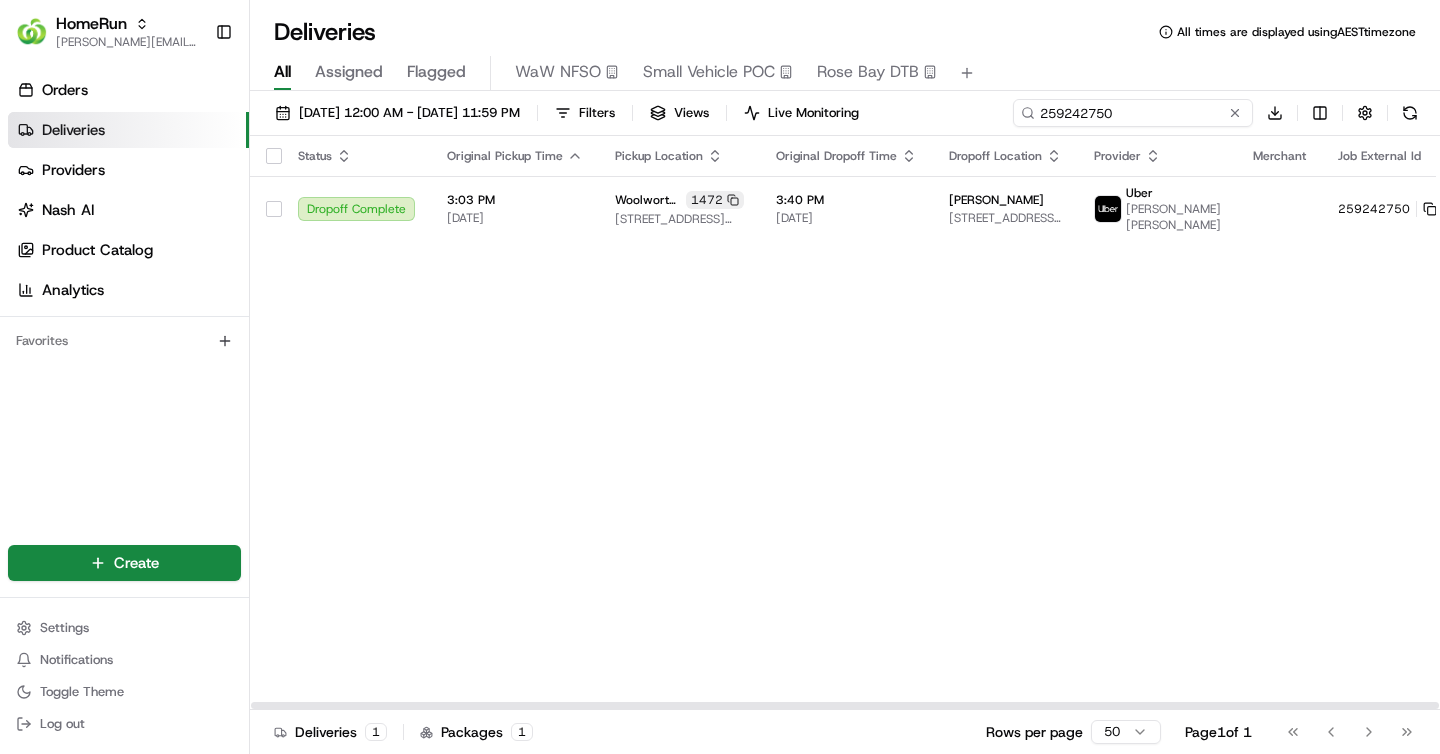 click on "259242750" at bounding box center (1133, 113) 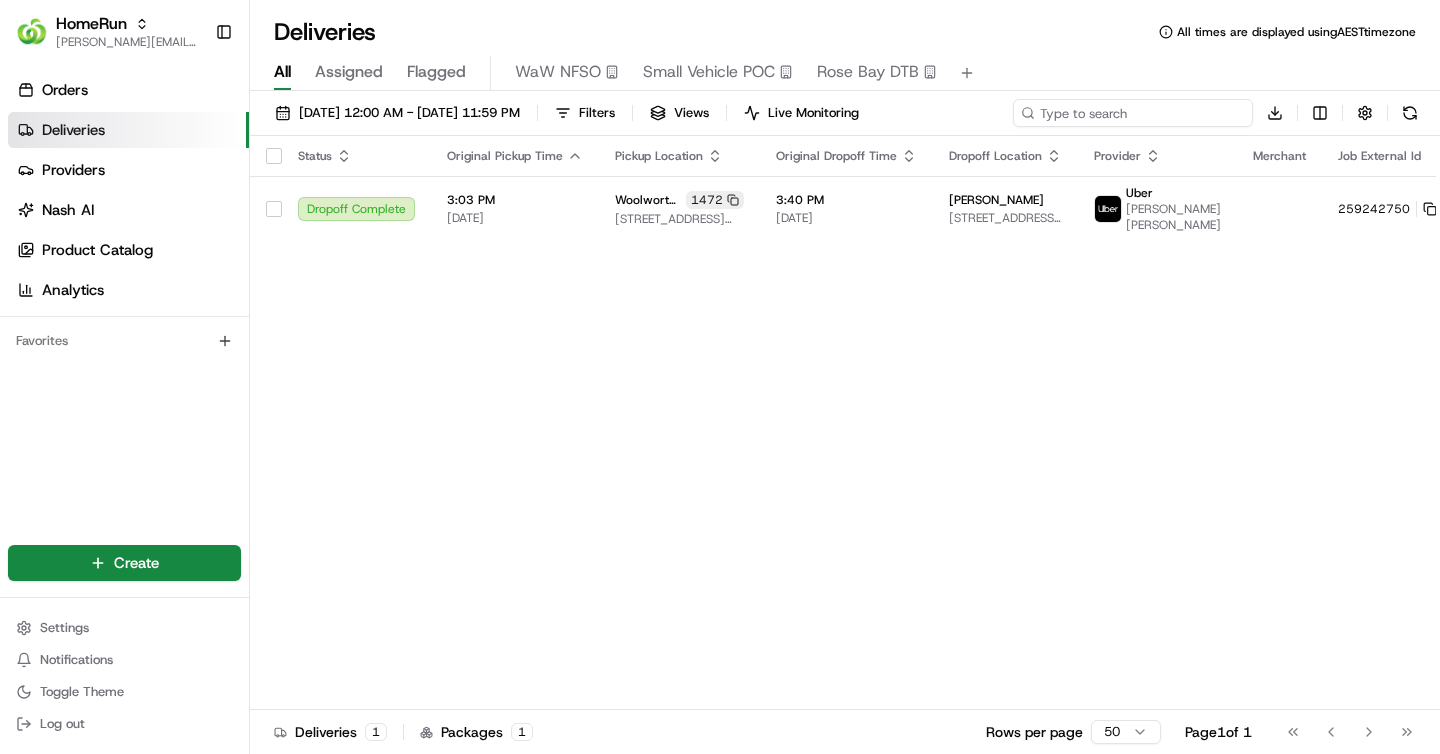 paste on "259294210" 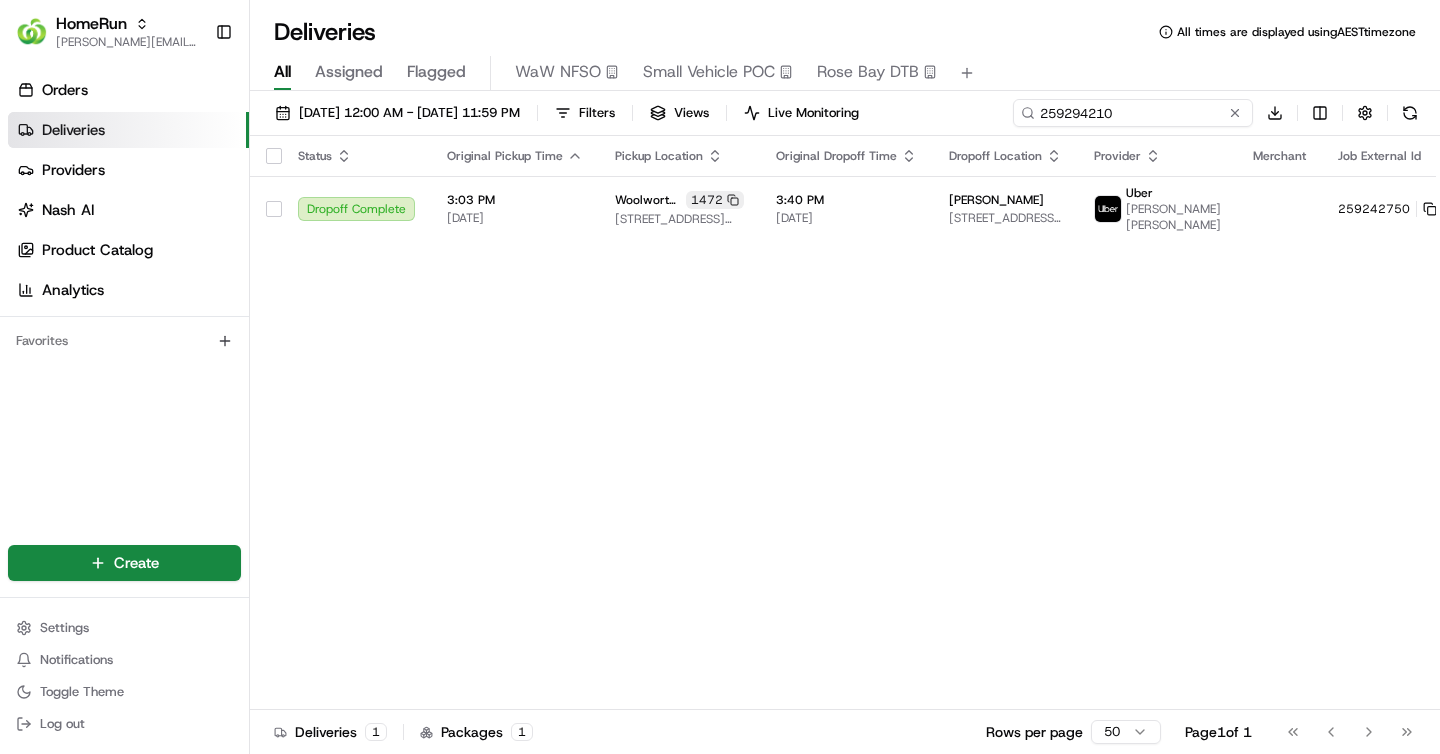 type on "259294210" 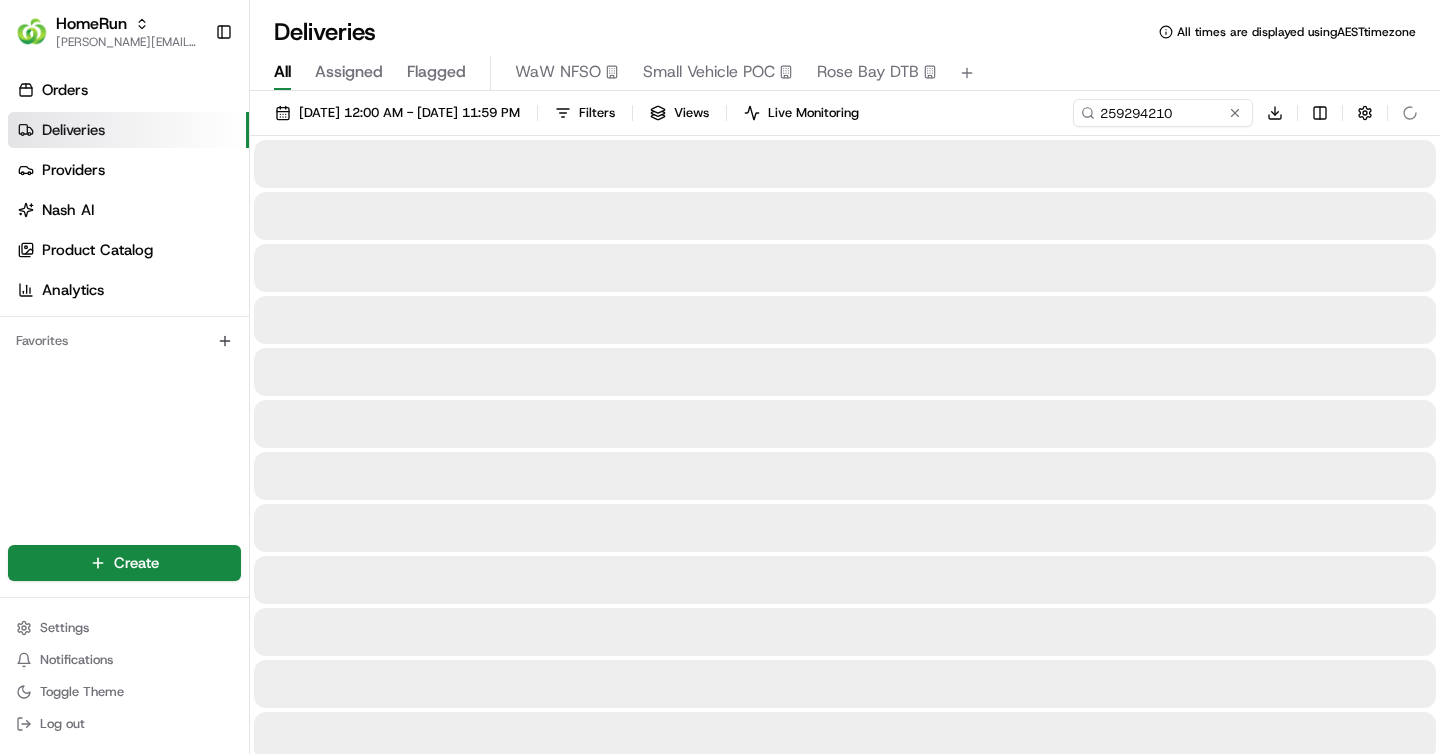 click on "Deliveries All times are displayed using  AEST  timezone" at bounding box center (845, 32) 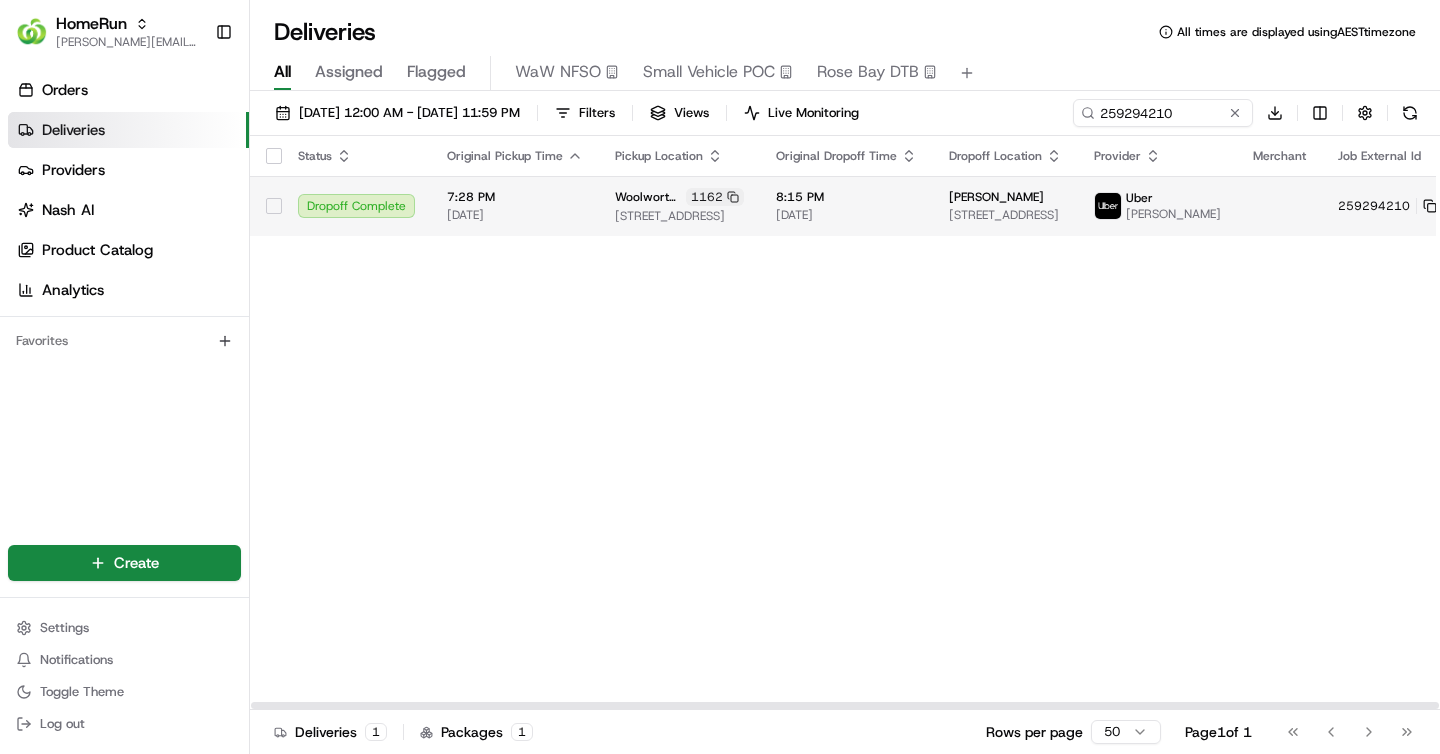 click on "08/07/2025" at bounding box center [846, 215] 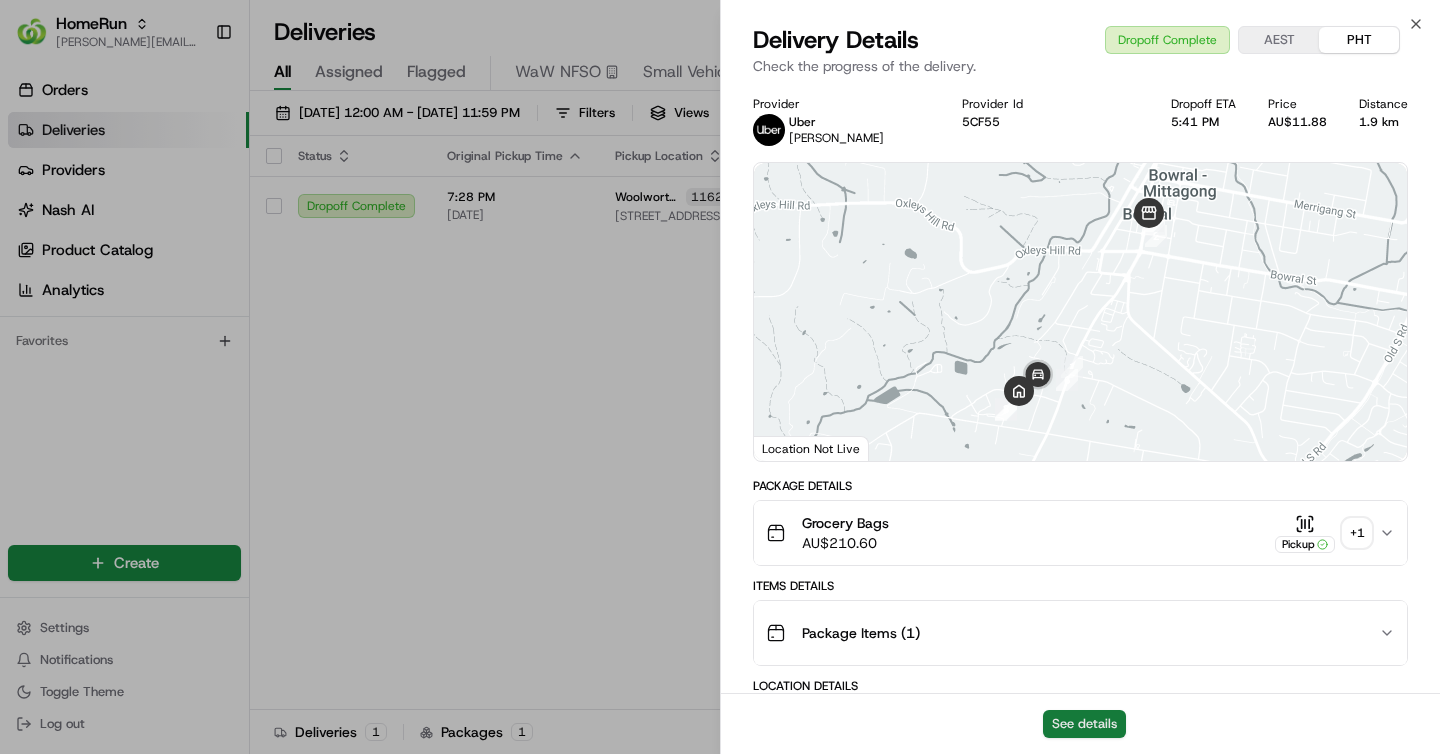 click on "See details" at bounding box center (1084, 724) 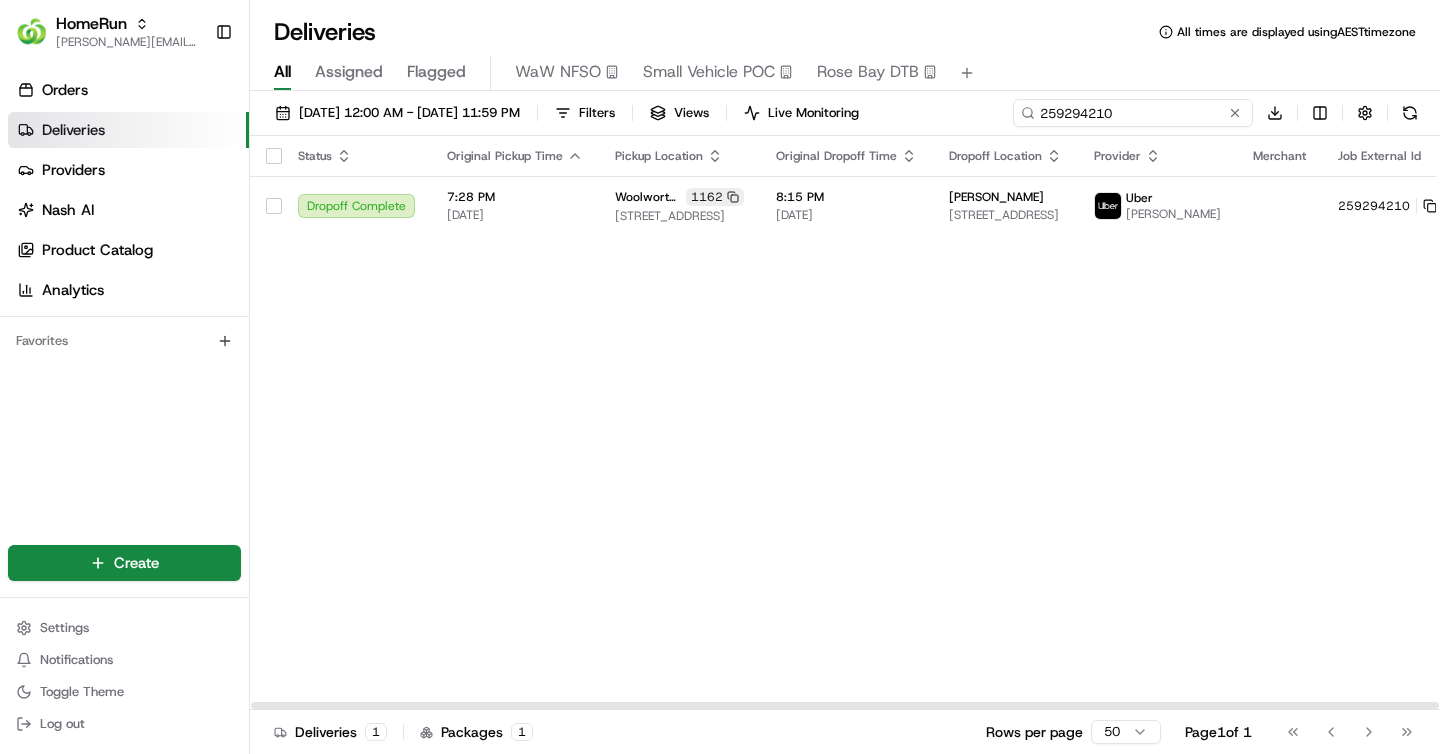 click on "259294210" at bounding box center [1133, 113] 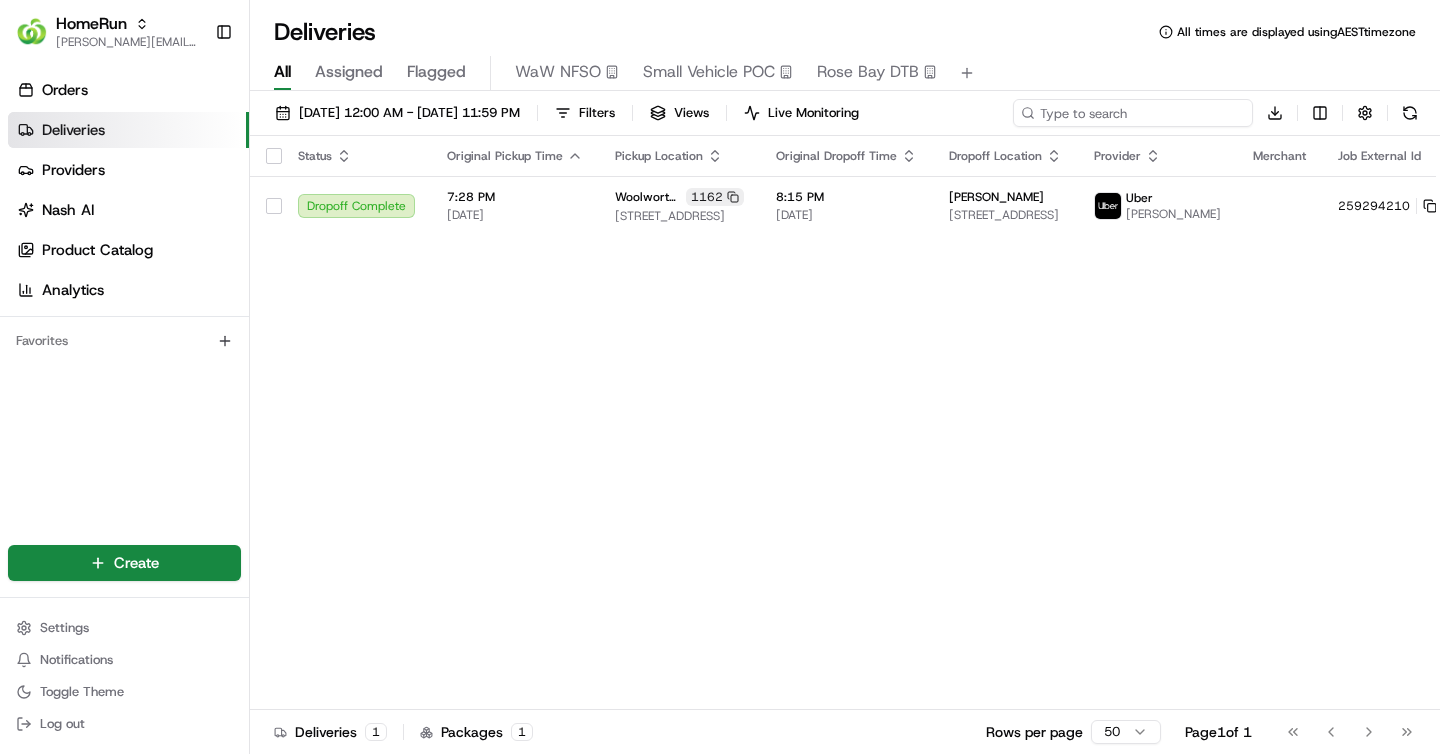 paste on "251732085" 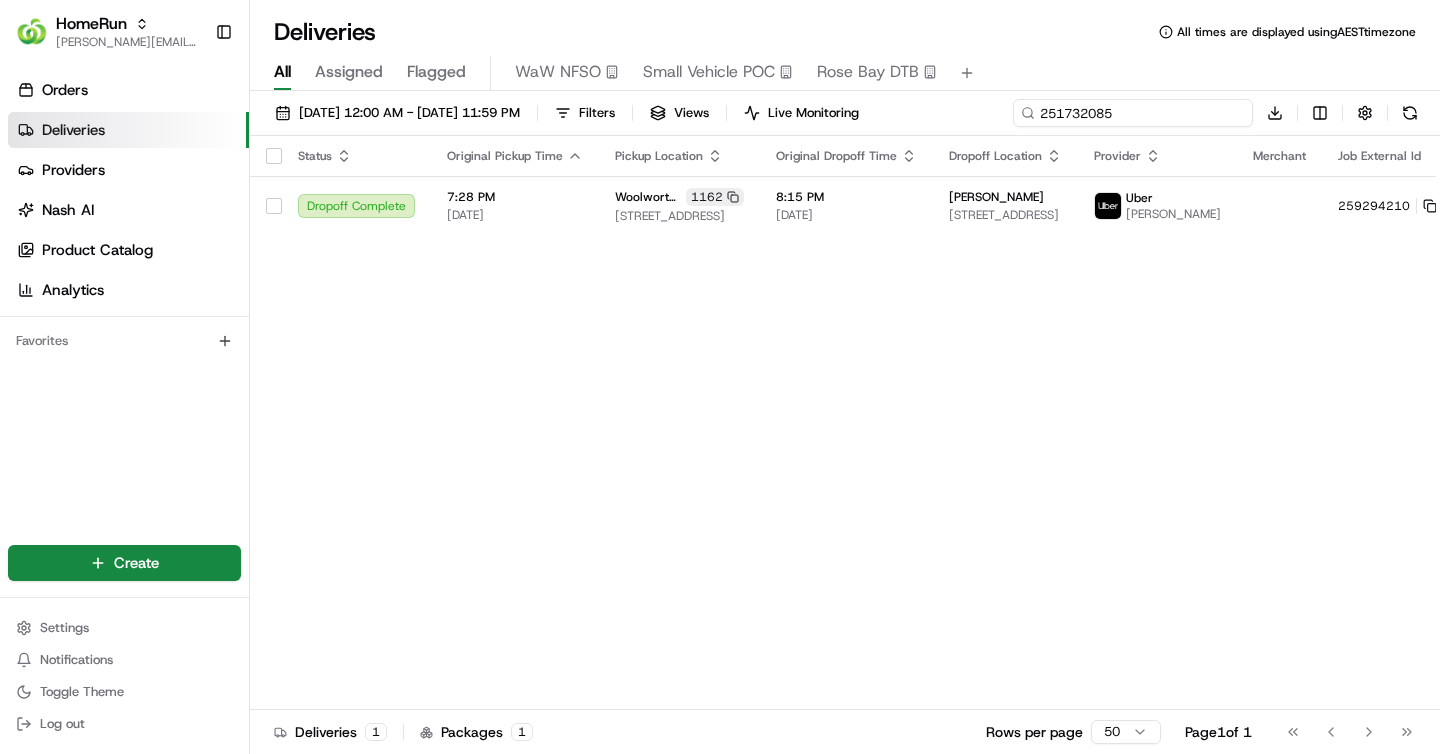 type on "251732085" 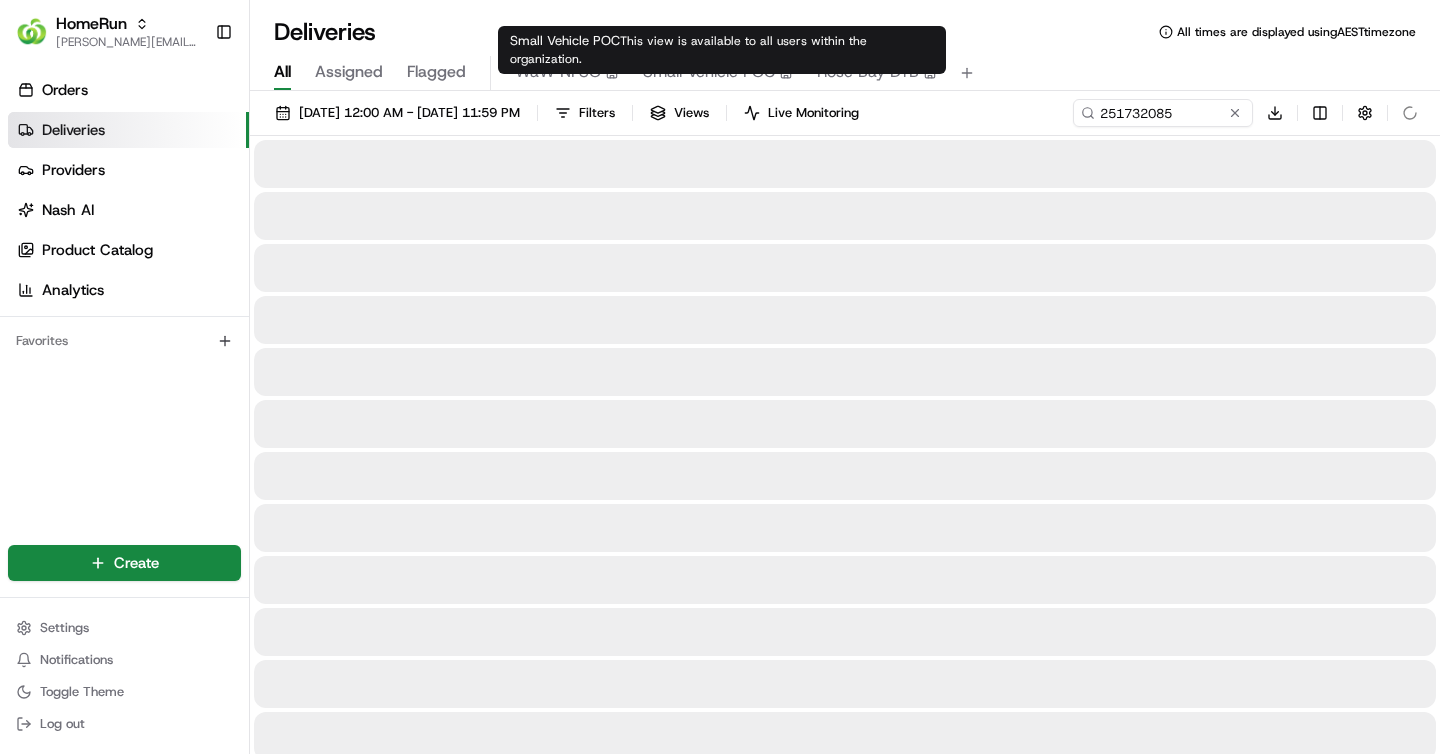 type 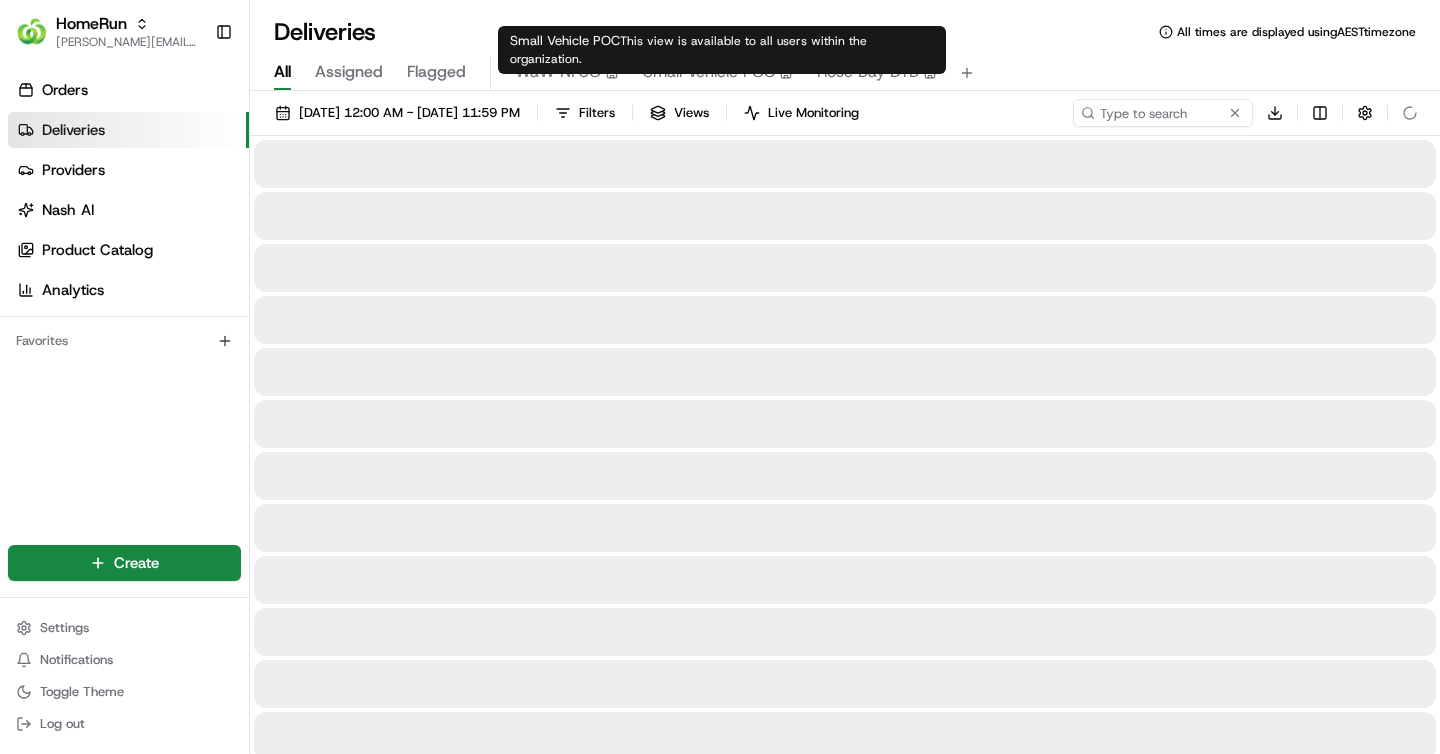 click on "Small Vehicle POC This view is available to all users within the organization. Small Vehicle POC This view is available to all users within the organization." at bounding box center [722, 50] 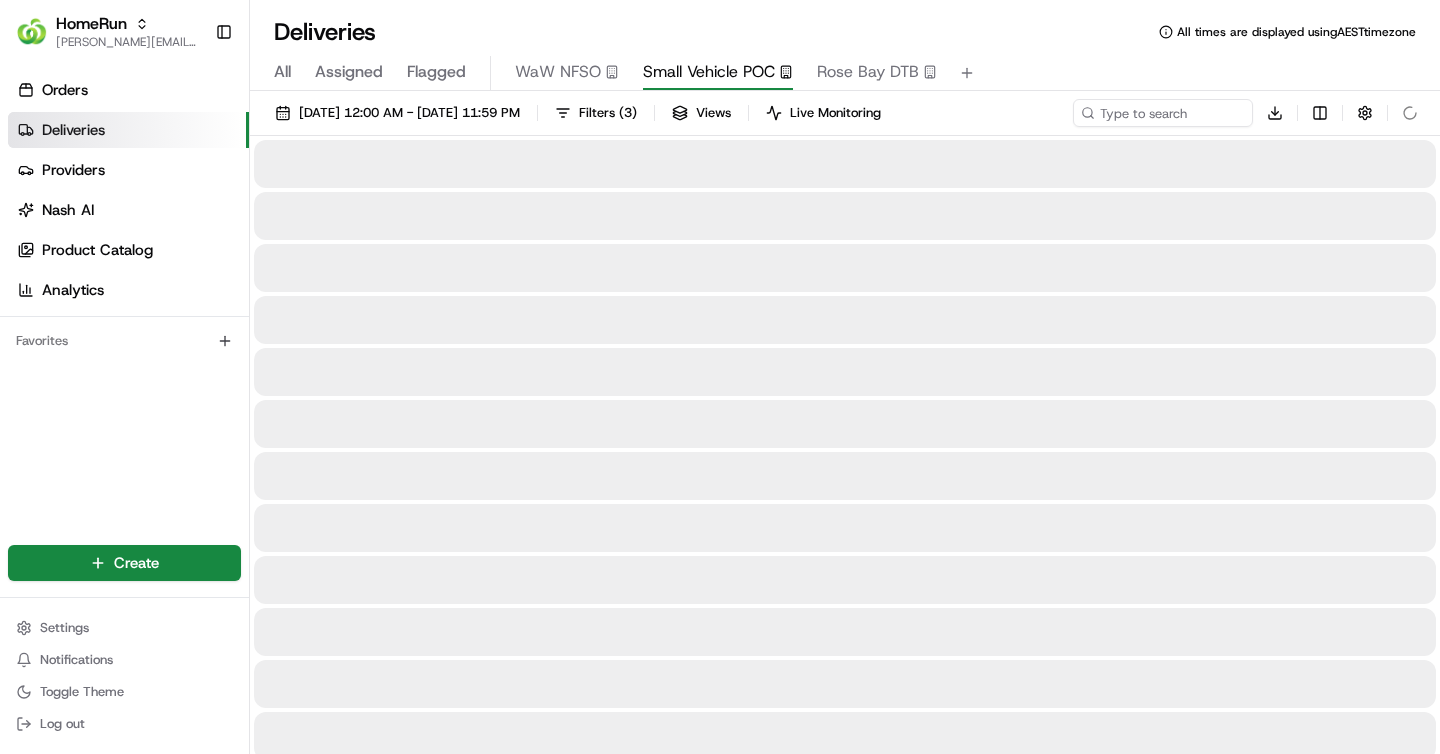 click on "All" at bounding box center [282, 72] 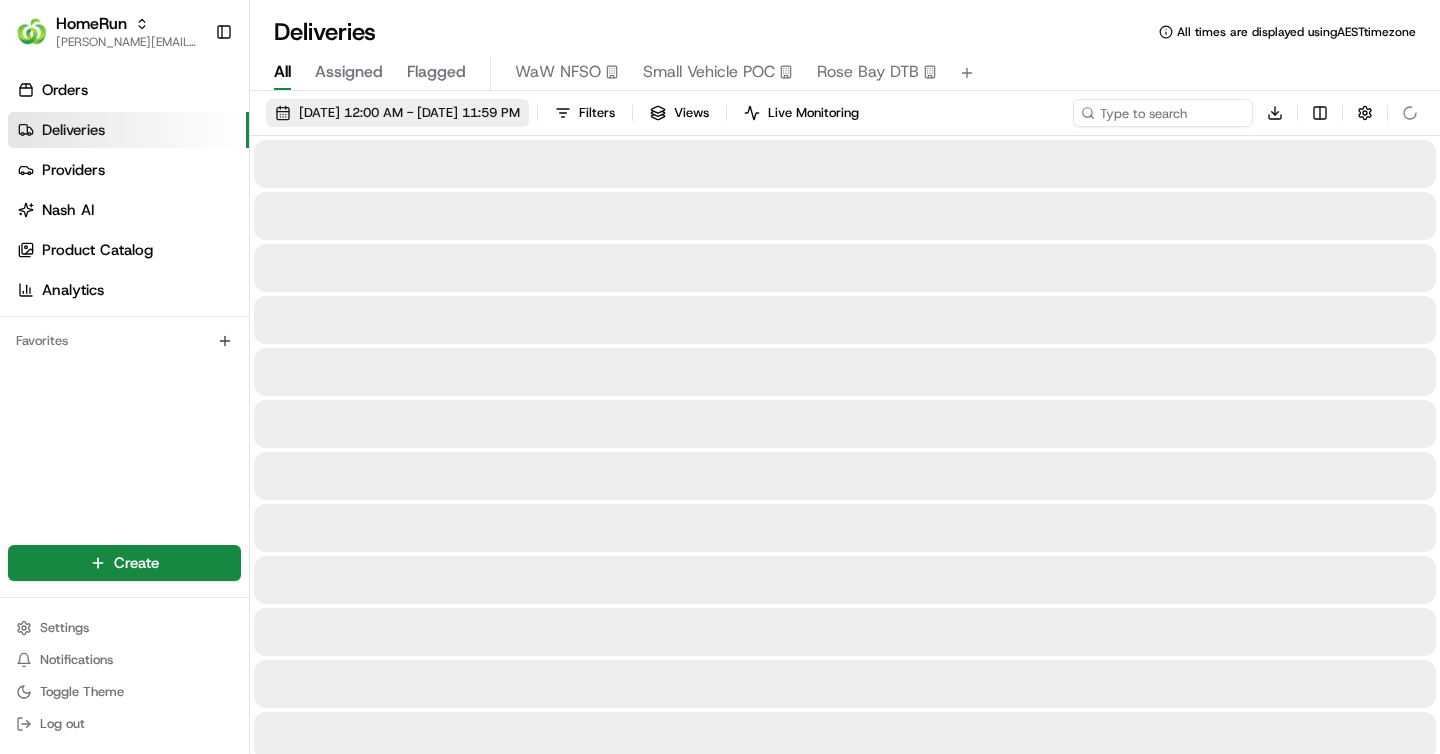 click on "12/07/2025 12:00 AM - 12/07/2025 11:59 PM" at bounding box center (409, 113) 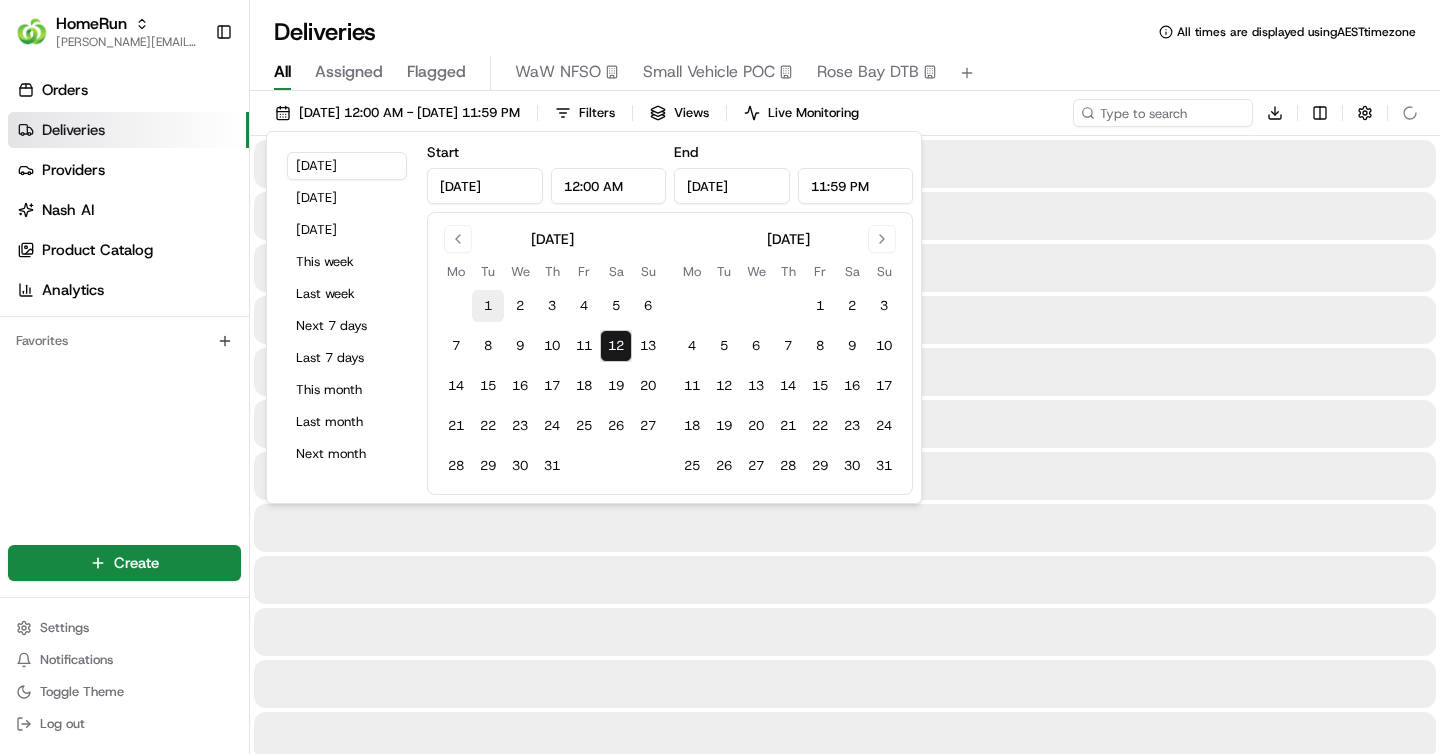 click on "1" at bounding box center (488, 306) 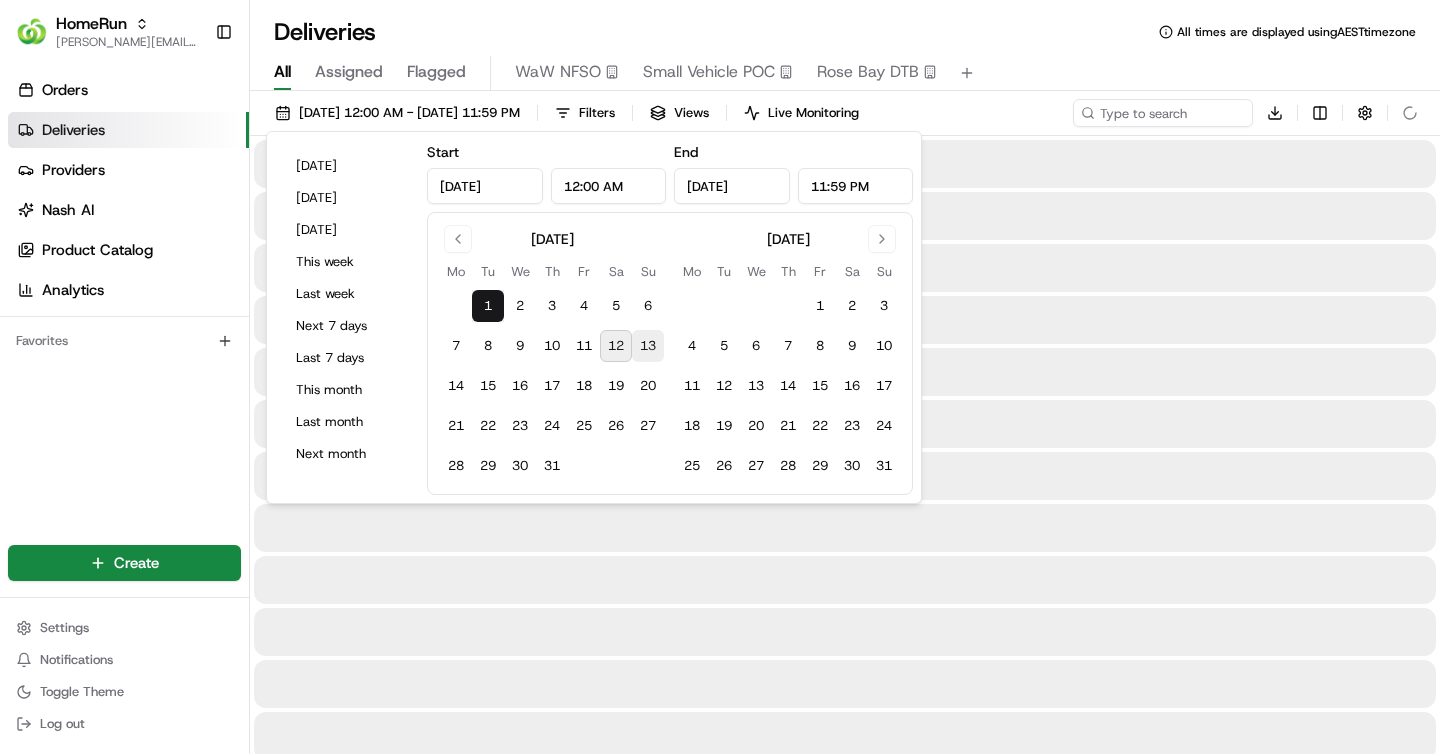 click on "13" at bounding box center [648, 346] 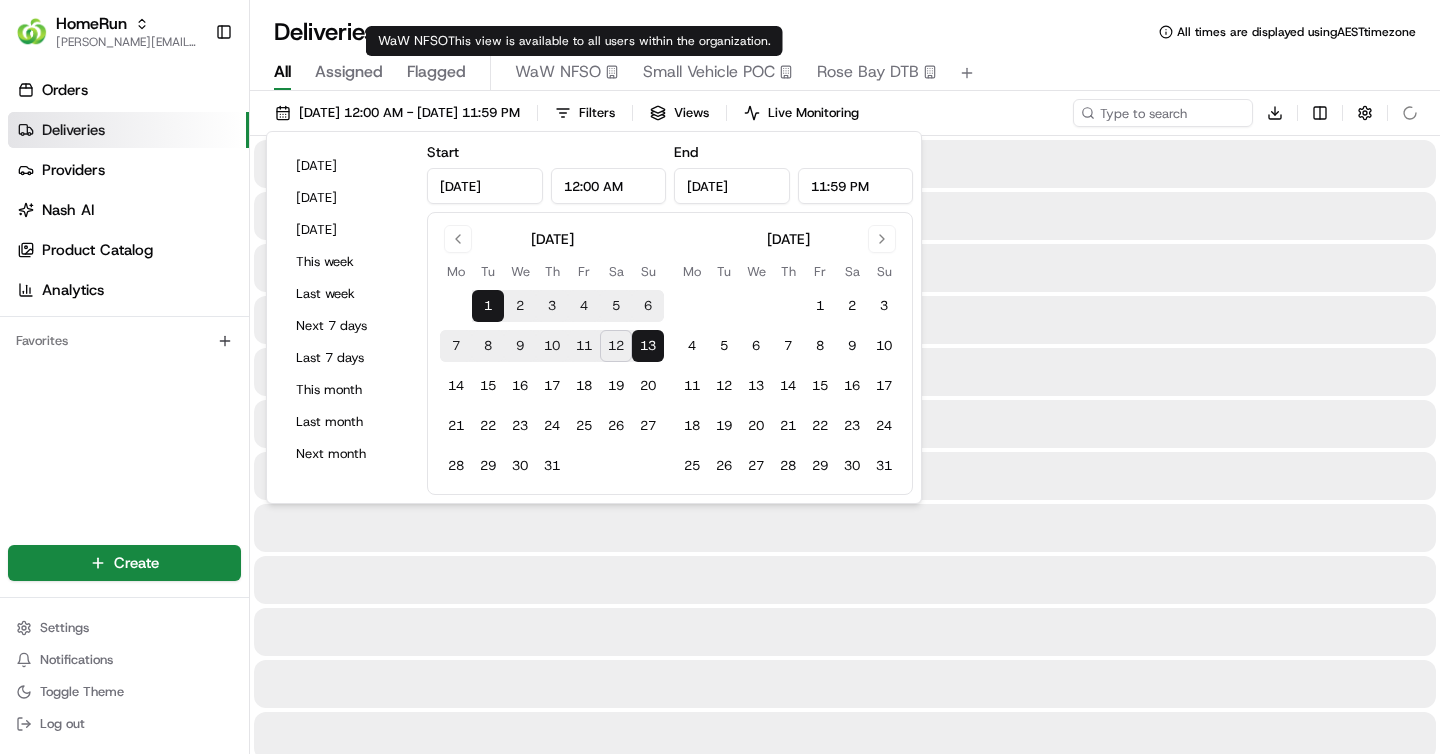 click on "Deliveries All times are displayed using  AEST  timezone" at bounding box center [845, 32] 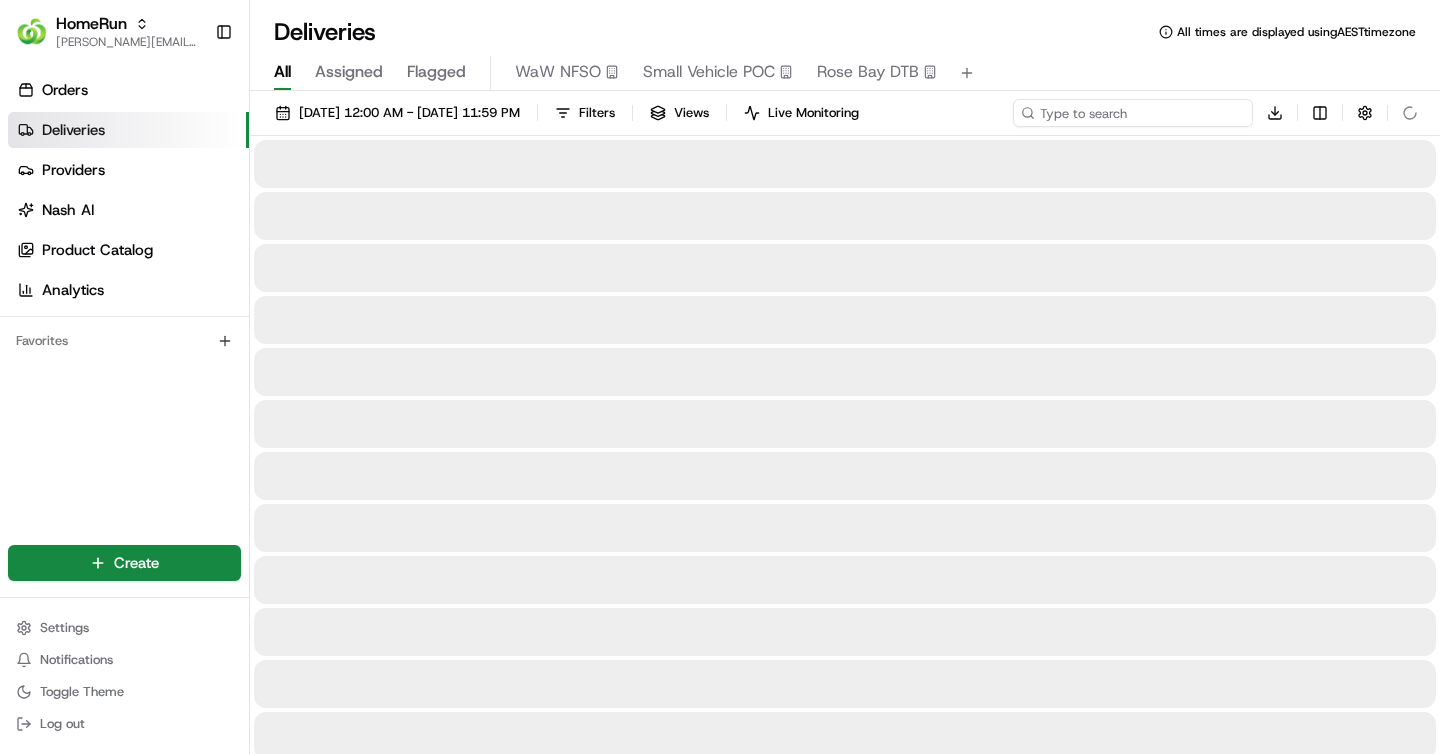 click at bounding box center (1133, 113) 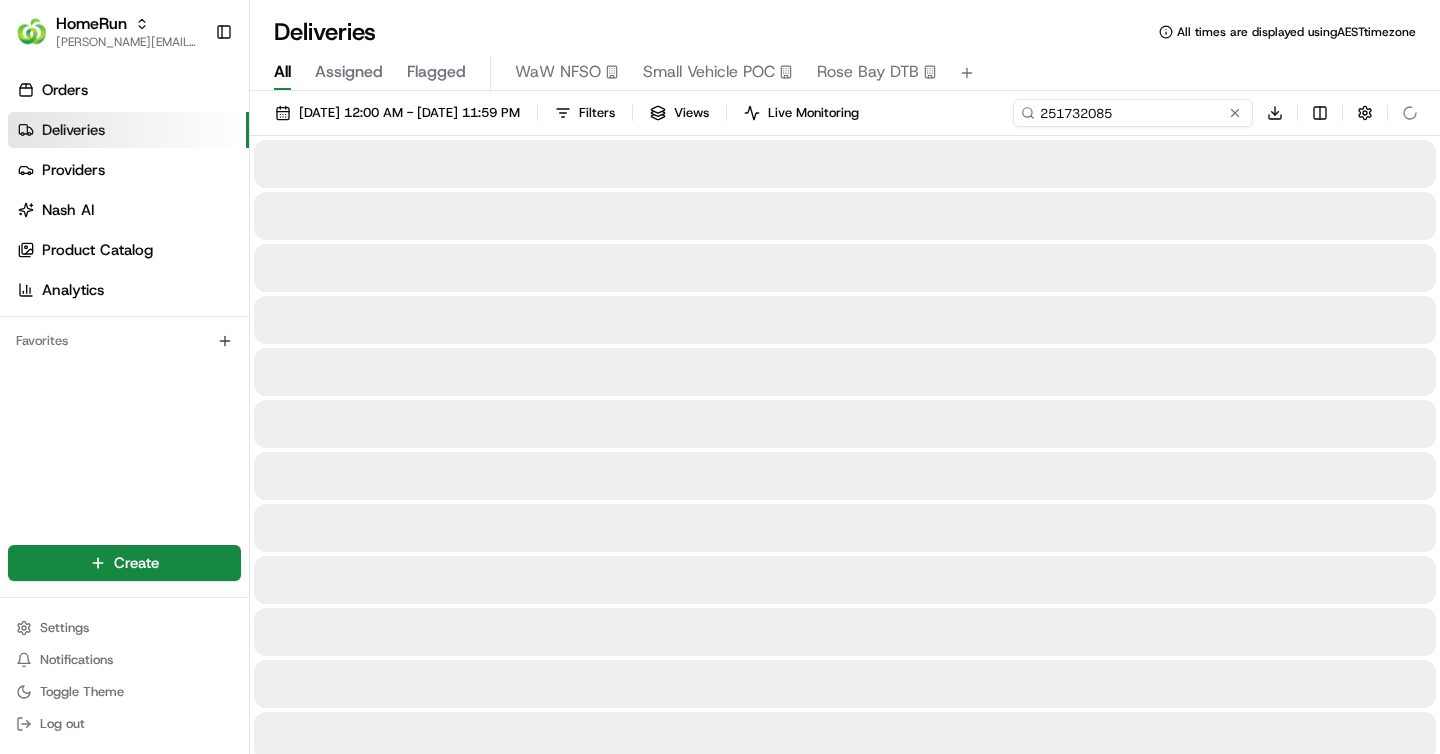 type on "251732085" 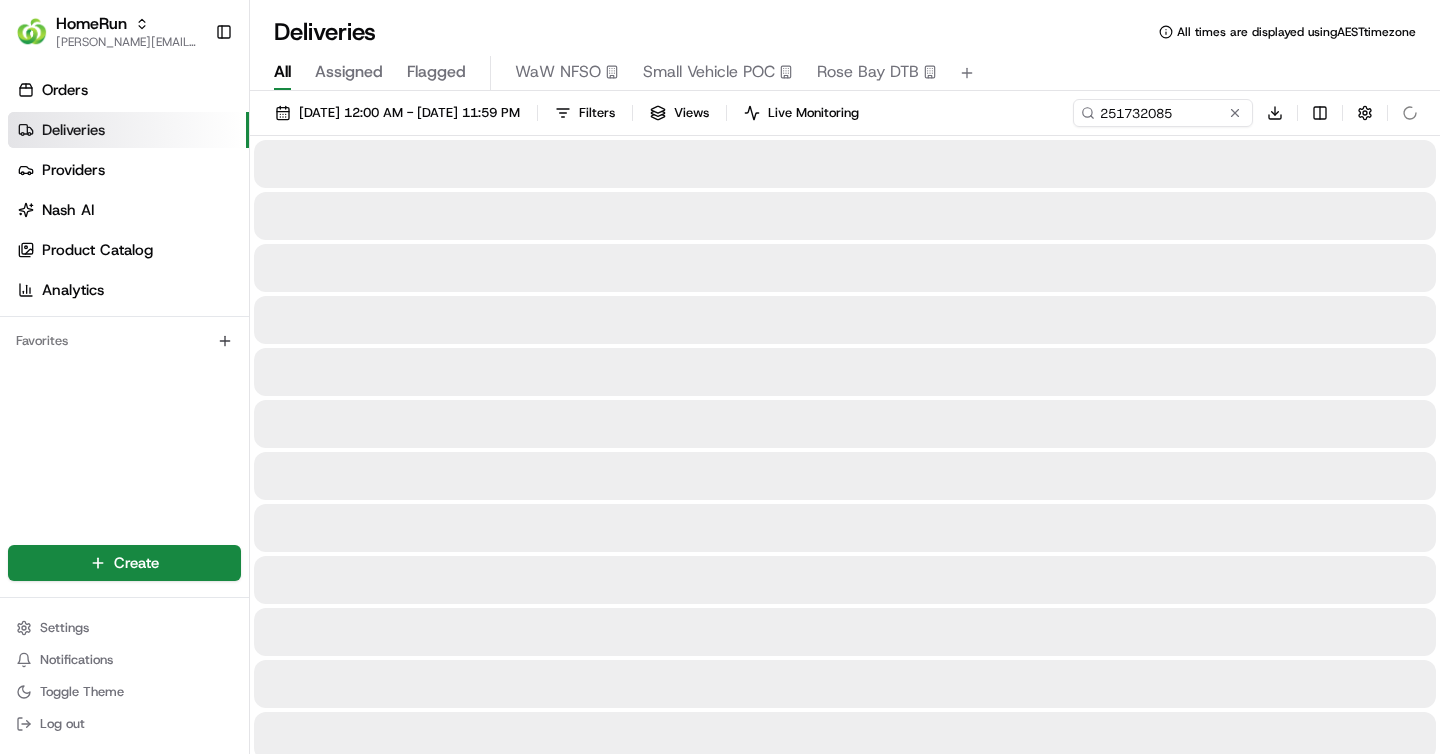 click on "Deliveries All times are displayed using  AEST  timezone" at bounding box center (845, 32) 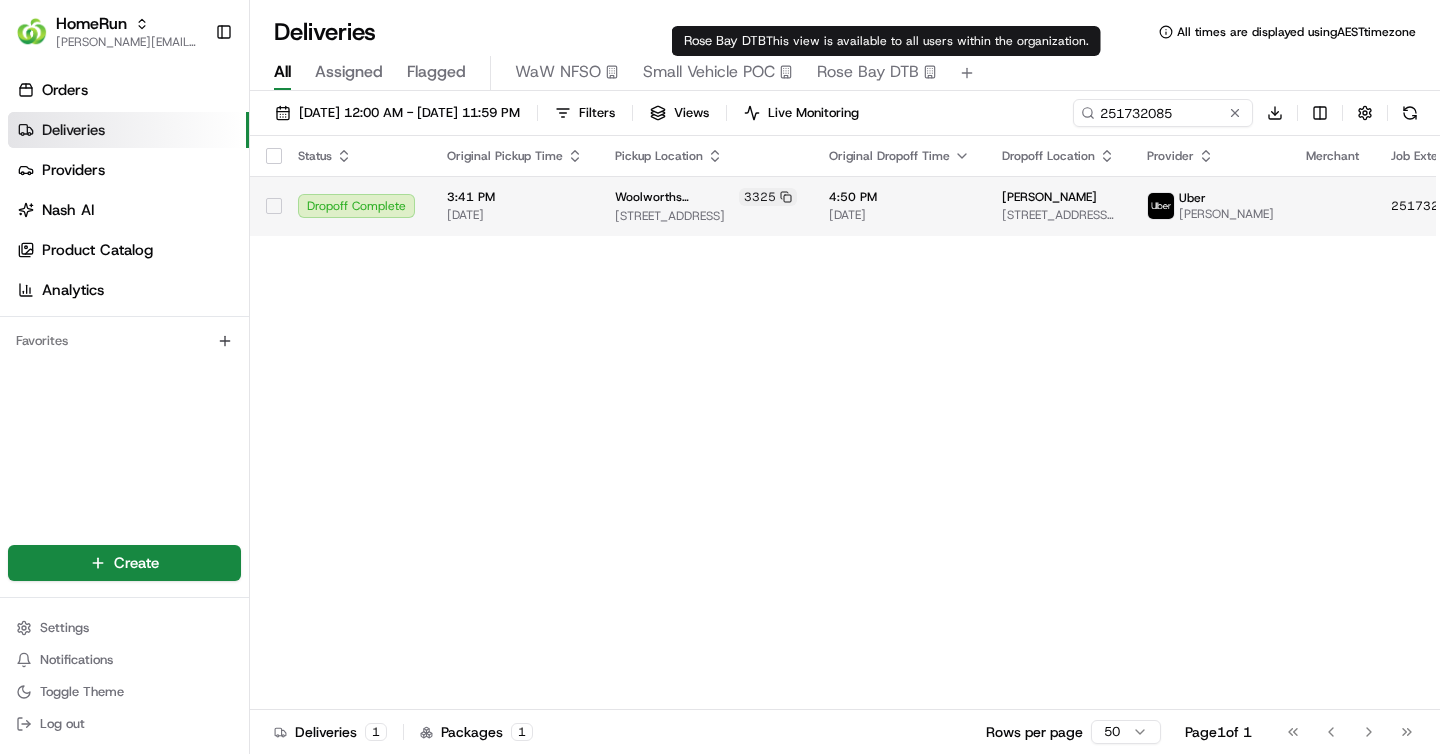 click on "4:50 PM 08/07/2025" at bounding box center [899, 206] 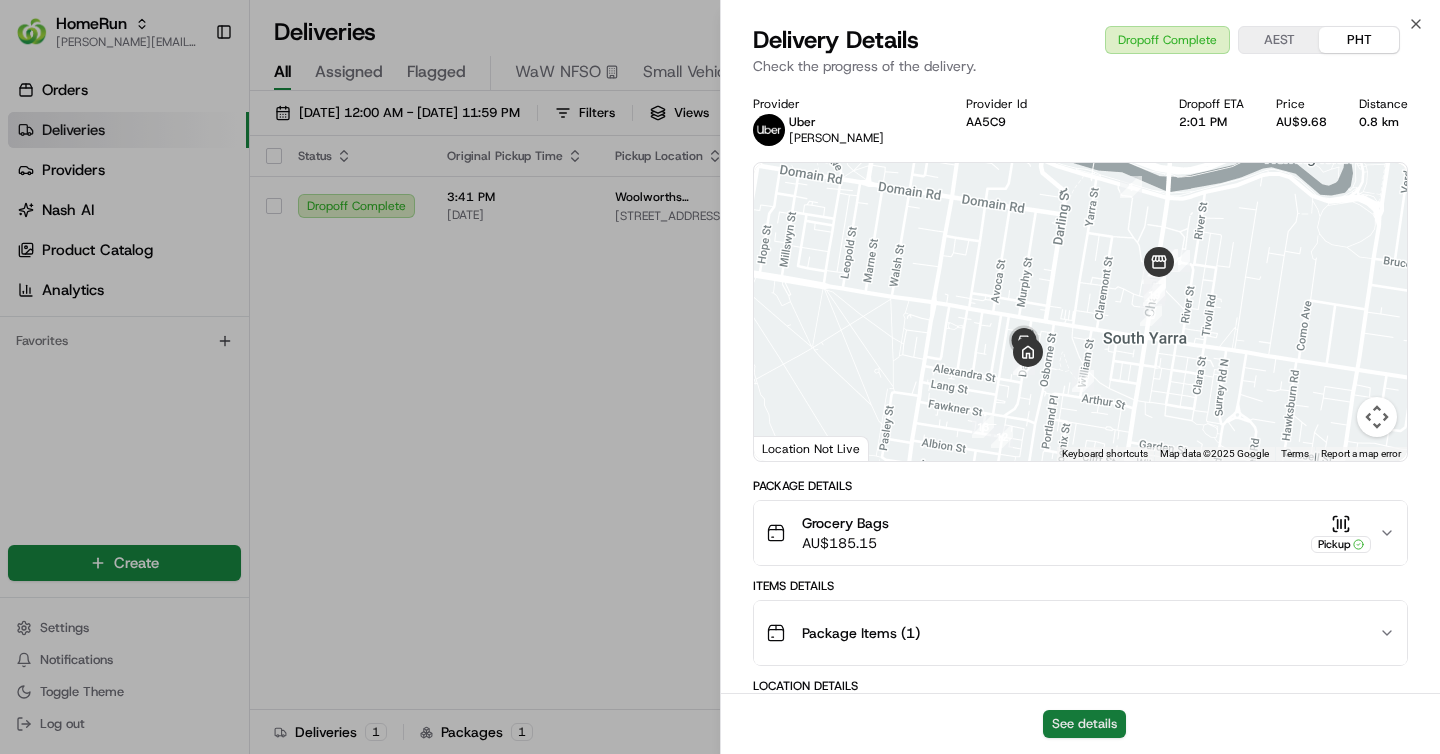 click on "See details" at bounding box center [1084, 724] 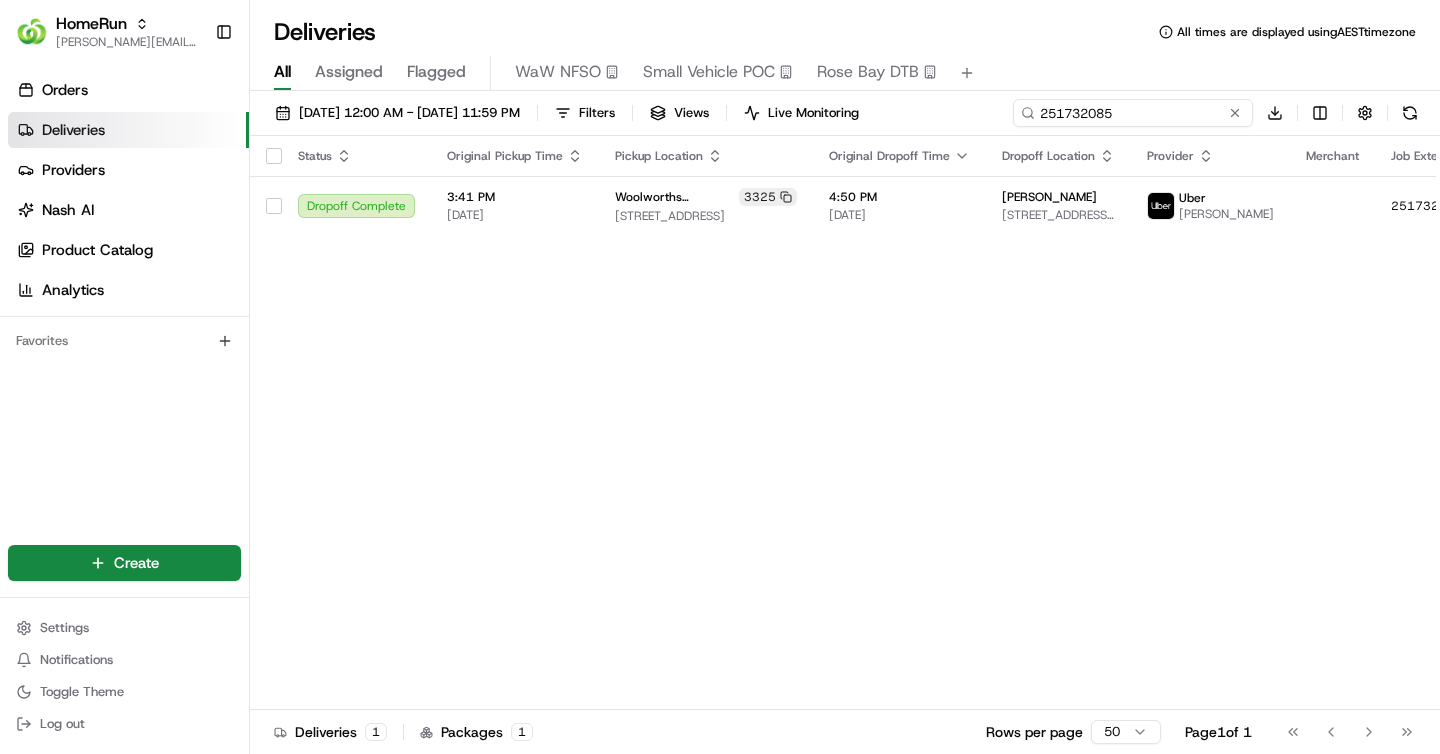 click on "251732085" at bounding box center [1133, 113] 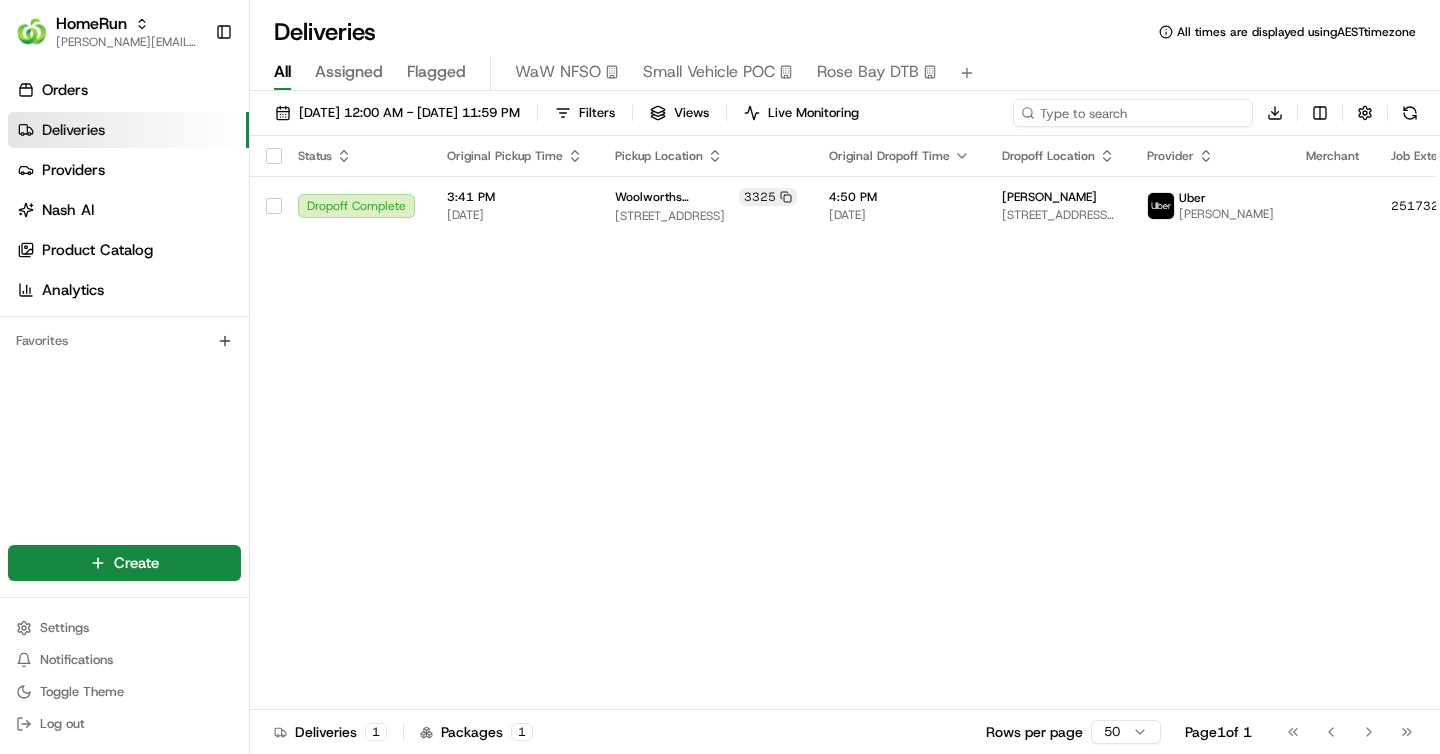 paste on "259355249" 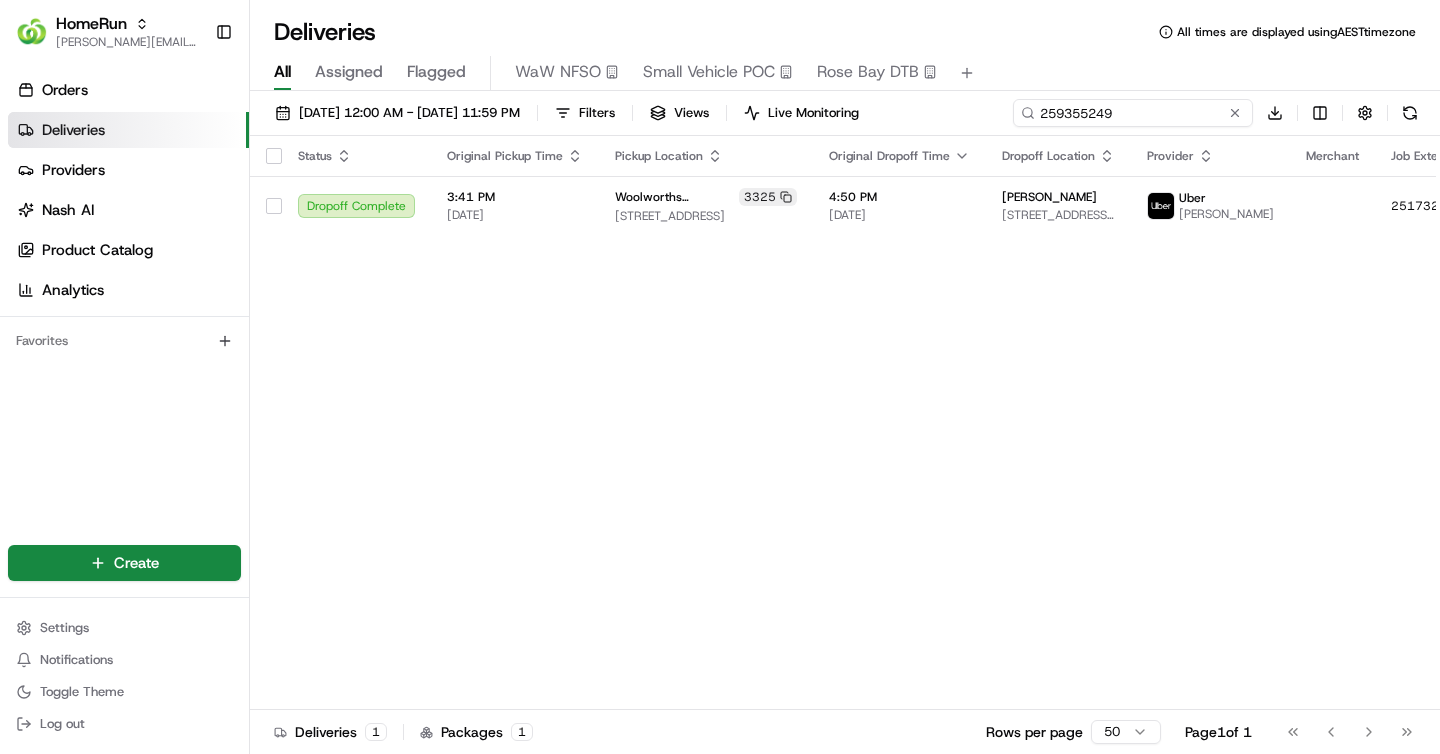 type on "259355249" 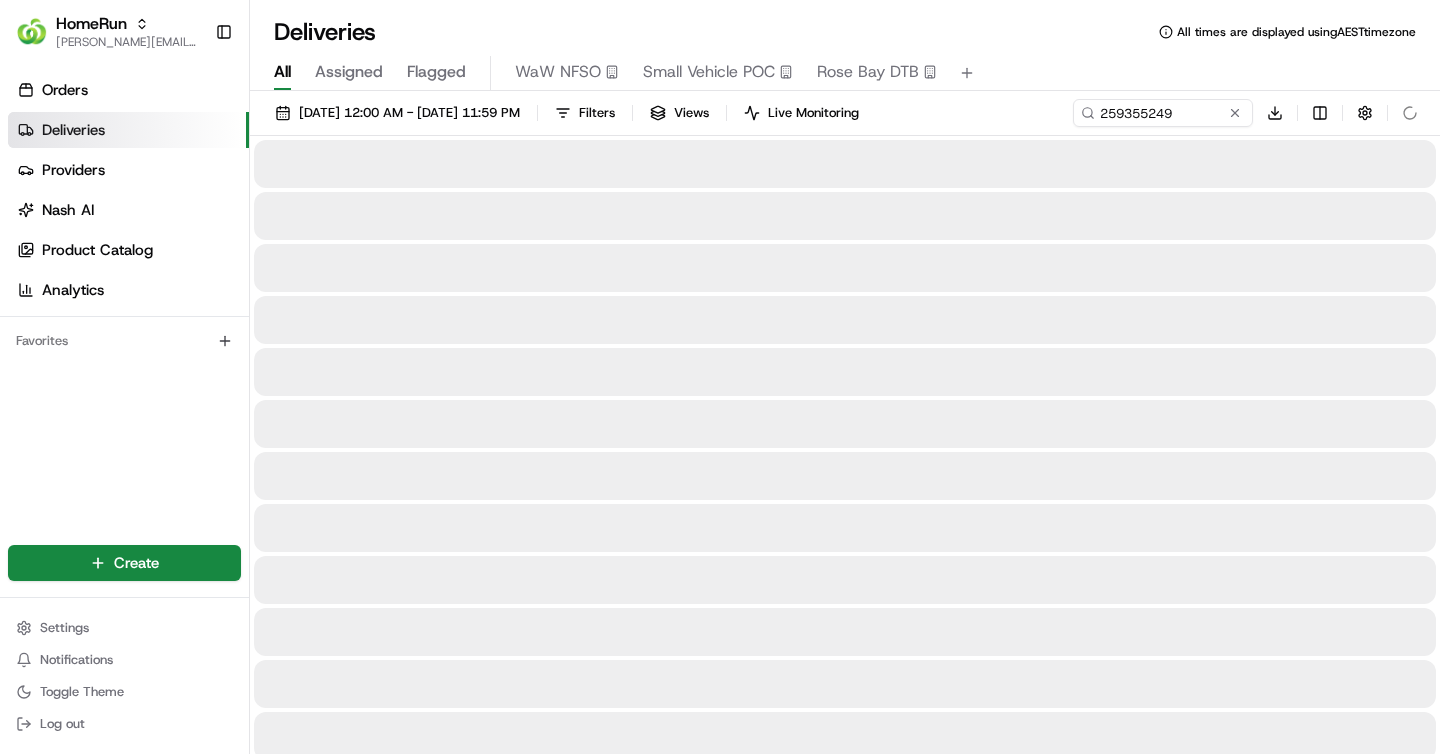 click on "Deliveries All times are displayed using  AEST  timezone" at bounding box center [845, 32] 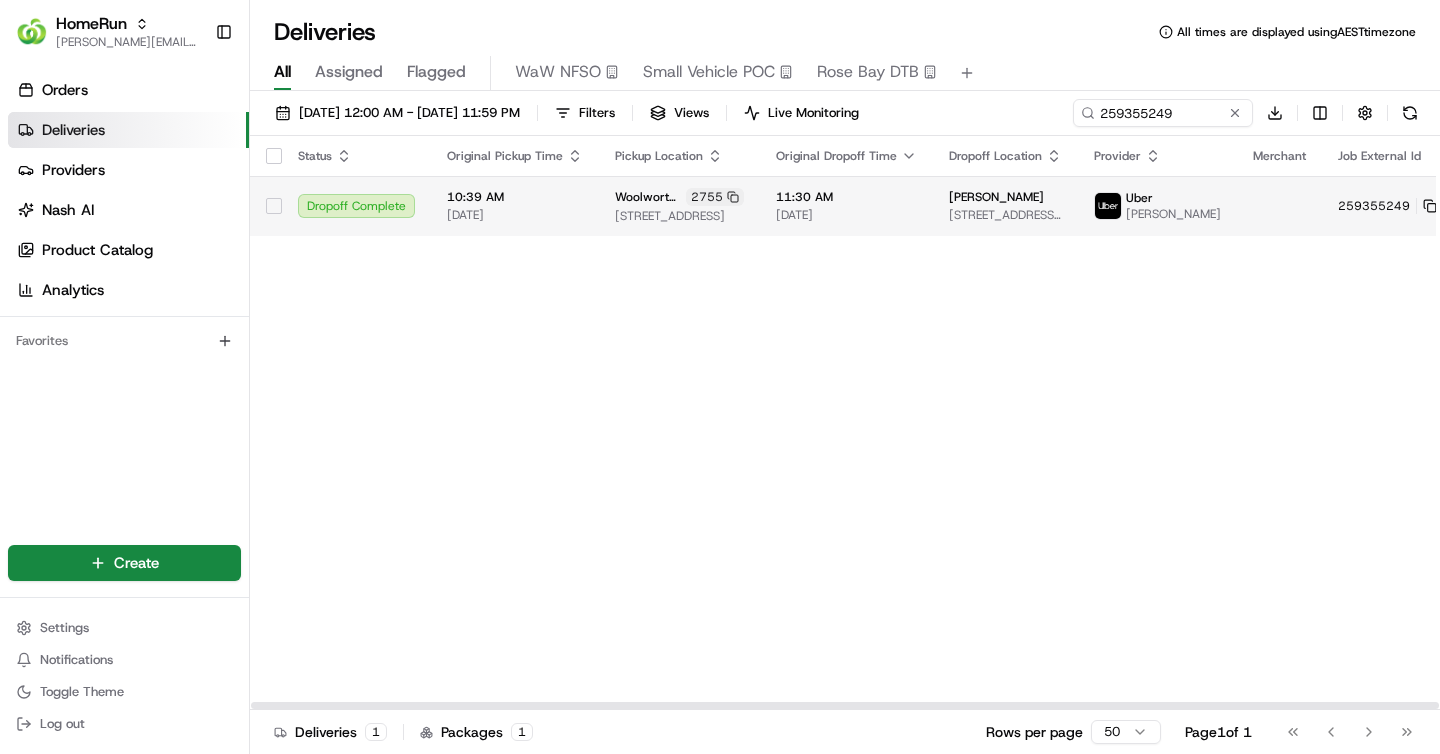 click on "Woolworths Rochedale CFC (RDOS) 2755 11 Interchange Place, Rochedale, QLD 4123, AU" at bounding box center [679, 206] 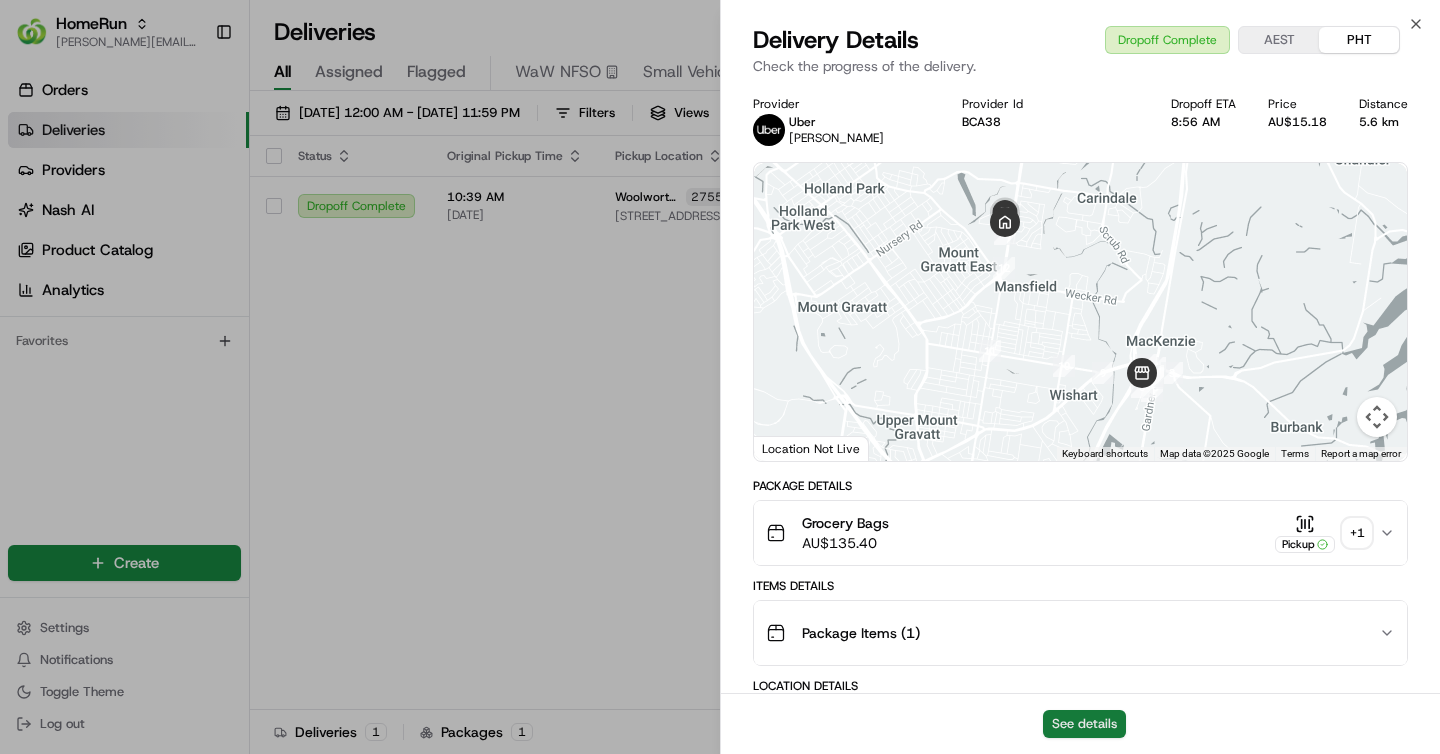 click on "See details" at bounding box center [1084, 724] 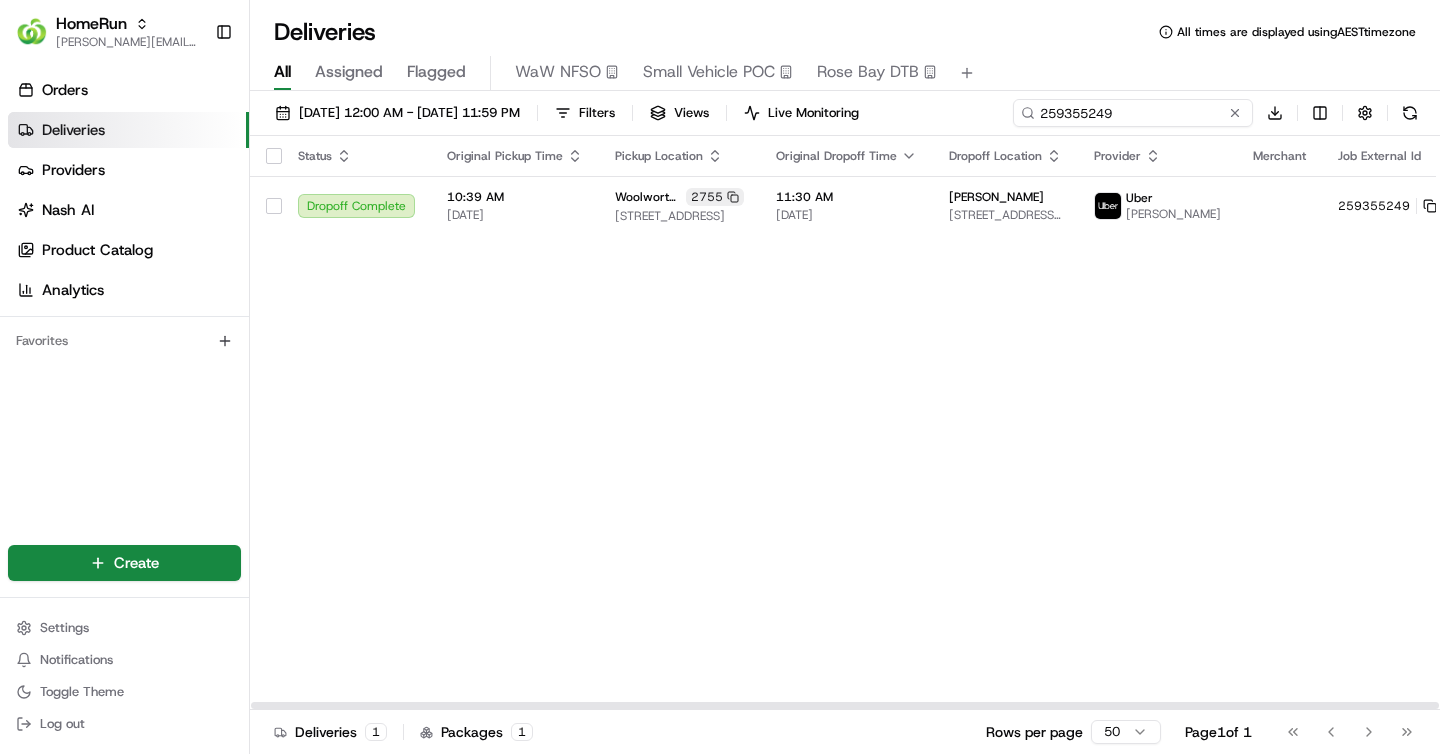 click on "259355249" at bounding box center [1133, 113] 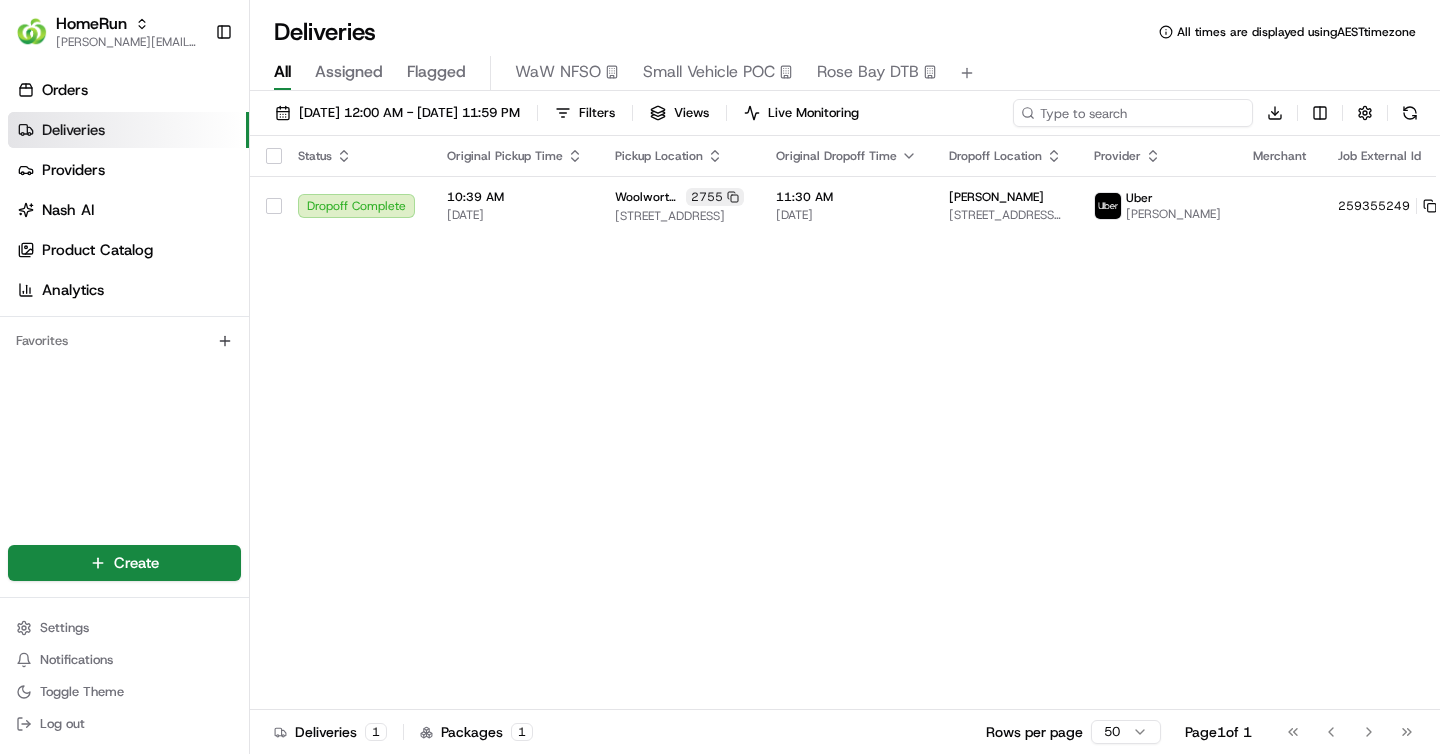 paste on "259256949" 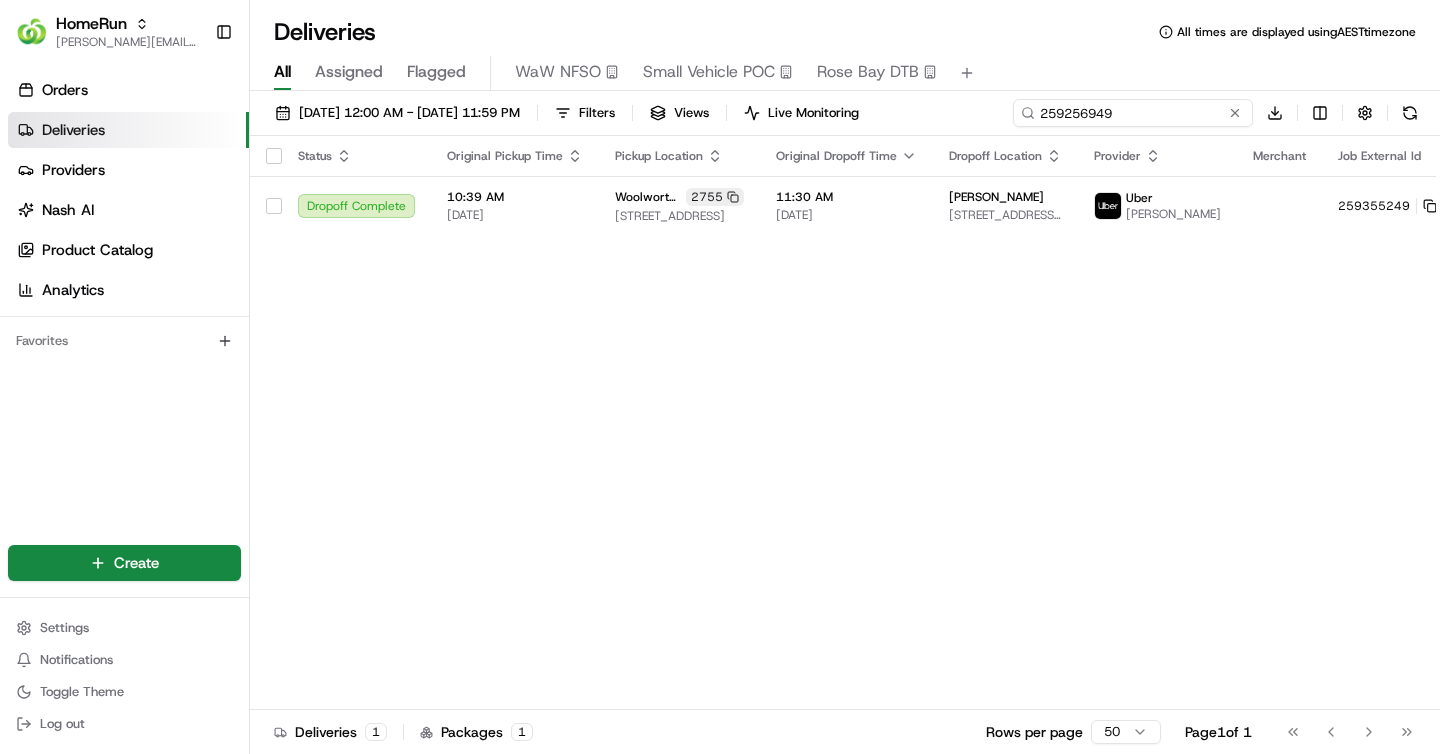 type on "259256949" 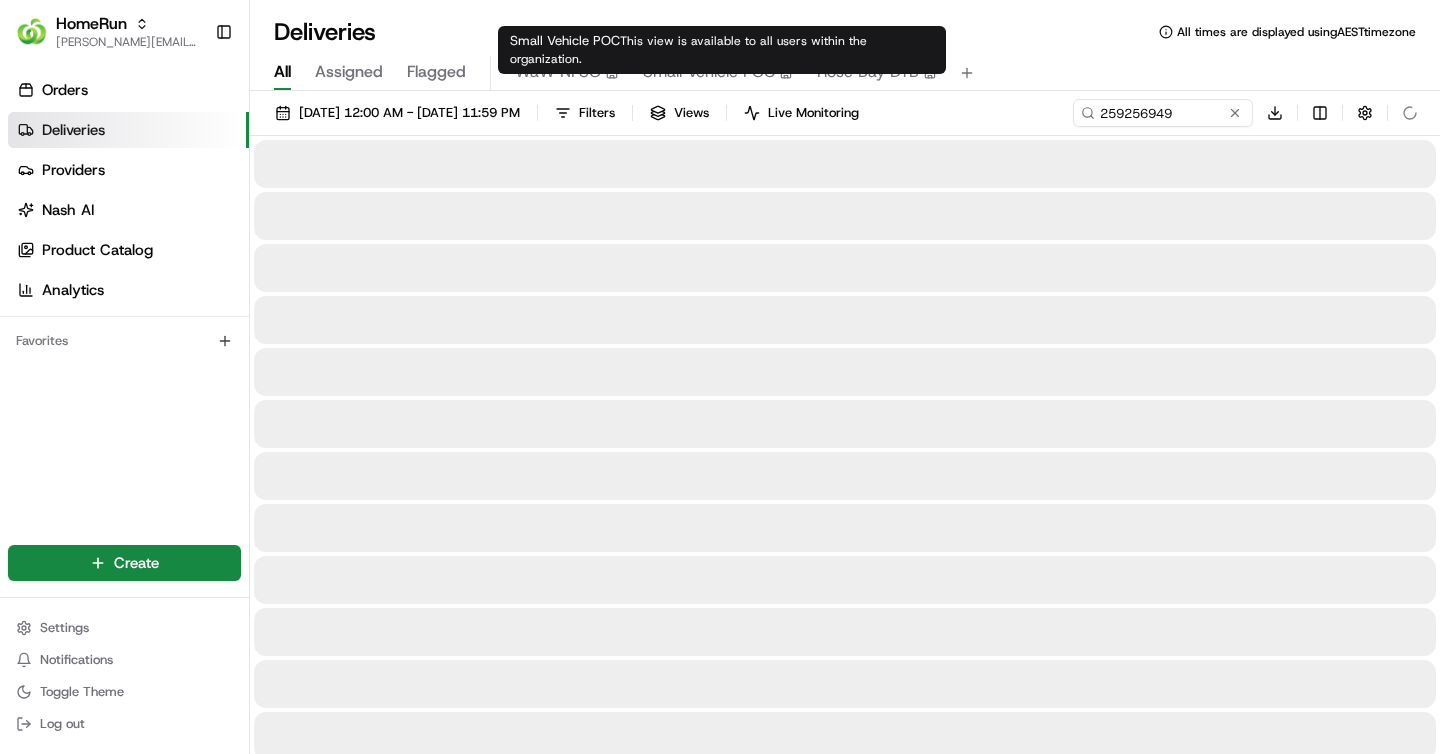 click on "Small Vehicle POC This view is available to all users within the organization. Small Vehicle POC This view is available to all users within the organization." at bounding box center [722, 50] 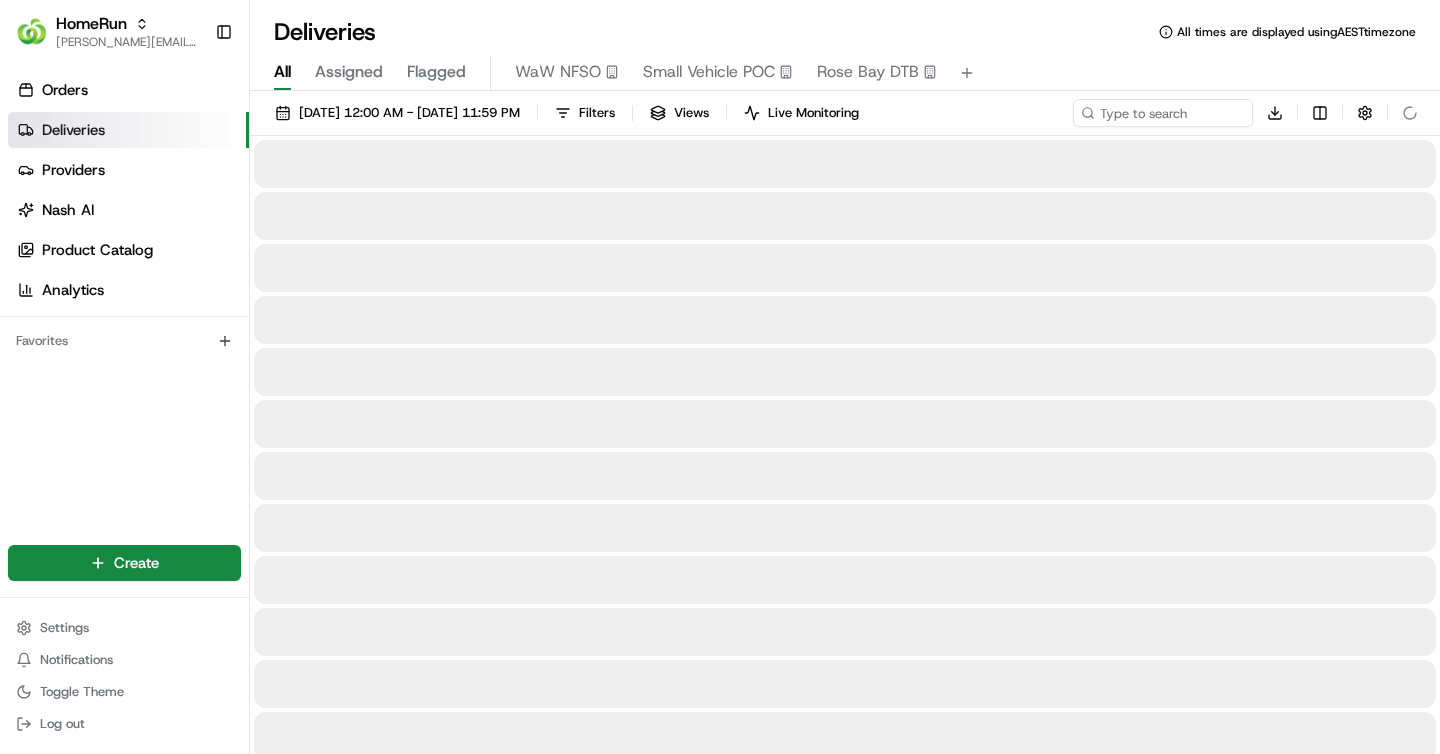 click on "All" at bounding box center (282, 72) 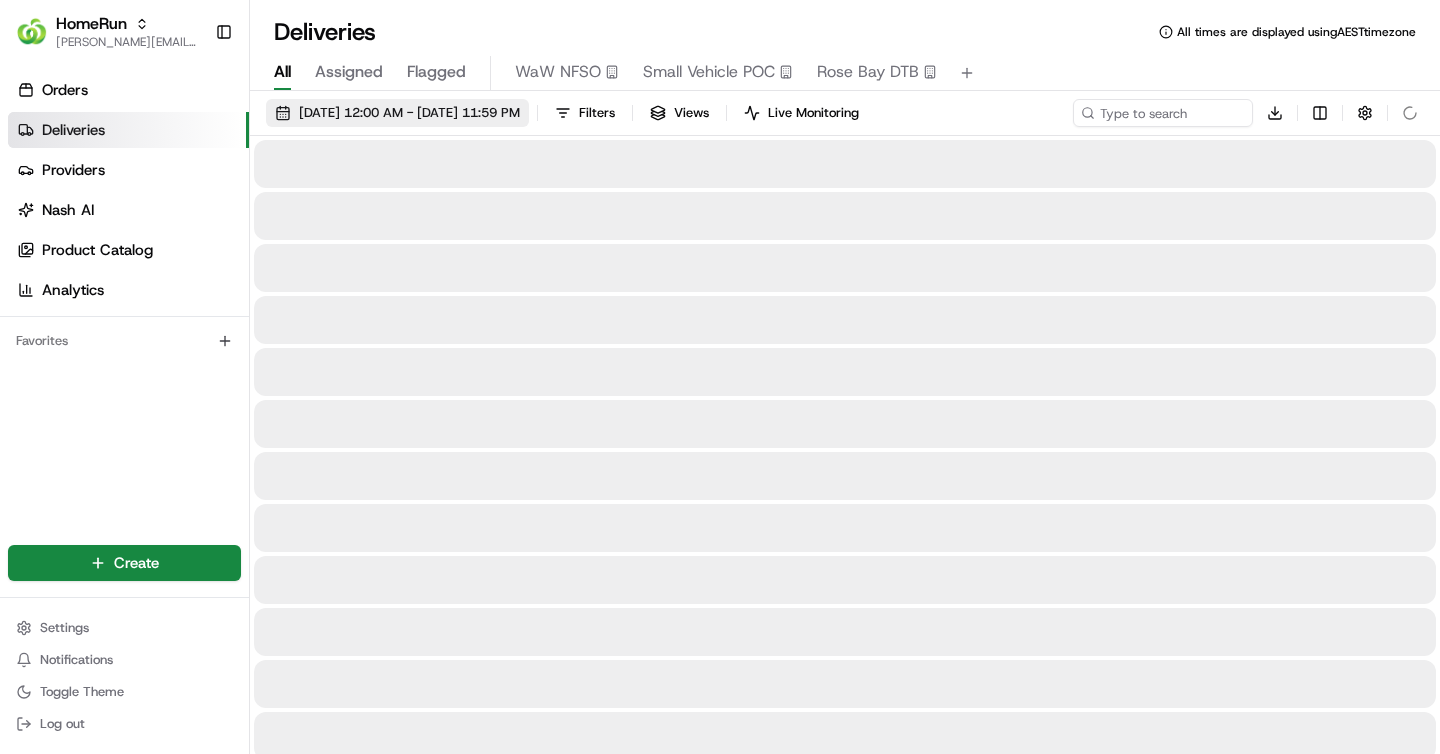 click on "12/07/2025 12:00 AM - 12/07/2025 11:59 PM" at bounding box center (409, 113) 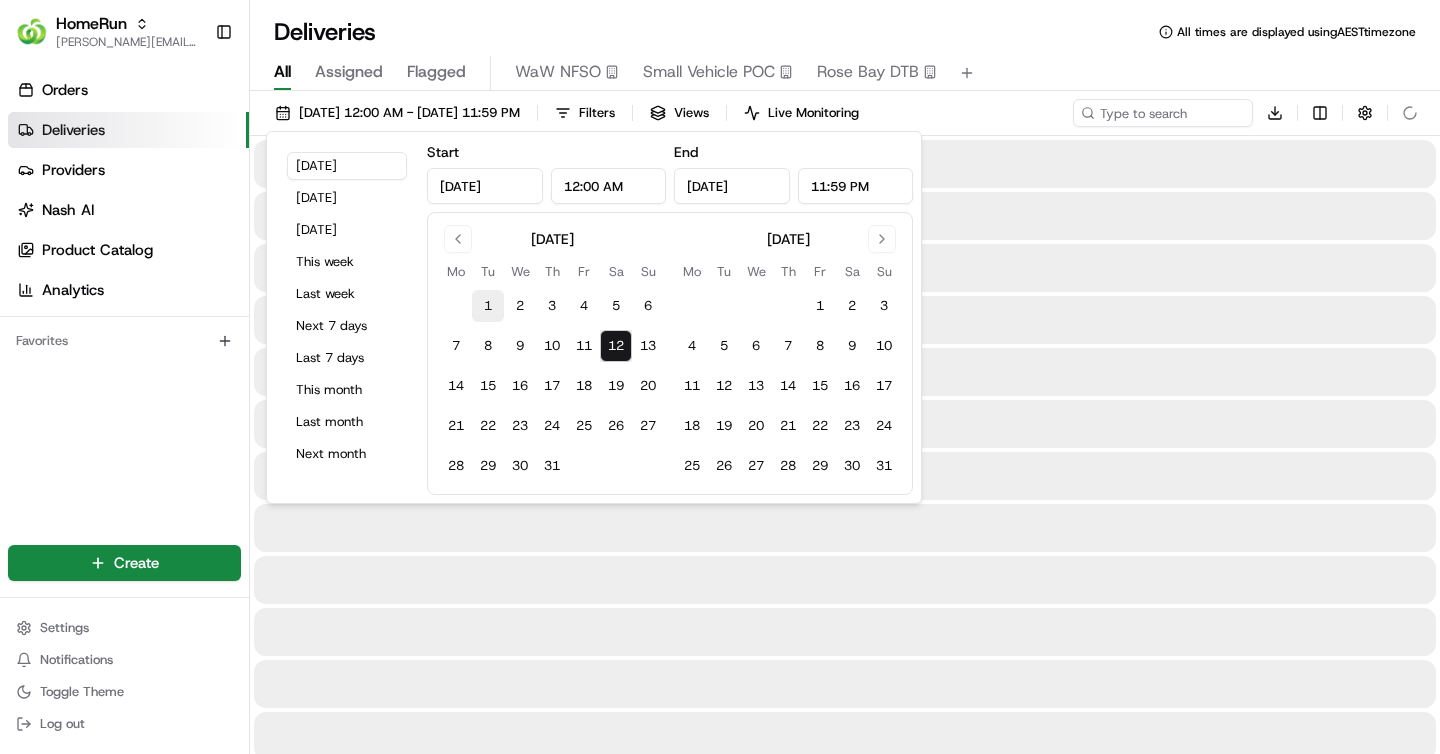 click on "1" at bounding box center (488, 306) 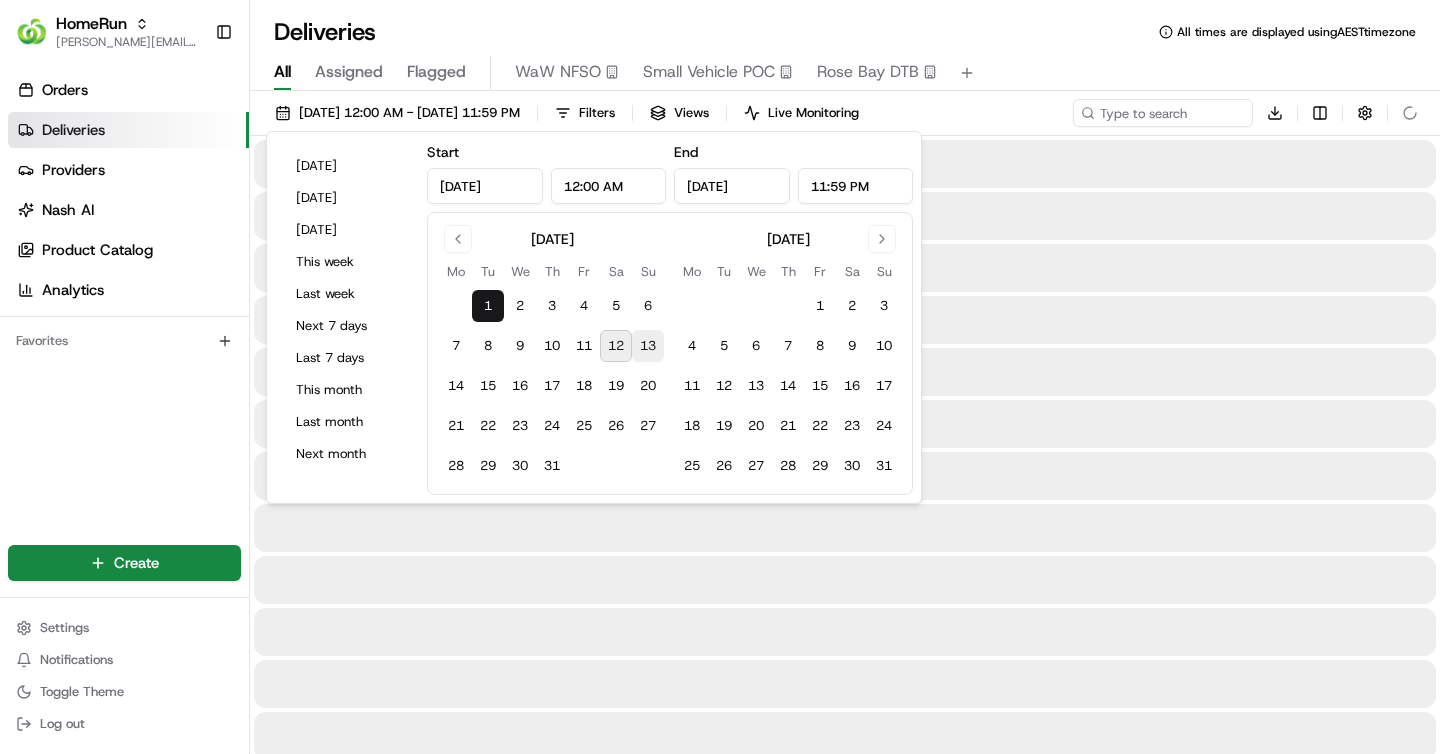 click on "13" at bounding box center (648, 346) 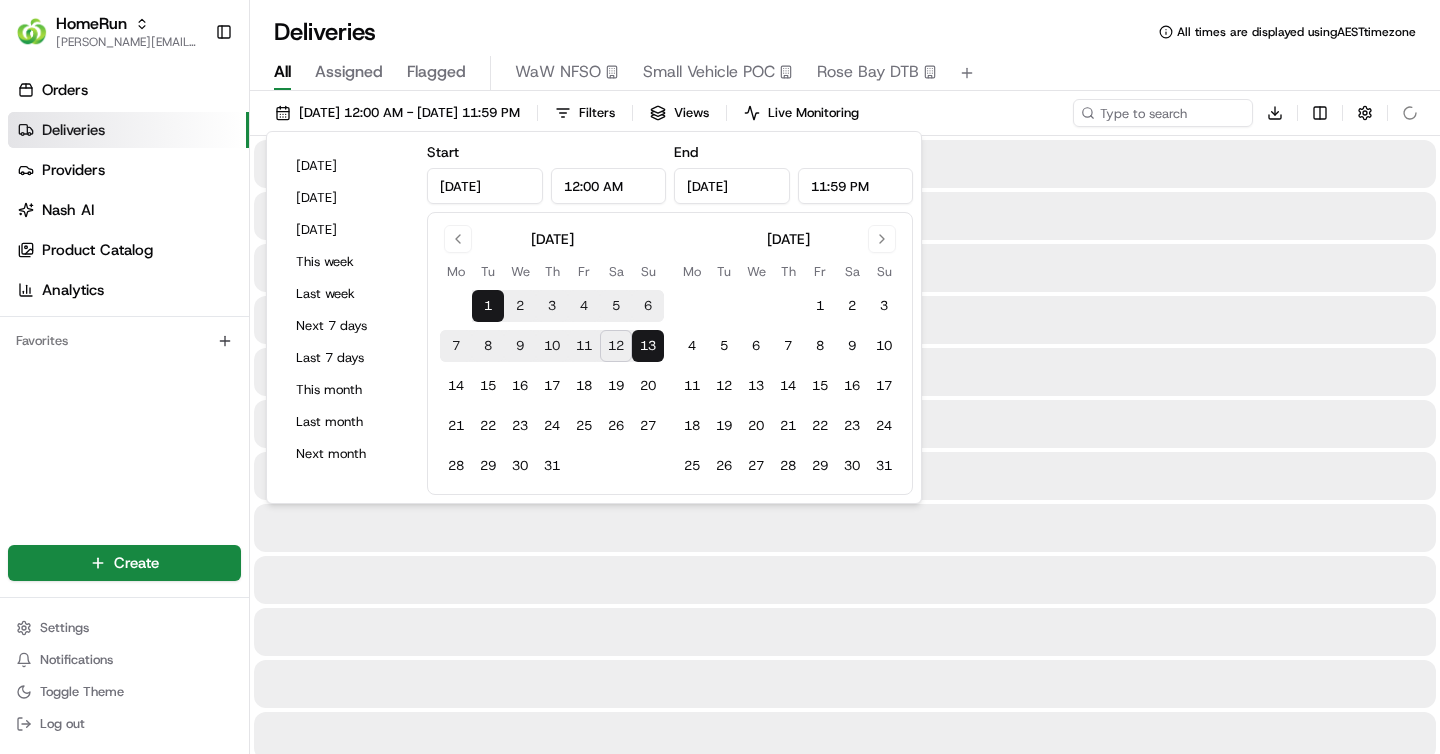 type on "Jul 13, 2025" 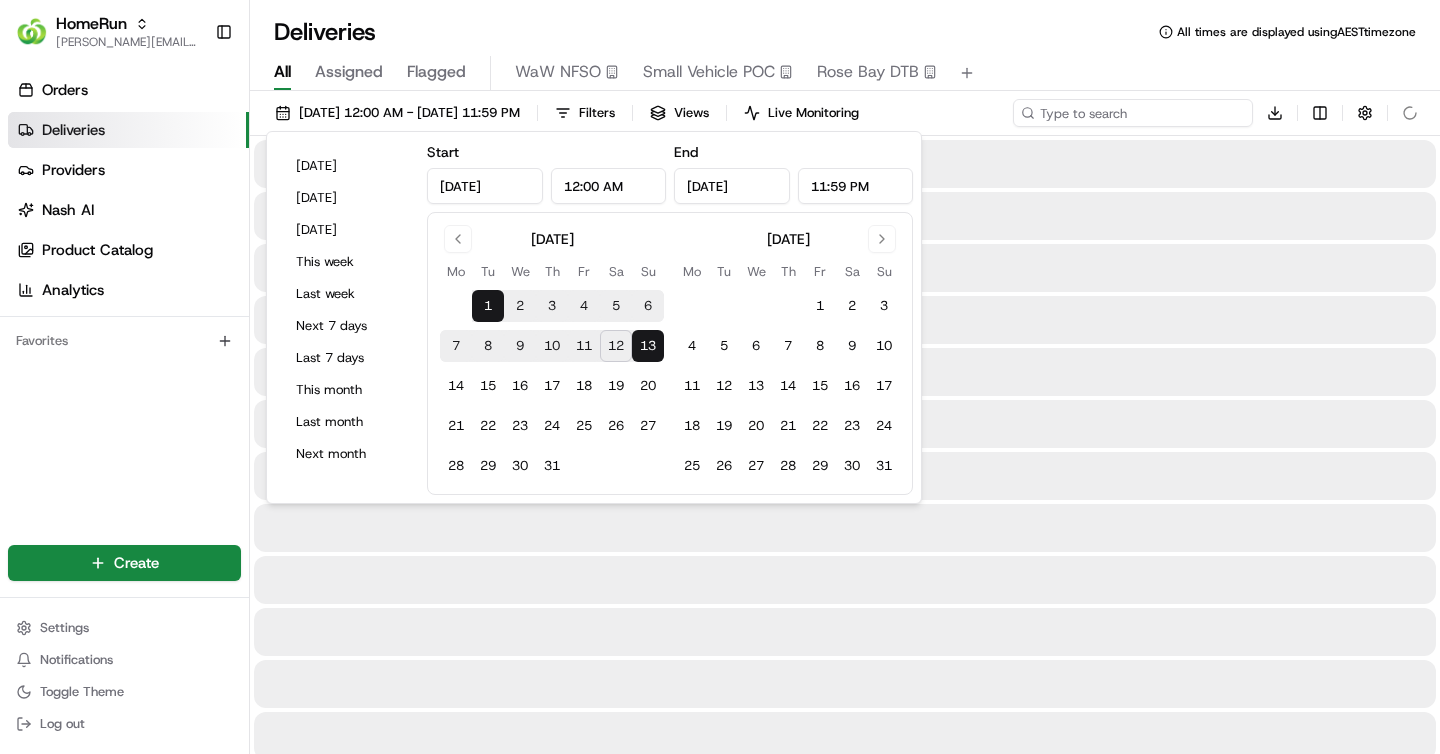 click at bounding box center [1133, 113] 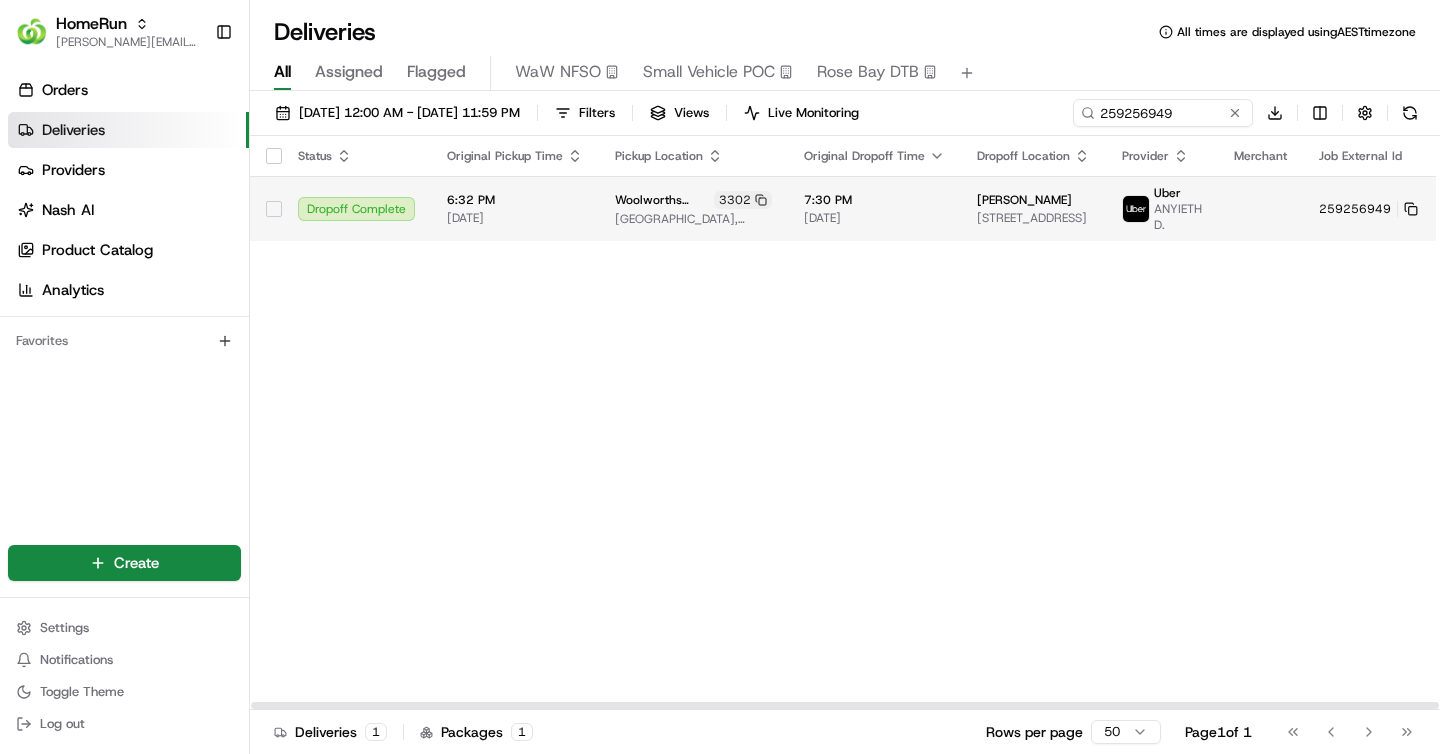click on "3302" at bounding box center [743, 200] 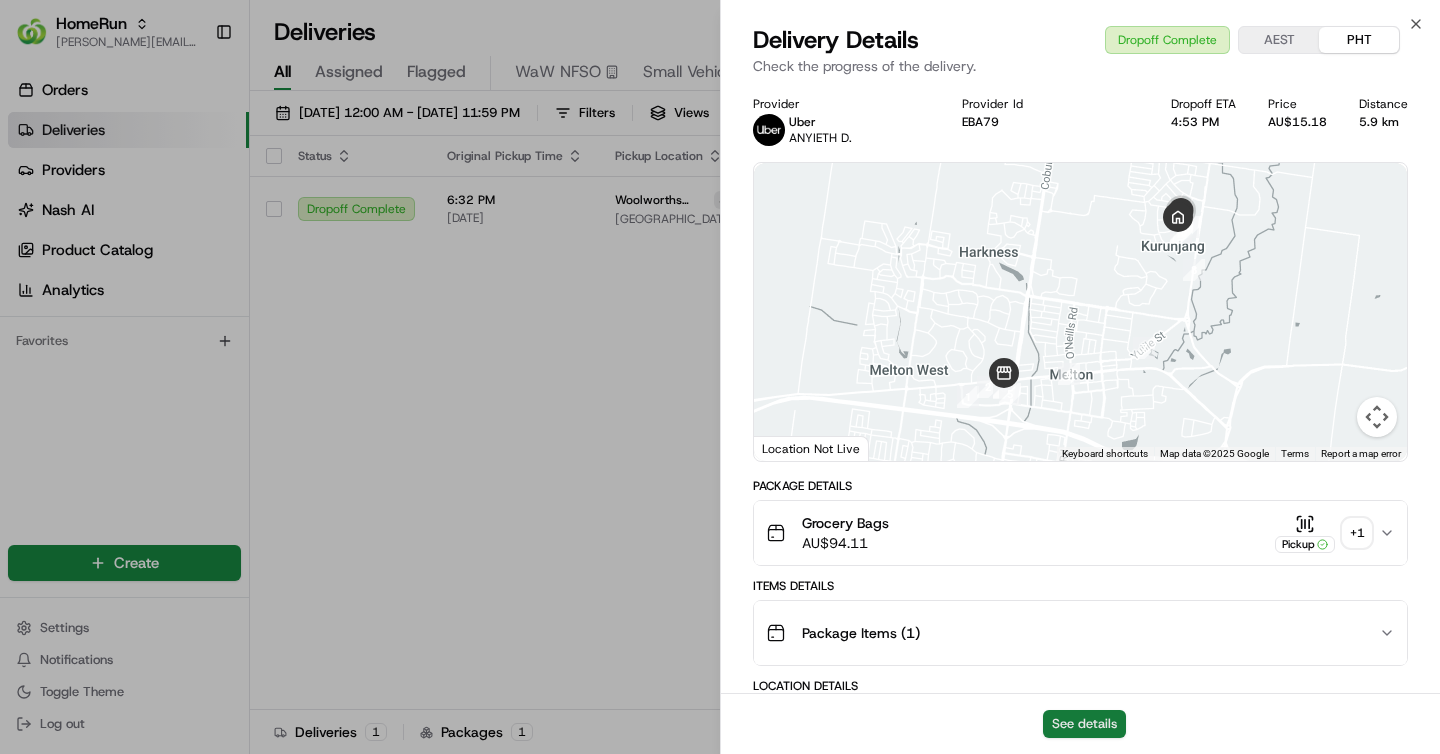 click on "See details" at bounding box center [1084, 724] 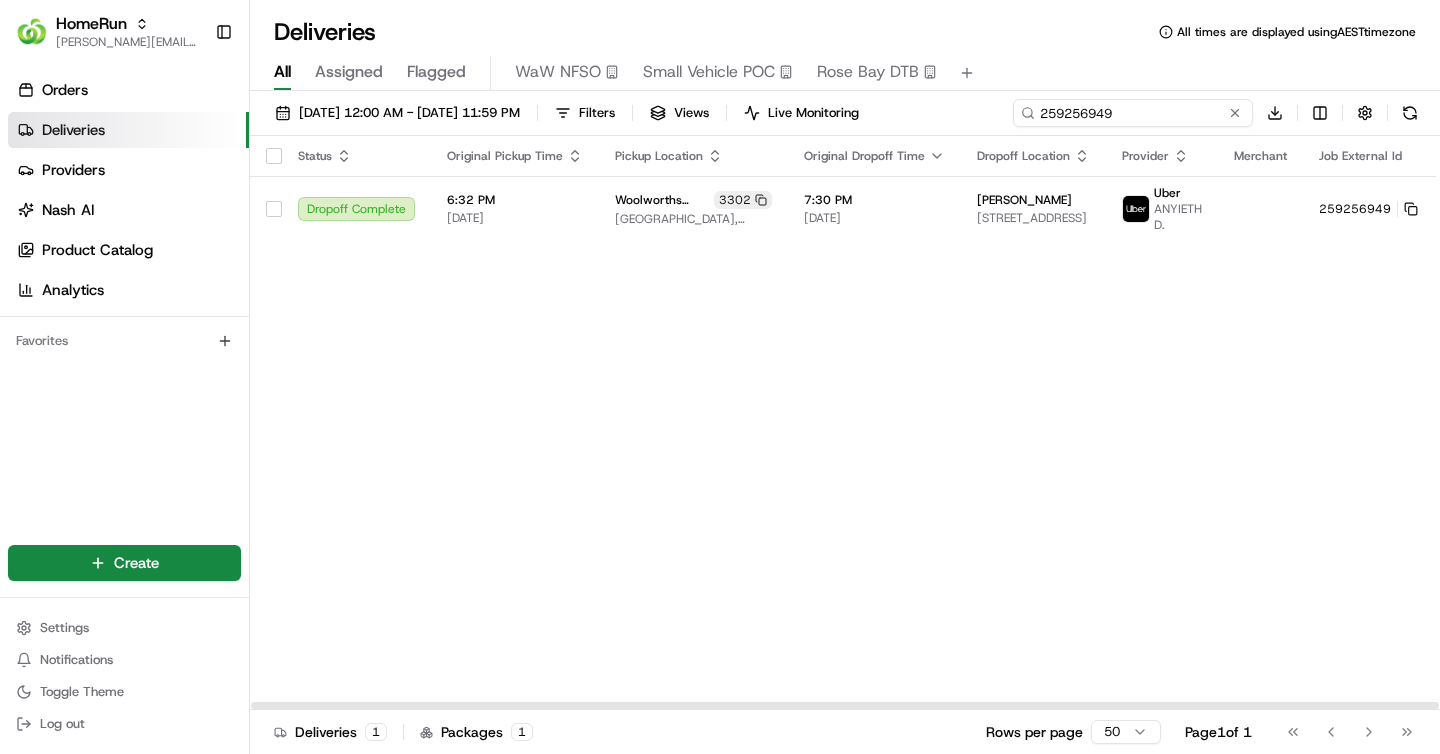 click on "259256949" at bounding box center [1133, 113] 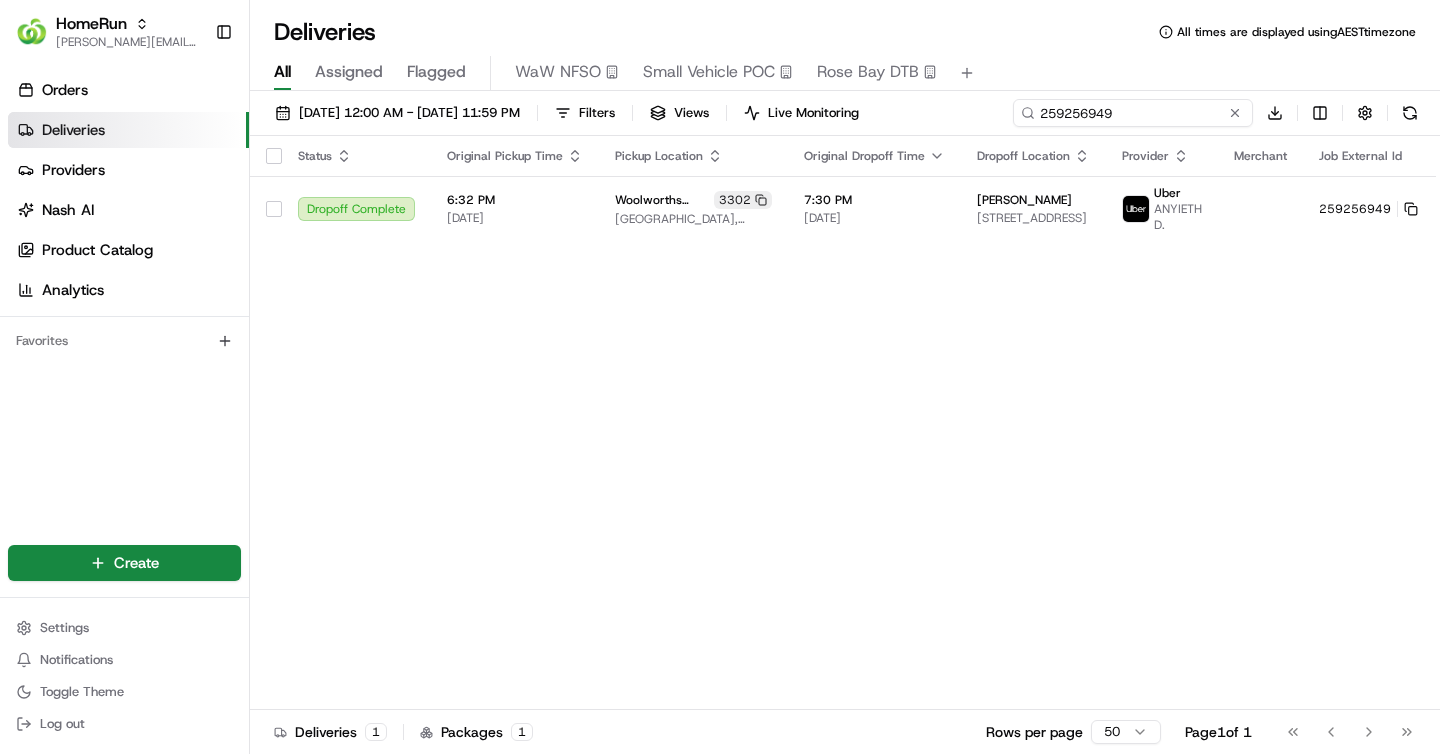paste on "133958" 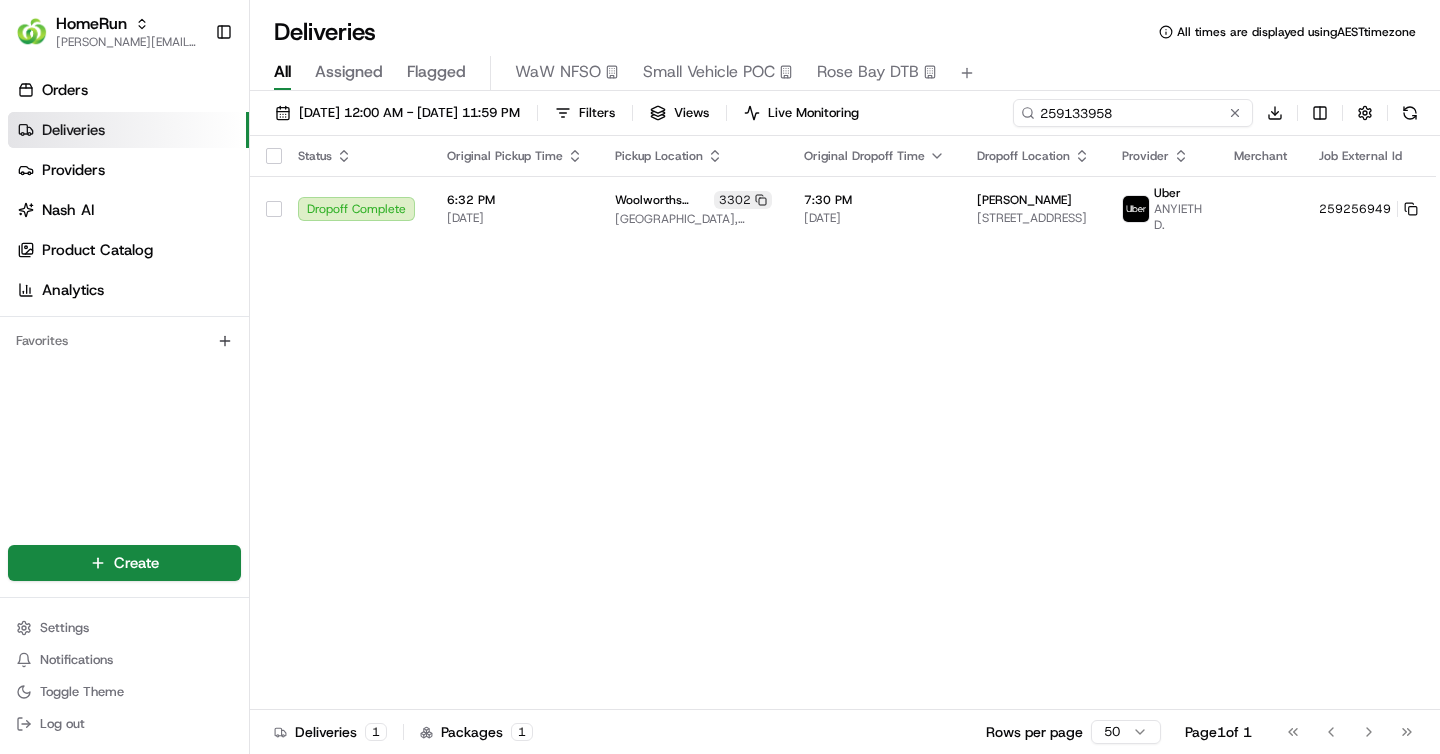 type on "259133958" 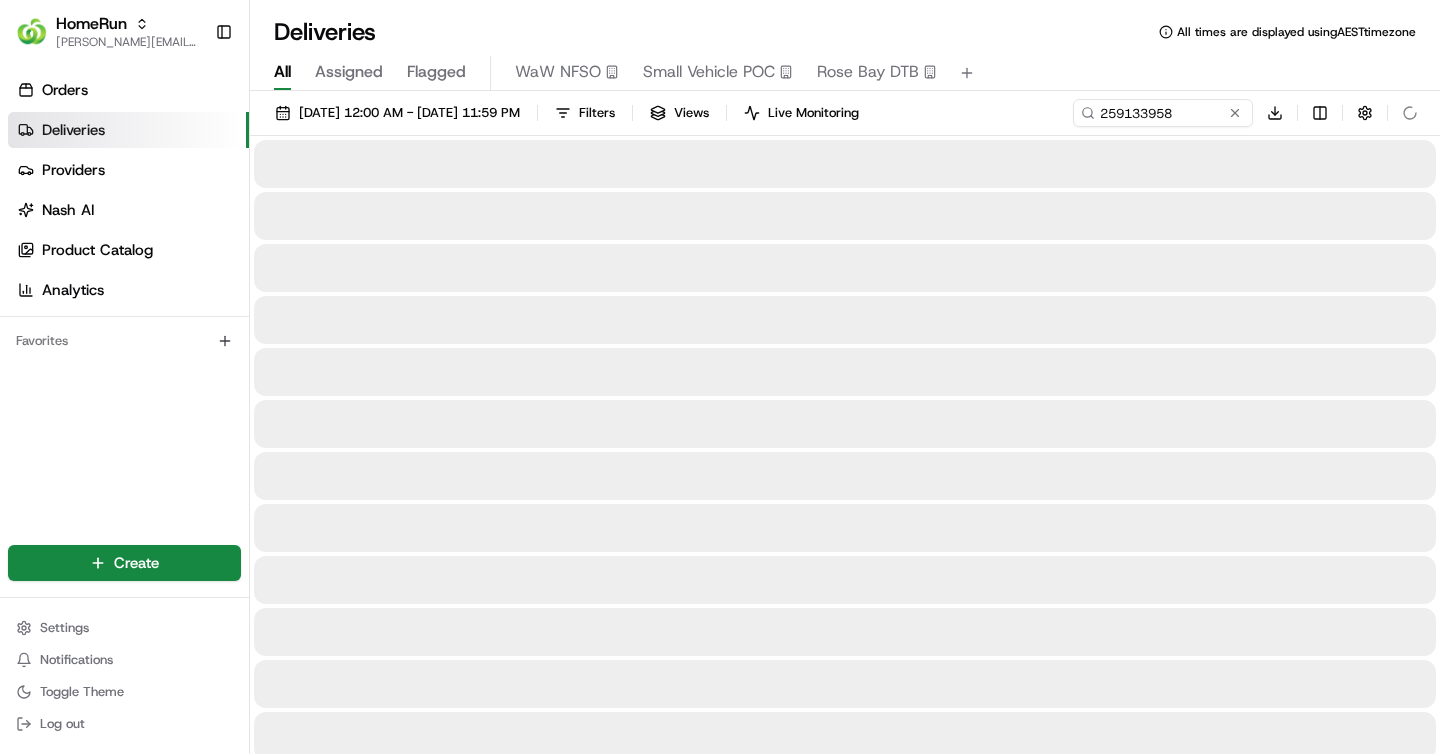 click on "Deliveries All times are displayed using  AEST  timezone" at bounding box center [845, 32] 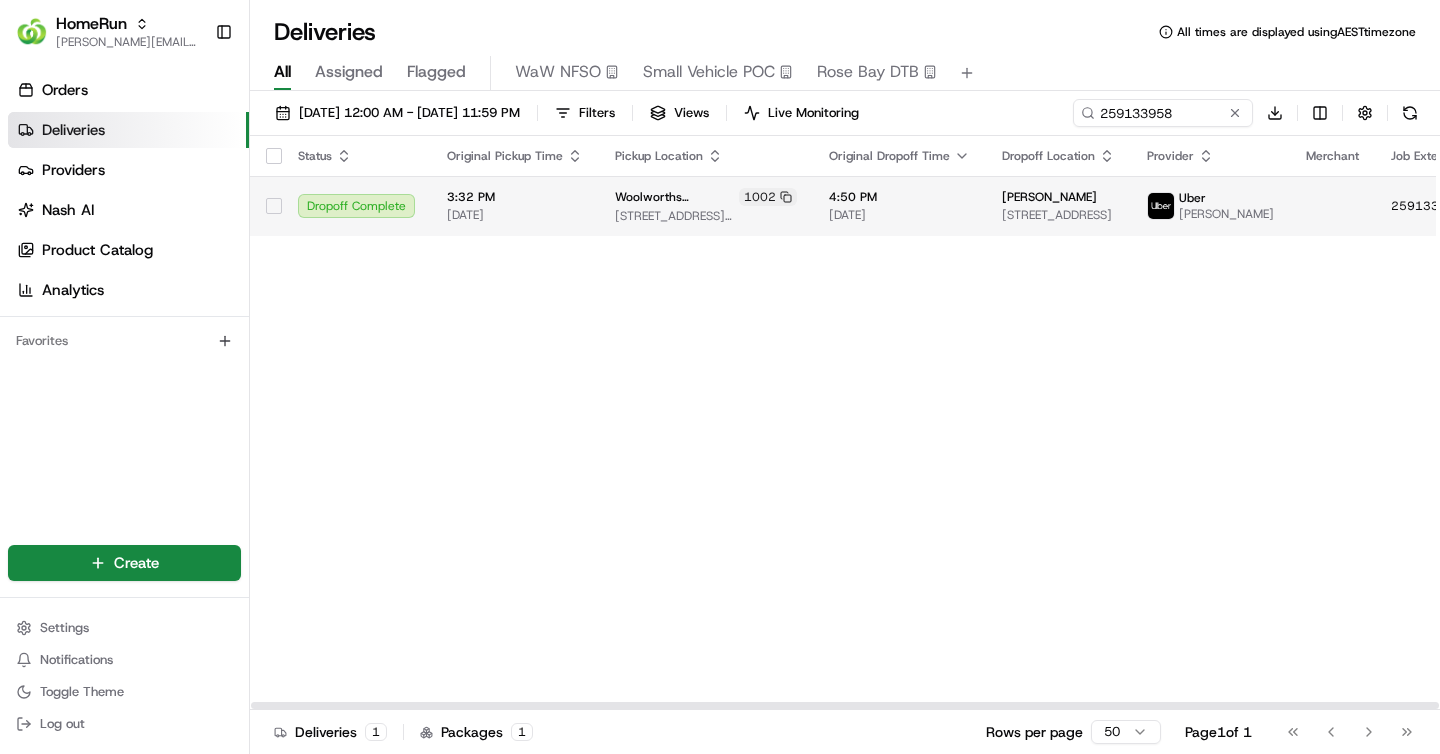 click on "07/07/2025" at bounding box center (899, 215) 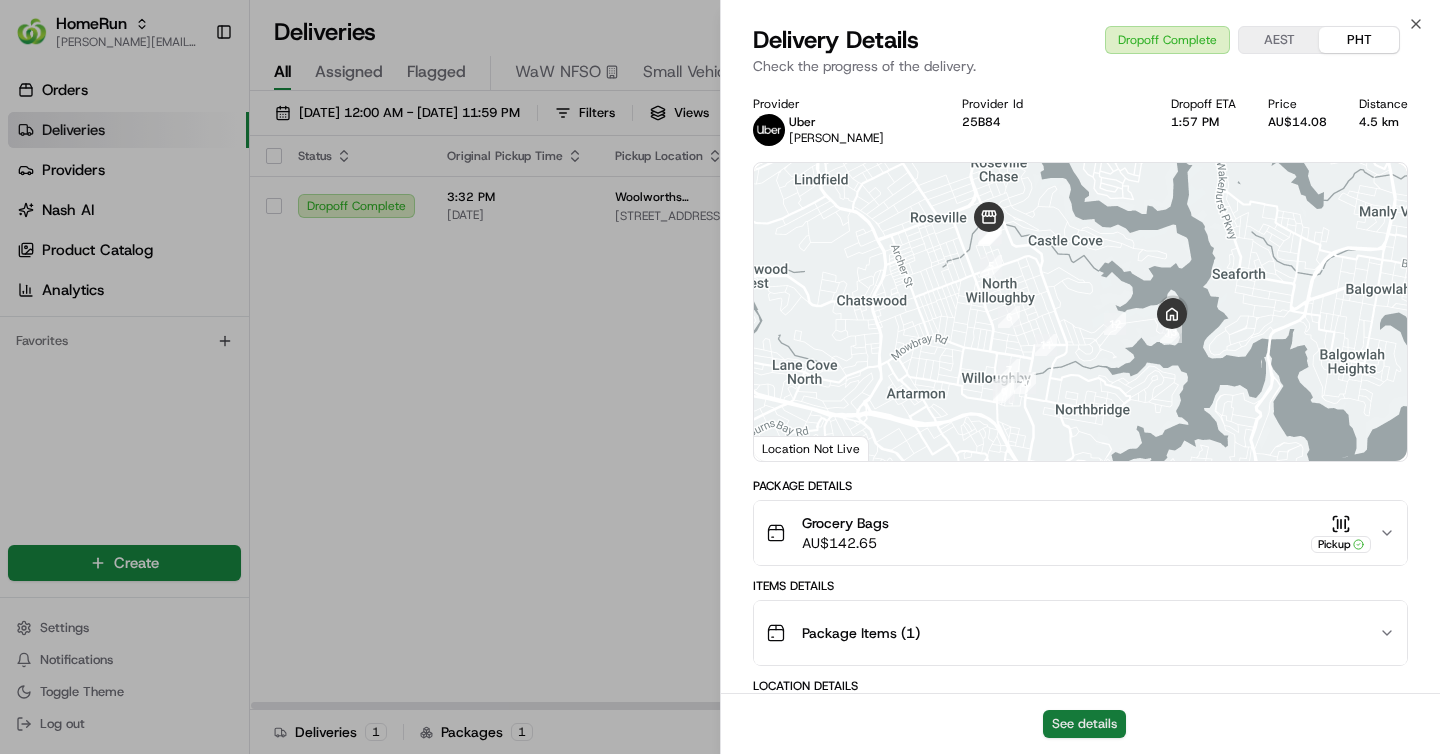 click on "See details" at bounding box center [1084, 724] 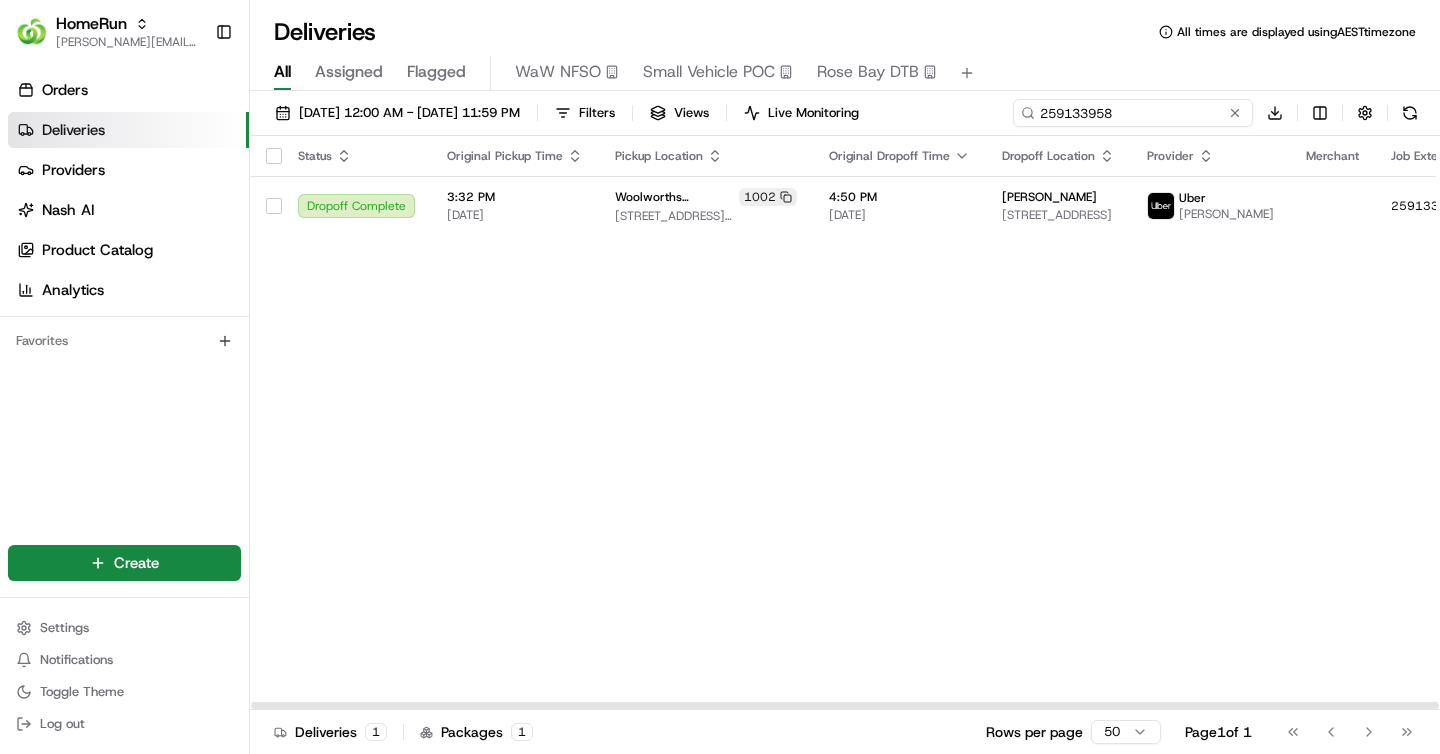 click on "259133958" at bounding box center [1133, 113] 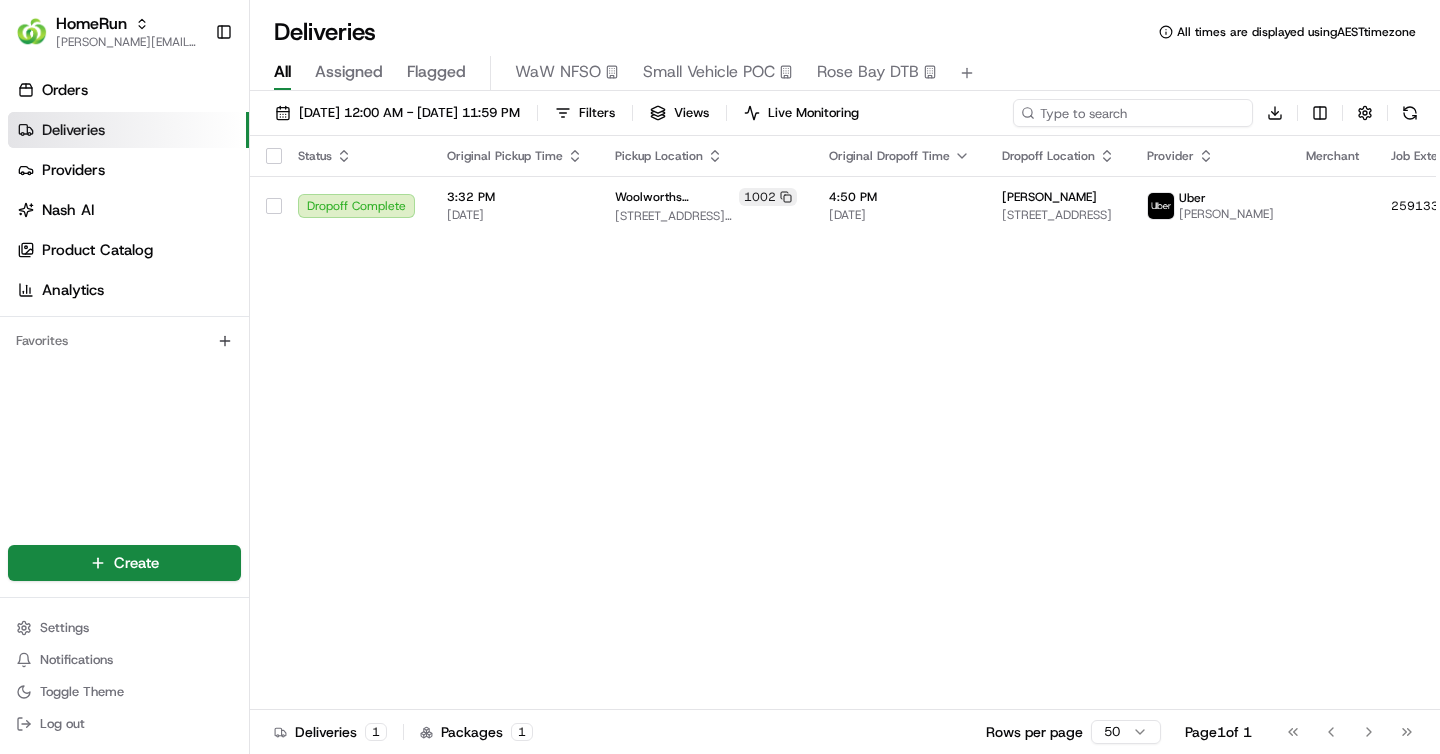 paste on "258790167" 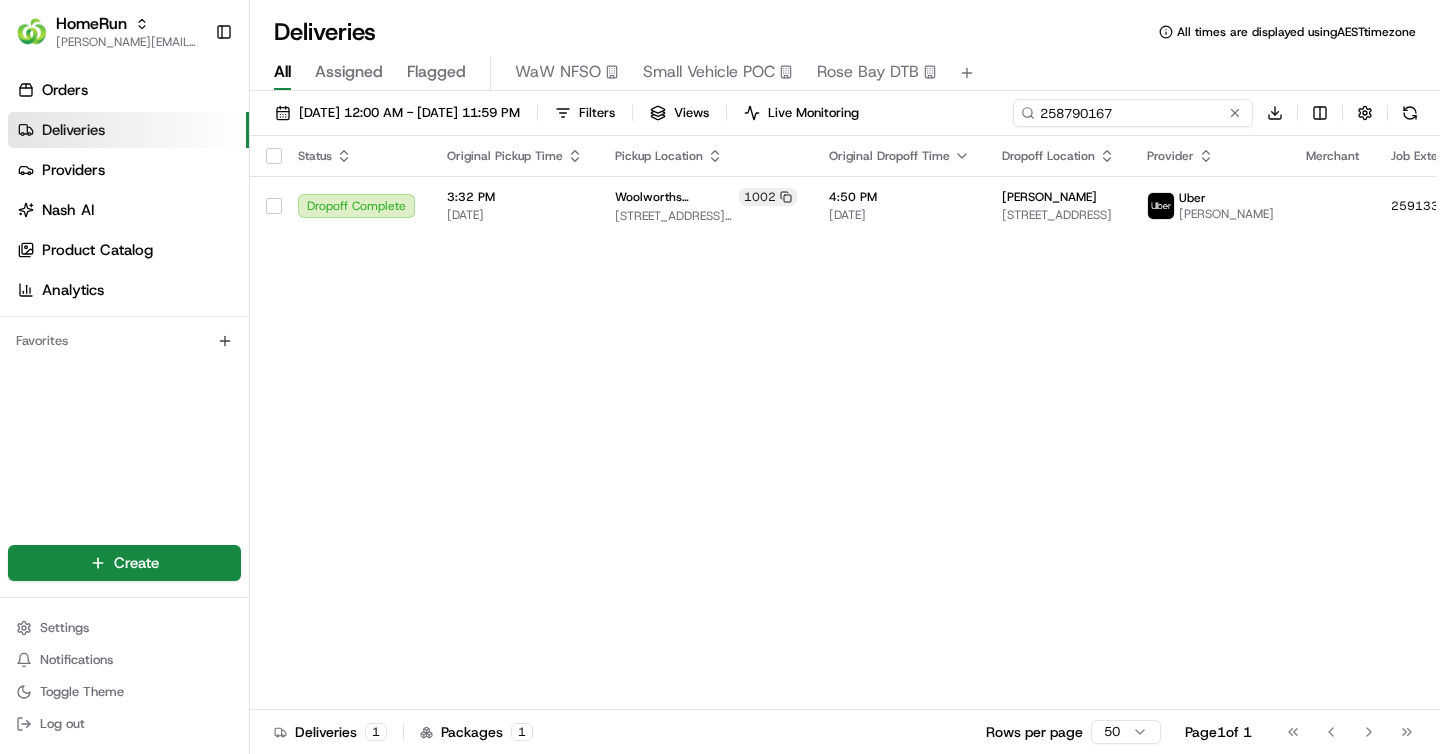 type on "258790167" 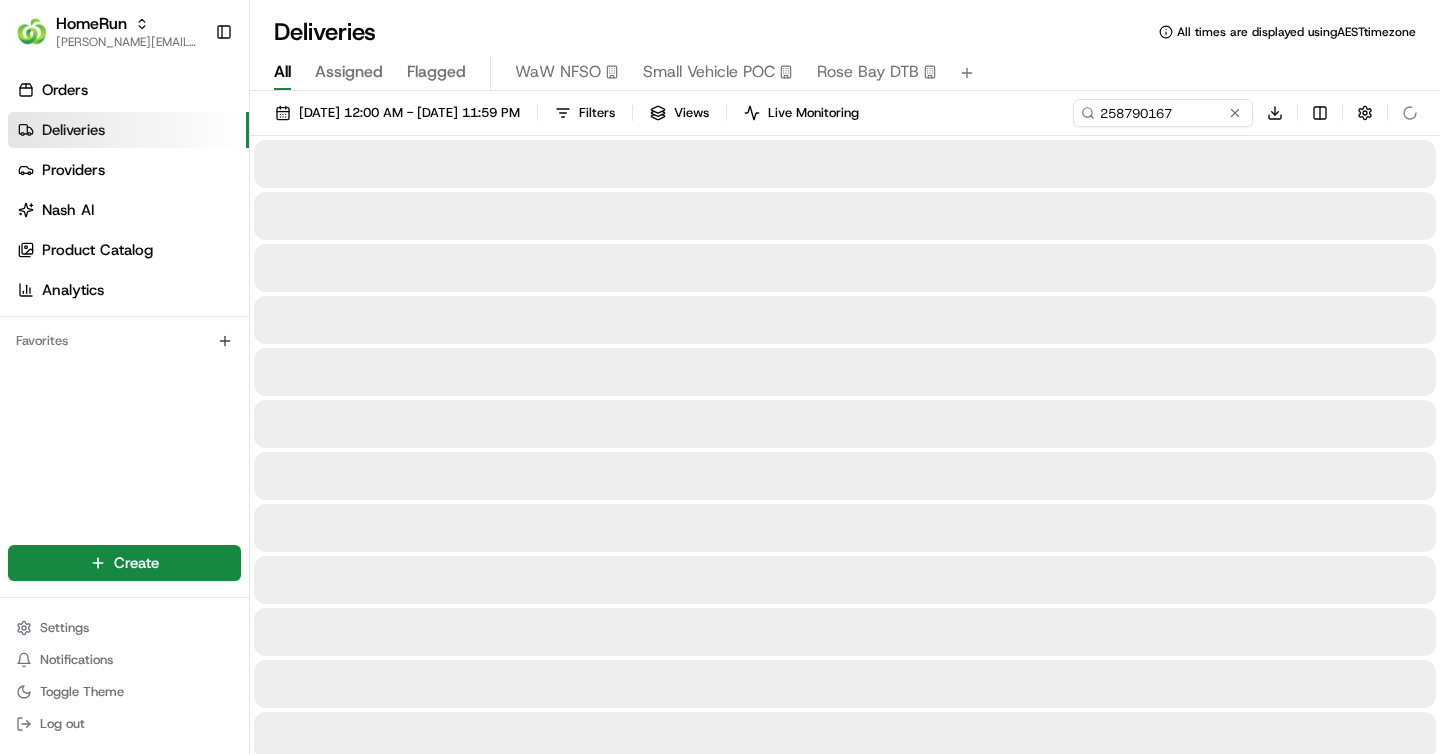 click on "Deliveries All times are displayed using  AEST  timezone All Assigned Flagged WaW NFSO Small Vehicle POC Rose Bay DTB 01/07/2025 12:00 AM - 13/07/2025 11:59 PM Filters Views Live Monitoring 258790167 Download" at bounding box center (845, 377) 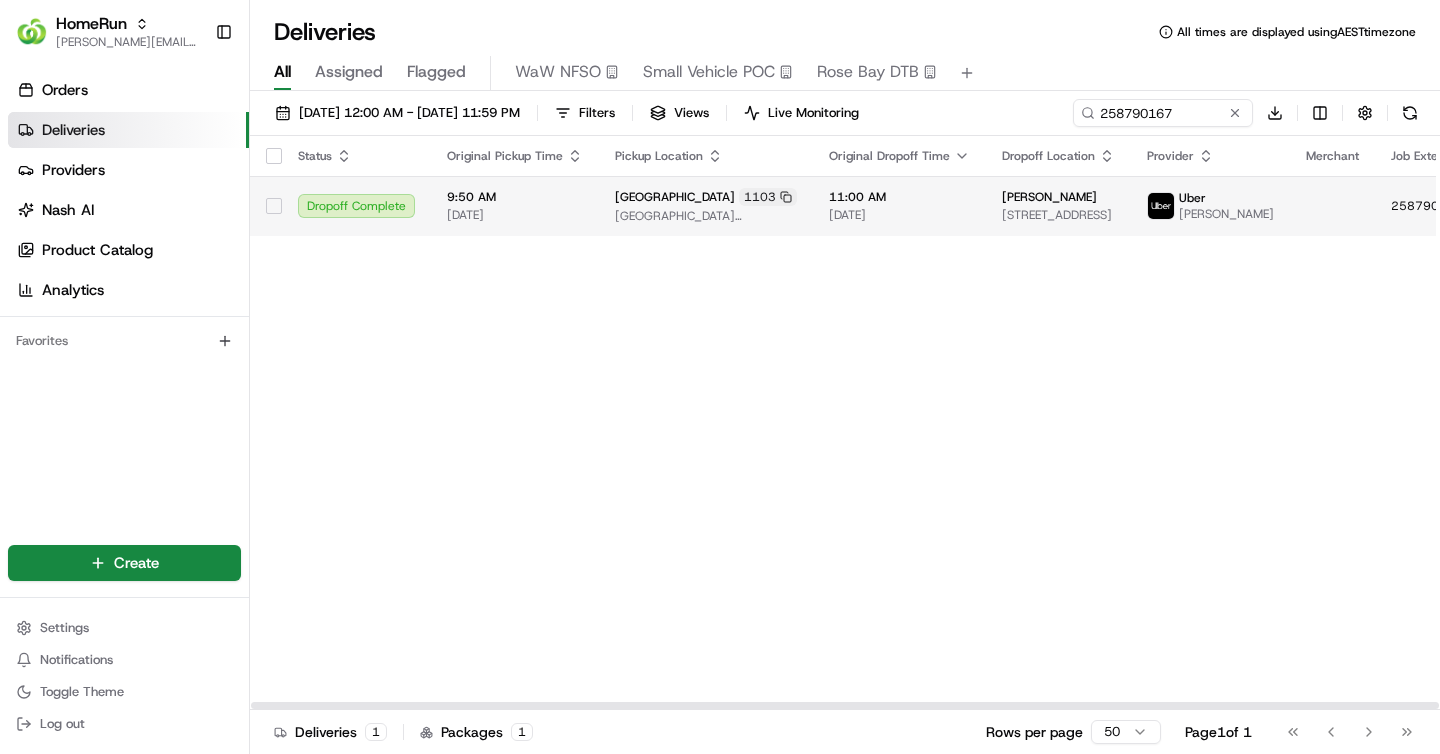 click on "11:00 AM 09/07/2025" at bounding box center [899, 206] 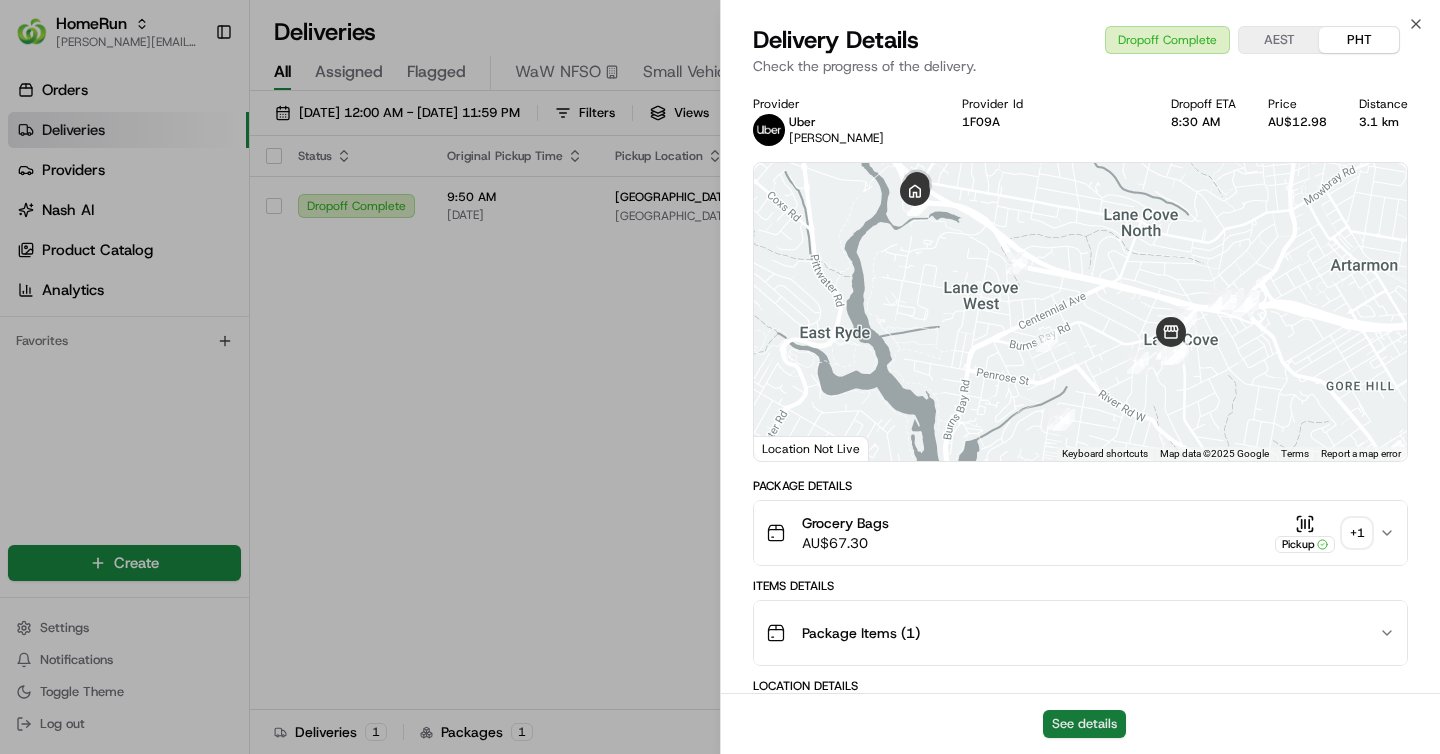 click on "See details" at bounding box center (1084, 724) 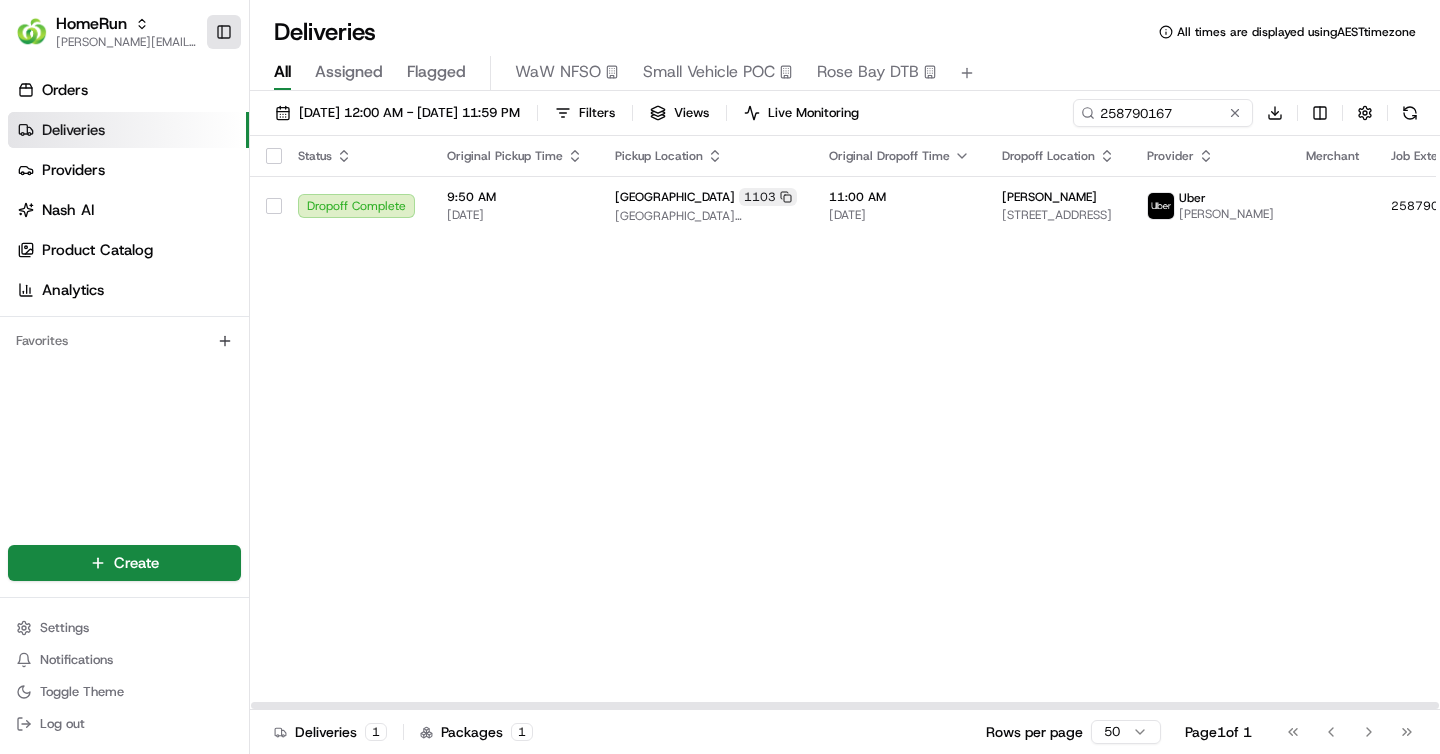 click on "Toggle Sidebar" at bounding box center (224, 32) 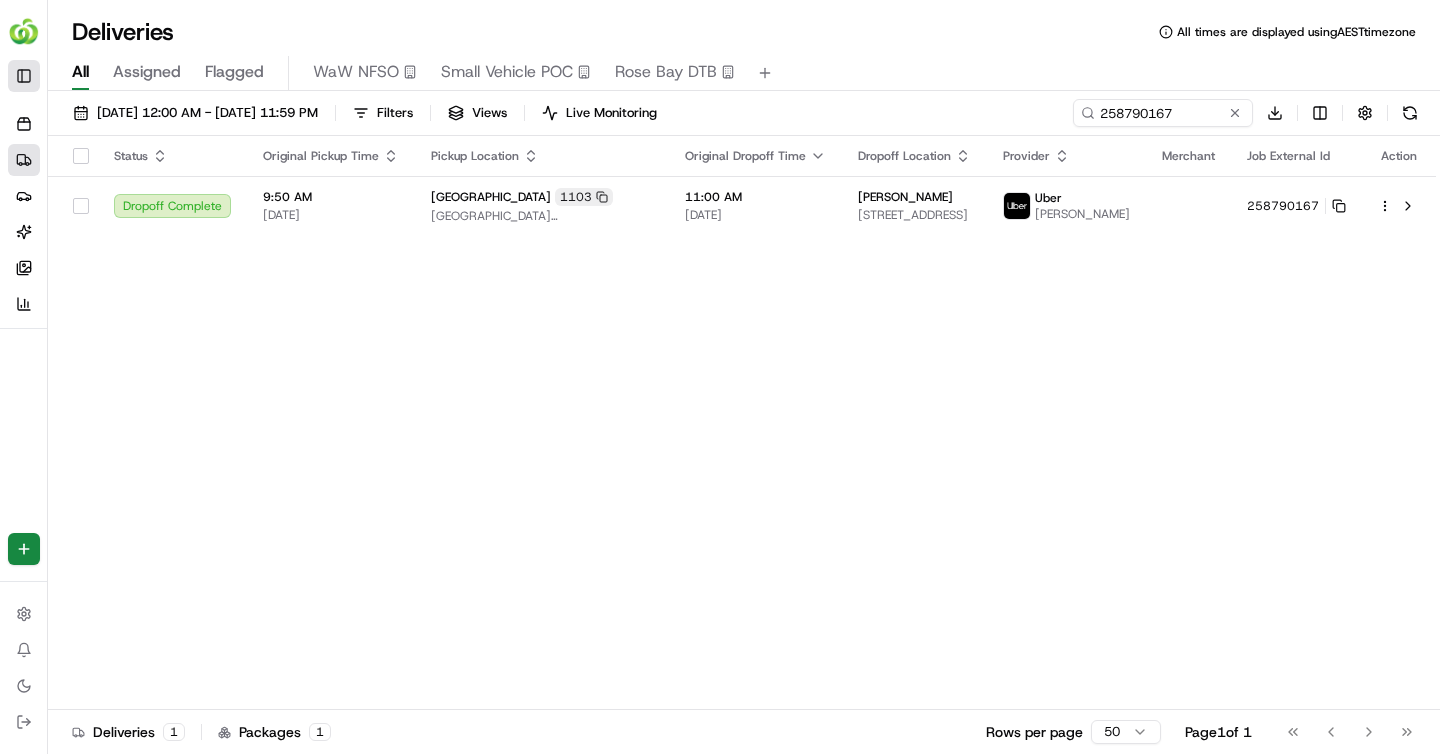 click on "Toggle Sidebar" at bounding box center [24, 76] 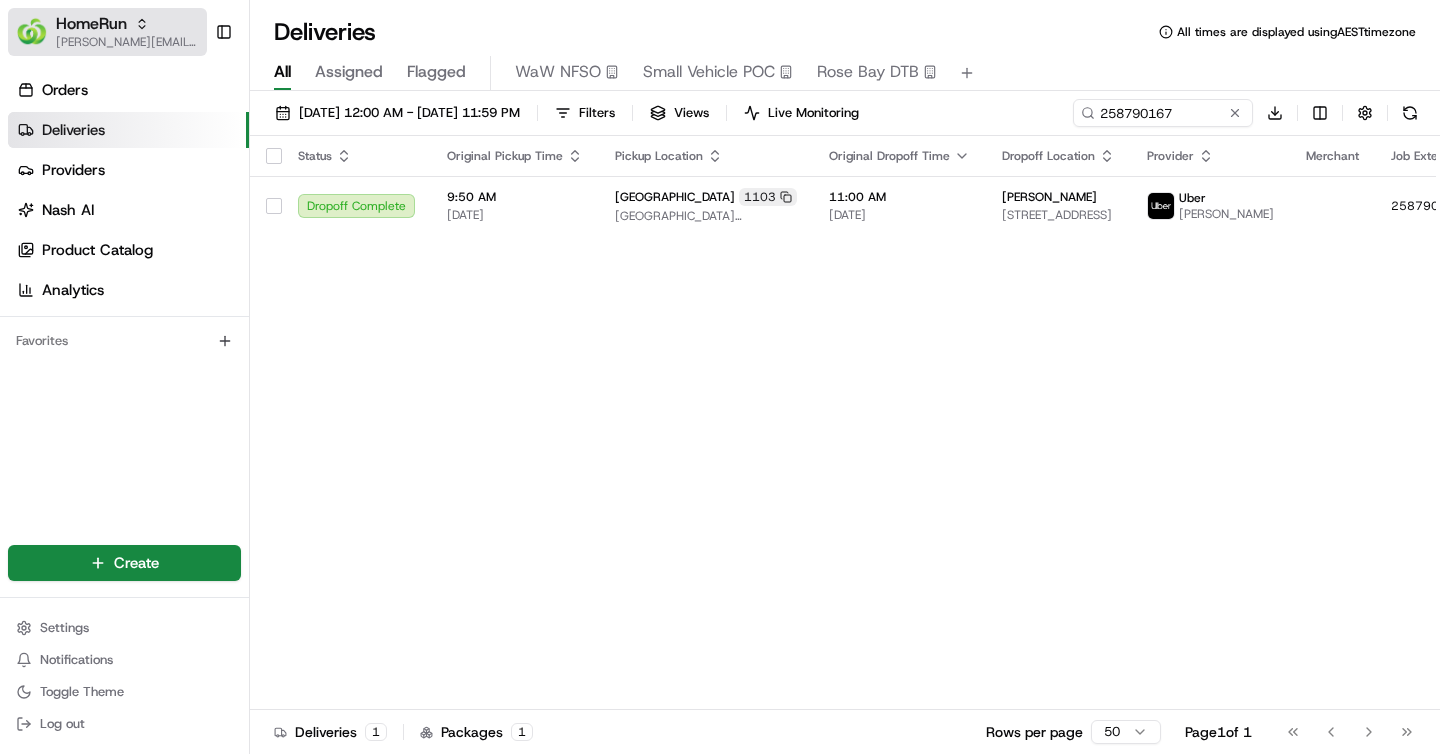click on "[PERSON_NAME][EMAIL_ADDRESS][DOMAIN_NAME]" at bounding box center [127, 42] 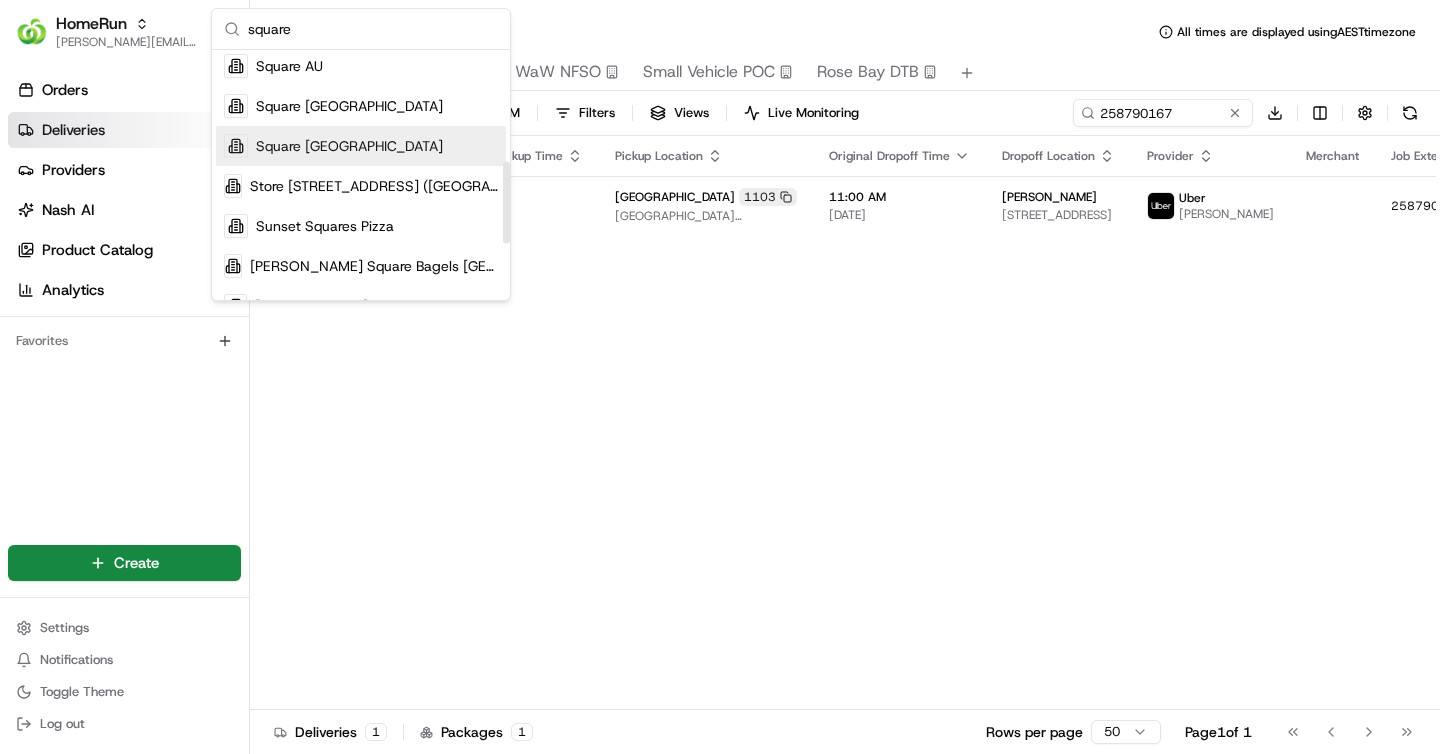 scroll, scrollTop: 291, scrollLeft: 0, axis: vertical 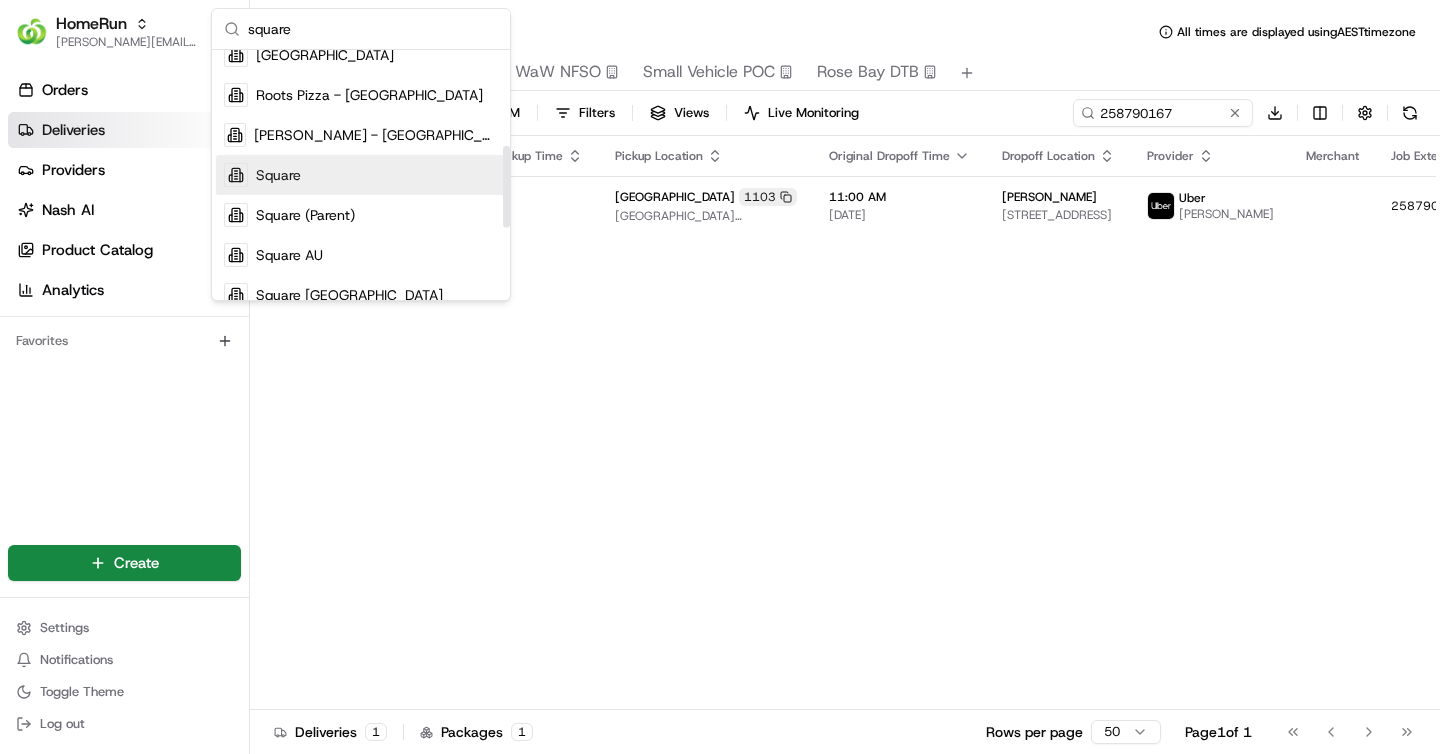 type on "square" 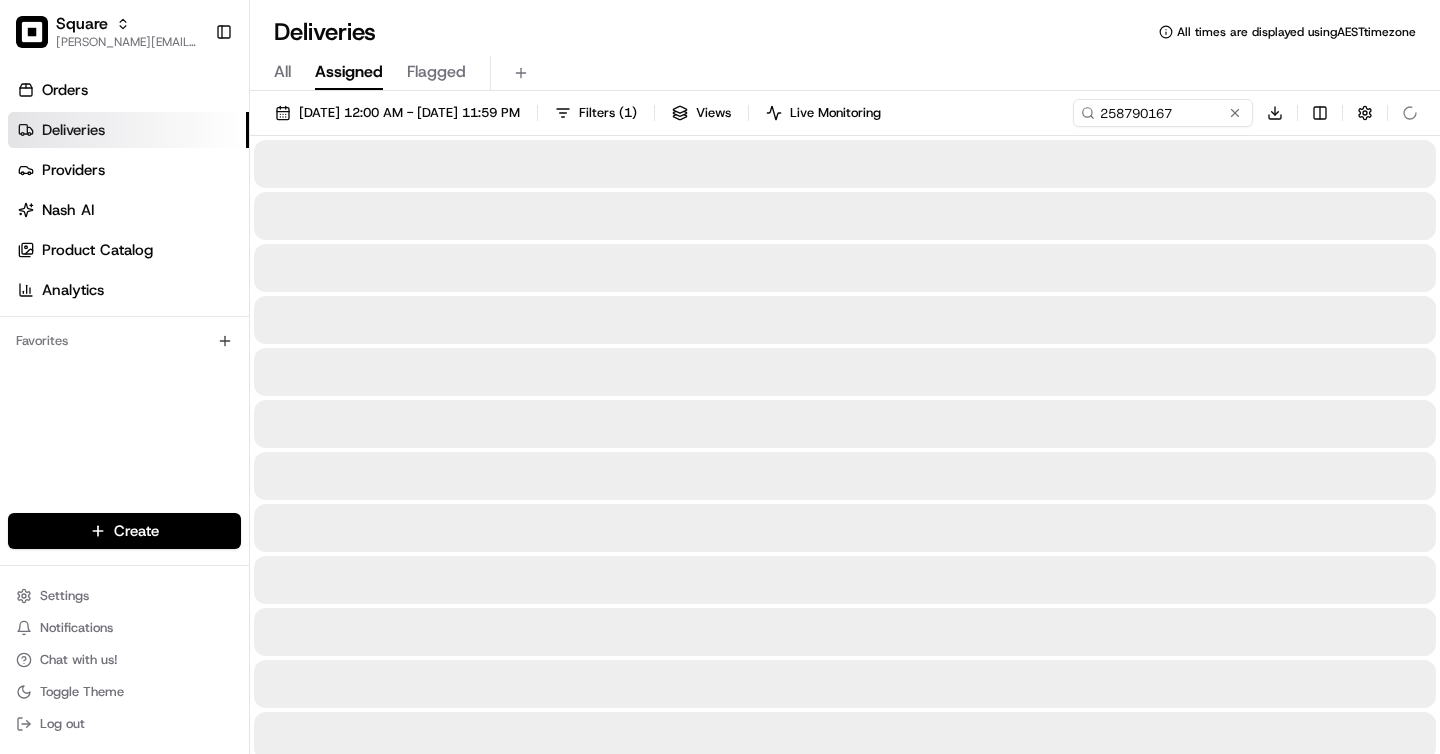 type 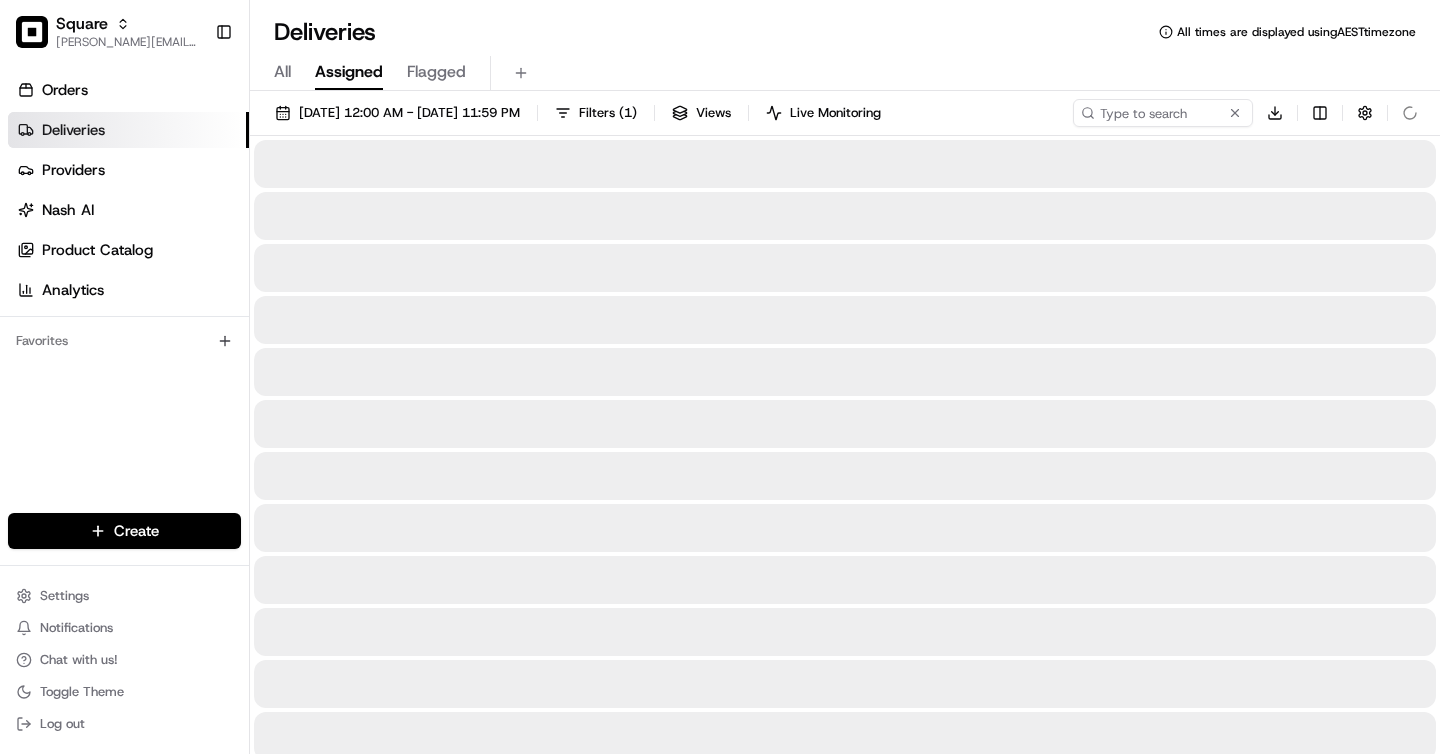 click on "All" at bounding box center (282, 72) 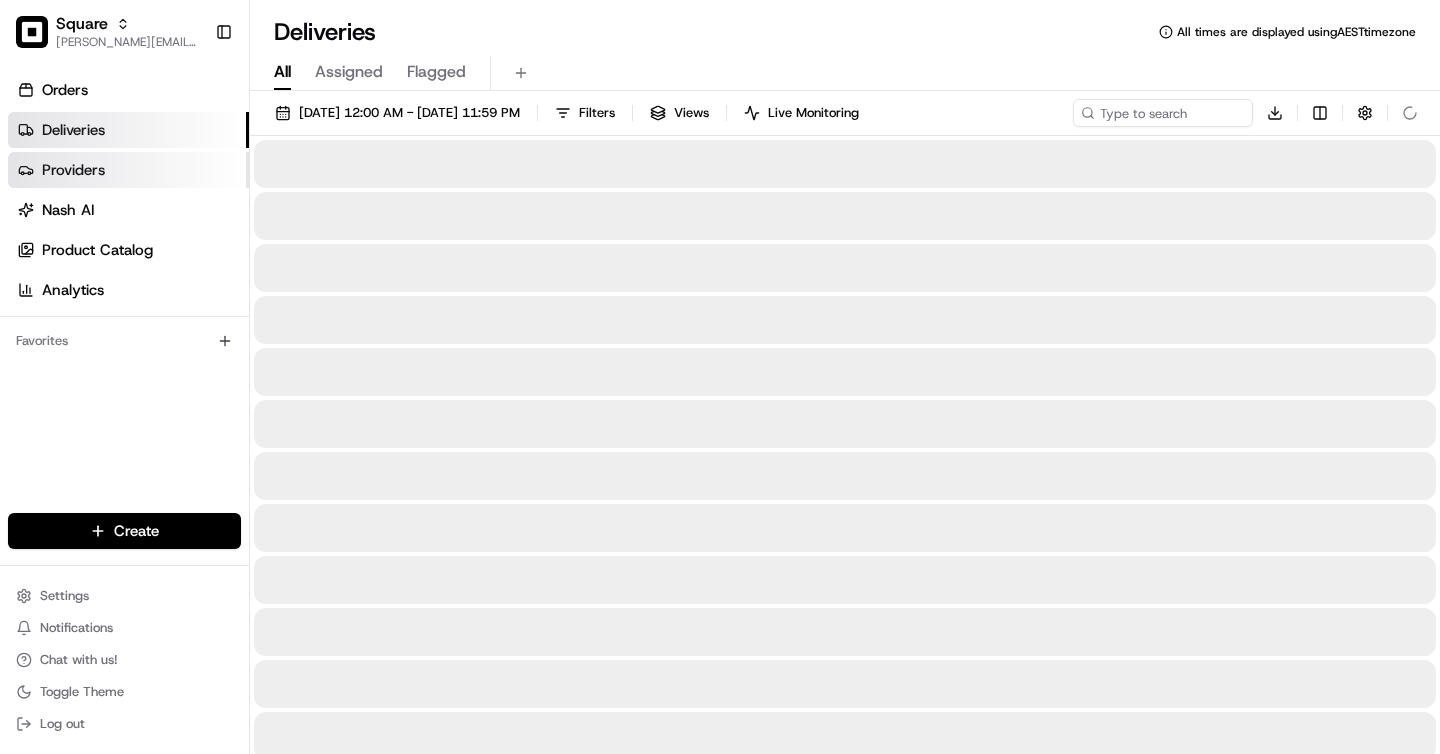 click on "Providers" at bounding box center [128, 170] 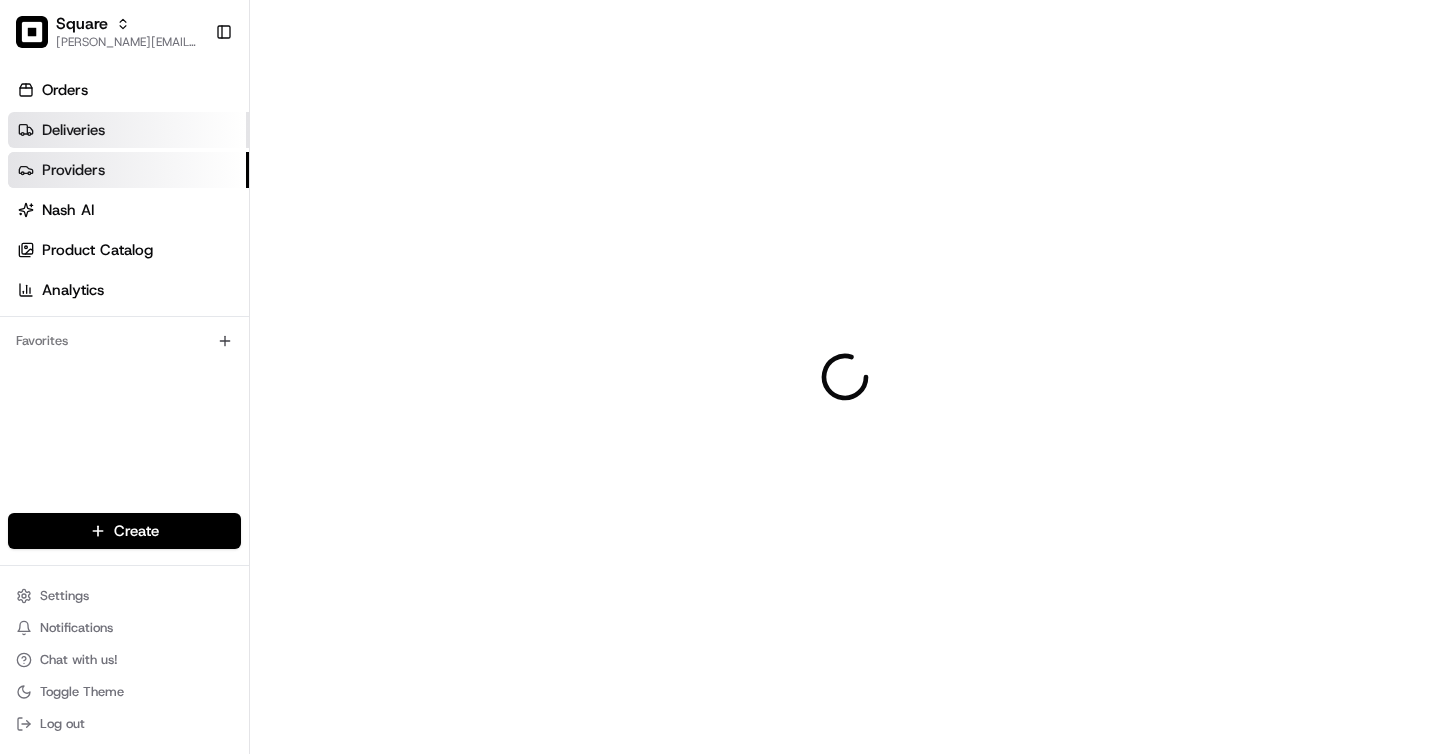 click on "Deliveries" at bounding box center (128, 130) 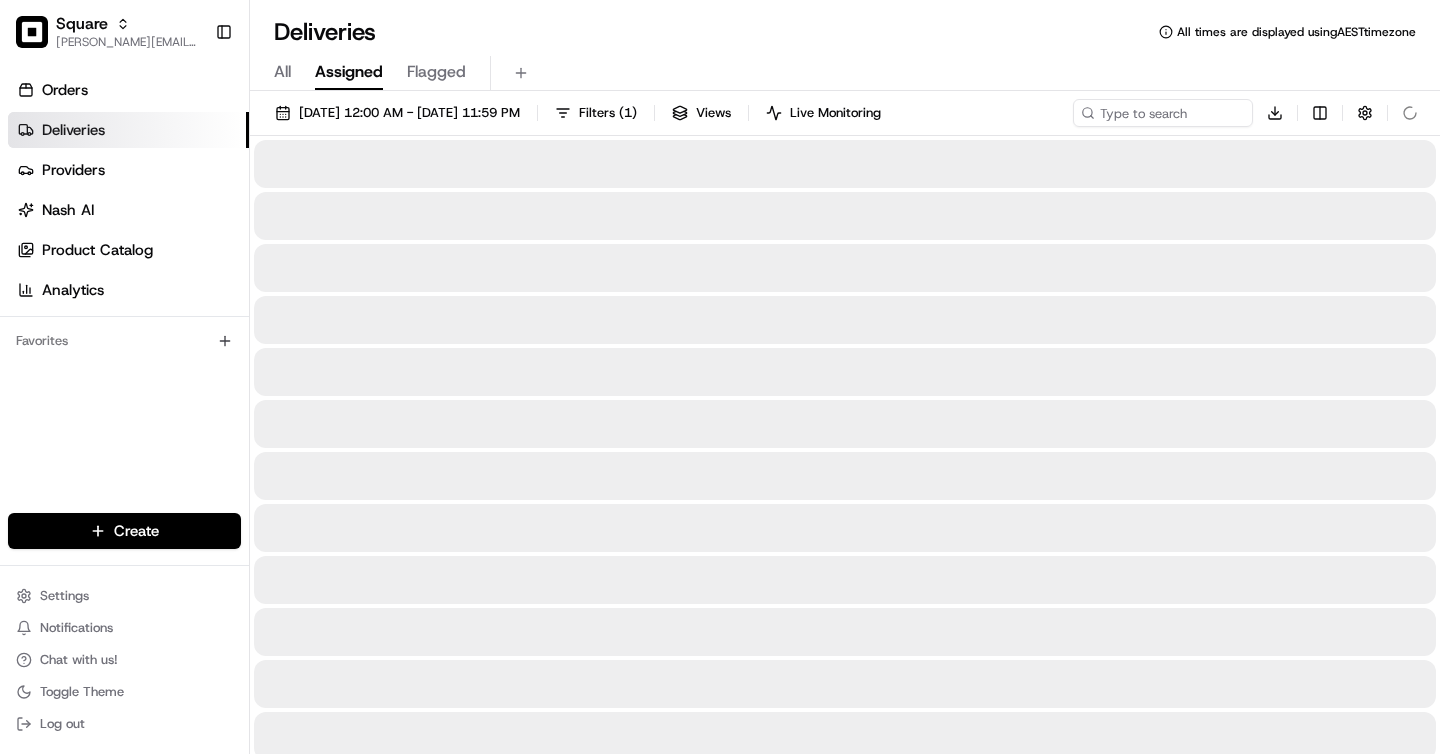 click on "All Assigned Flagged" at bounding box center (845, 73) 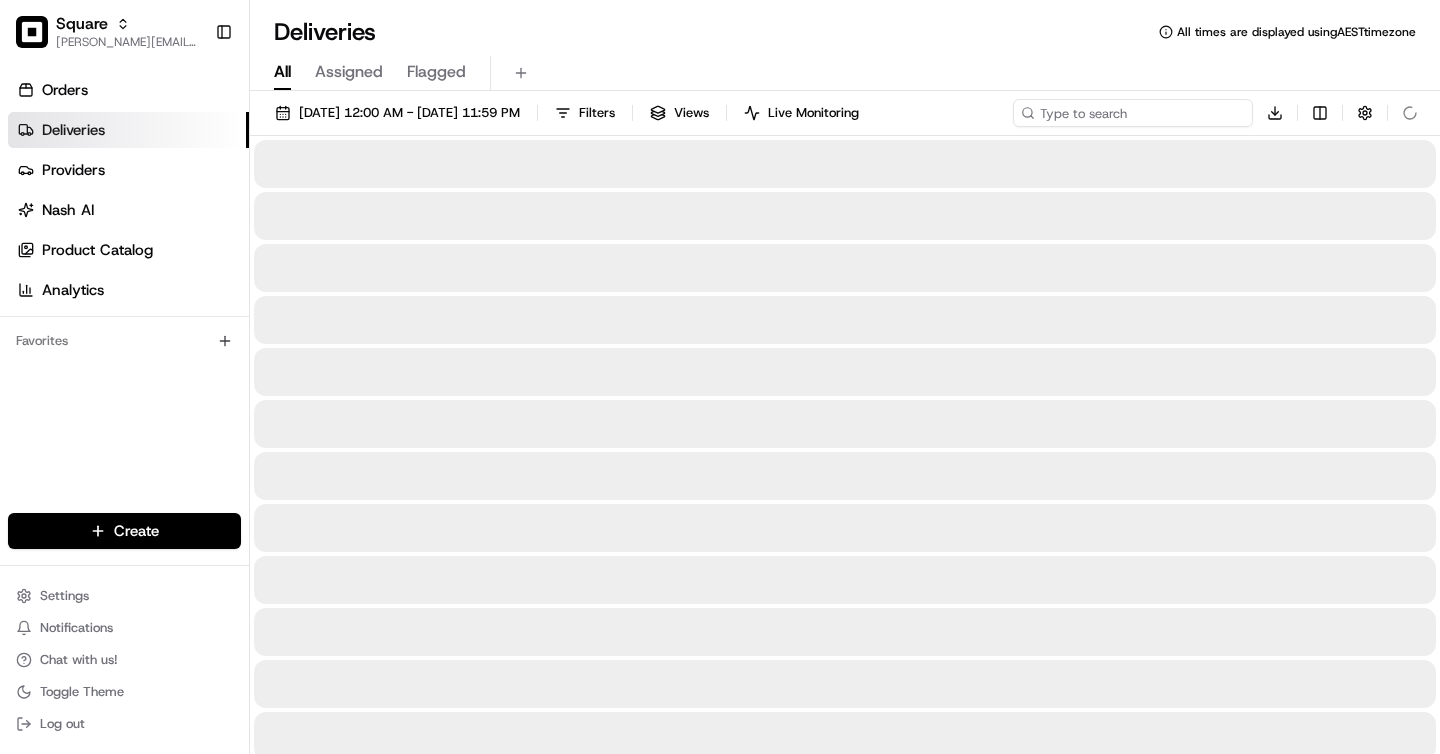 click at bounding box center (1133, 113) 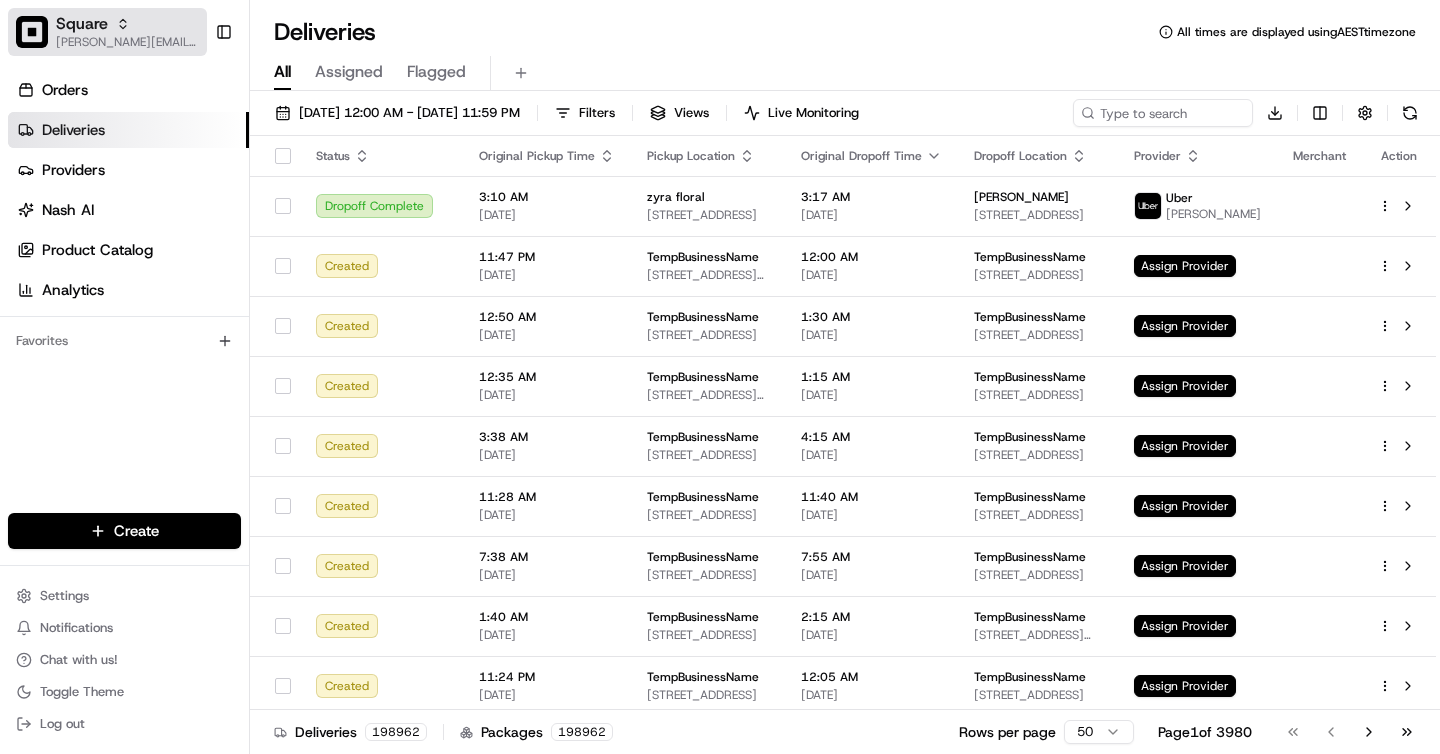 click on "Square" at bounding box center (82, 24) 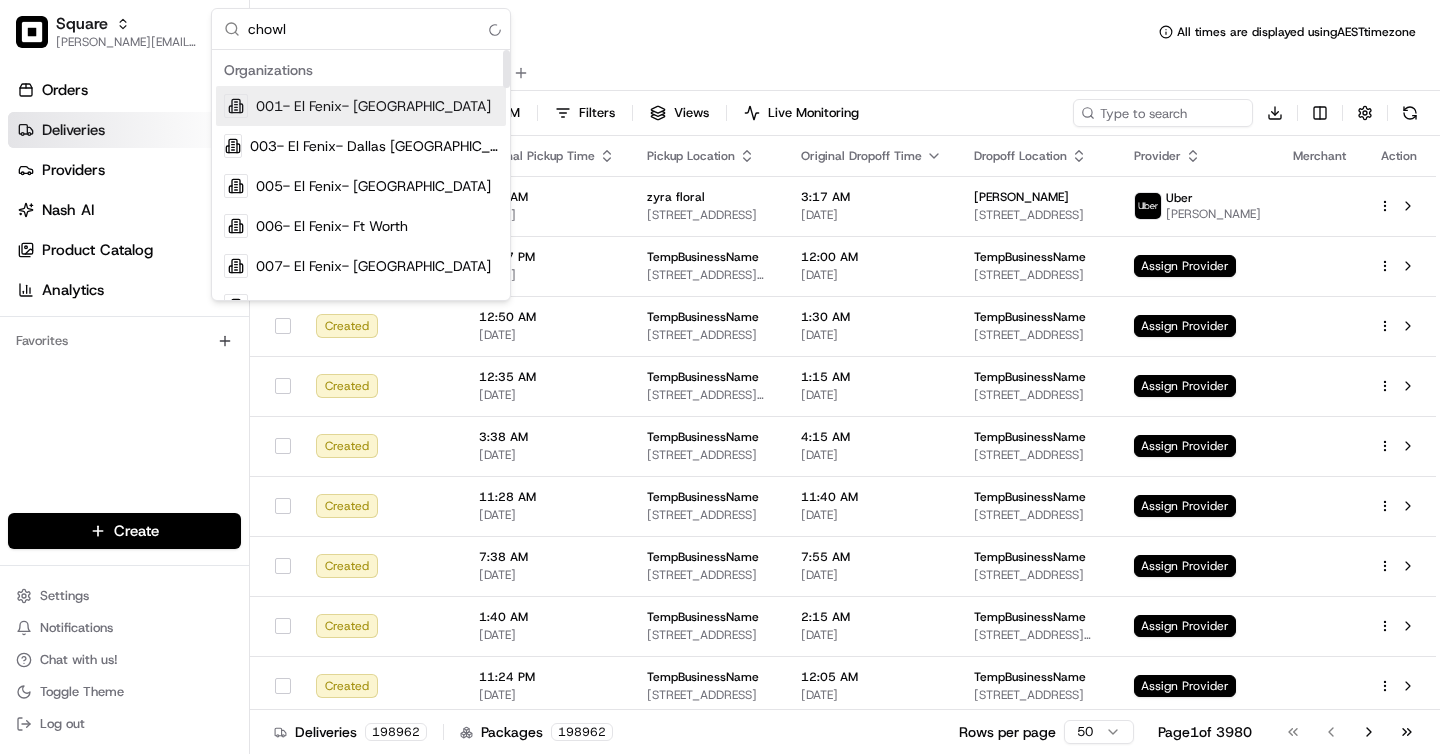 type on "chowly" 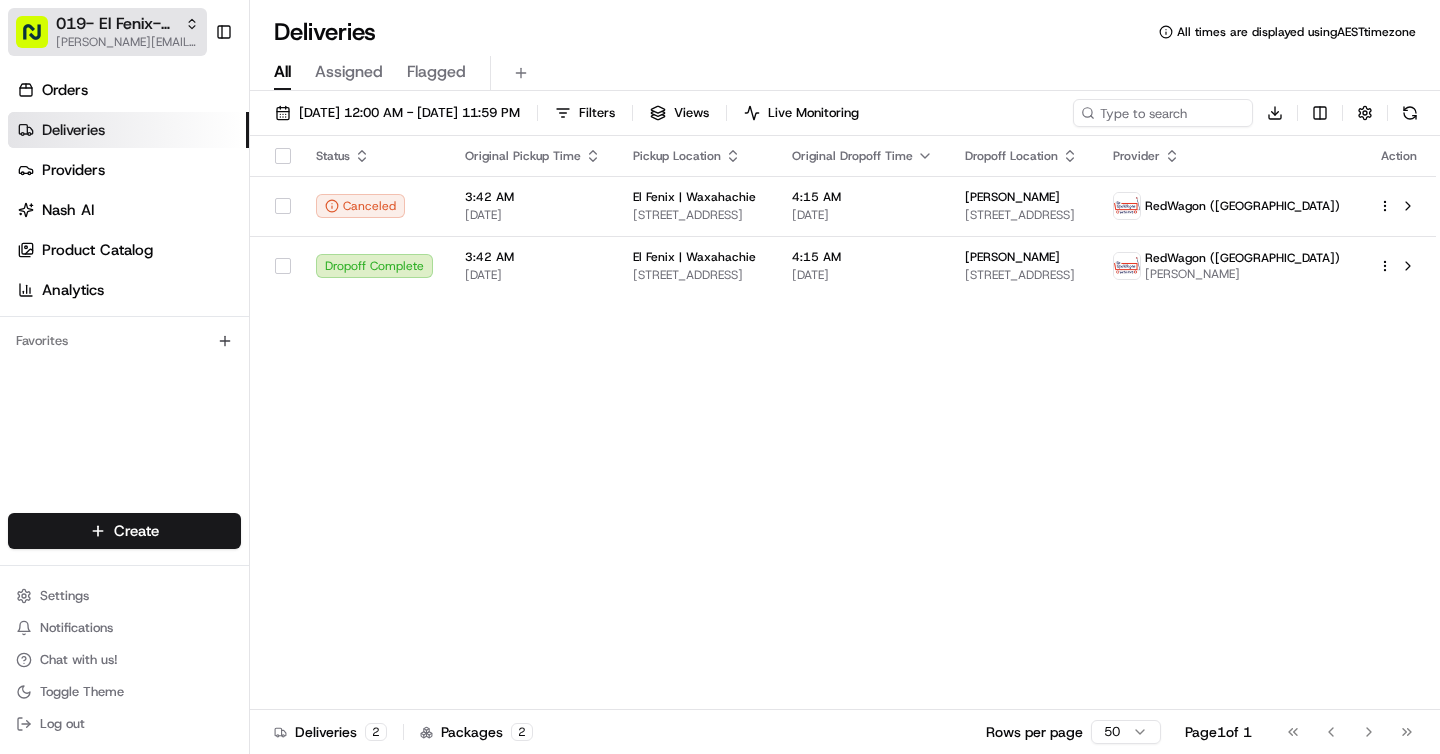 click on "019- El Fenix- Waxahachie brigitte@usenash.com" at bounding box center (107, 32) 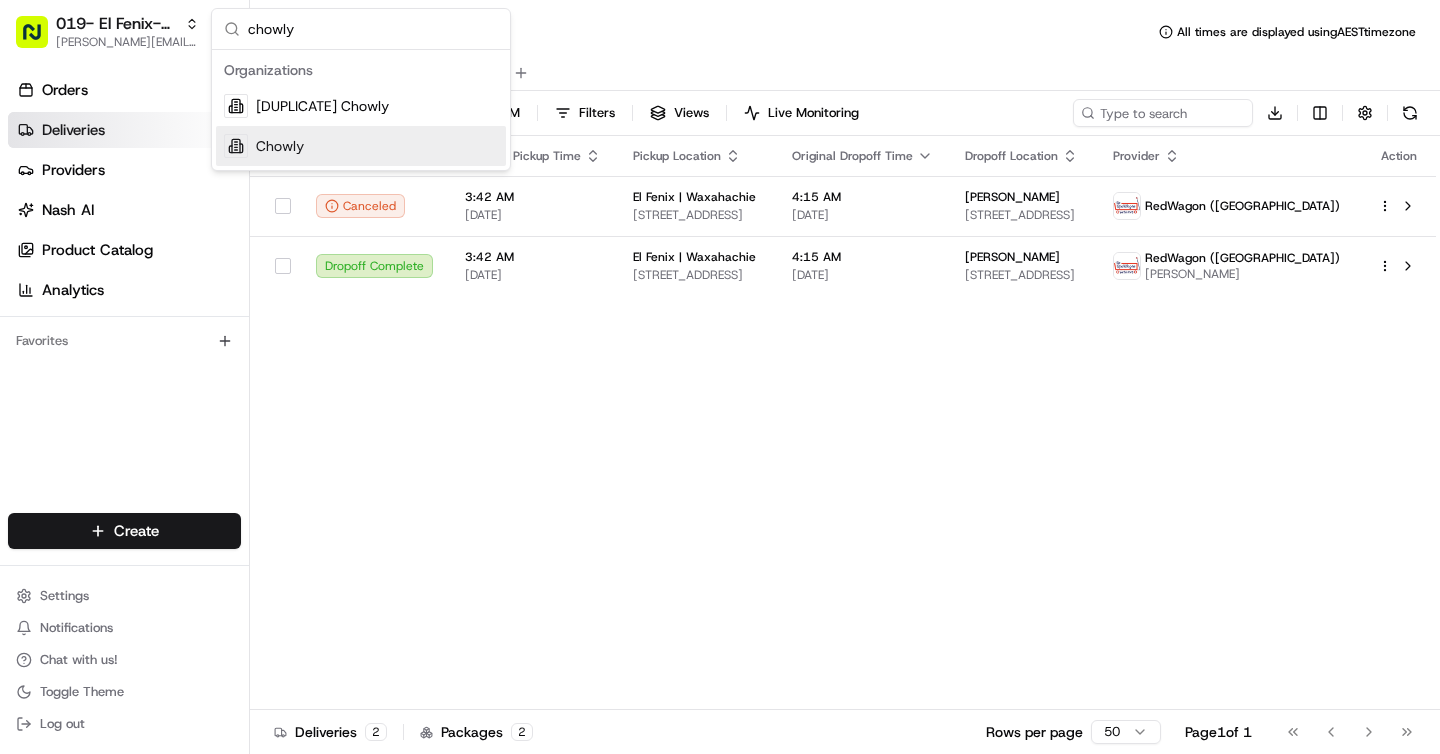 type on "chowly" 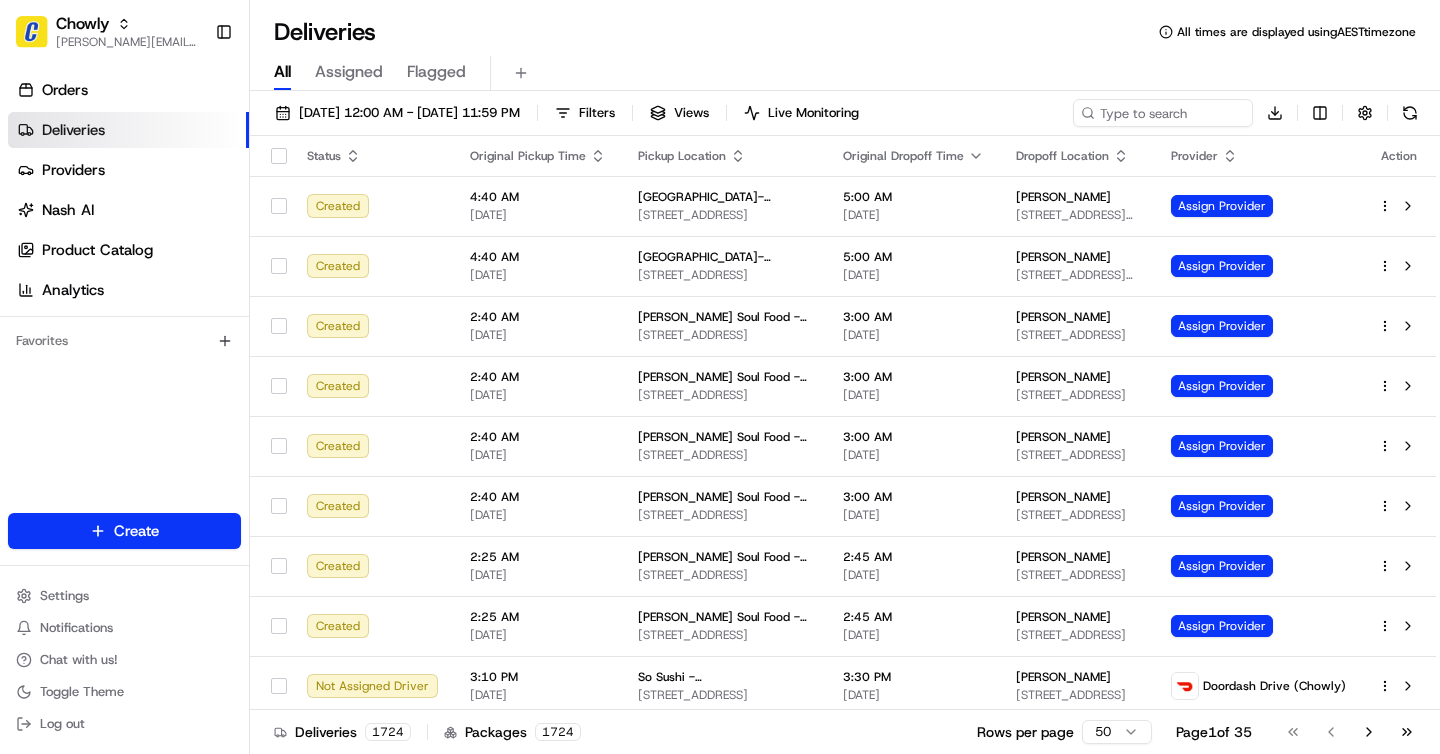 click on "07/01/2025 12:00 AM - 07/13/2025 11:59 PM Filters Views Live Monitoring Download Status Original Pickup Time Pickup Location Original Dropoff Time Dropoff Location Provider Action Created 4:40 AM 07/13/2025 Eltana Capitol Hill-Platform - 153812thAveSeattle 1538 12th Ave, Seattle, WA 98122, USA 5:00 AM 07/13/2025 Elizabeth Altschule 2959 Utah Ave S, Seattle, WA 98134, USA Assign Provider Created 4:40 AM 07/13/2025 Eltana Capitol Hill-Platform - 153812thAveSeattle 1538 12th Ave, Seattle, WA 98122, USA 5:00 AM 07/13/2025 Elizabeth Altschule 2959 Utah Ave S, Seattle, WA 98134, USA Assign Provider Created 2:40 AM 07/13/2025 Carolyns Soul Food - 76OrientAveJerseyCity 76 Orient Ave, Jersey City, NJ 07305, USA 3:00 AM 07/13/2025 Cornelius Frazier 215 Bayview Ave, Jersey City, NJ 07305, USA Assign Provider Created 2:40 AM 07/13/2025 Carolyns Soul Food - 76OrientAveJerseyCity 76 Orient Ave, Jersey City, NJ 07305, USA 3:00 AM 07/13/2025 Cornelius Frazier 215 Bayview Ave, Jersey City, NJ 07305, USA Assign Provider Uber +" at bounding box center [845, 424] 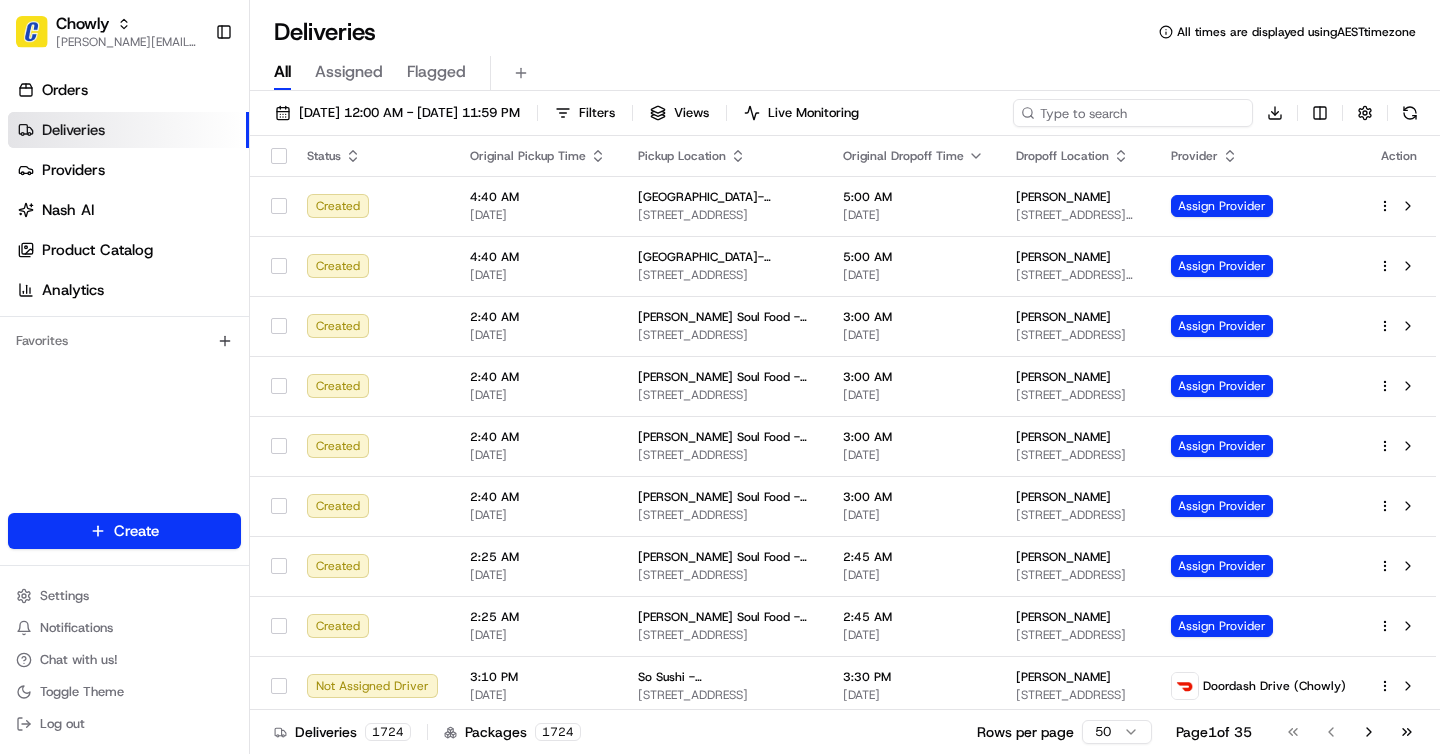 click at bounding box center [1133, 113] 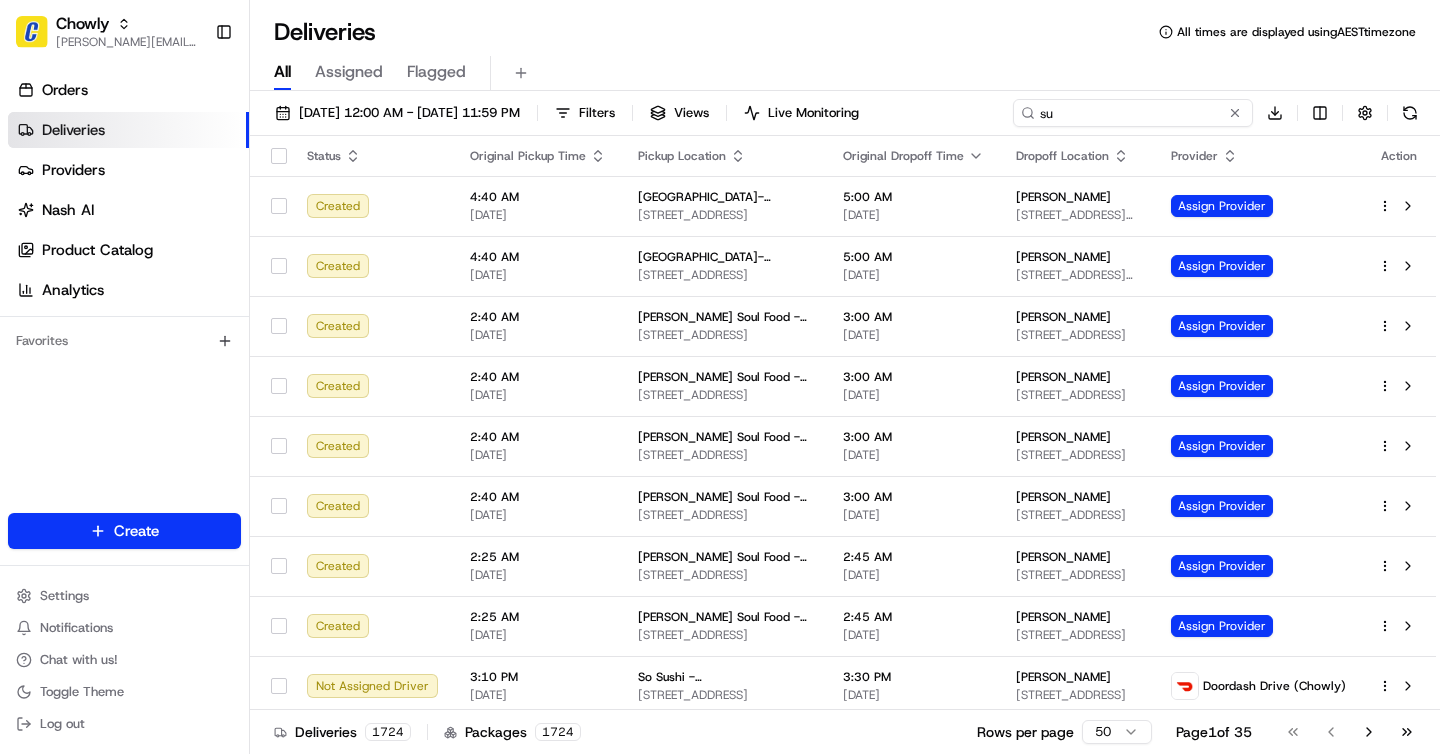 type on "s" 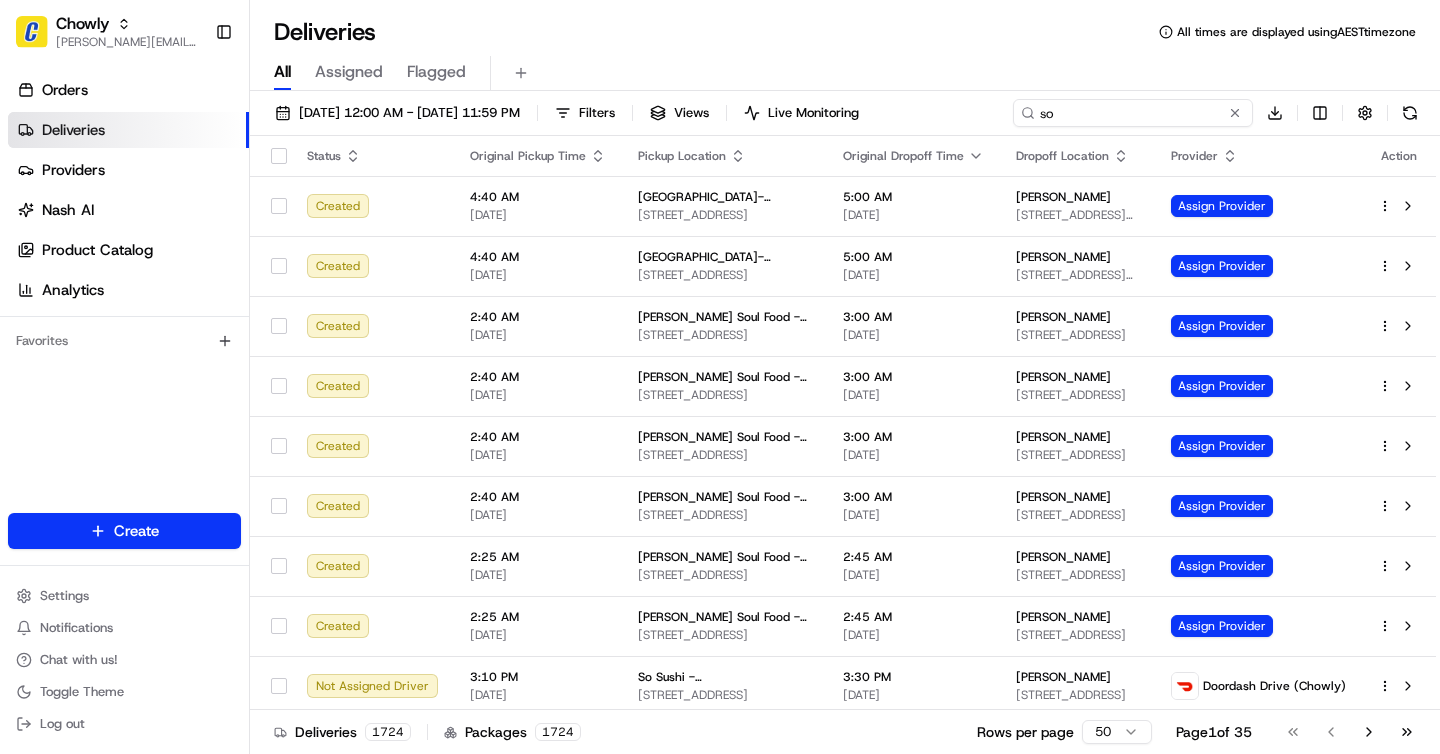 type on "s" 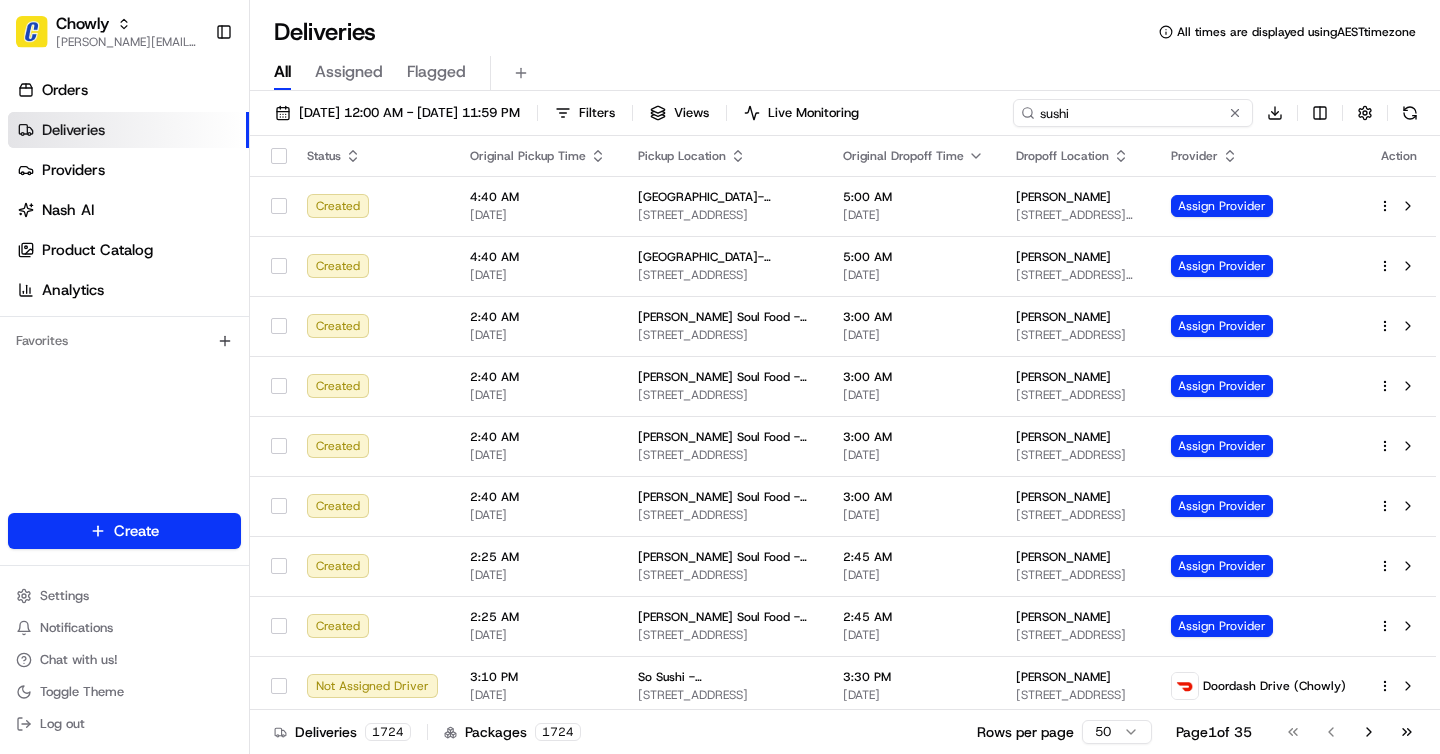type on "sushi" 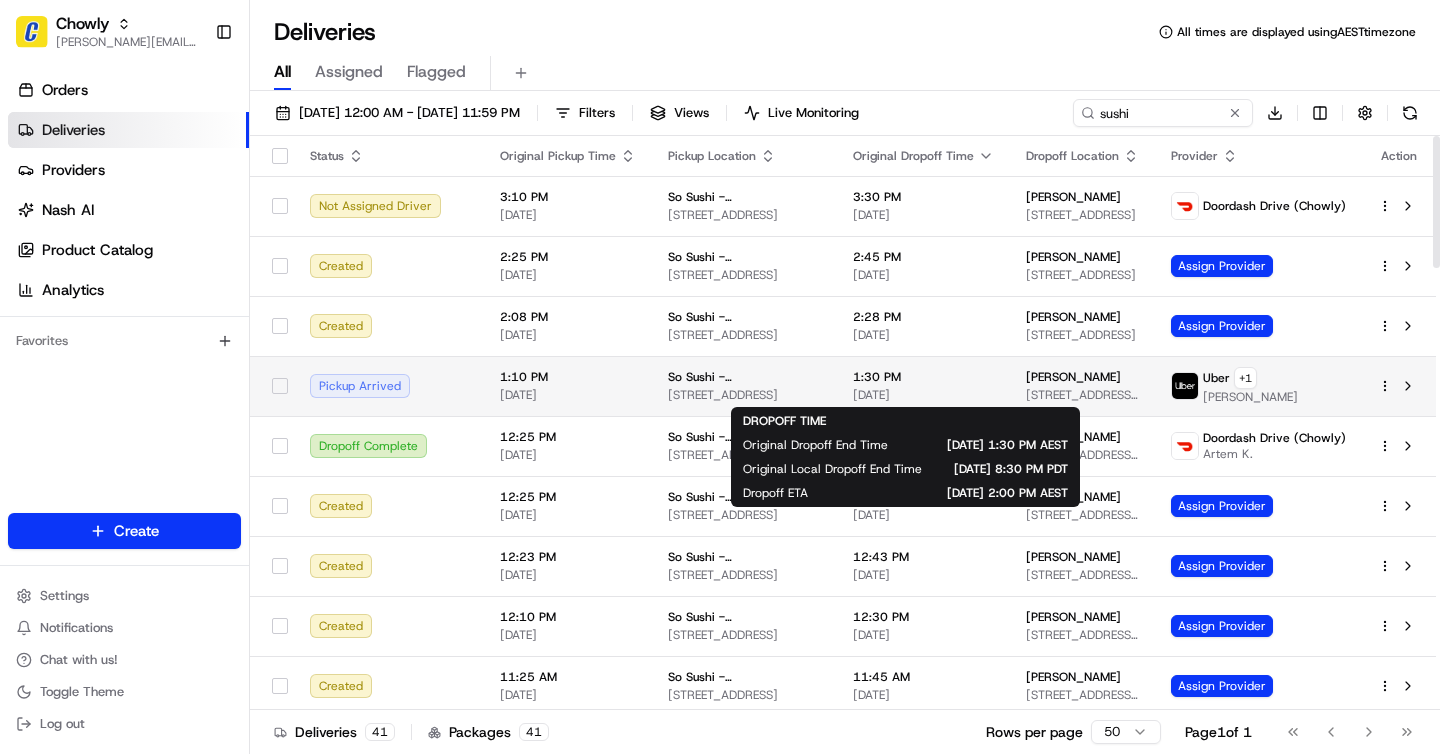click on "07/12/2025" at bounding box center (923, 395) 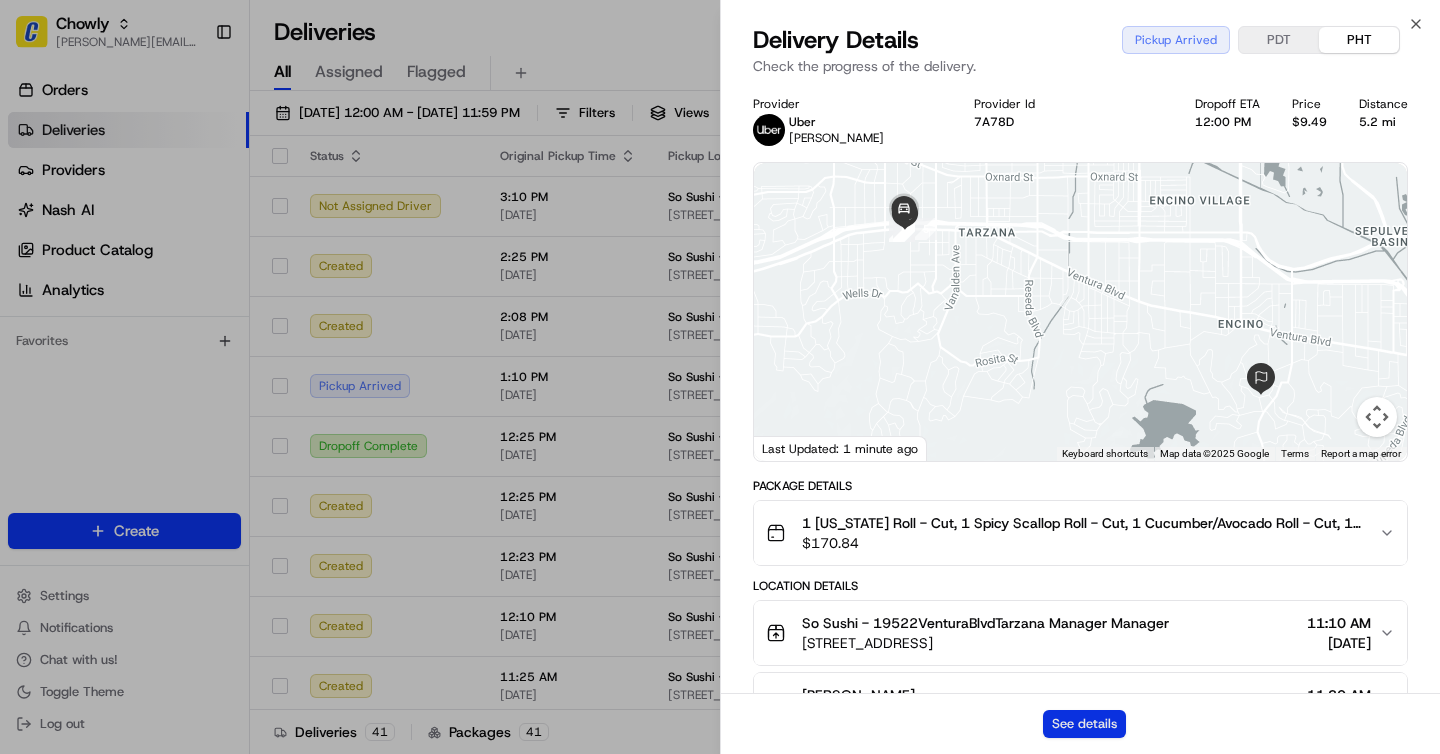 click on "See details" at bounding box center (1084, 724) 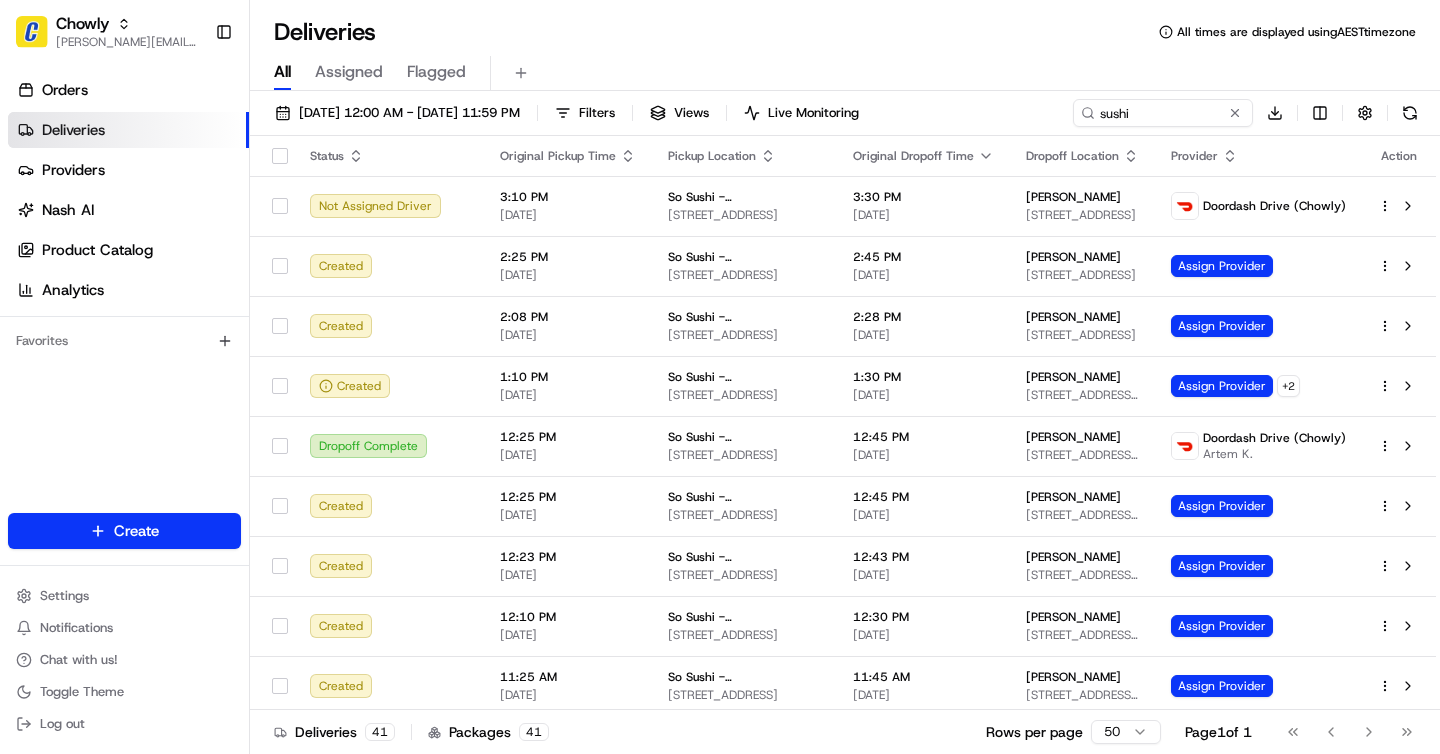 click on "Chowly" at bounding box center (127, 24) 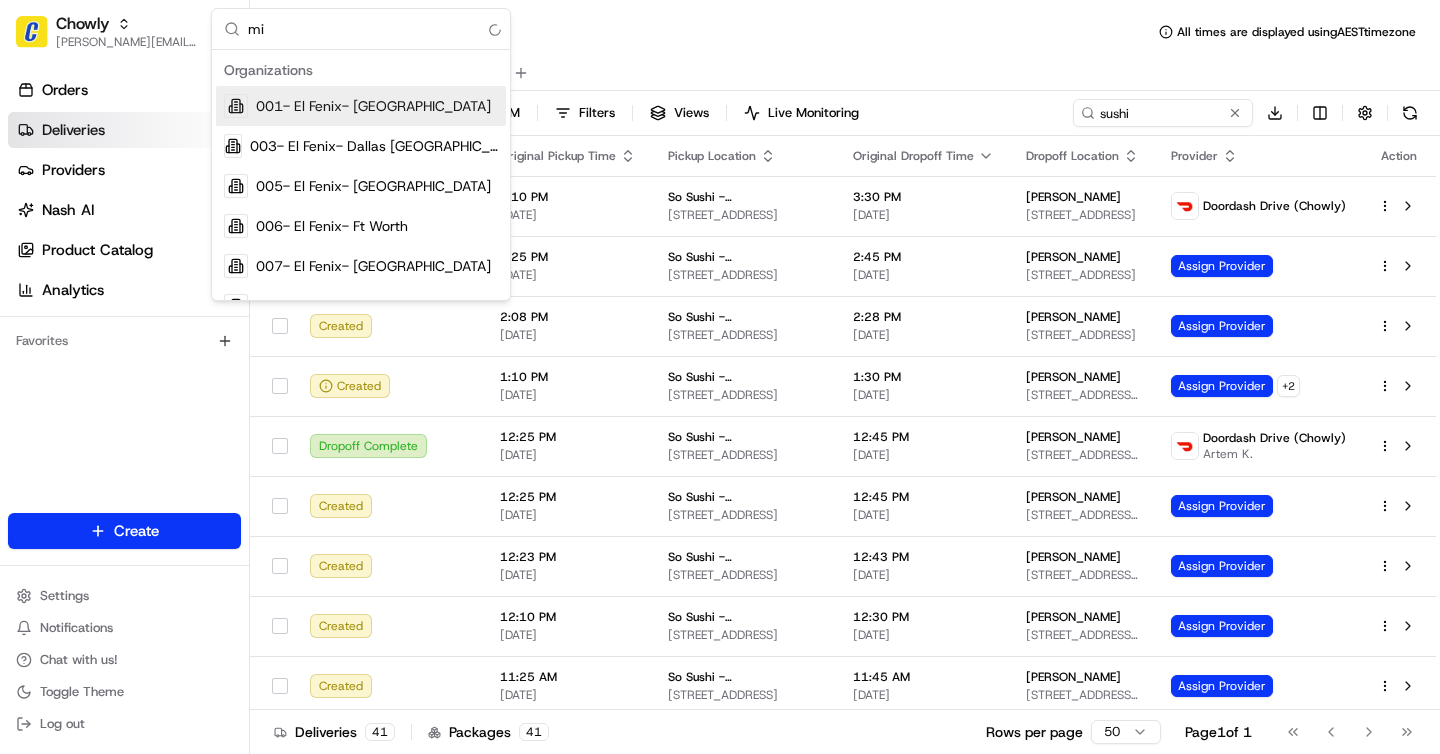 type on "m" 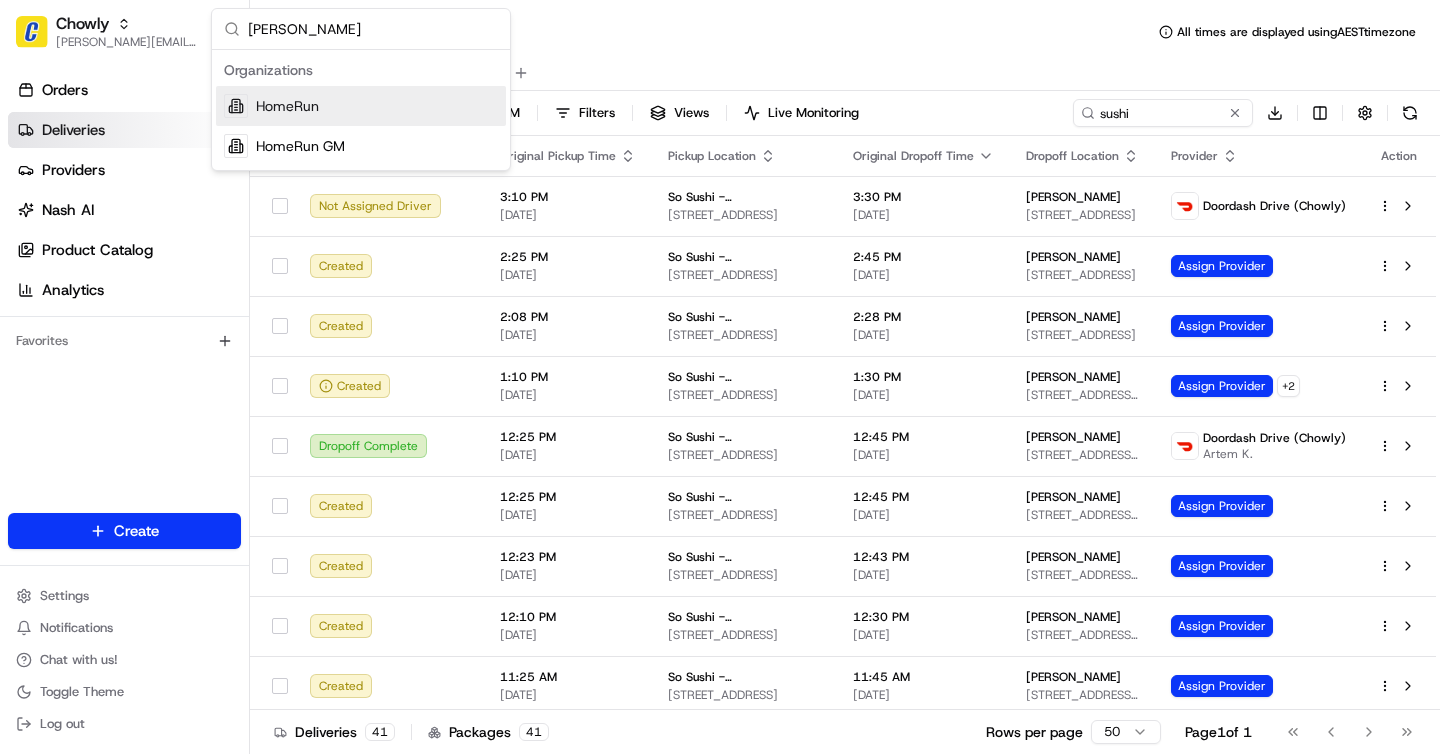 type on "homer" 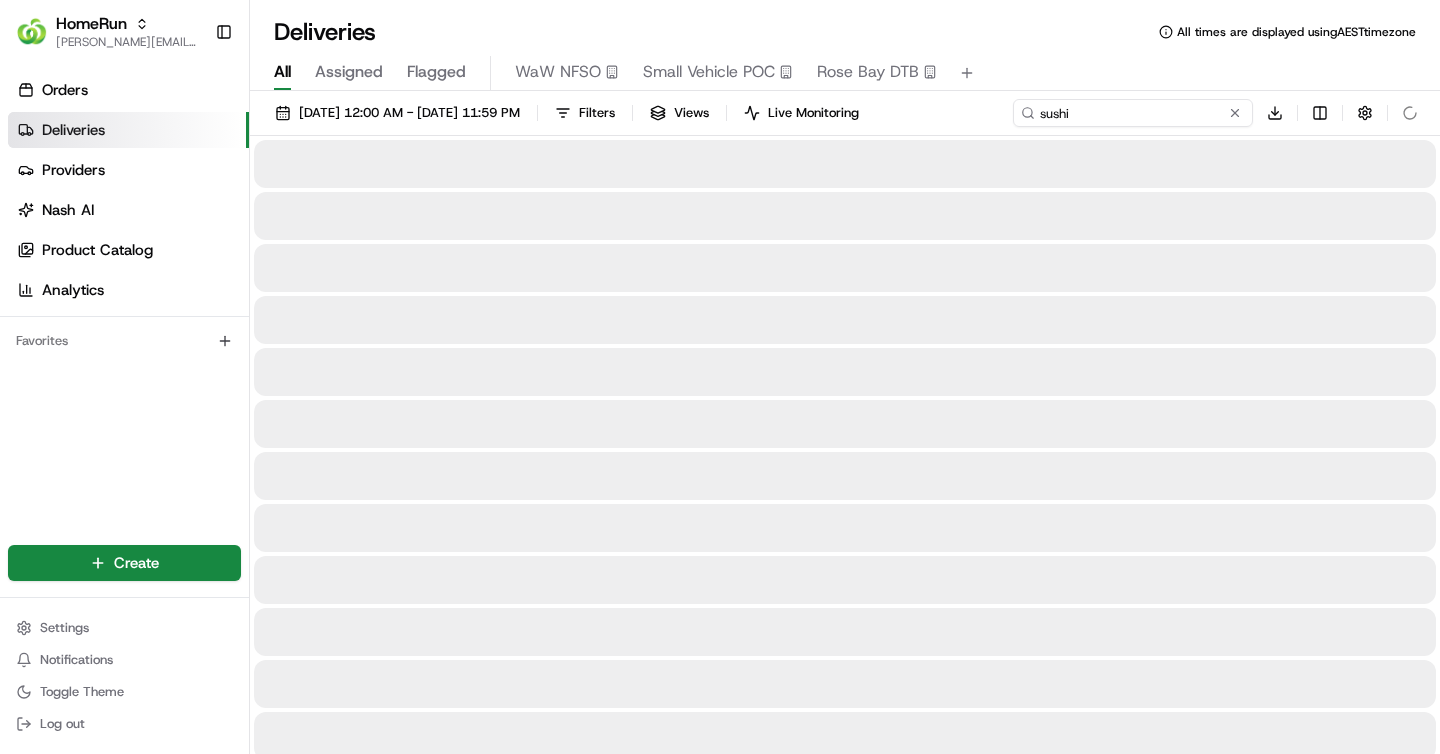 click on "sushi" at bounding box center [1133, 113] 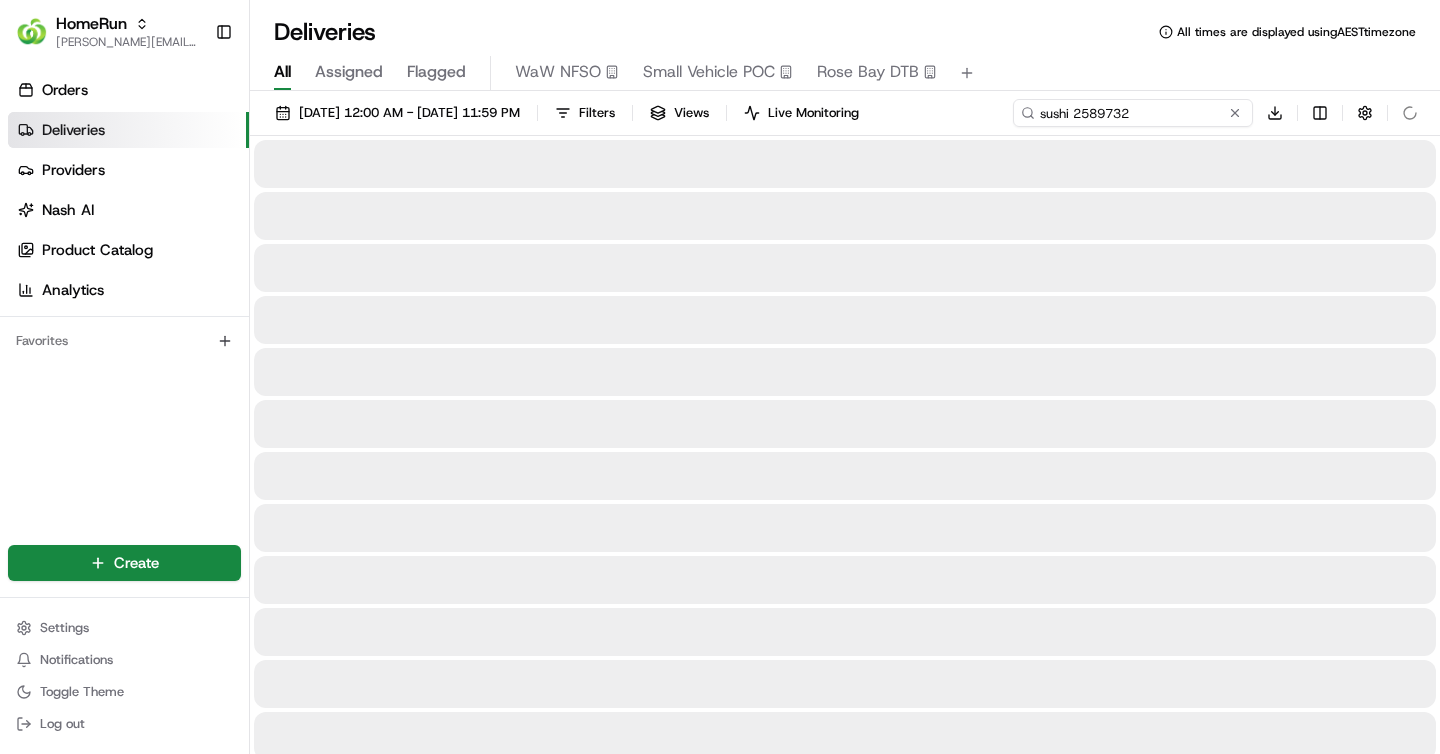 type on "sushi 258973" 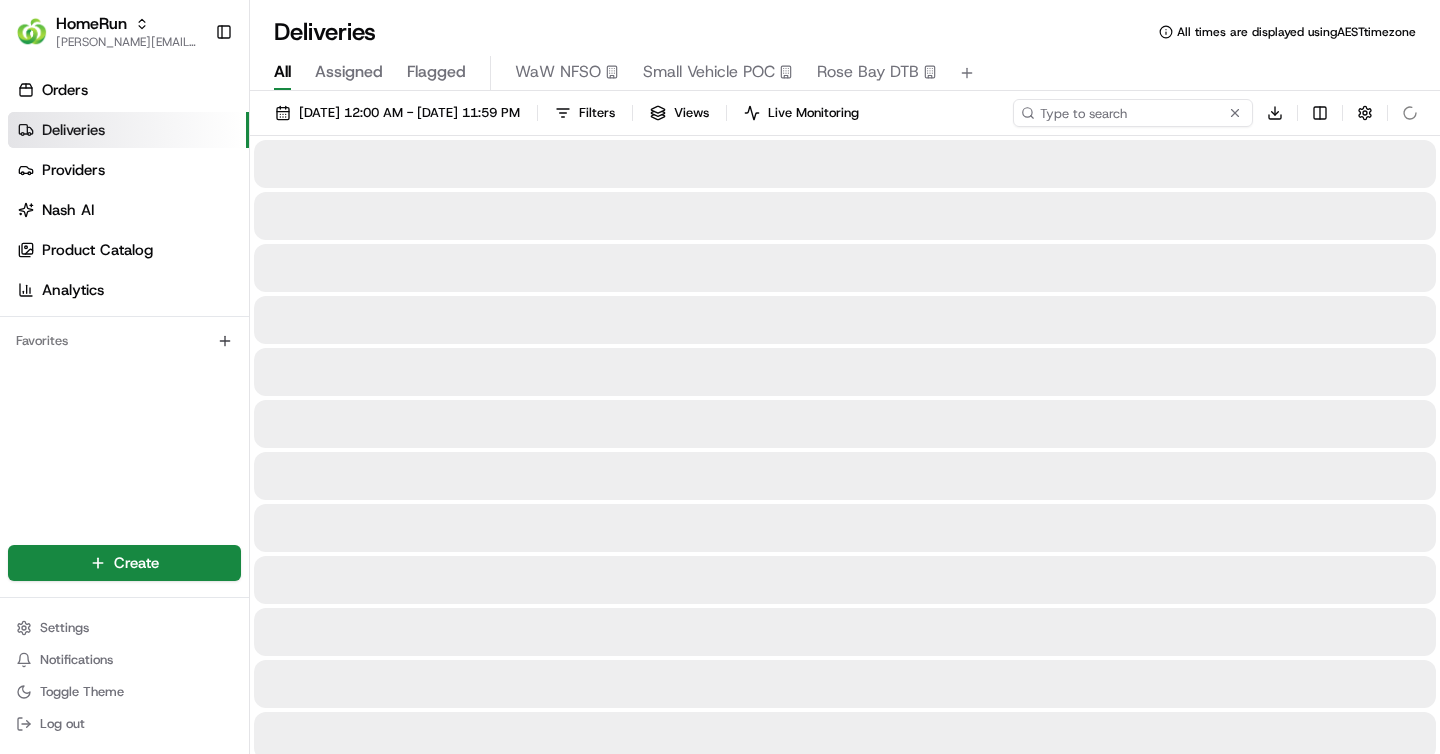 paste on "258973258" 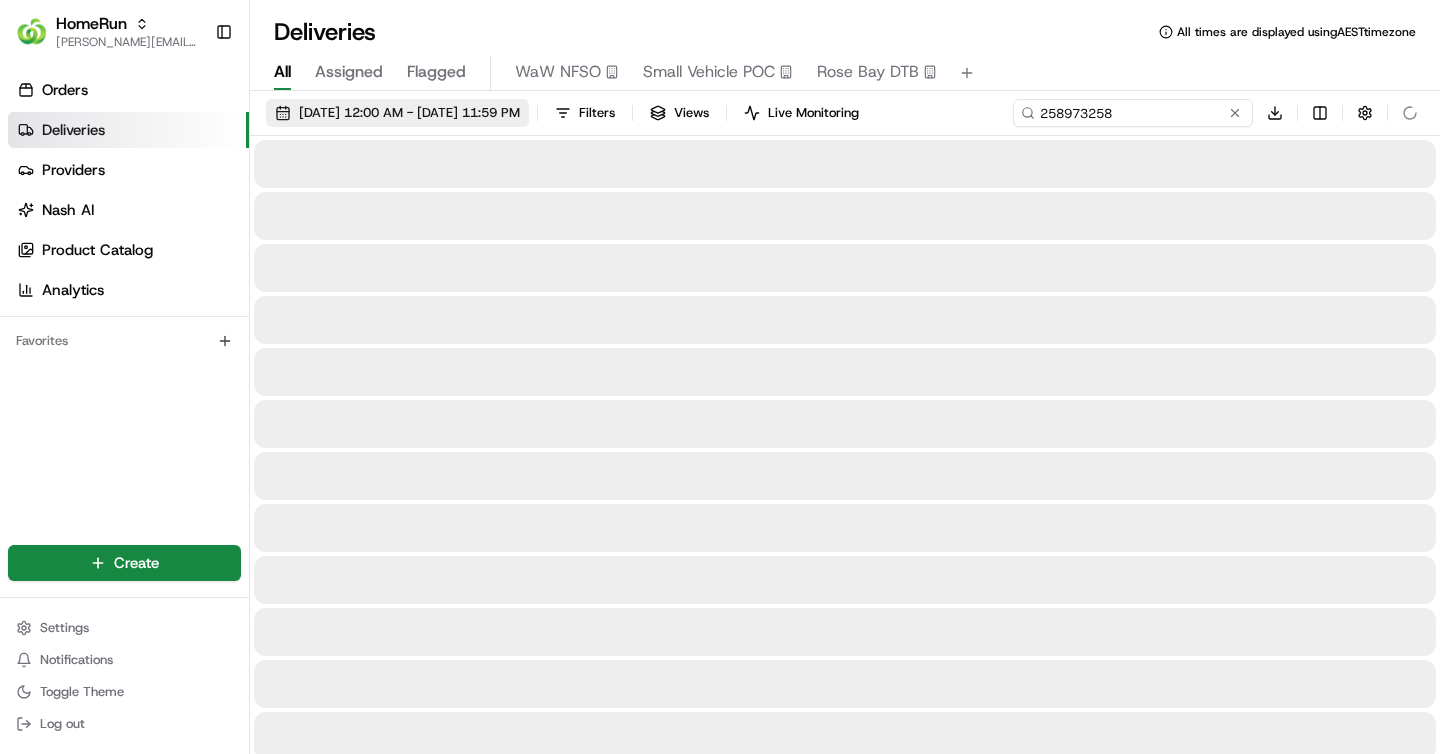 type on "258973258" 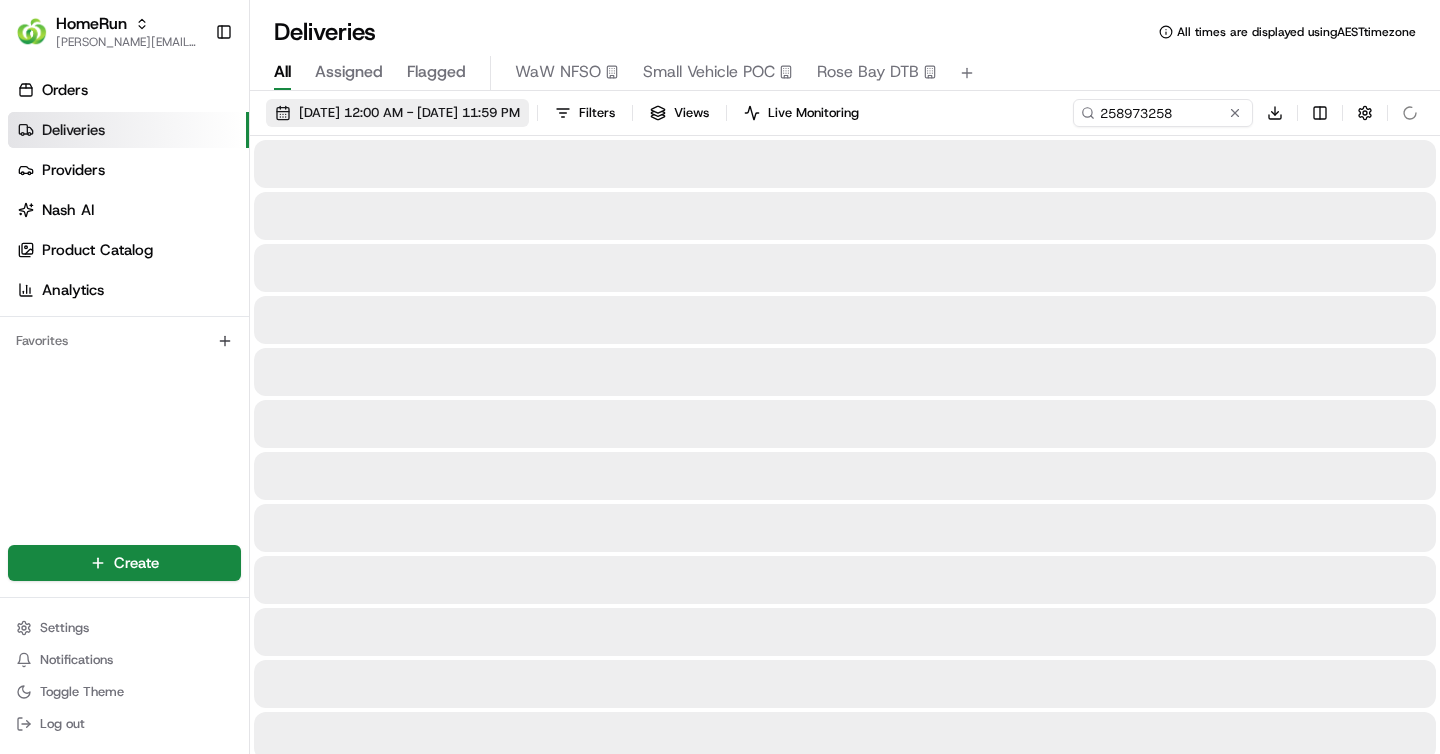 click on "01/07/2025 12:00 AM - 13/07/2025 11:59 PM" at bounding box center [409, 113] 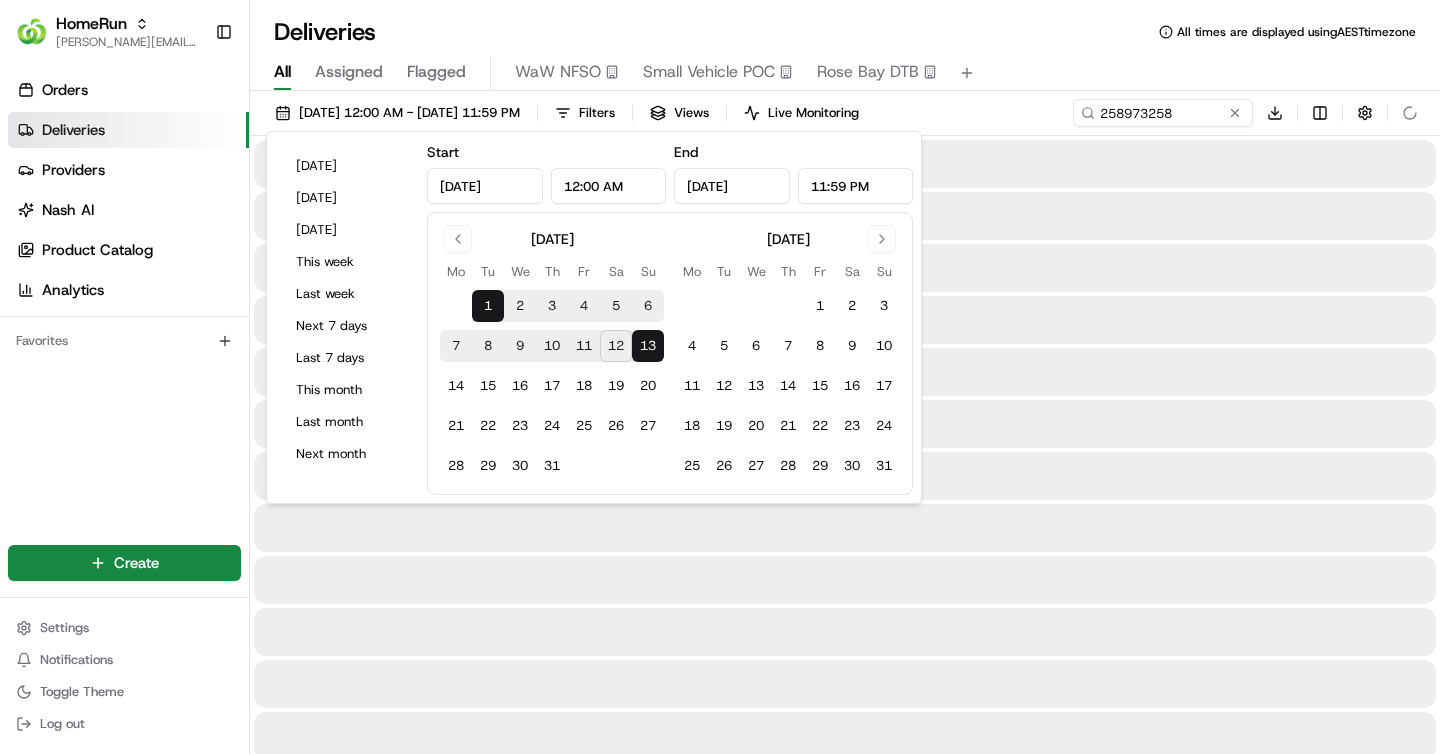 click on "All Assigned Flagged WaW NFSO Small Vehicle POC Rose Bay DTB" at bounding box center (845, 69) 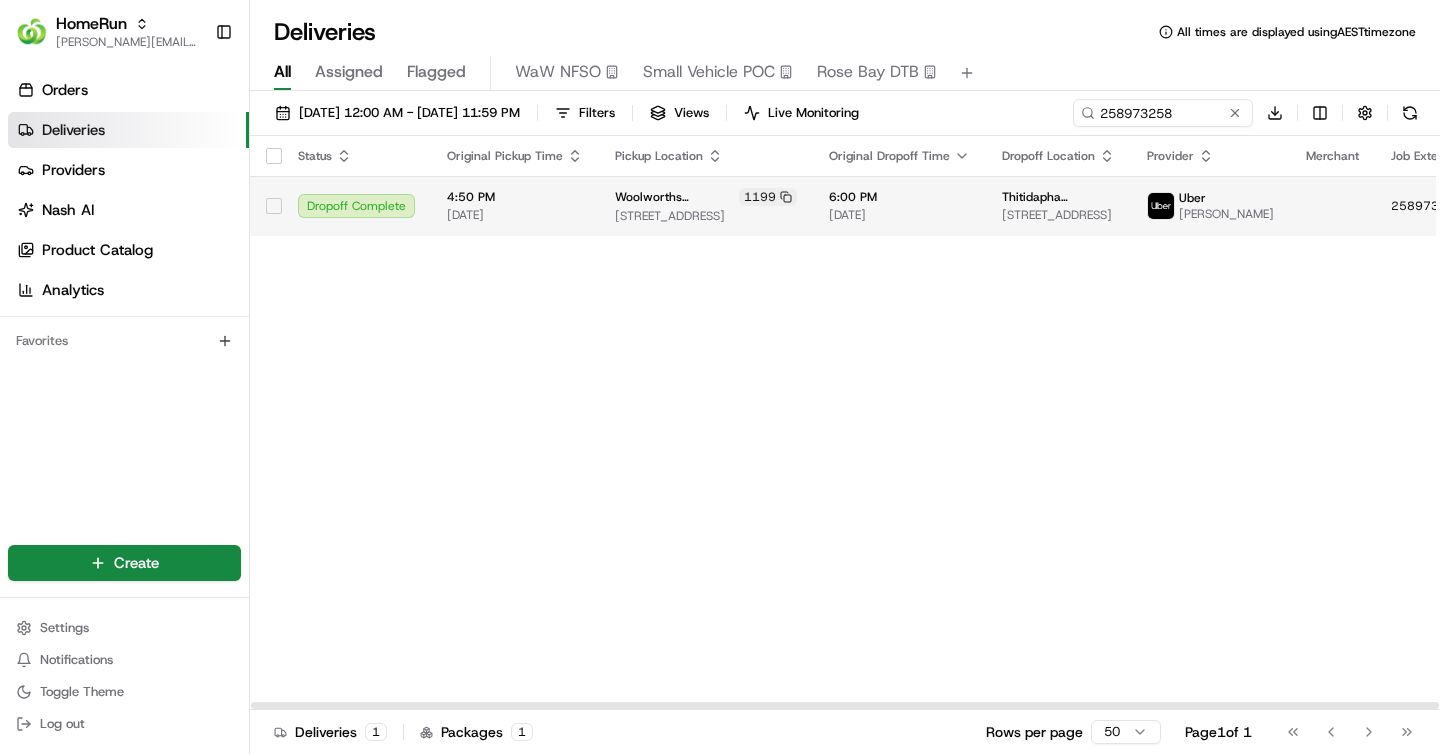 click on "6:00 PM 07/07/2025" at bounding box center [899, 206] 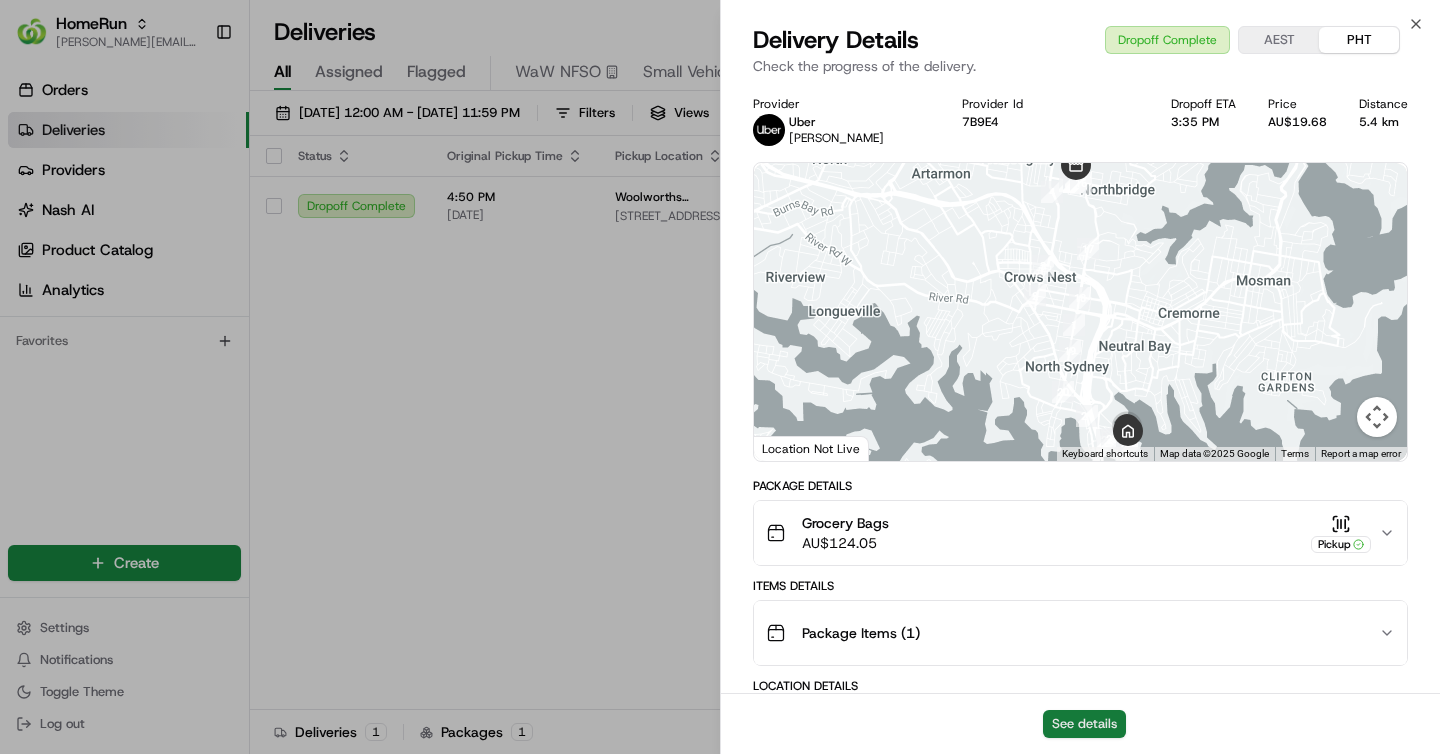 click on "See details" at bounding box center (1084, 724) 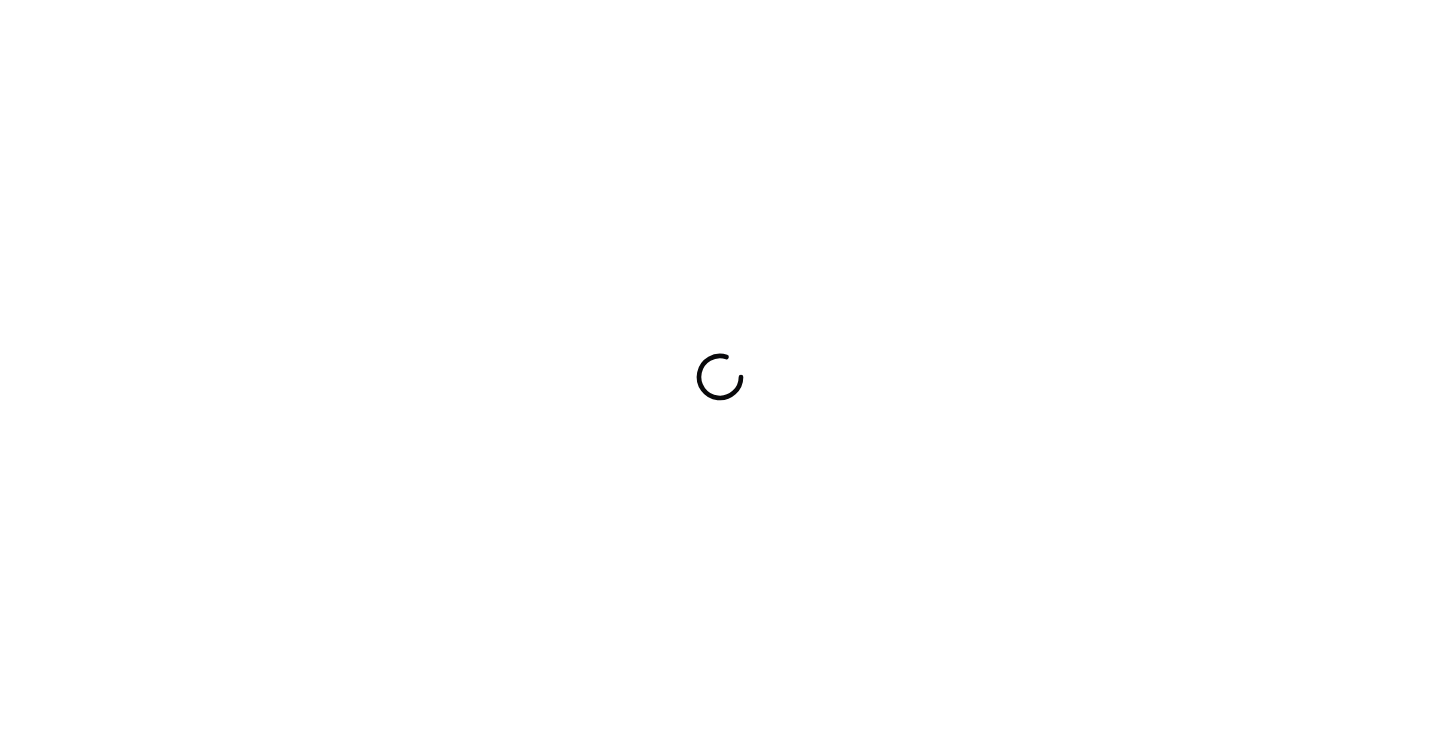 scroll, scrollTop: 0, scrollLeft: 0, axis: both 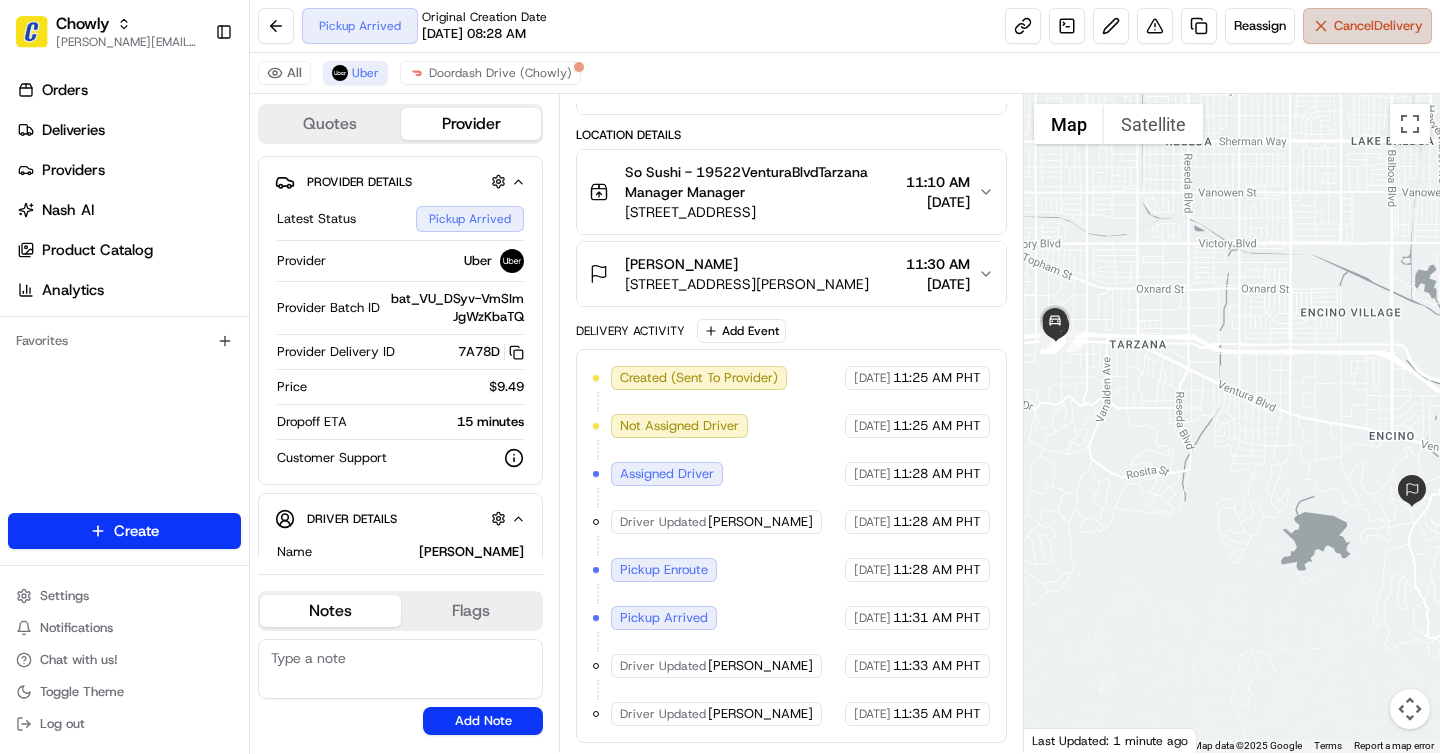 click on "Cancel  Delivery" at bounding box center [1378, 26] 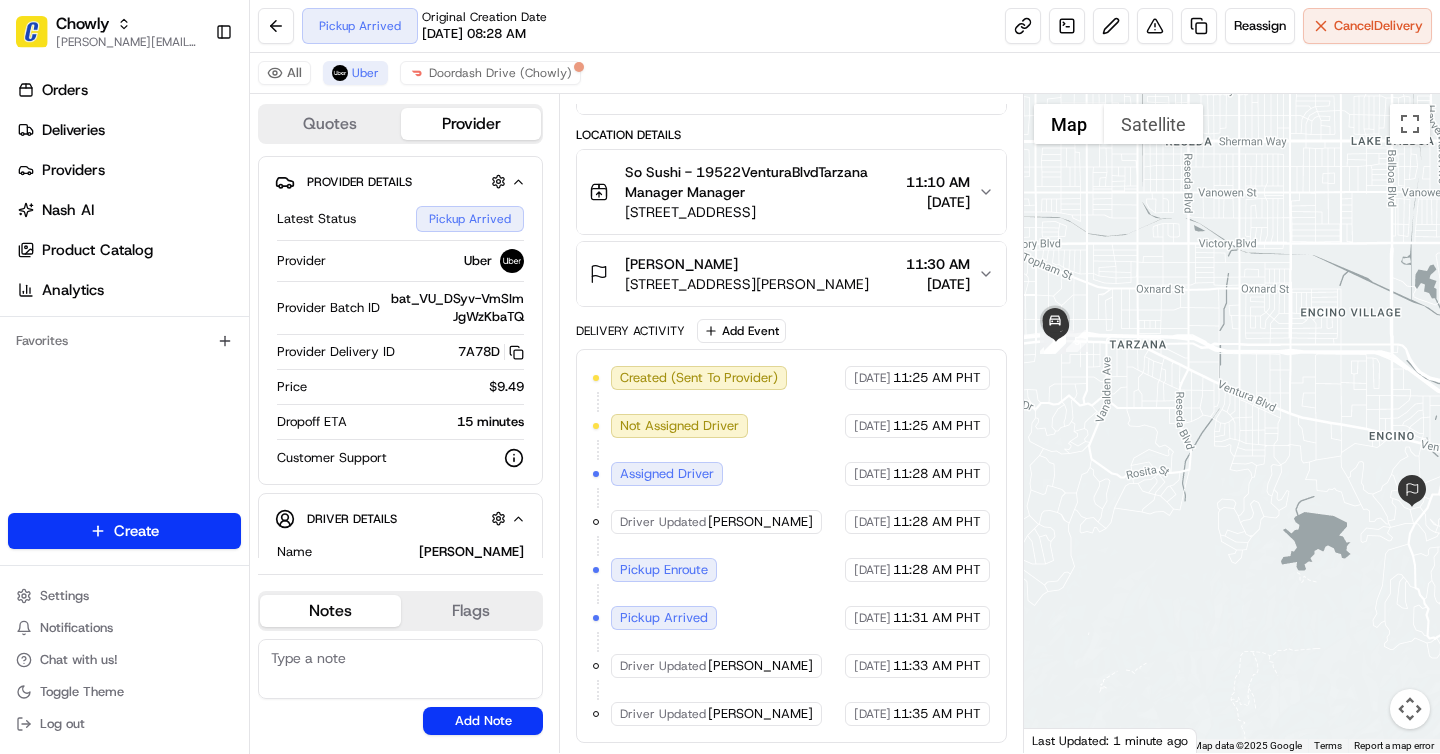 click on "07/12/2025 08:28 AM" at bounding box center [474, 34] 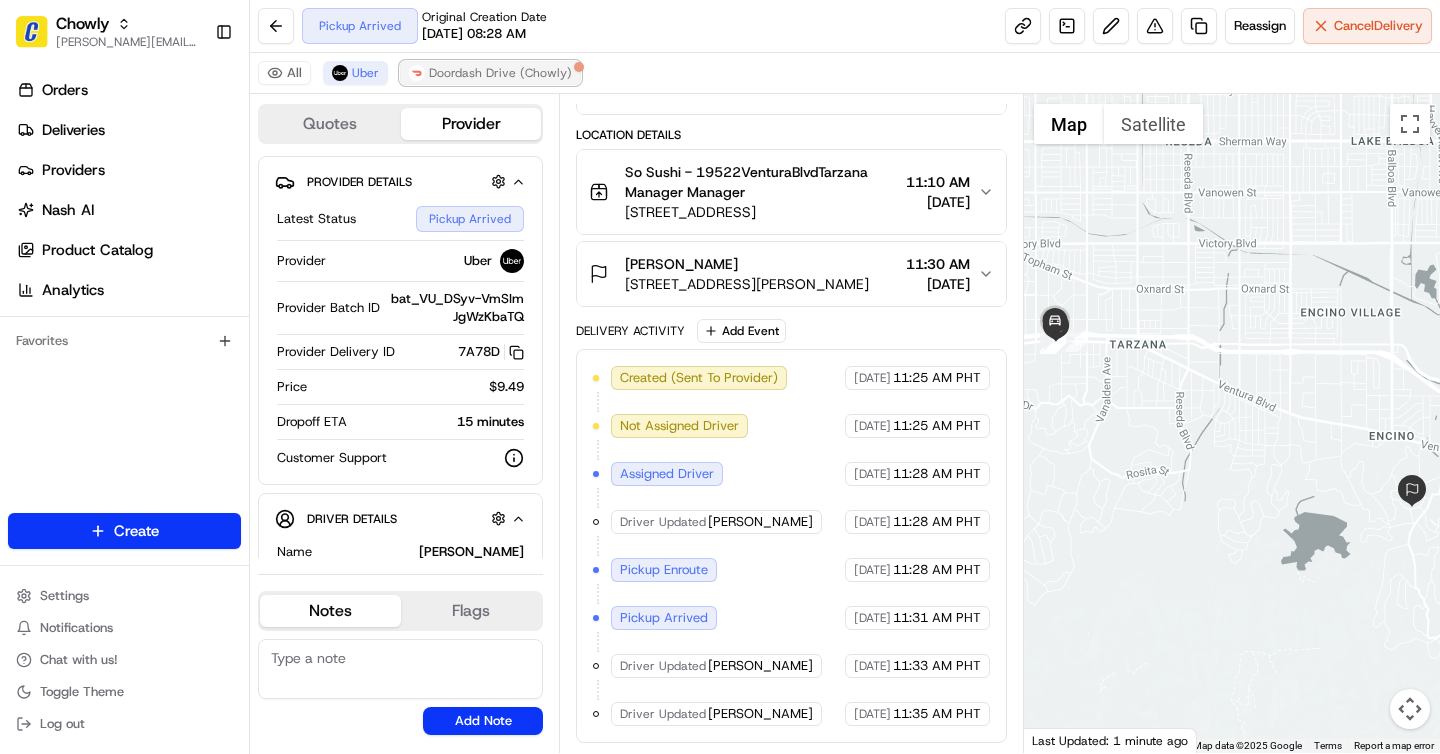 click on "Doordash Drive (Chowly)" at bounding box center (500, 73) 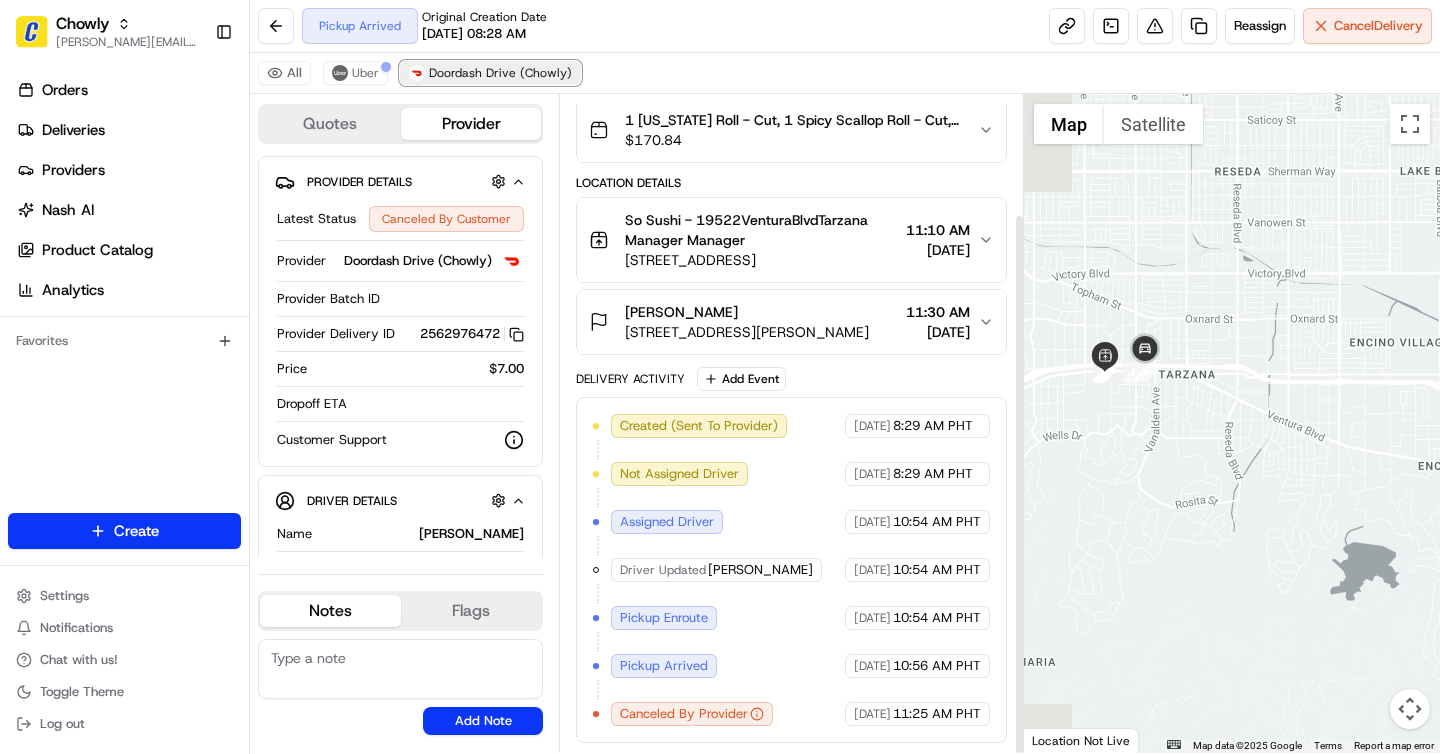 scroll, scrollTop: 145, scrollLeft: 0, axis: vertical 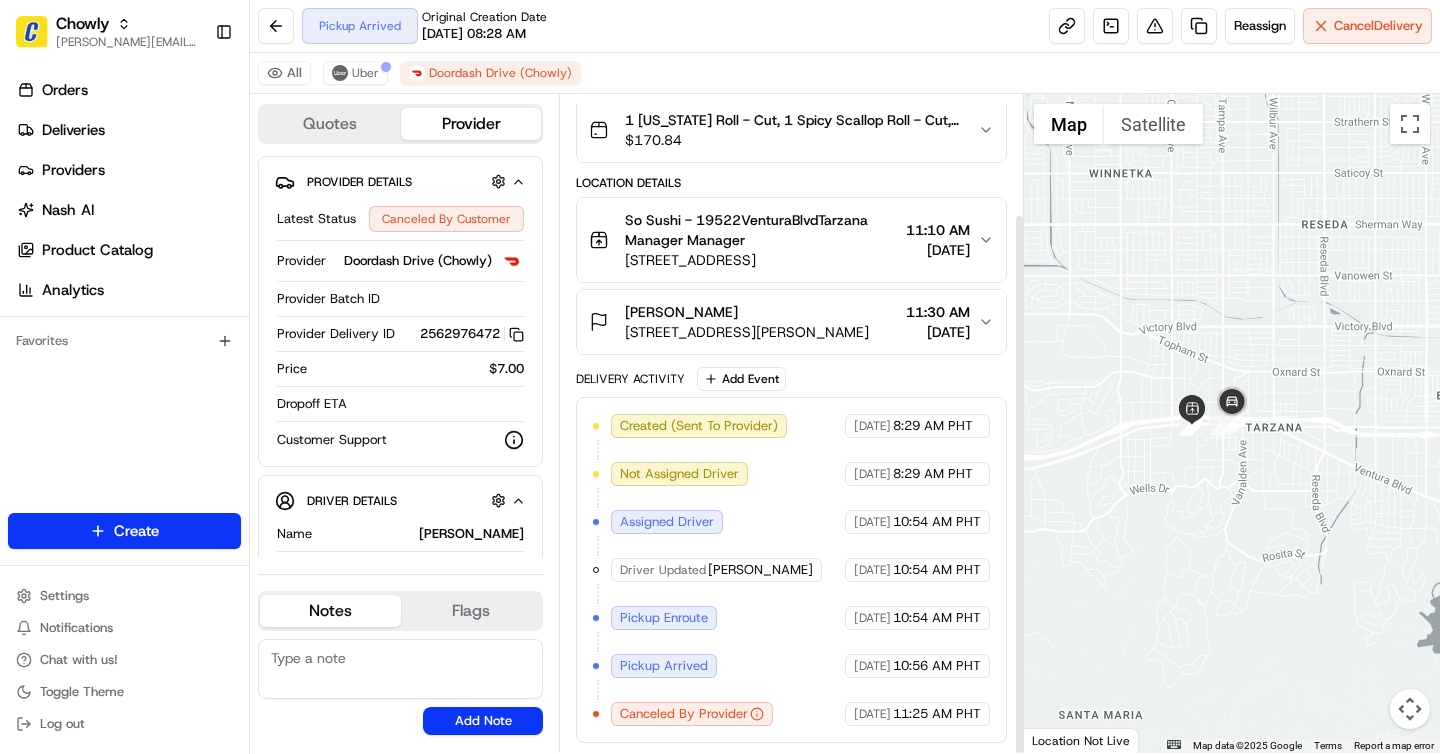 click on "All Uber Doordash Drive (Chowly)" at bounding box center (845, 73) 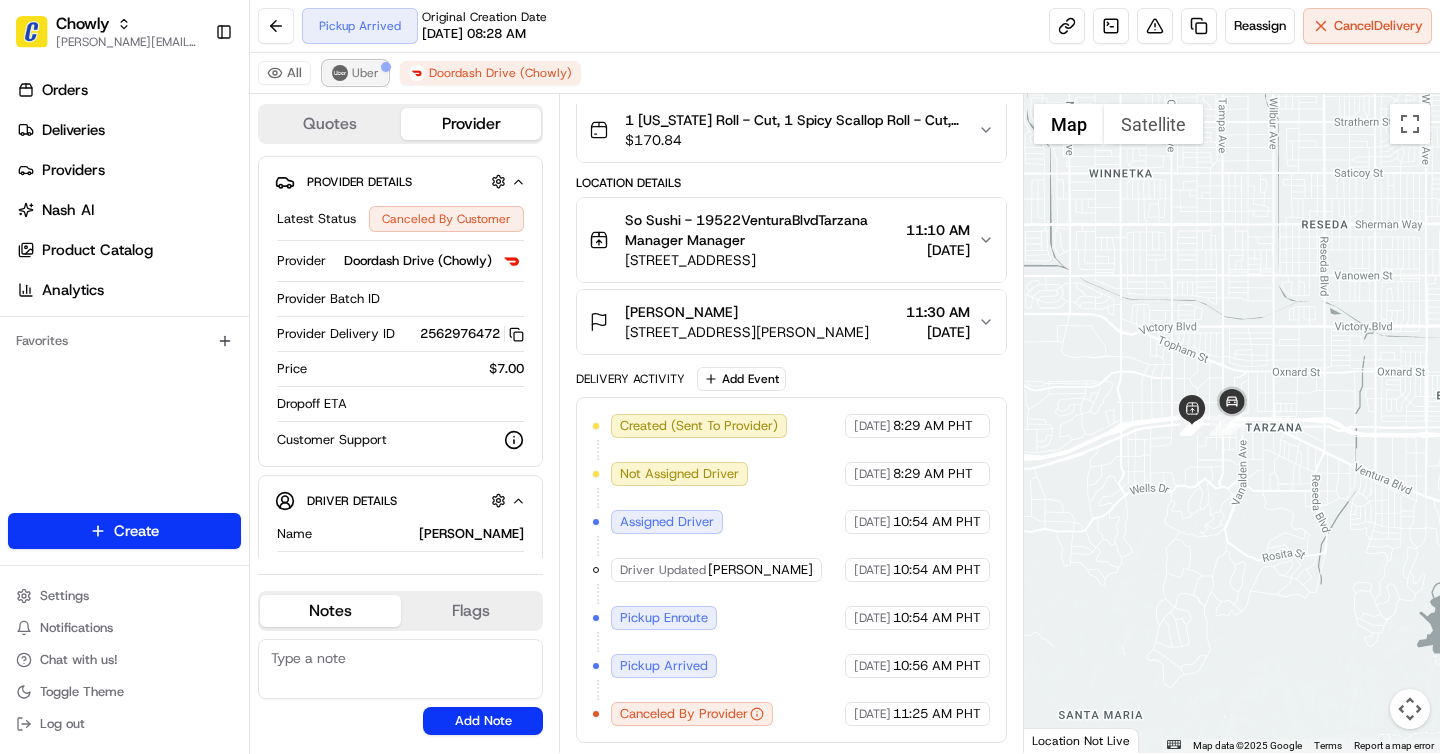 click on "Uber" at bounding box center (365, 73) 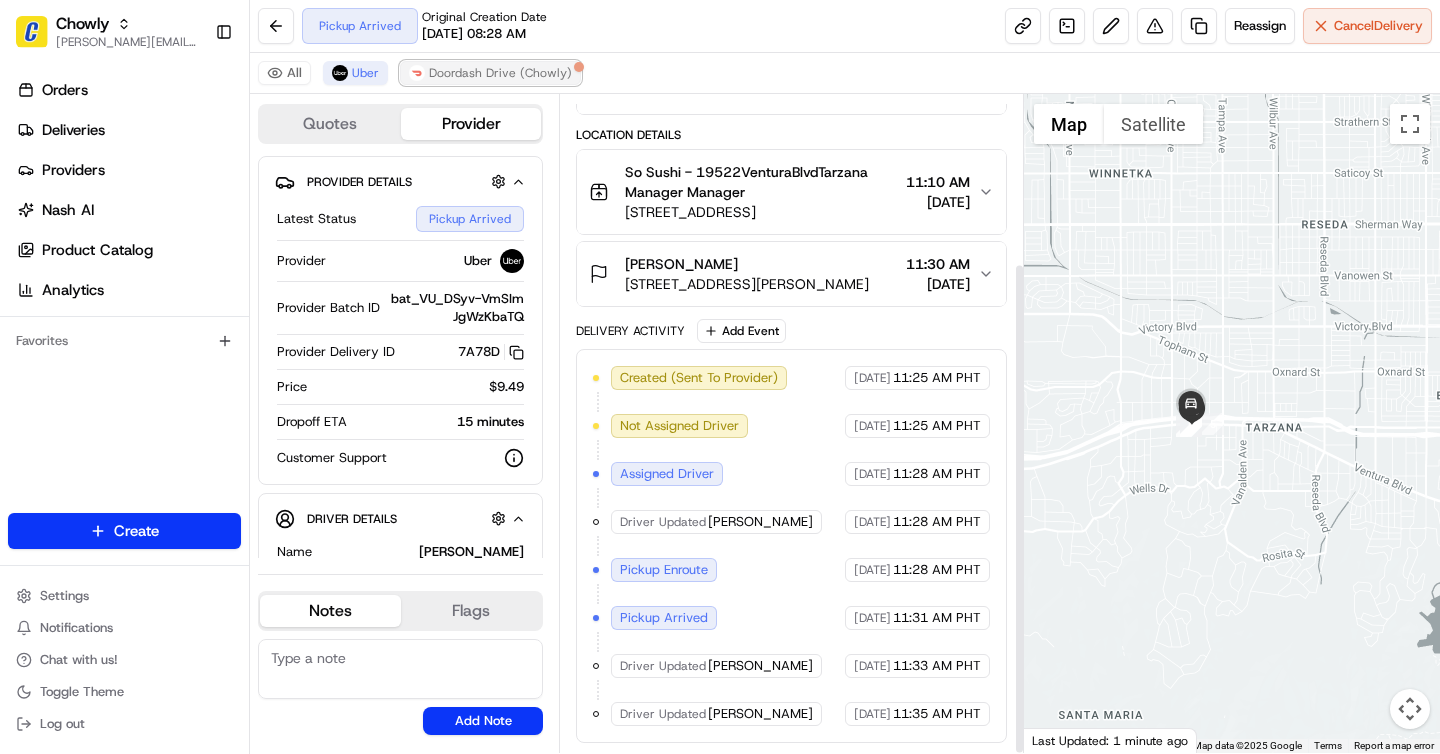 click on "Doordash Drive (Chowly)" at bounding box center (490, 73) 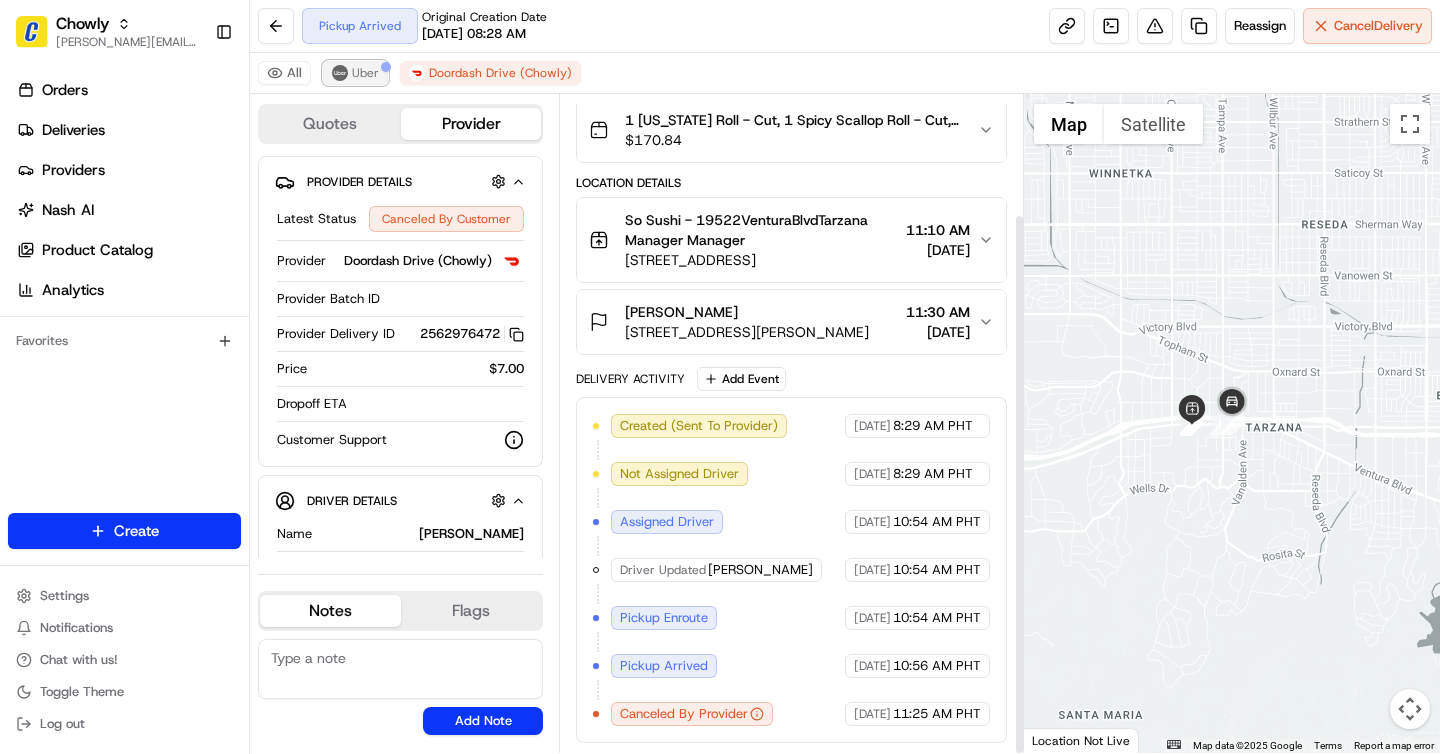 click on "Uber" at bounding box center (365, 73) 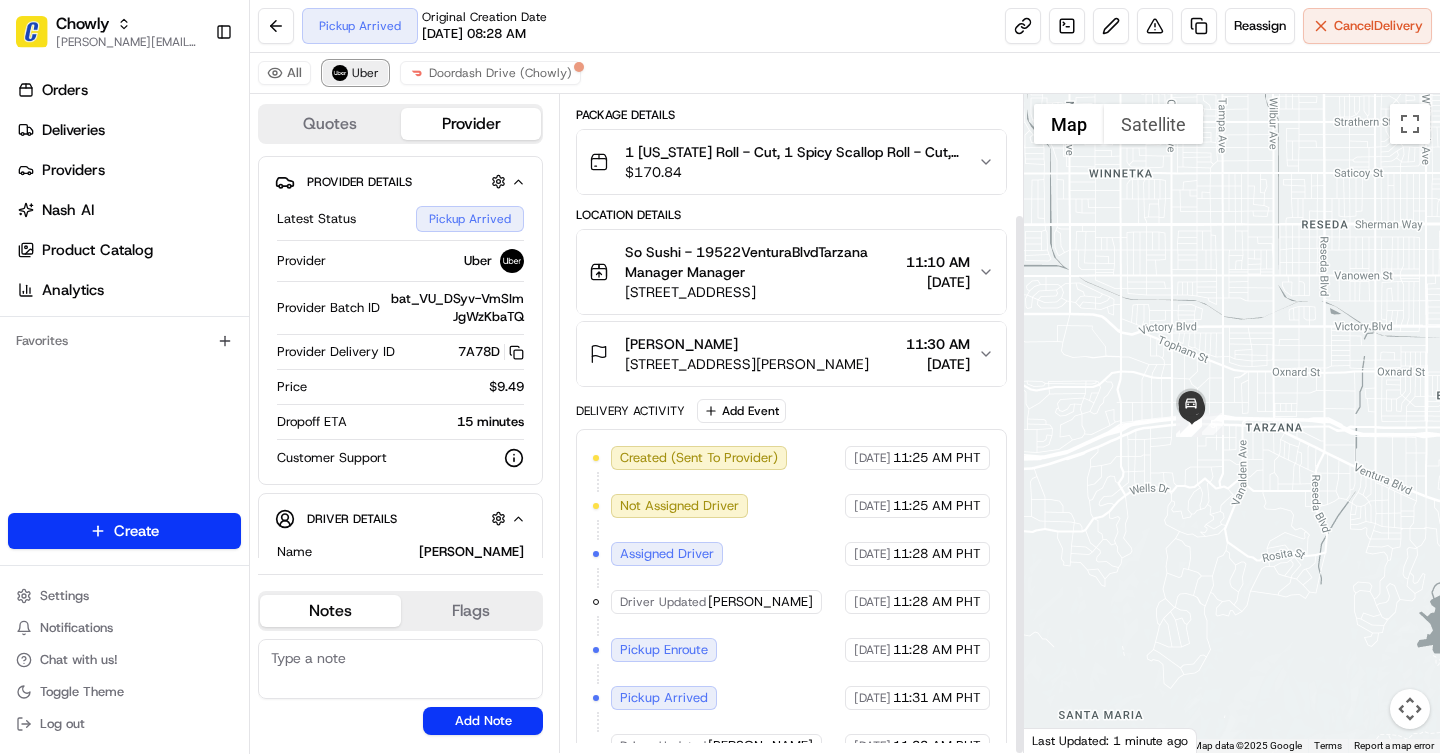 scroll, scrollTop: 225, scrollLeft: 0, axis: vertical 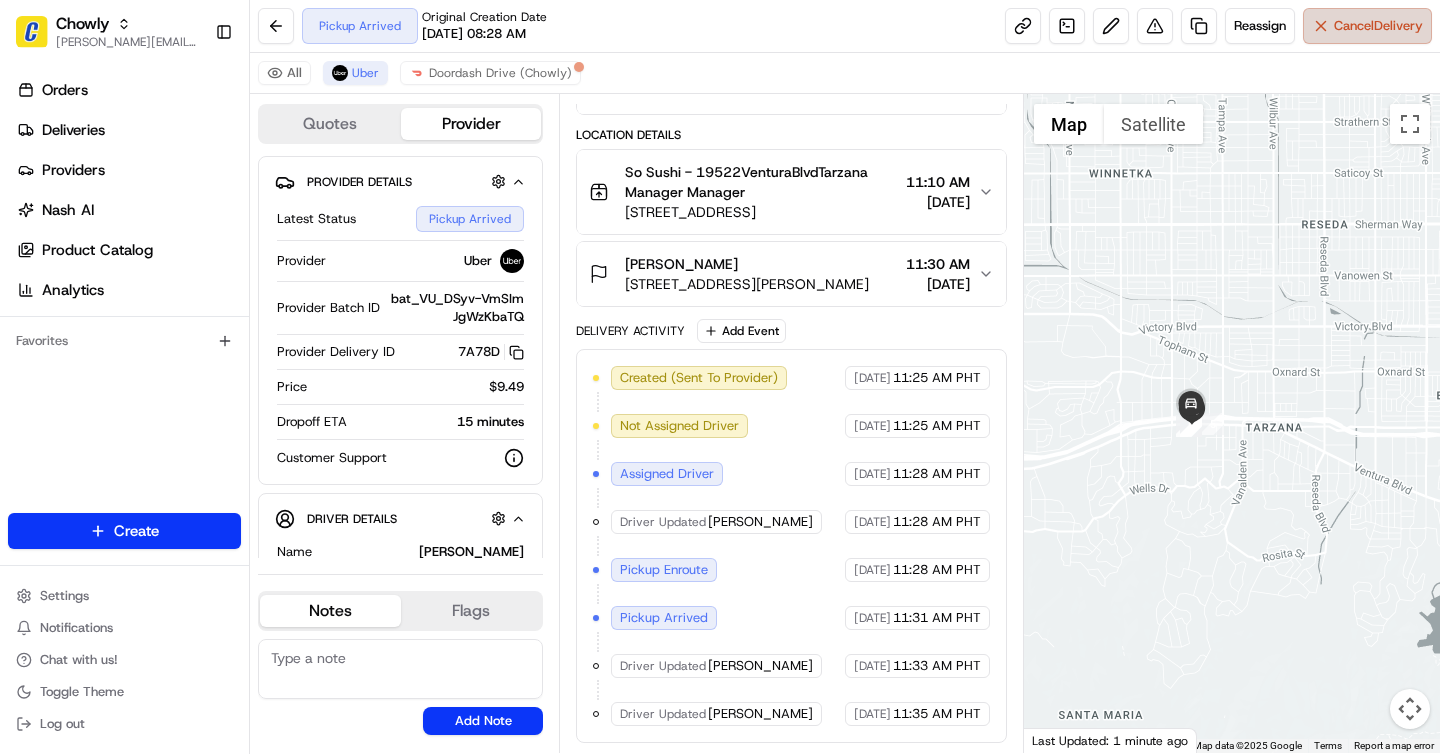 click on "Cancel  Delivery" at bounding box center [1367, 26] 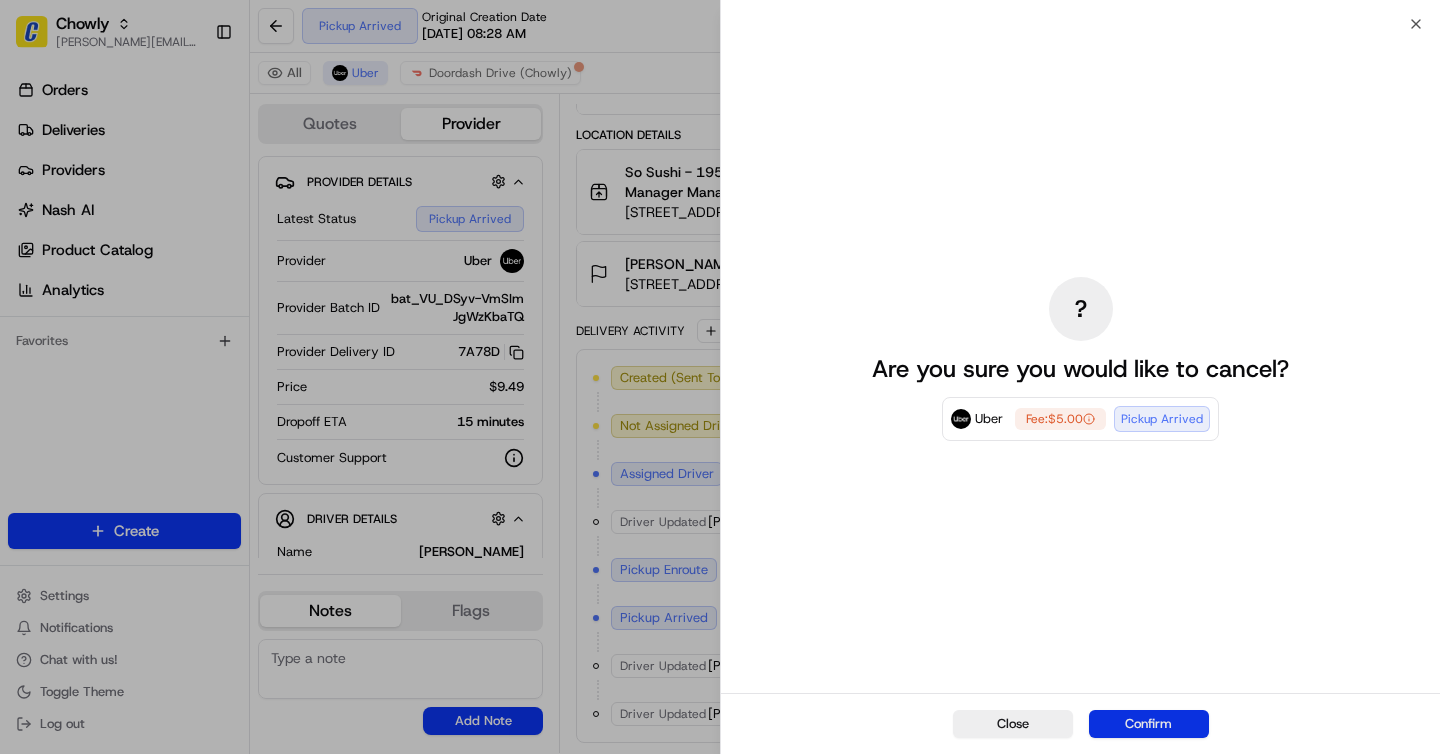 click on "Confirm" at bounding box center [1149, 724] 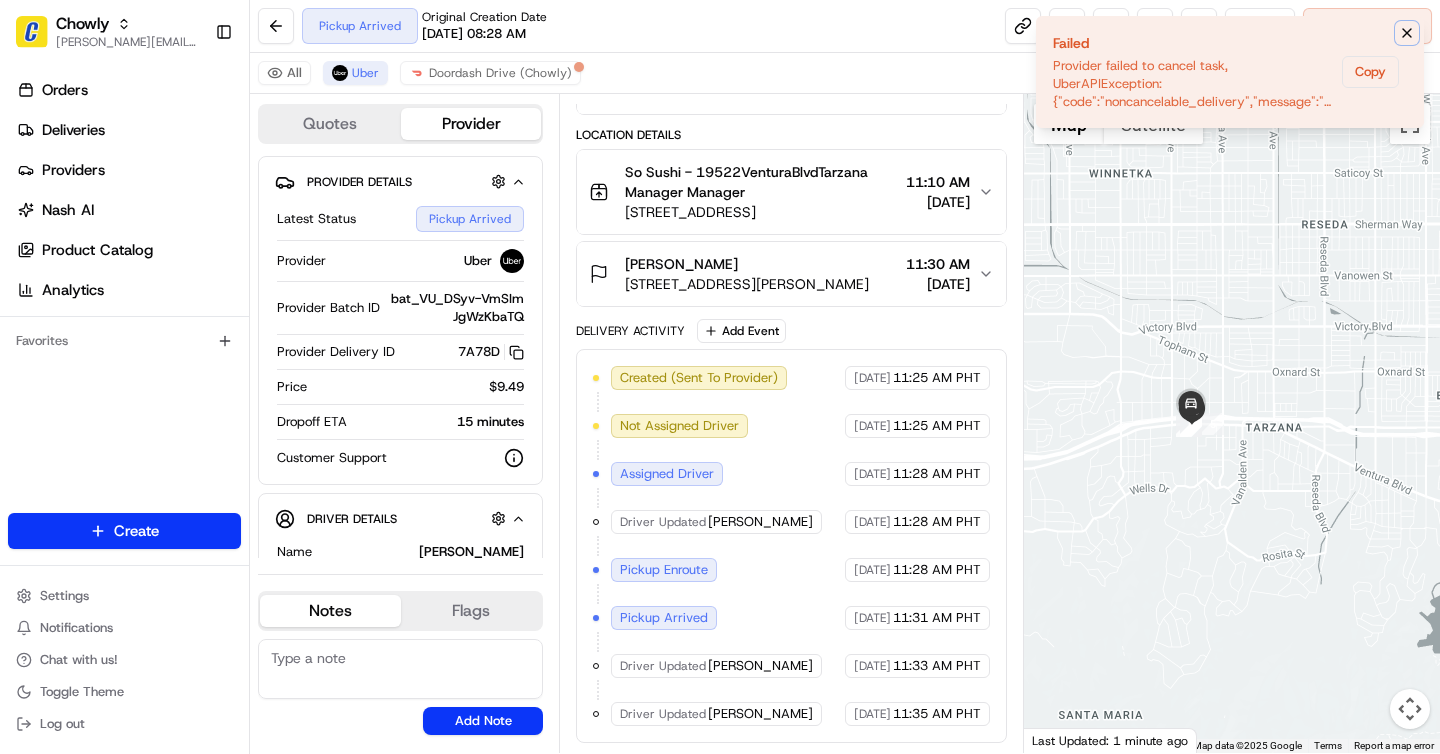 click 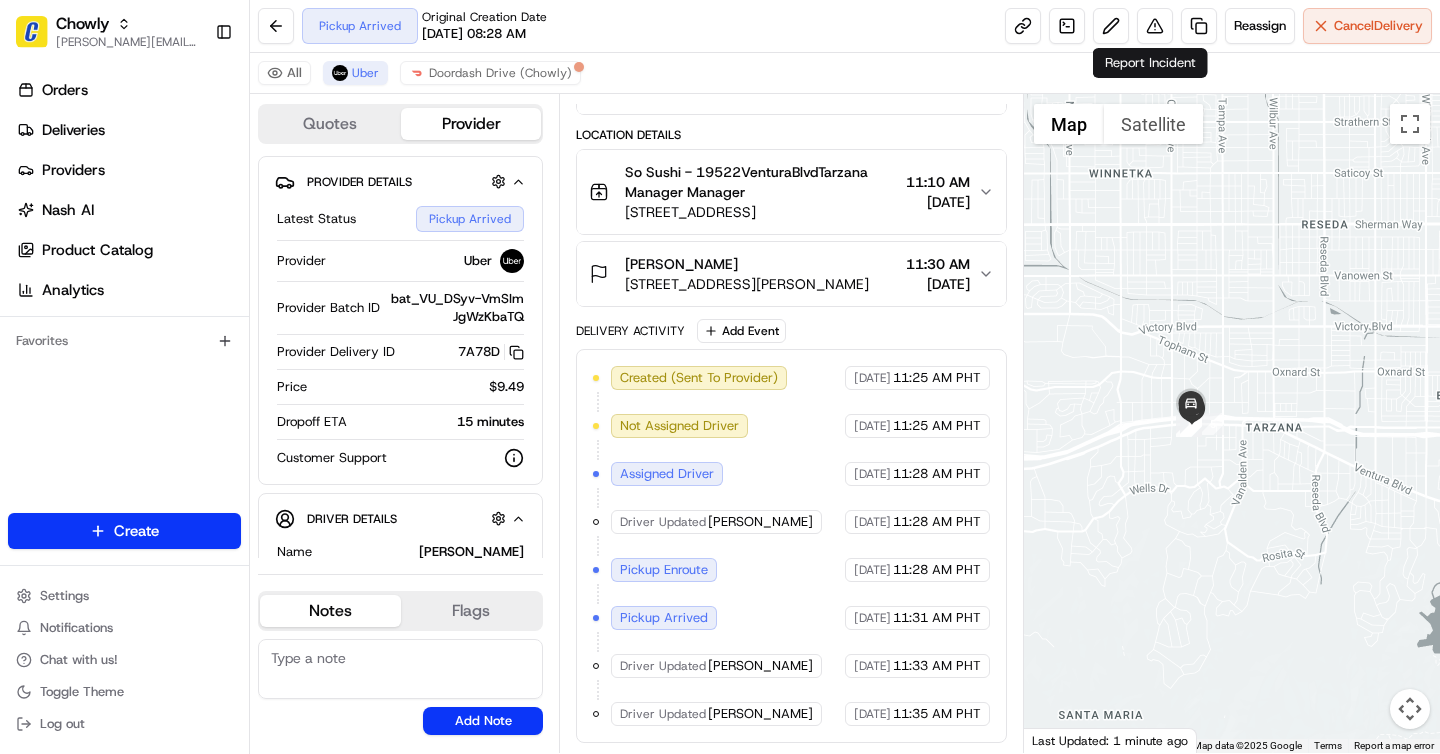 click on "All Uber Doordash Drive (Chowly)" at bounding box center [845, 73] 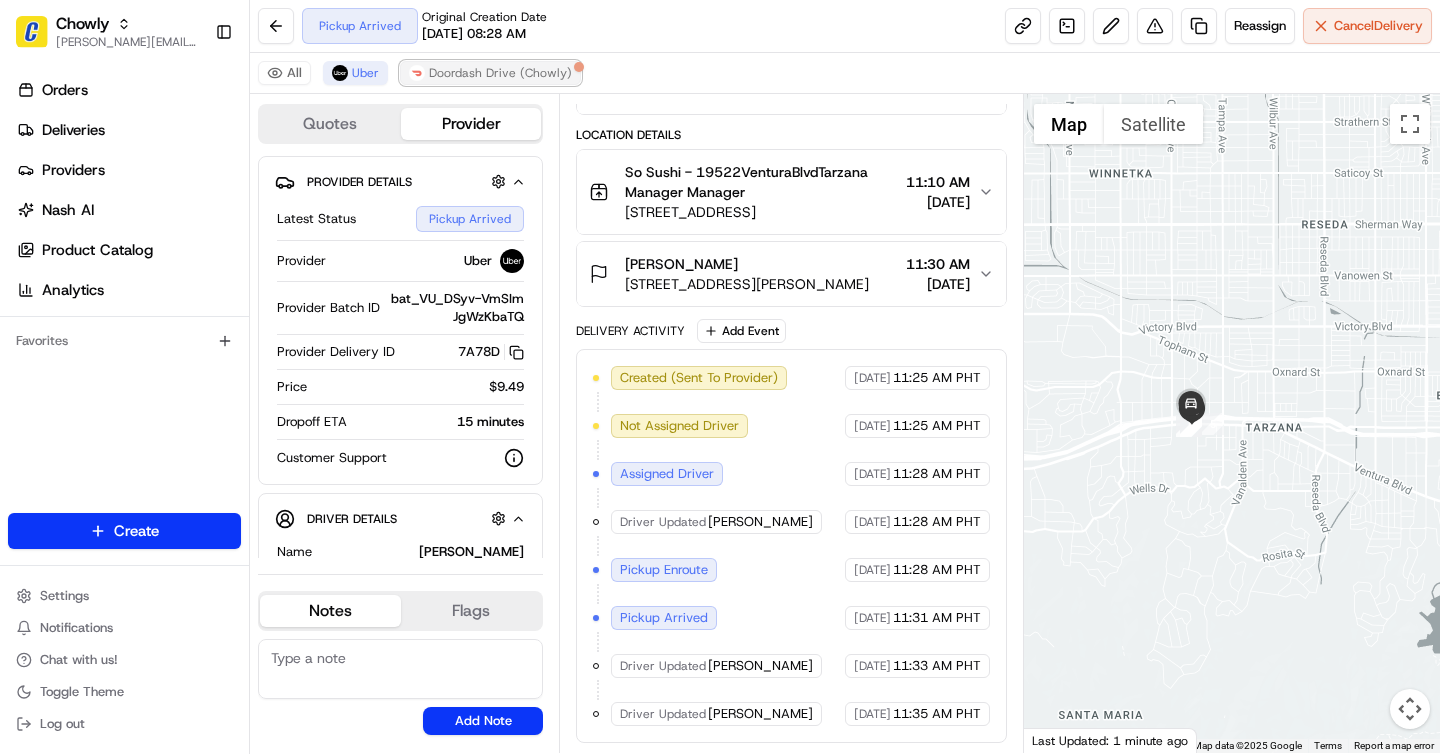 click on "Doordash Drive (Chowly)" at bounding box center (490, 73) 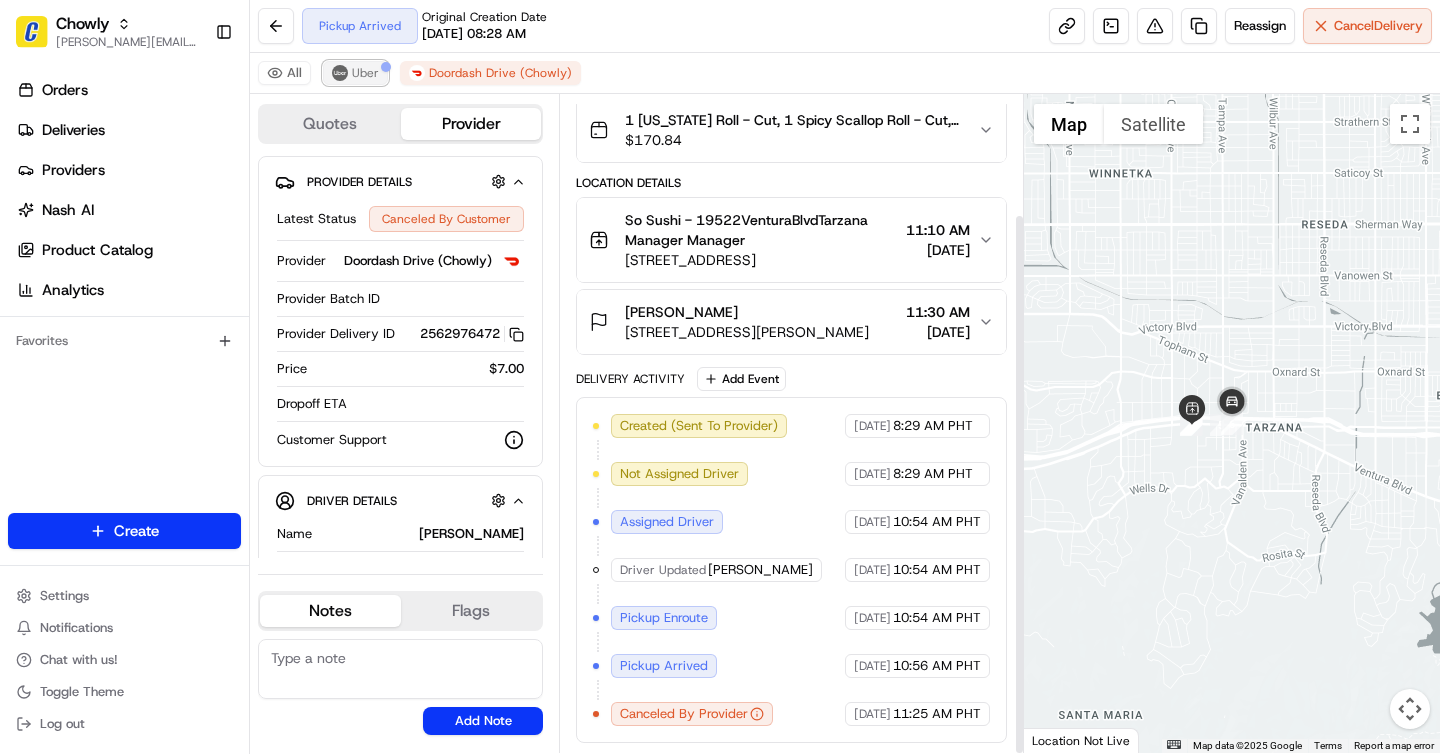 click on "Uber" at bounding box center [355, 73] 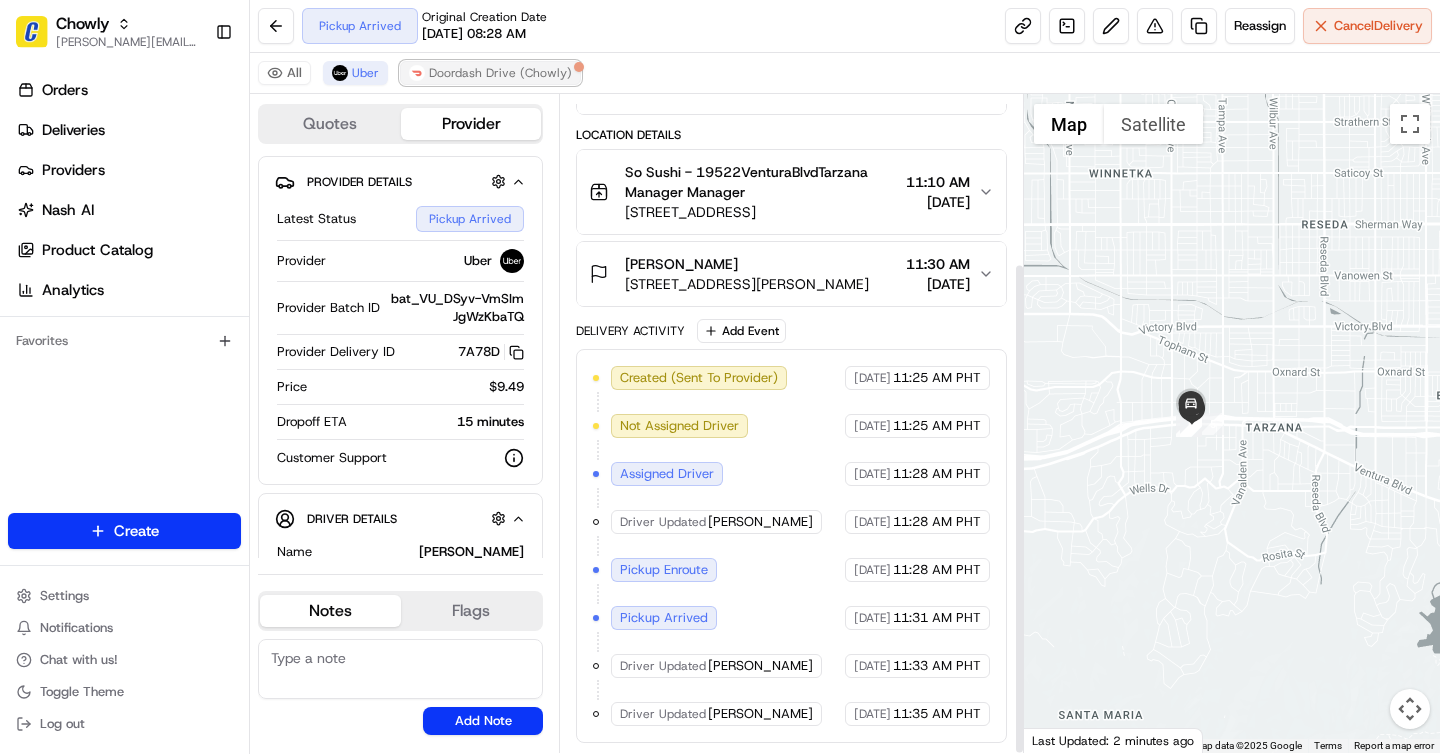 click on "Doordash Drive (Chowly)" at bounding box center [500, 73] 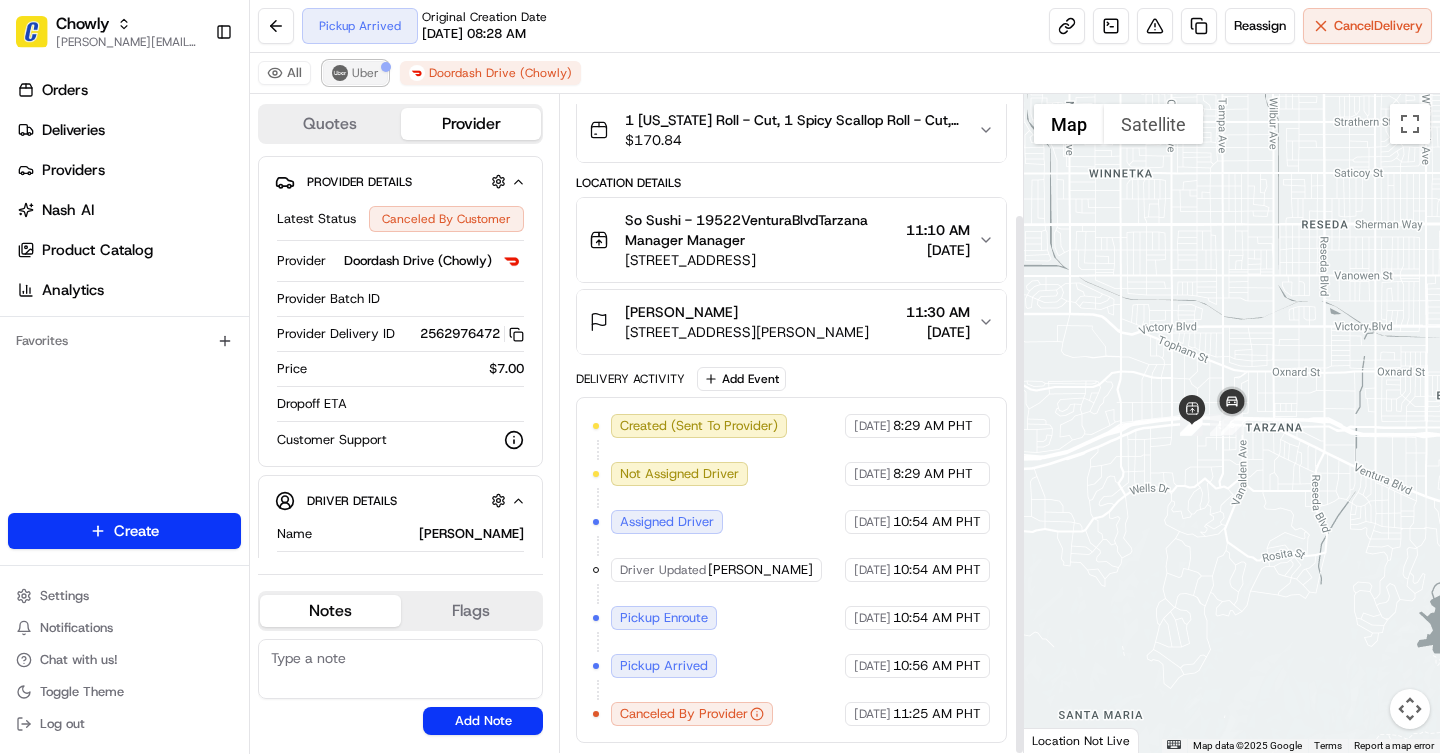 click at bounding box center [386, 67] 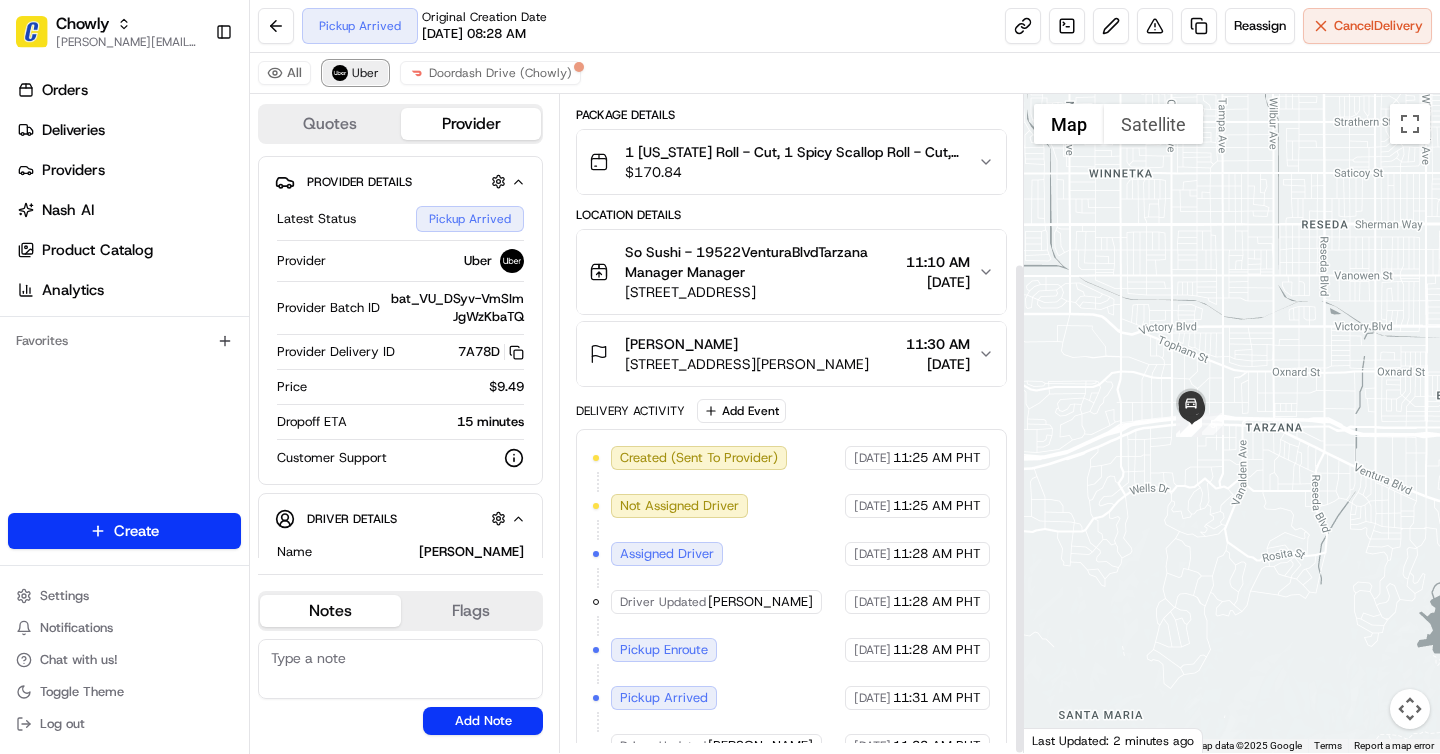 scroll, scrollTop: 225, scrollLeft: 0, axis: vertical 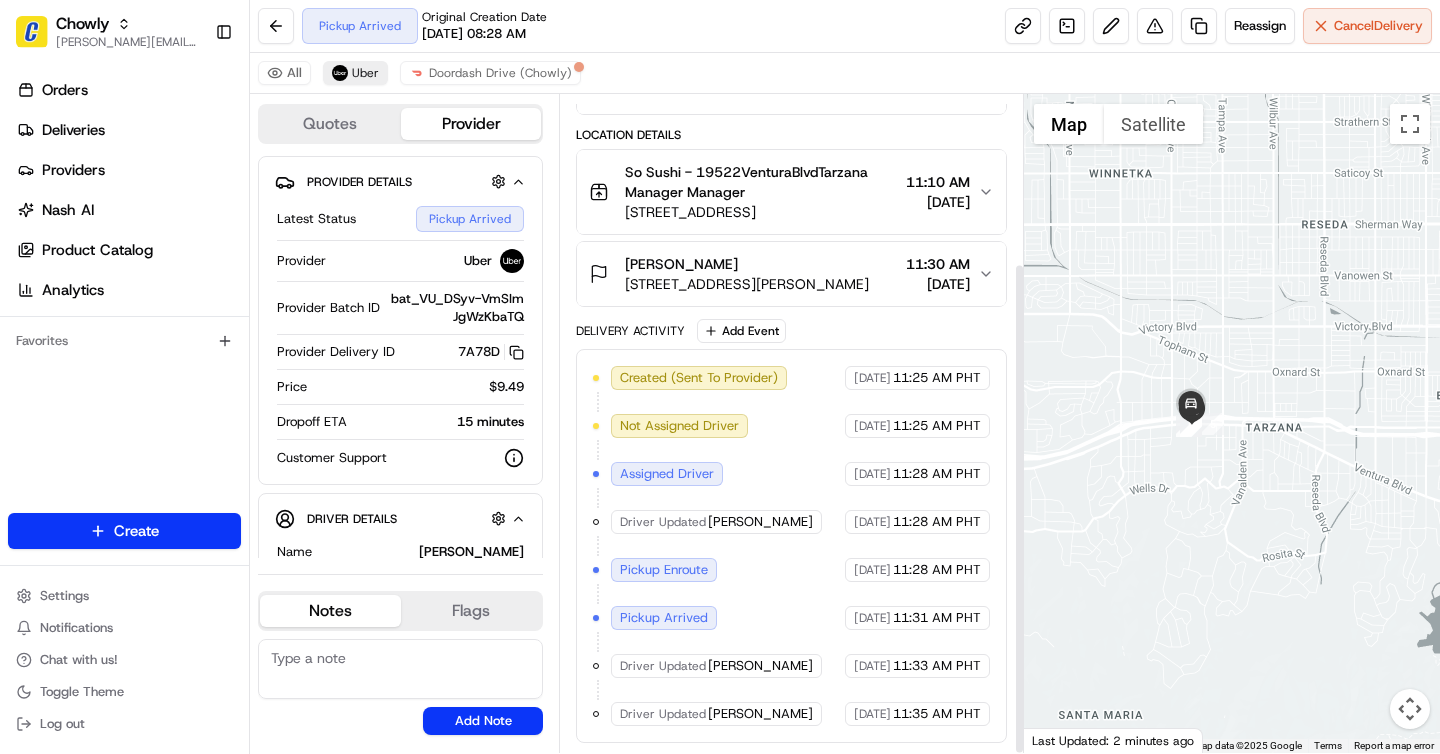 click on "All Uber Doordash Drive (Chowly)" at bounding box center (845, 73) 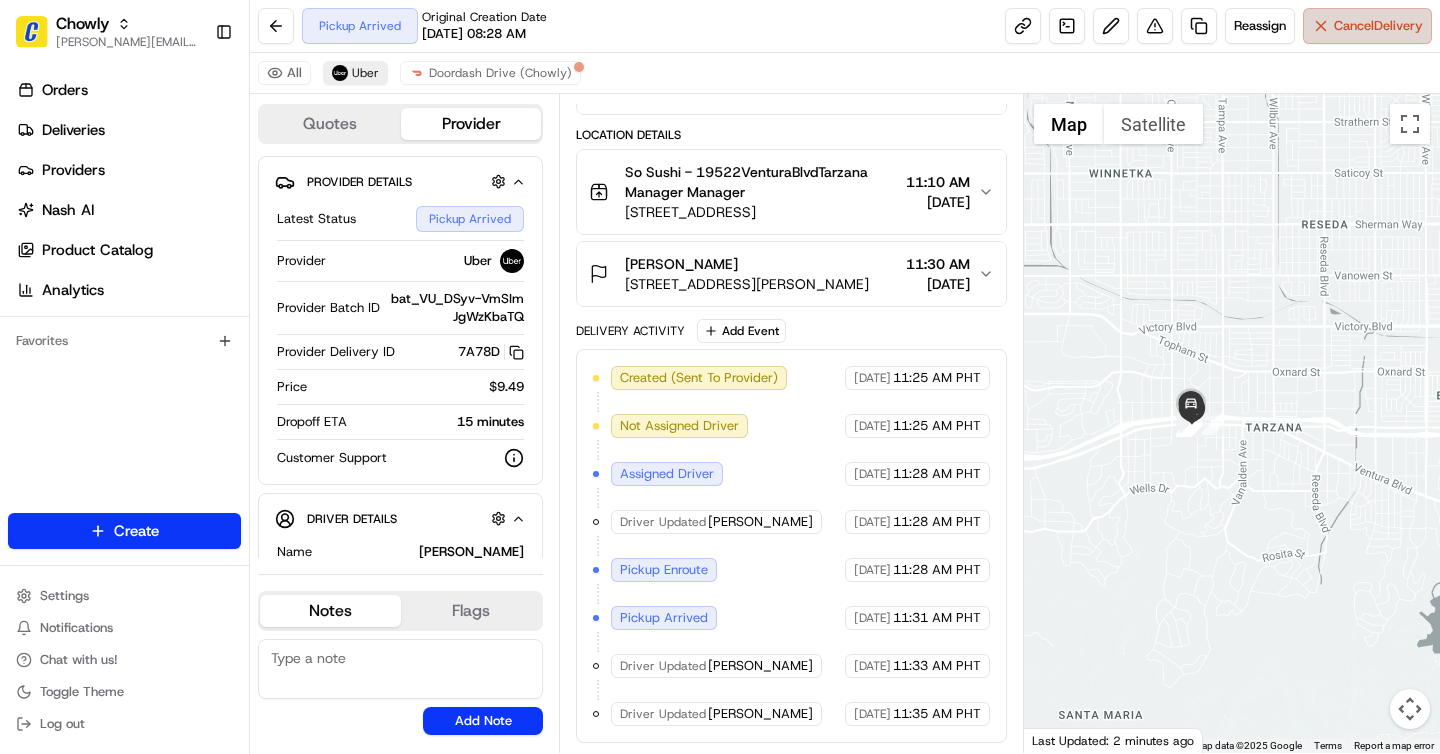 click on "Cancel  Delivery" at bounding box center [1378, 26] 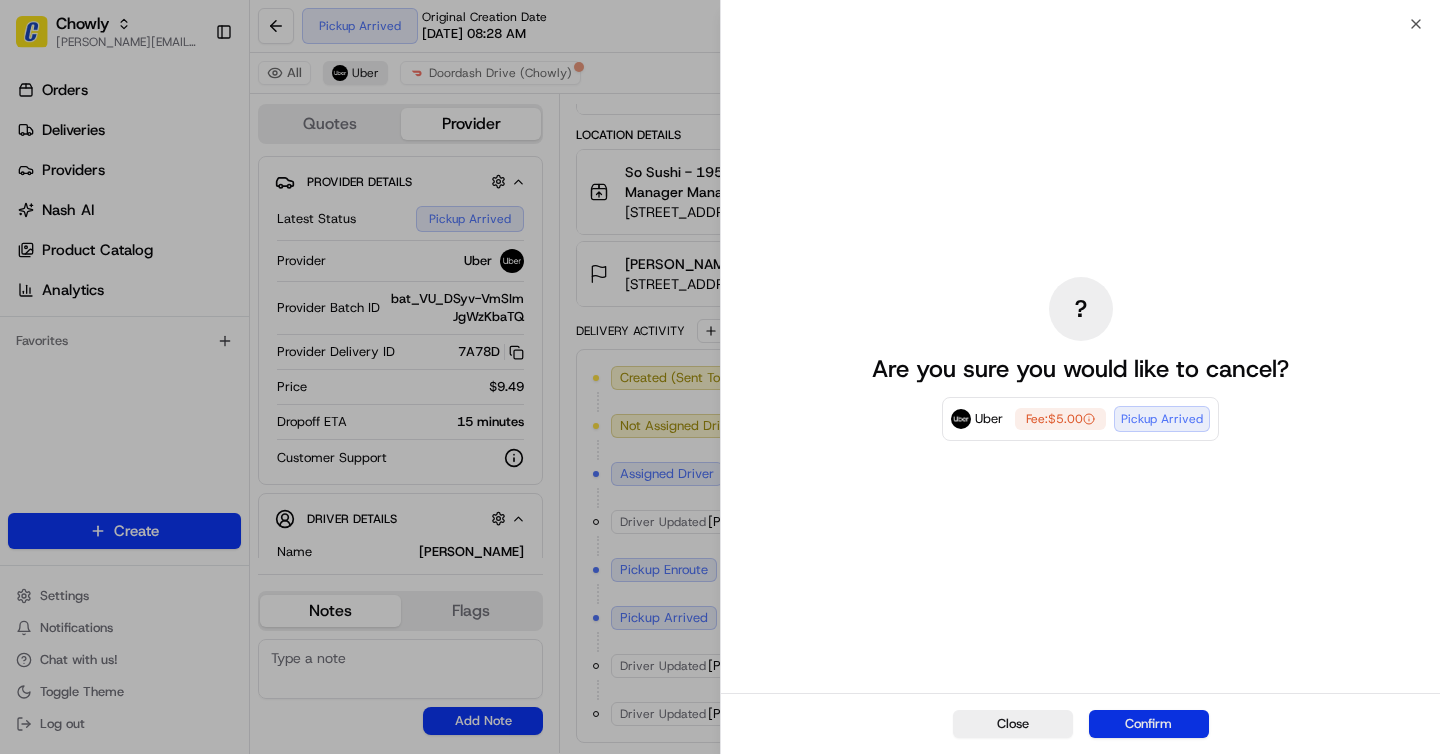 click on "Confirm" at bounding box center (1149, 724) 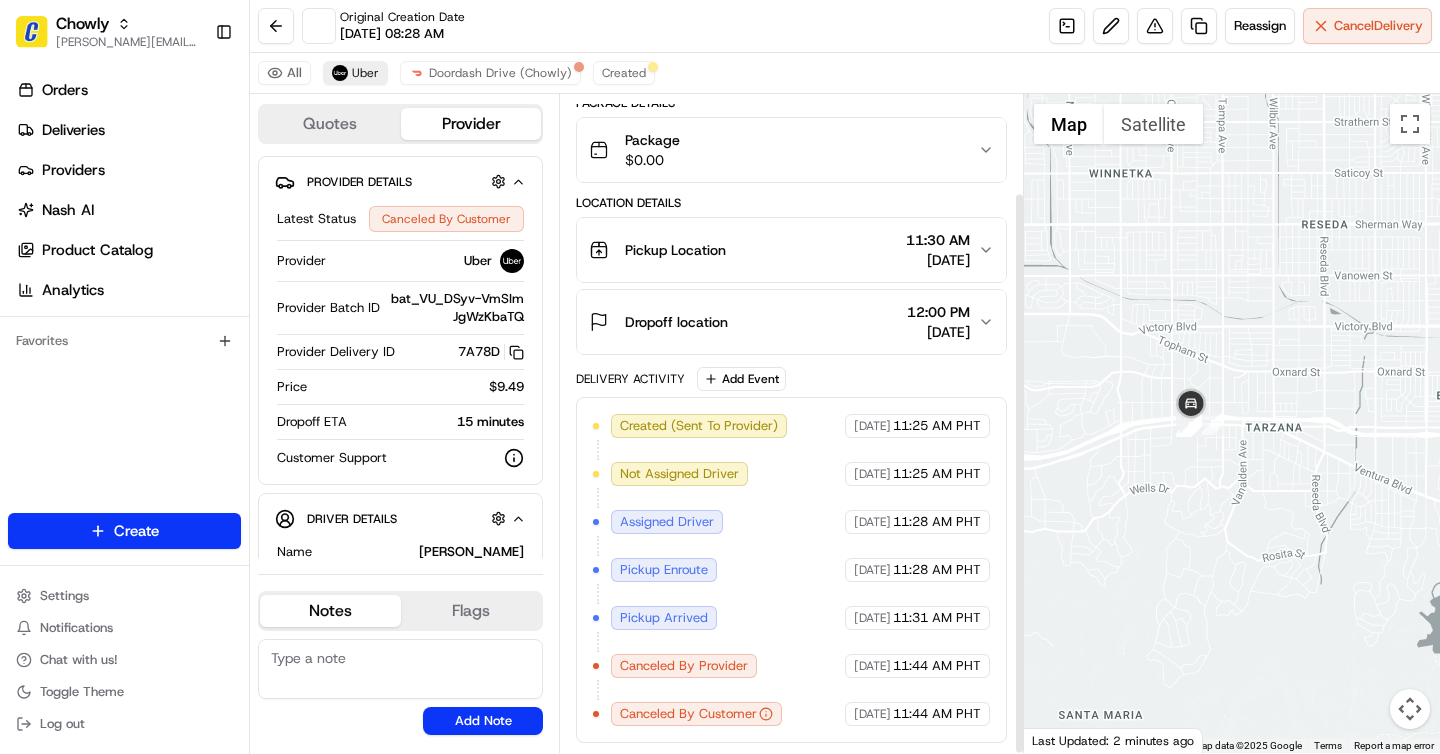 scroll, scrollTop: 225, scrollLeft: 0, axis: vertical 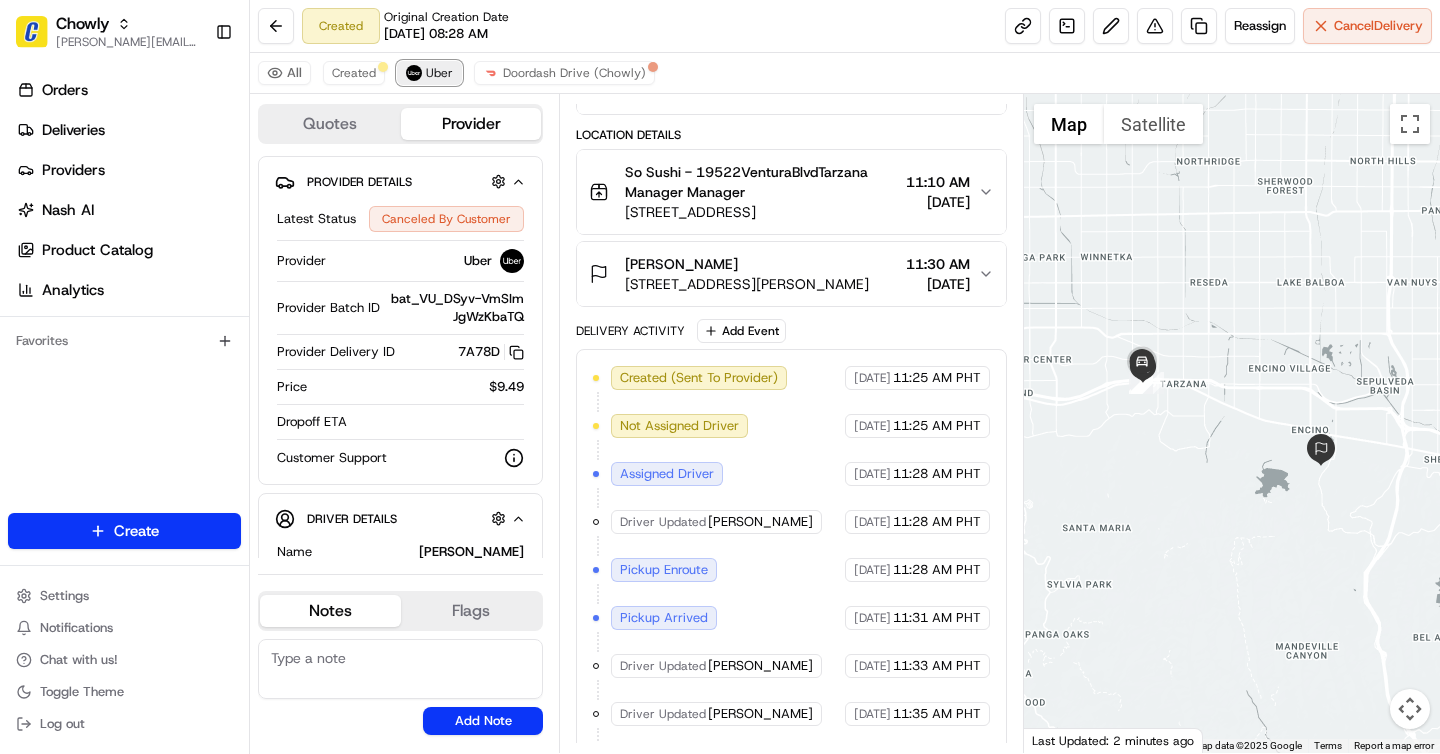 click on "Uber" at bounding box center [439, 73] 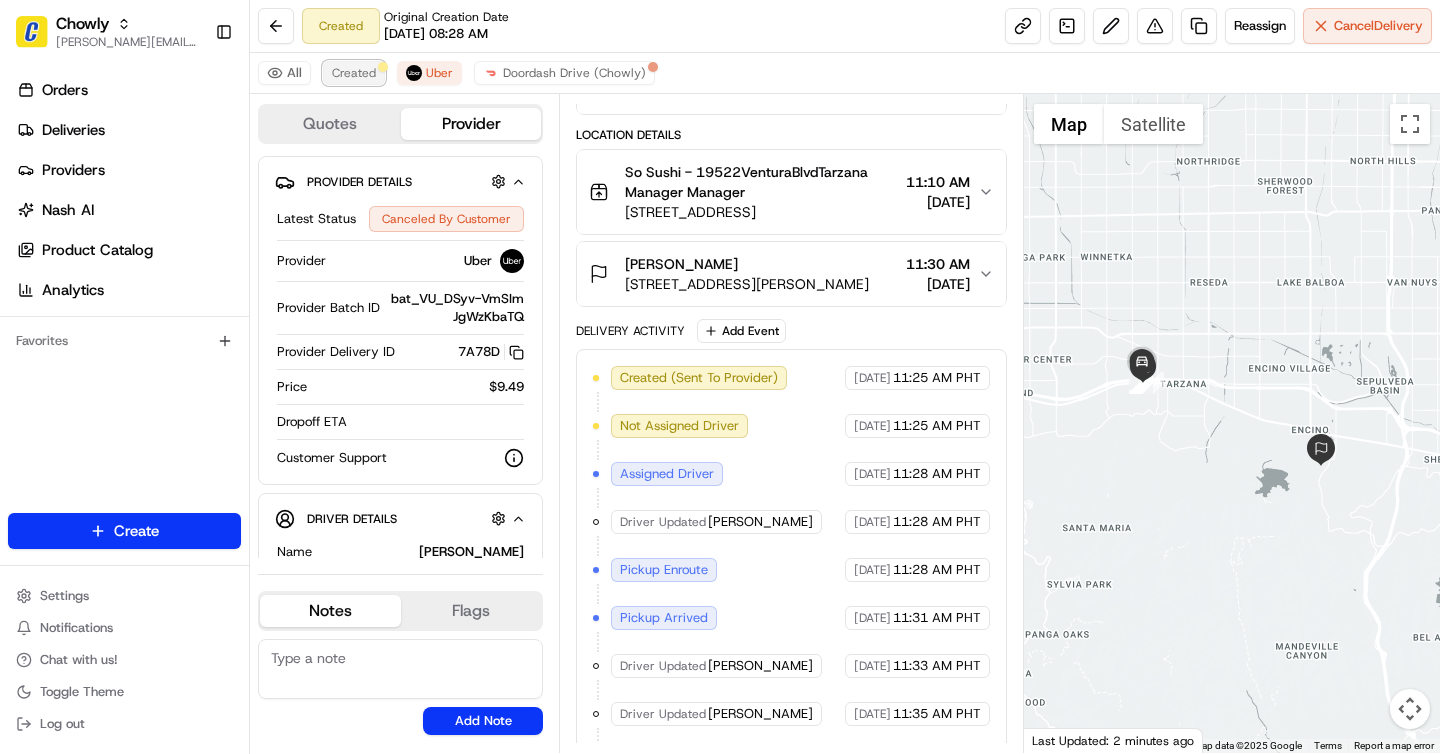 click on "Created" at bounding box center (354, 73) 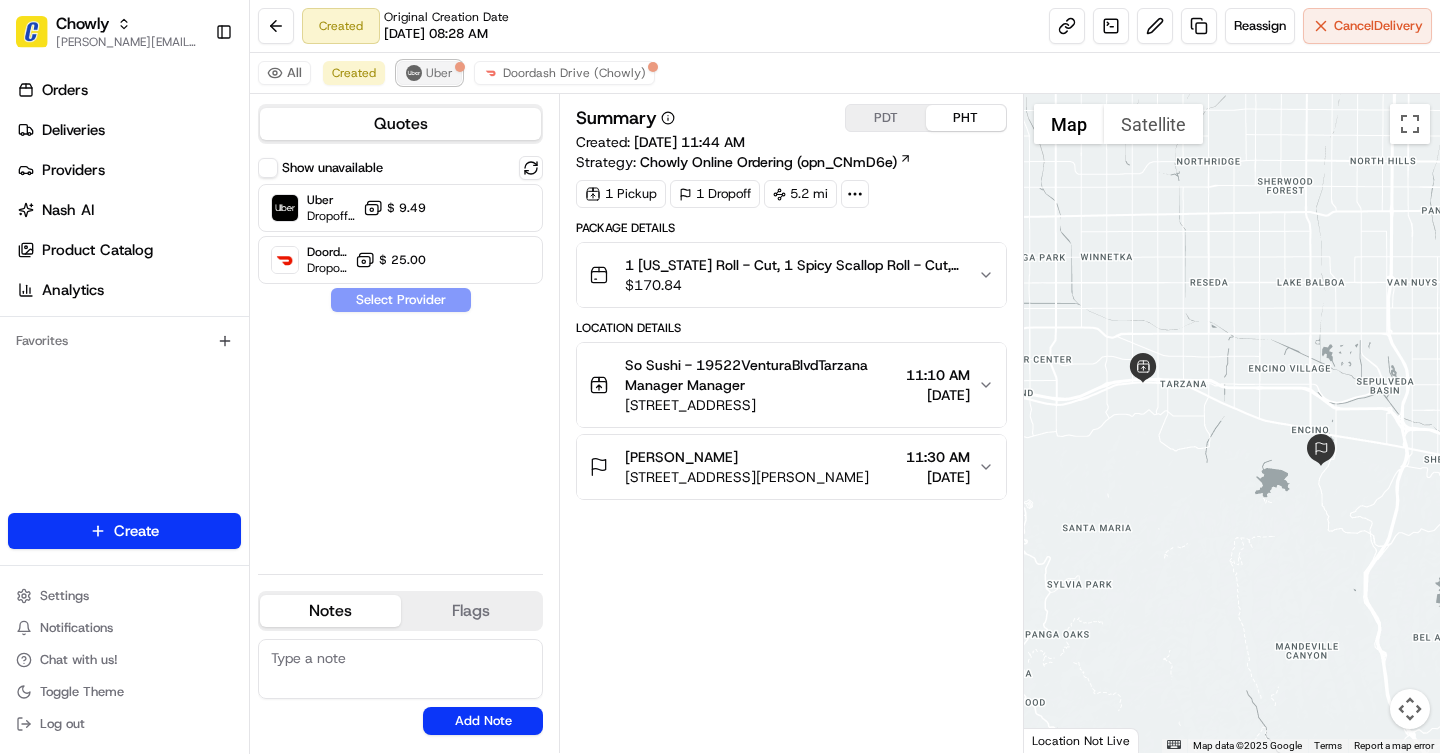 click on "Uber" at bounding box center [439, 73] 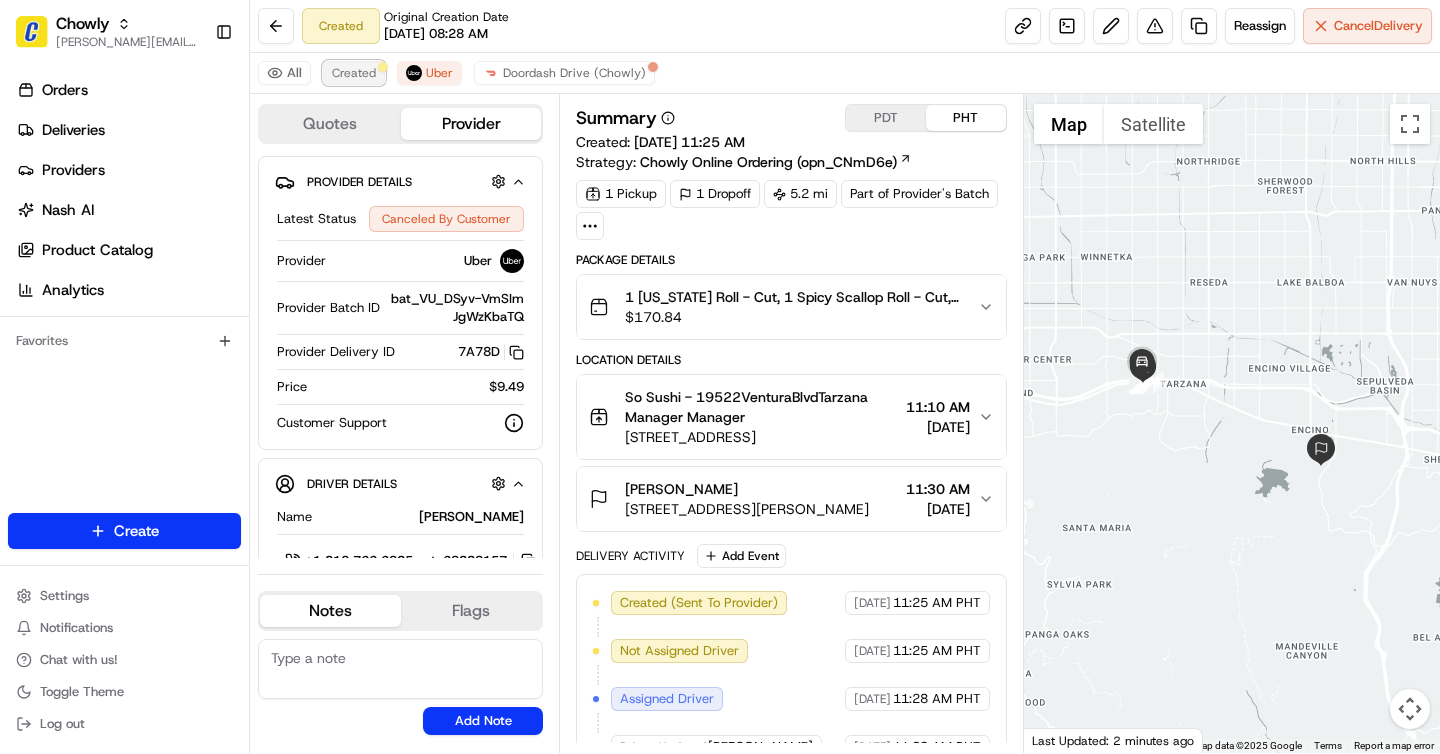 click on "Created" at bounding box center (354, 73) 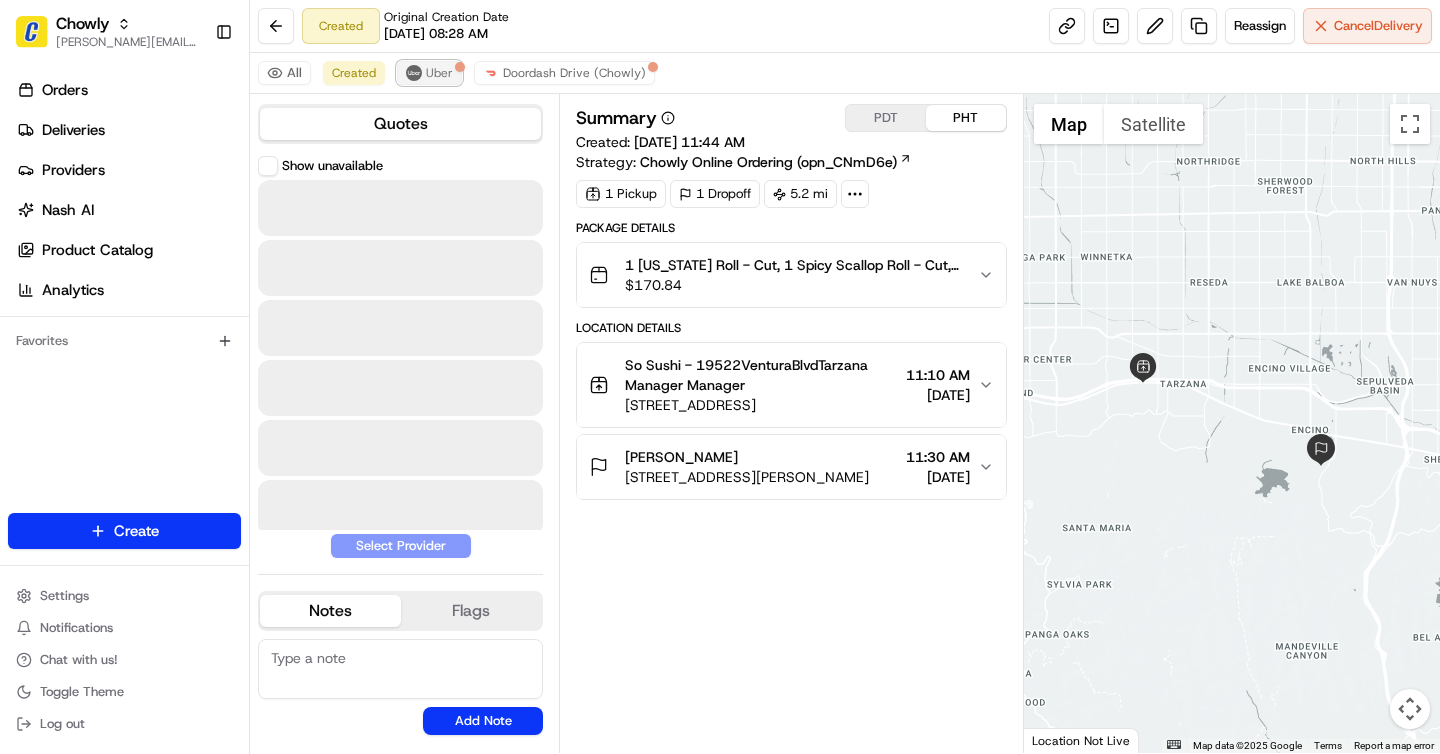 click on "Uber" at bounding box center (439, 73) 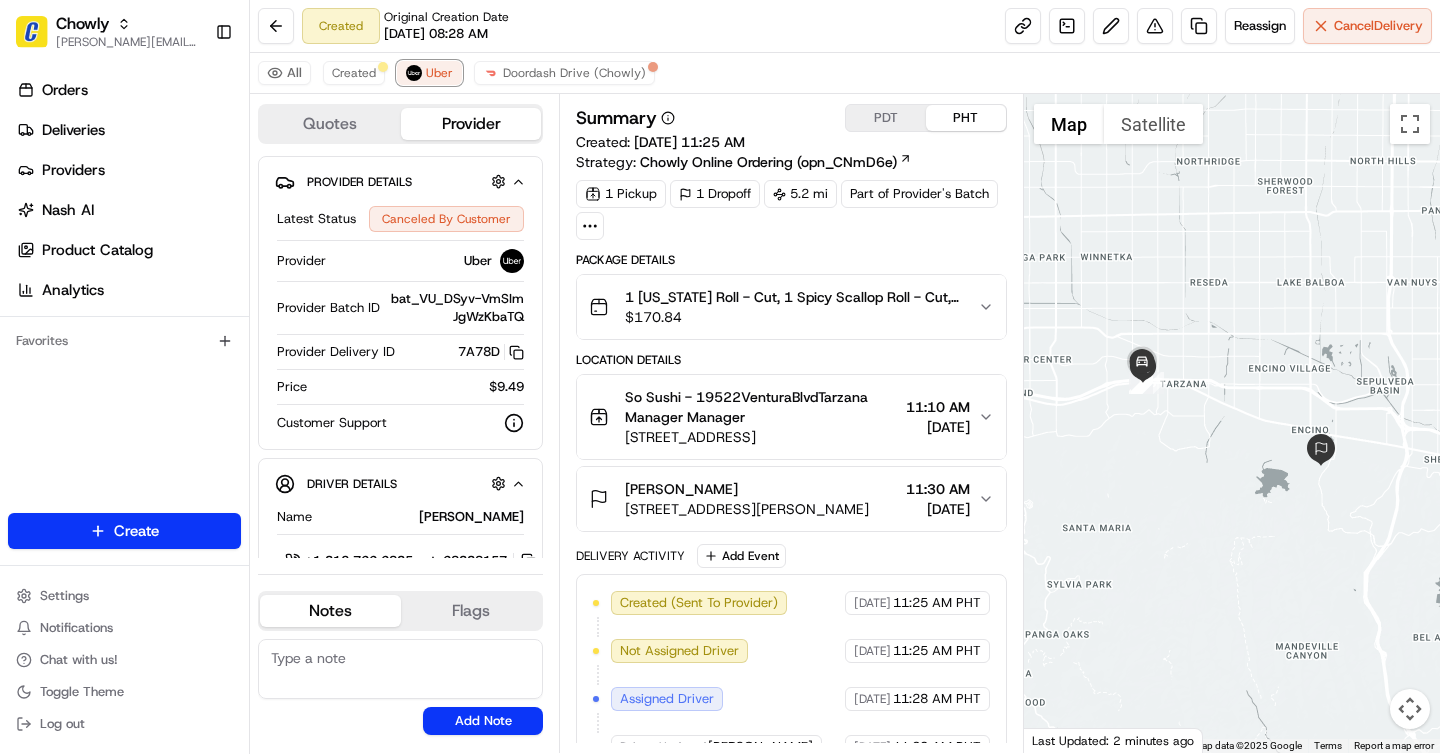 scroll, scrollTop: 321, scrollLeft: 0, axis: vertical 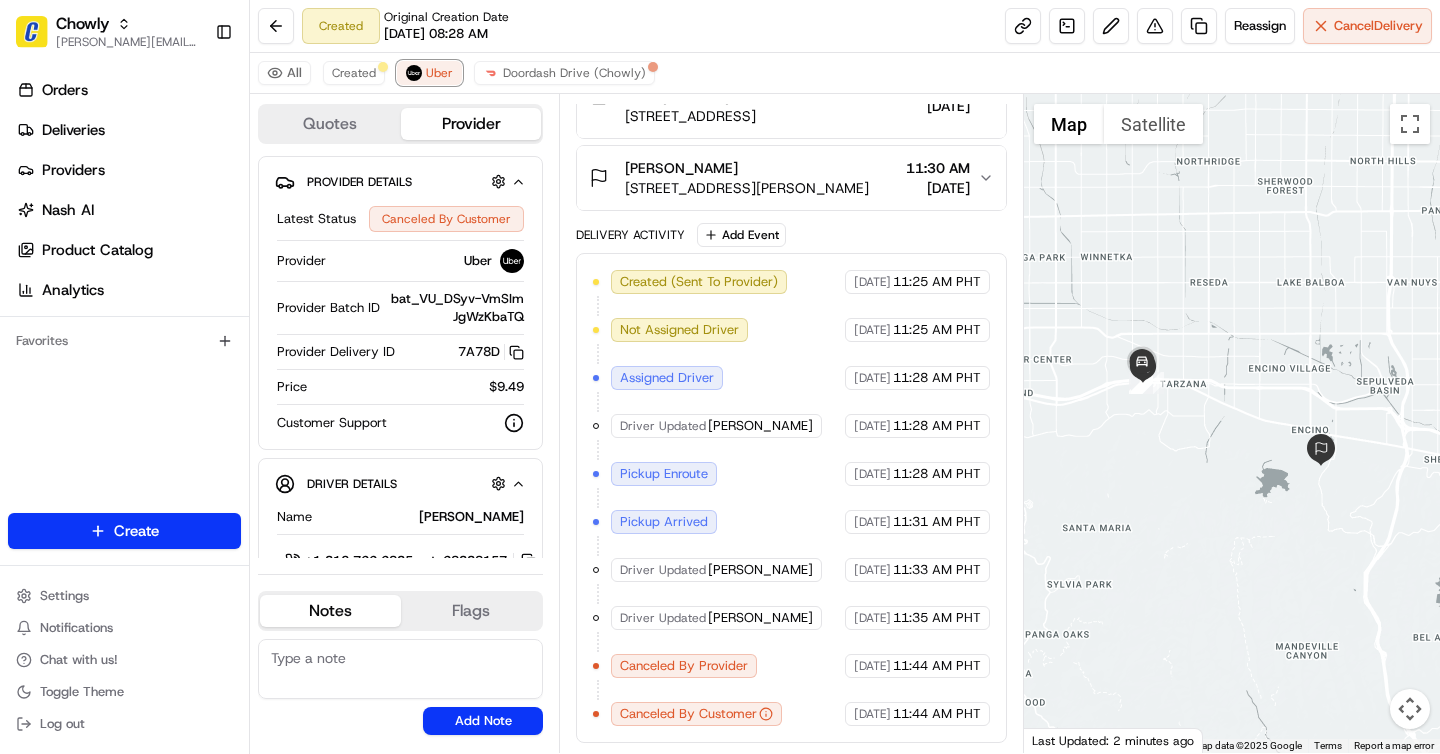 type 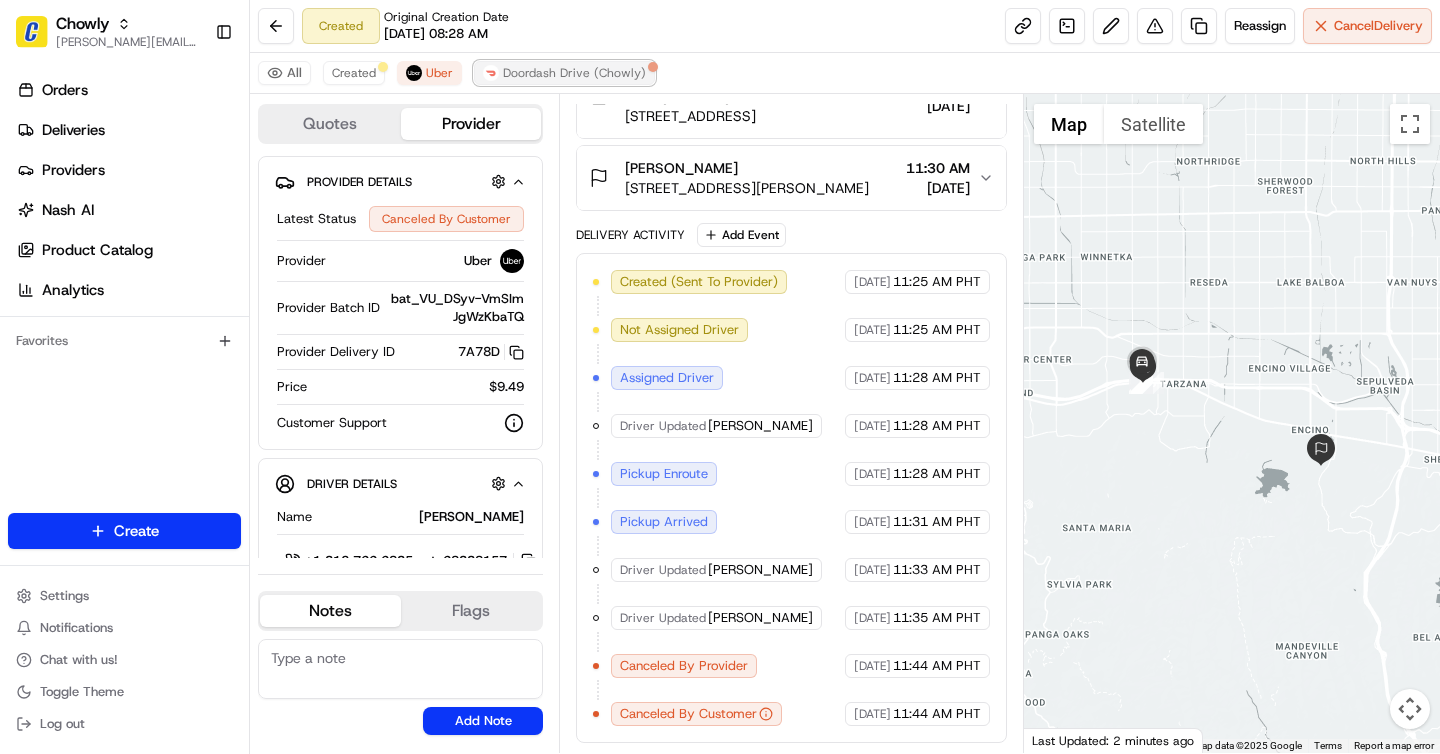click on "Doordash Drive (Chowly)" at bounding box center [564, 73] 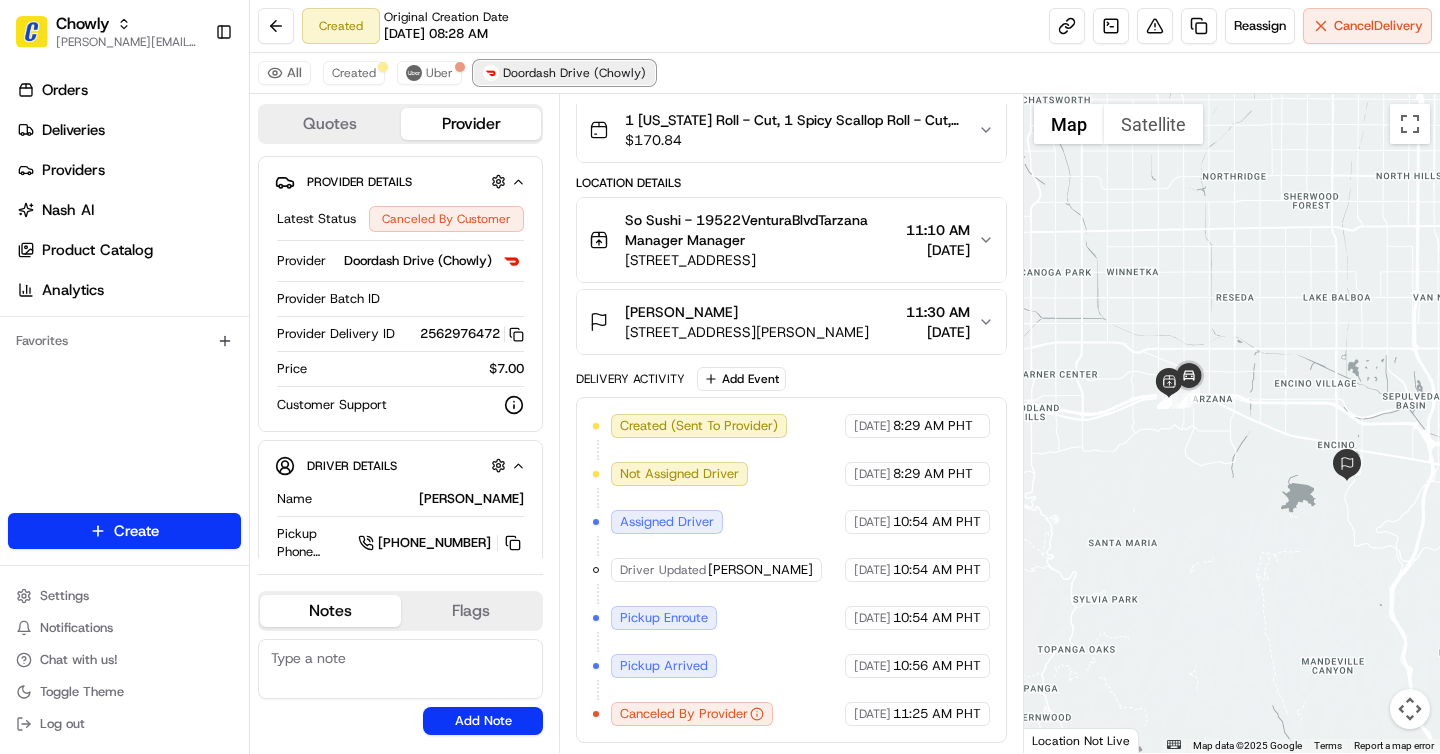 scroll, scrollTop: 145, scrollLeft: 0, axis: vertical 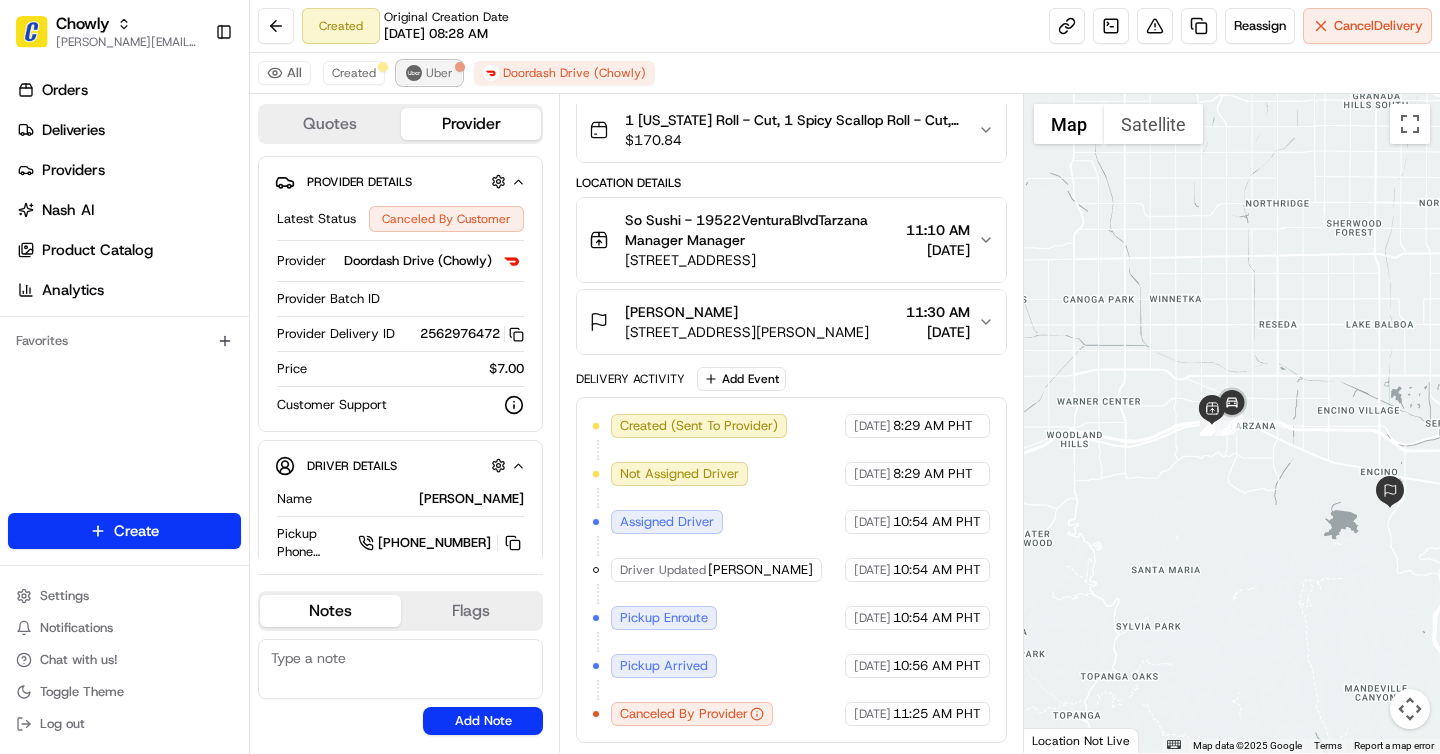 click at bounding box center [414, 73] 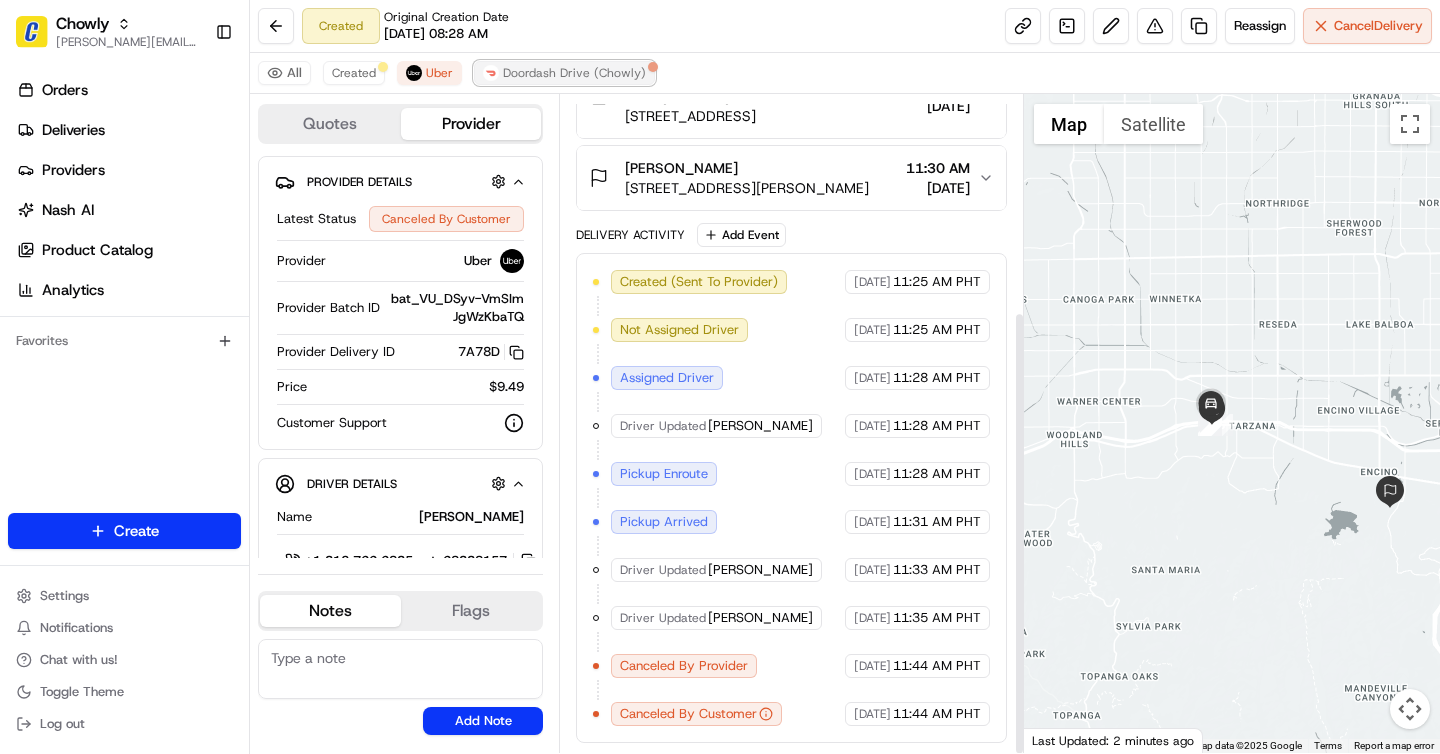 click on "Doordash Drive (Chowly)" at bounding box center (574, 73) 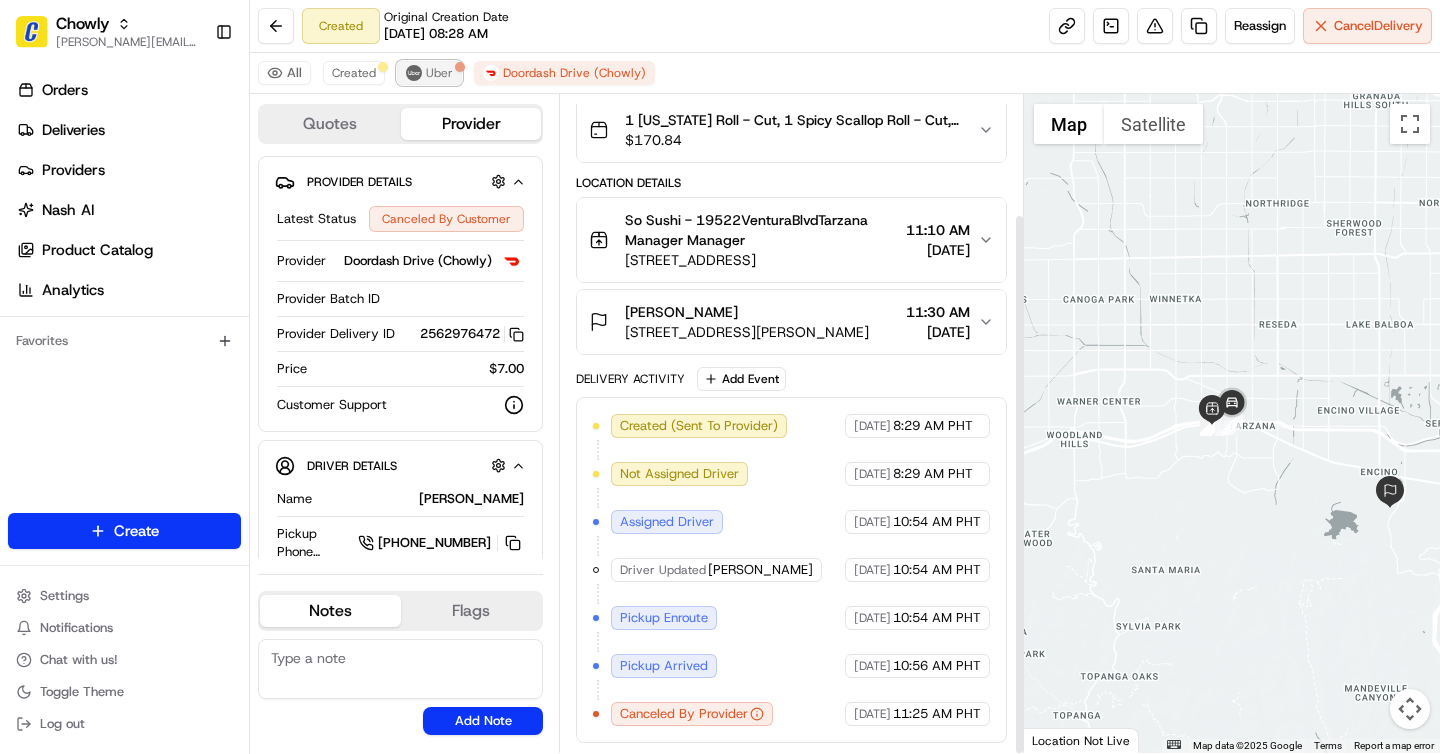 click on "Uber" at bounding box center (439, 73) 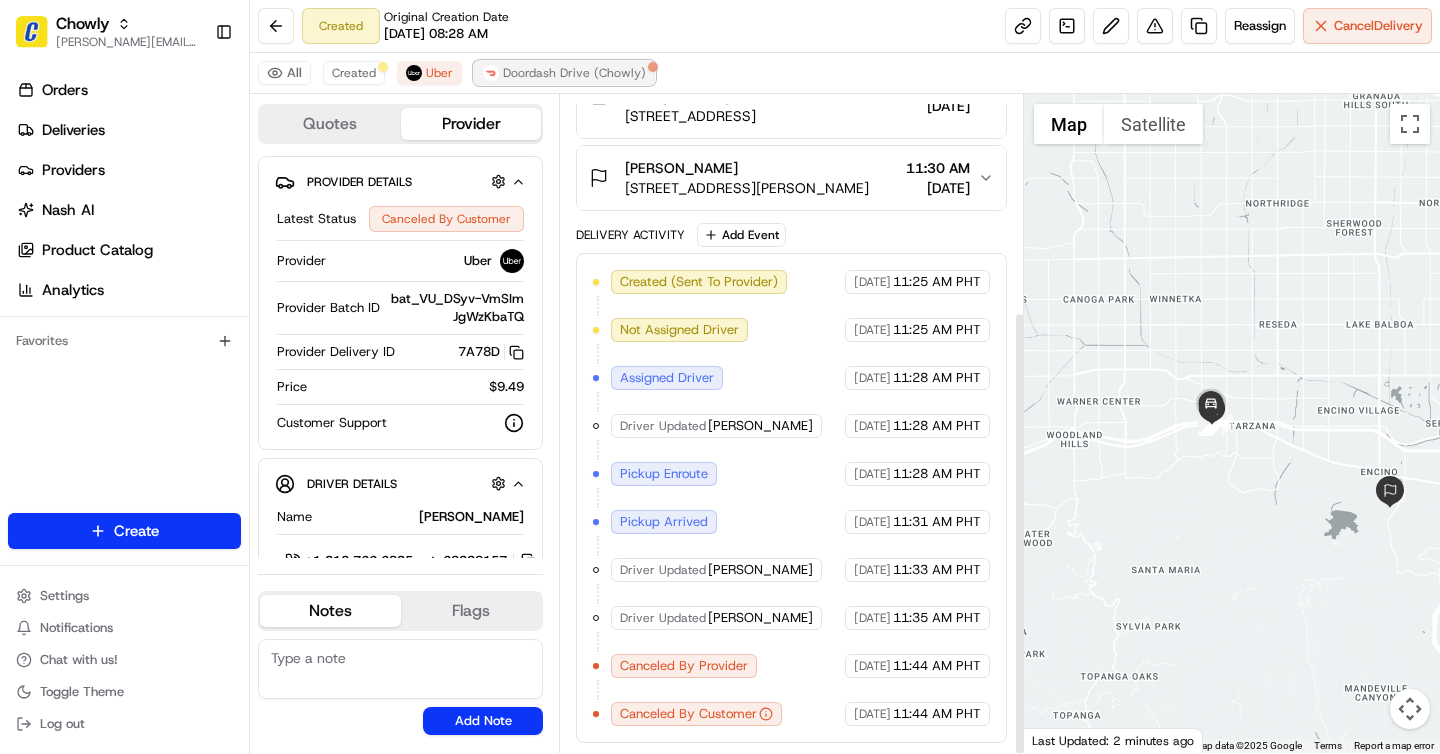 click on "Doordash Drive (Chowly)" at bounding box center (574, 73) 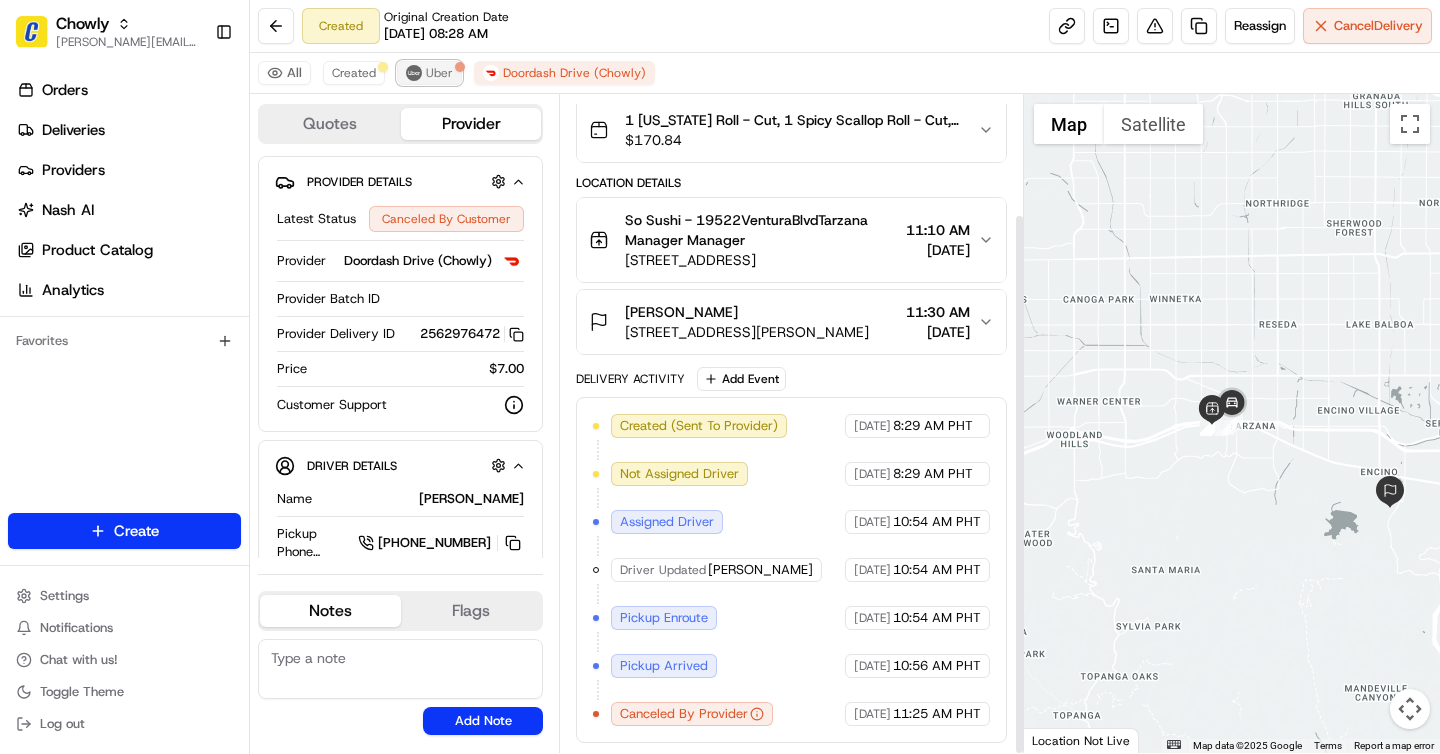 click on "Uber" at bounding box center (439, 73) 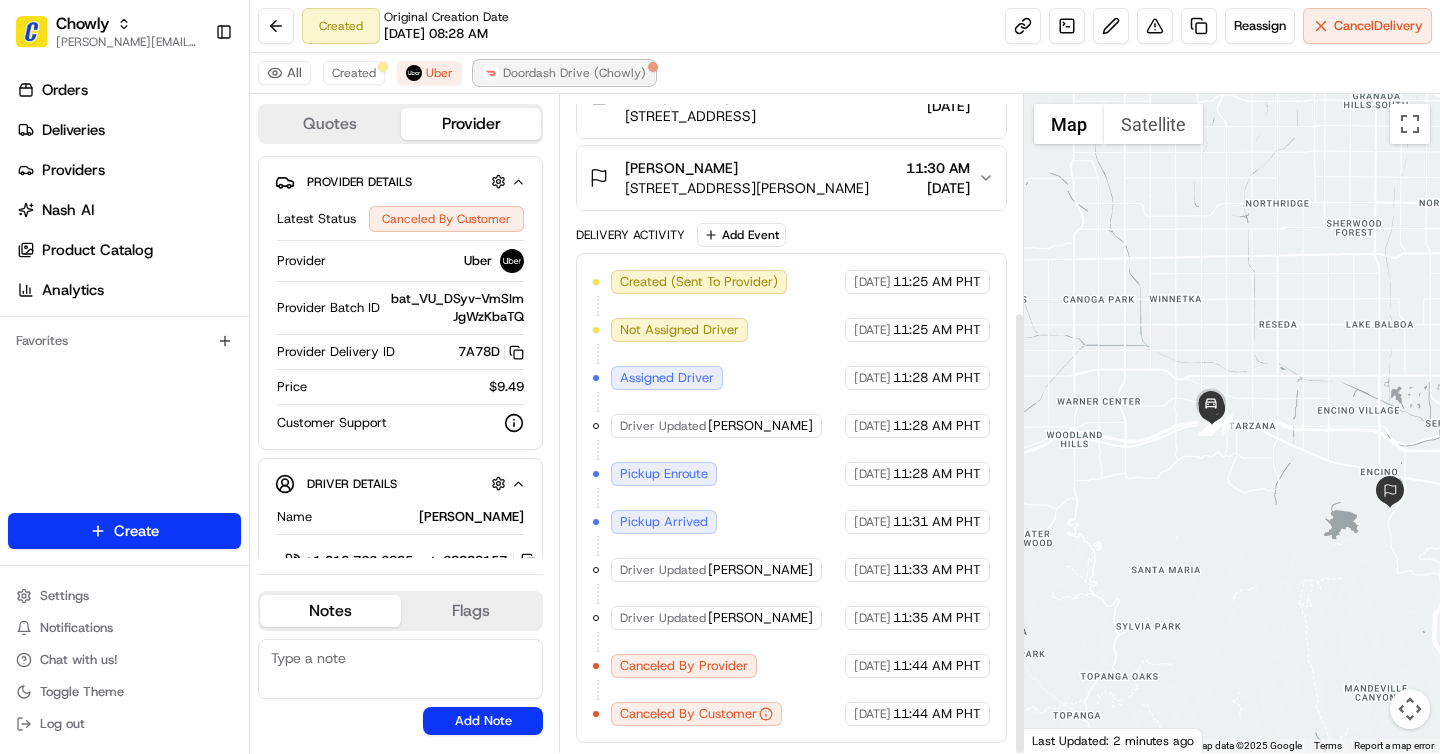 click on "Doordash Drive (Chowly)" at bounding box center (574, 73) 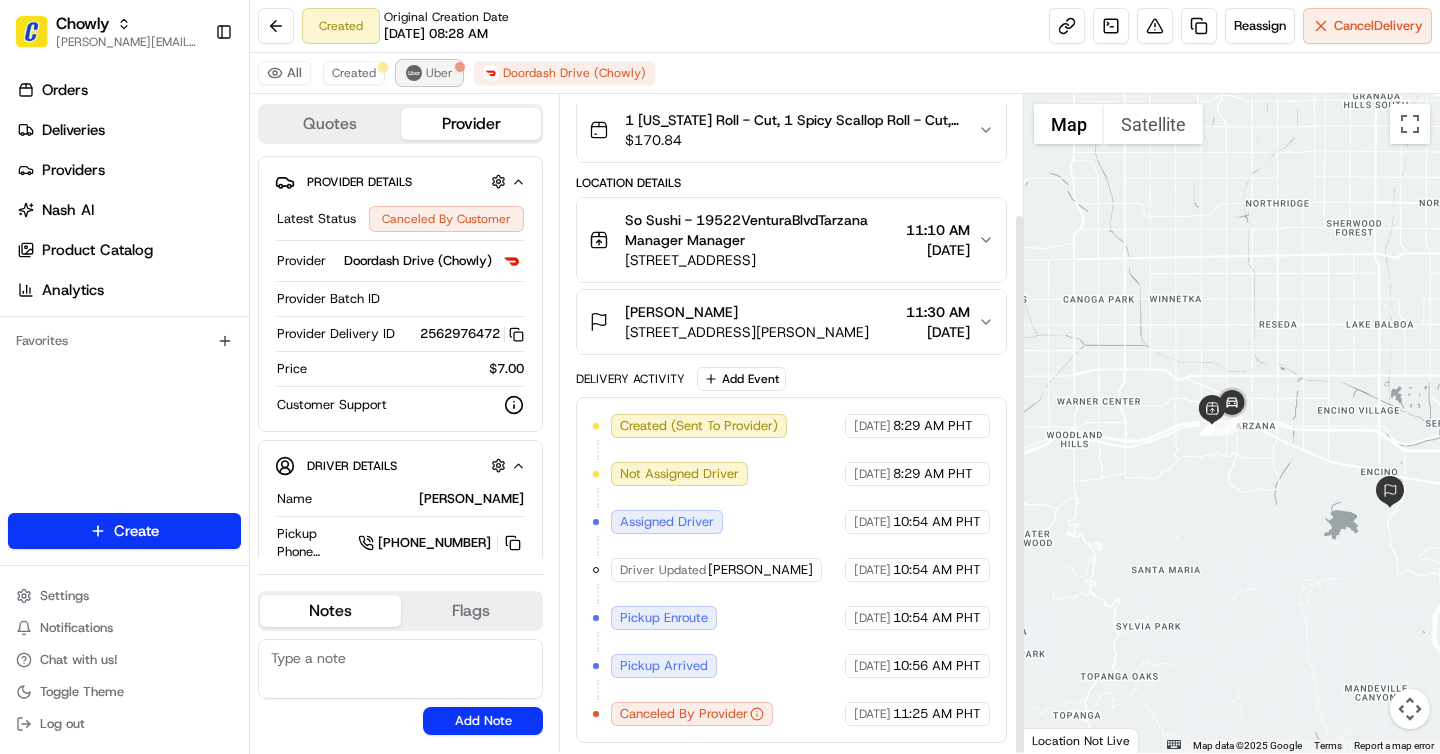click on "Uber" at bounding box center (429, 73) 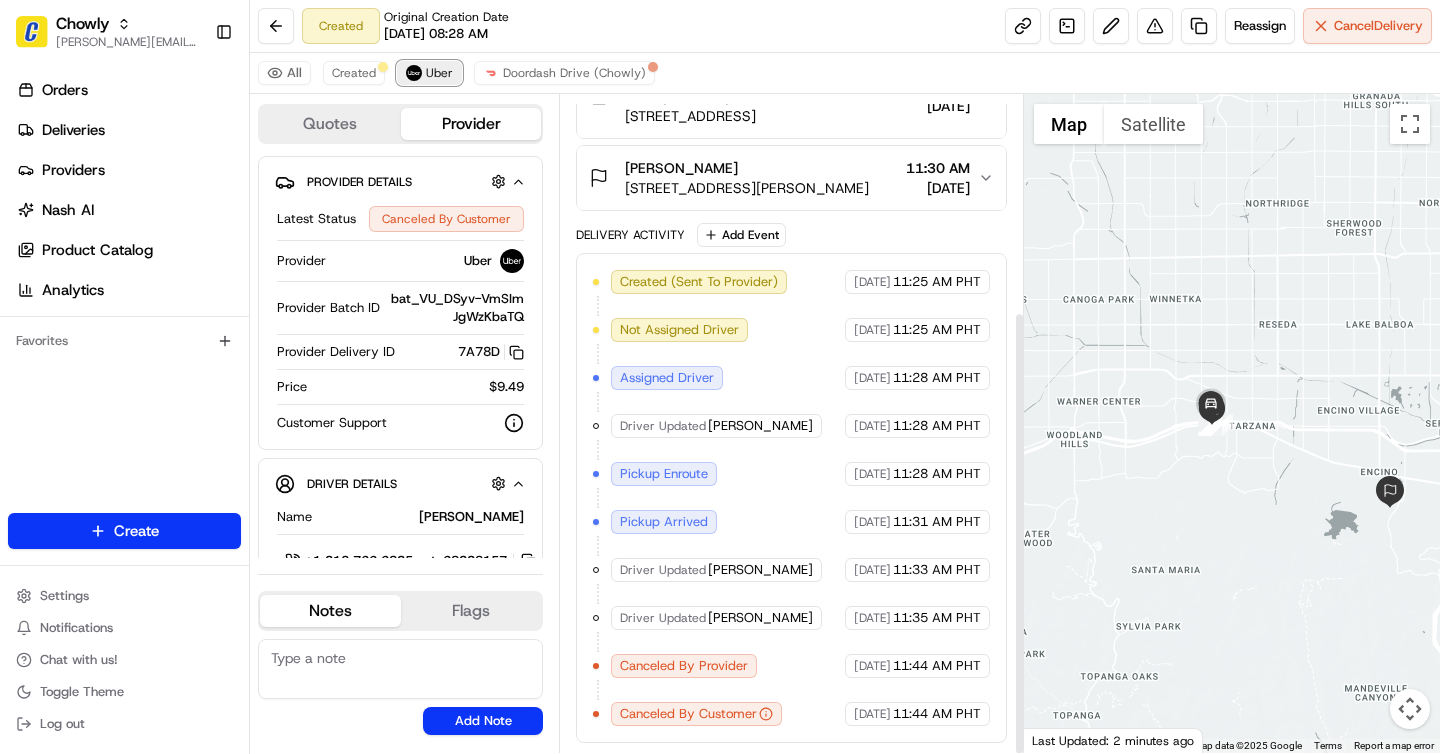 click on "Uber" at bounding box center (429, 73) 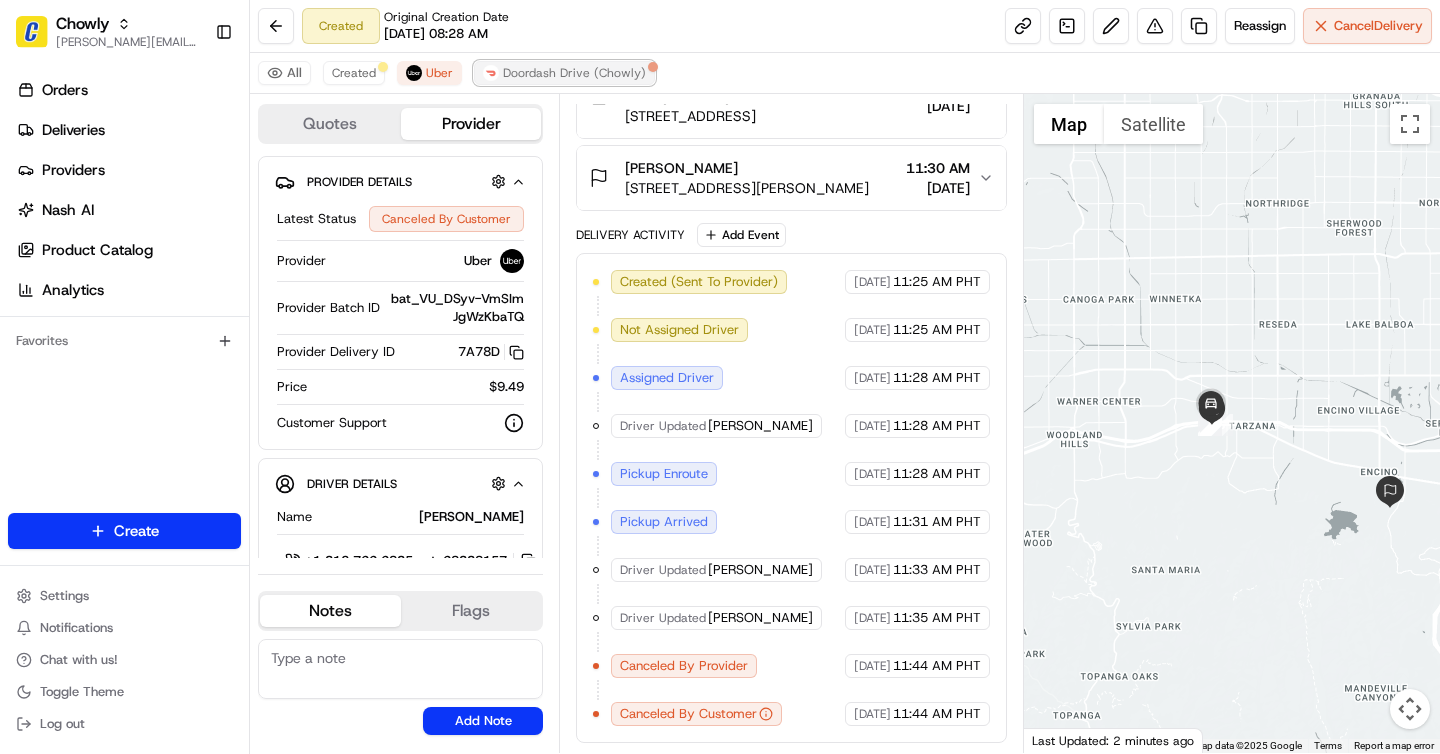 click on "Doordash Drive (Chowly)" at bounding box center [574, 73] 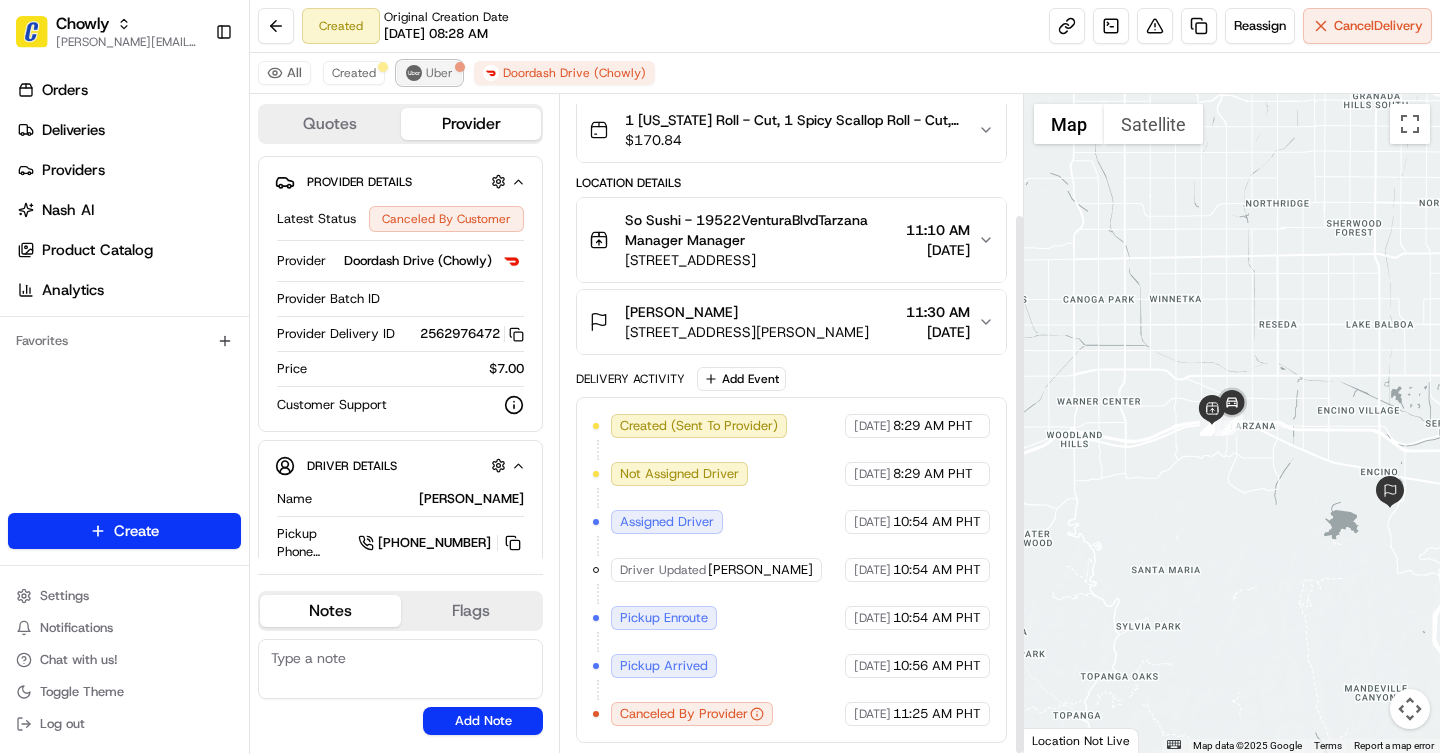 click on "Uber" at bounding box center [439, 73] 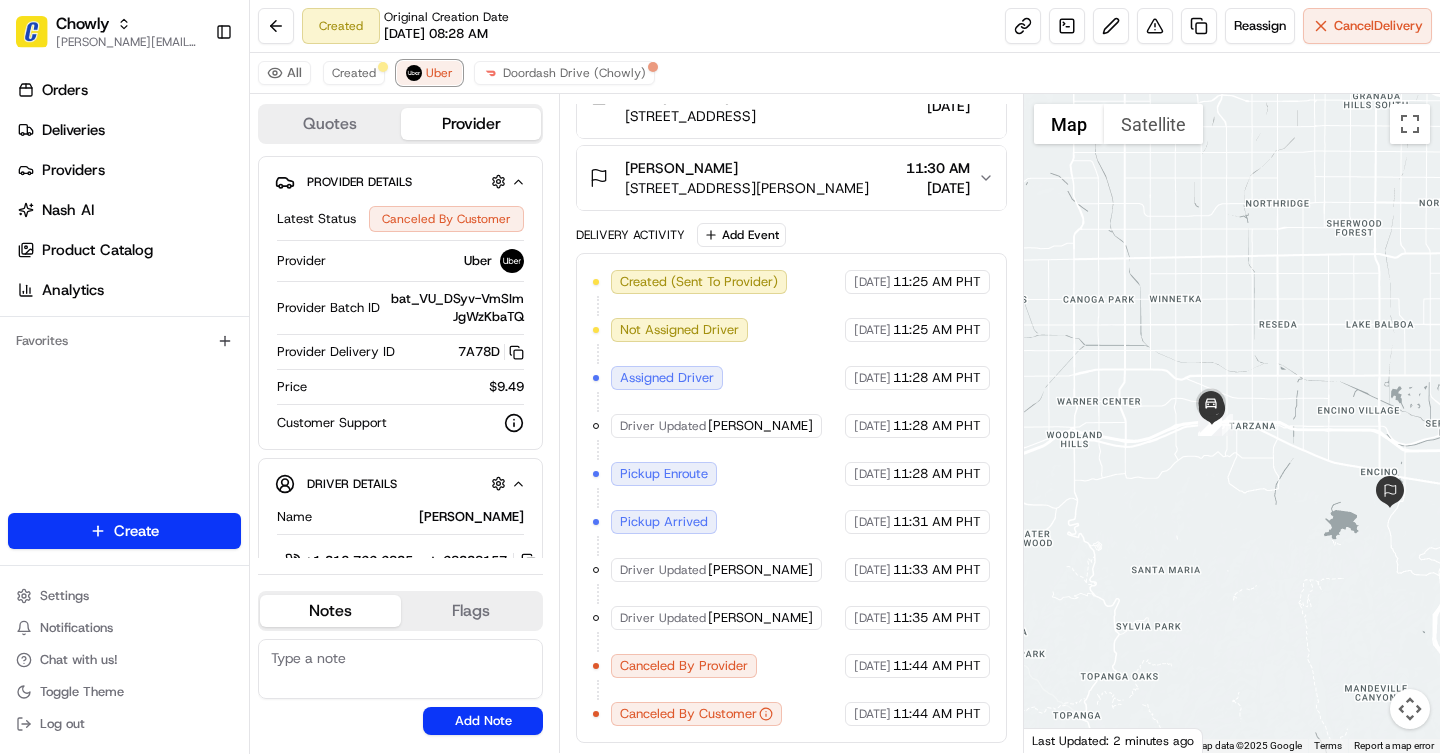 scroll, scrollTop: 0, scrollLeft: 0, axis: both 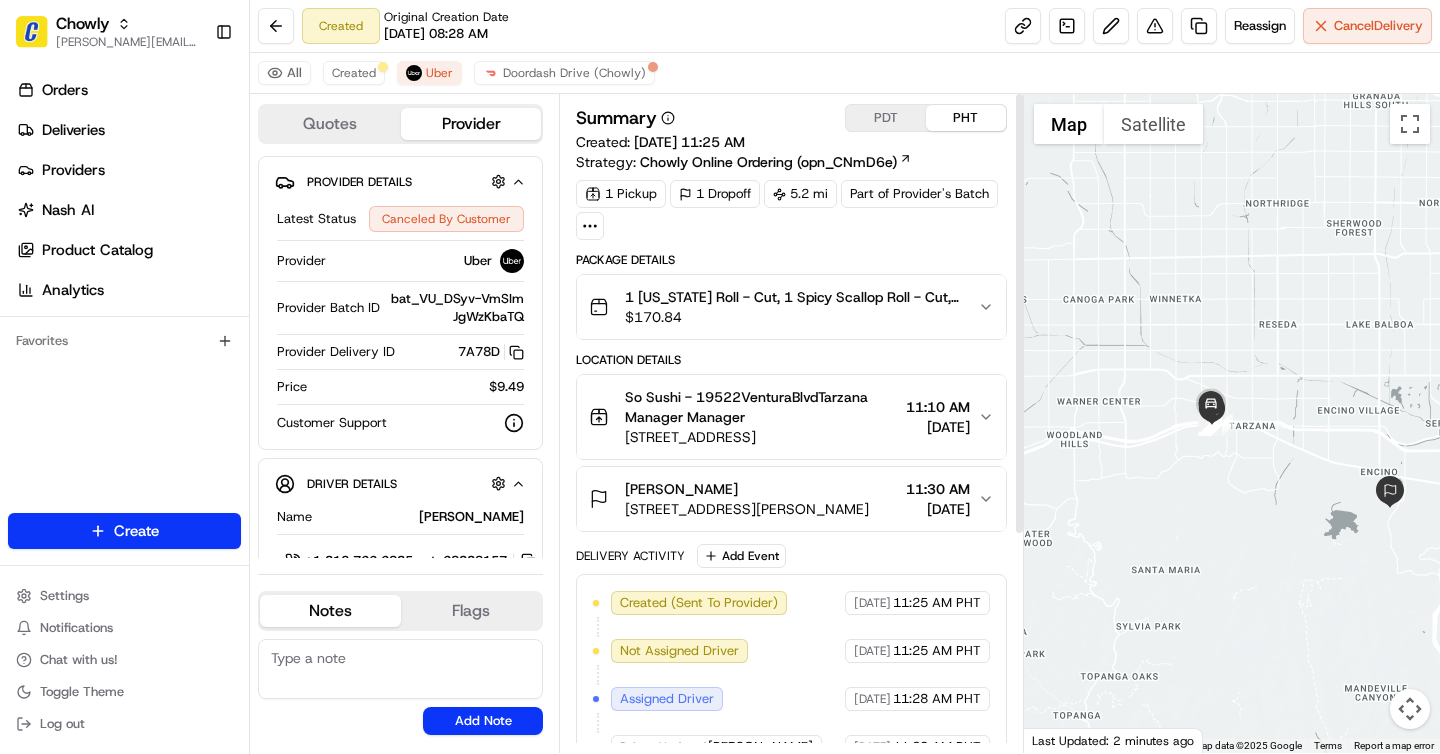 click on "PDT" at bounding box center [886, 118] 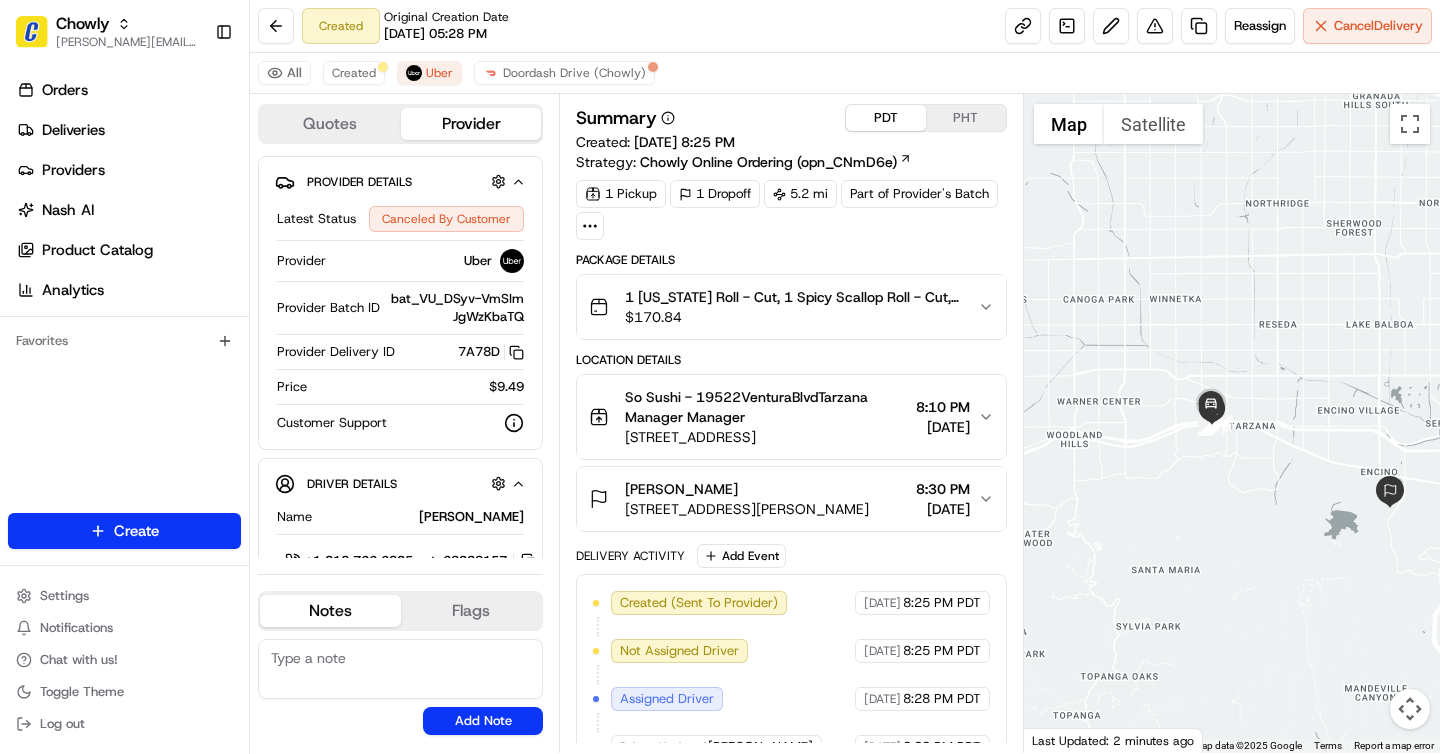 scroll, scrollTop: 321, scrollLeft: 0, axis: vertical 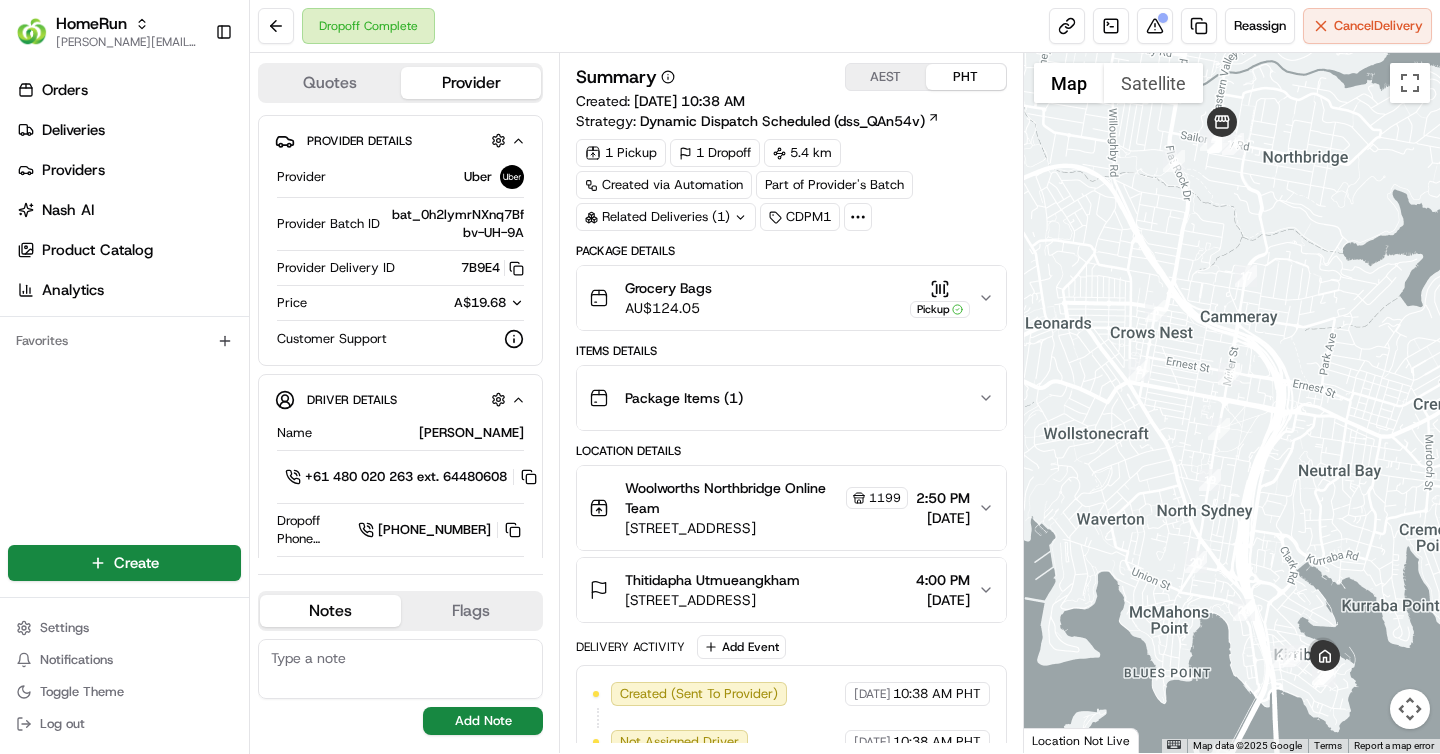 drag, startPoint x: 0, startPoint y: 0, endPoint x: 1082, endPoint y: 712, distance: 1295.2483 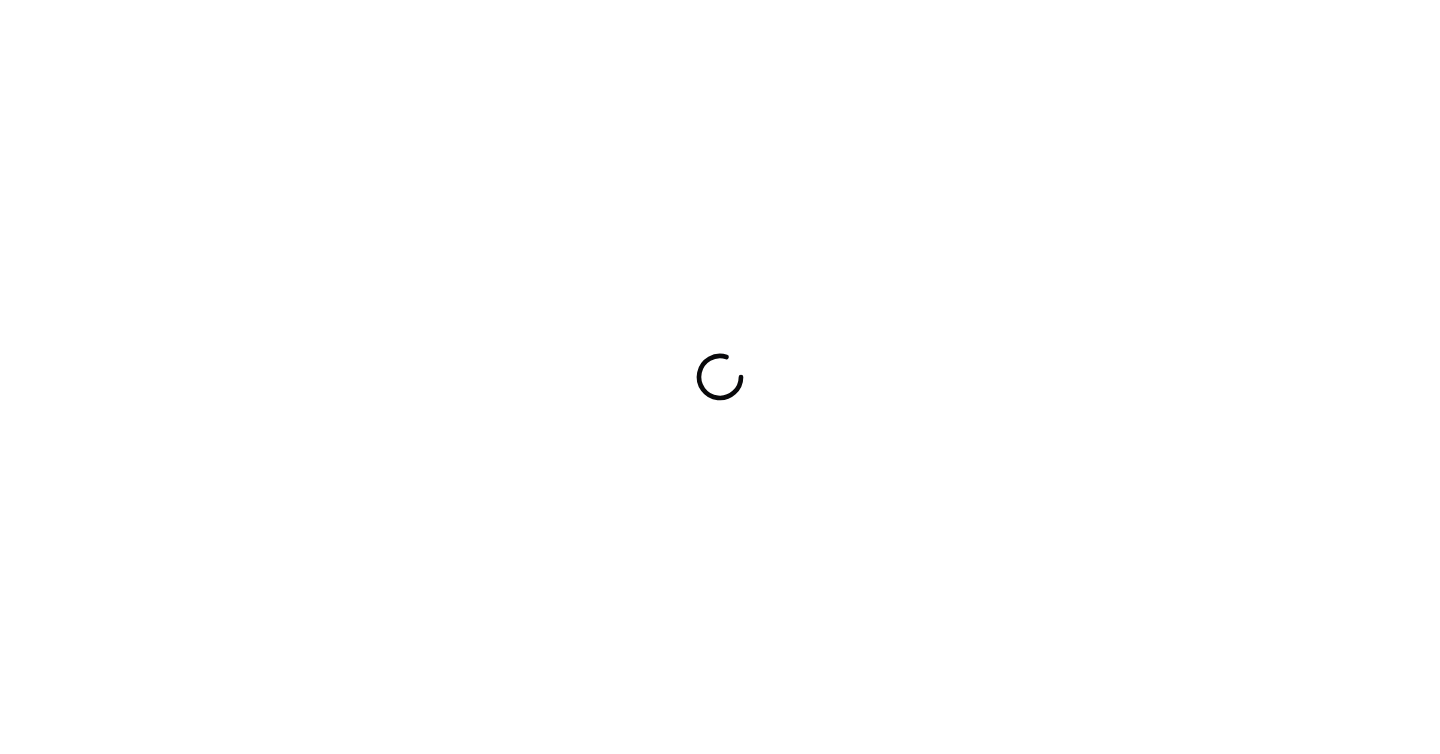 scroll, scrollTop: 0, scrollLeft: 0, axis: both 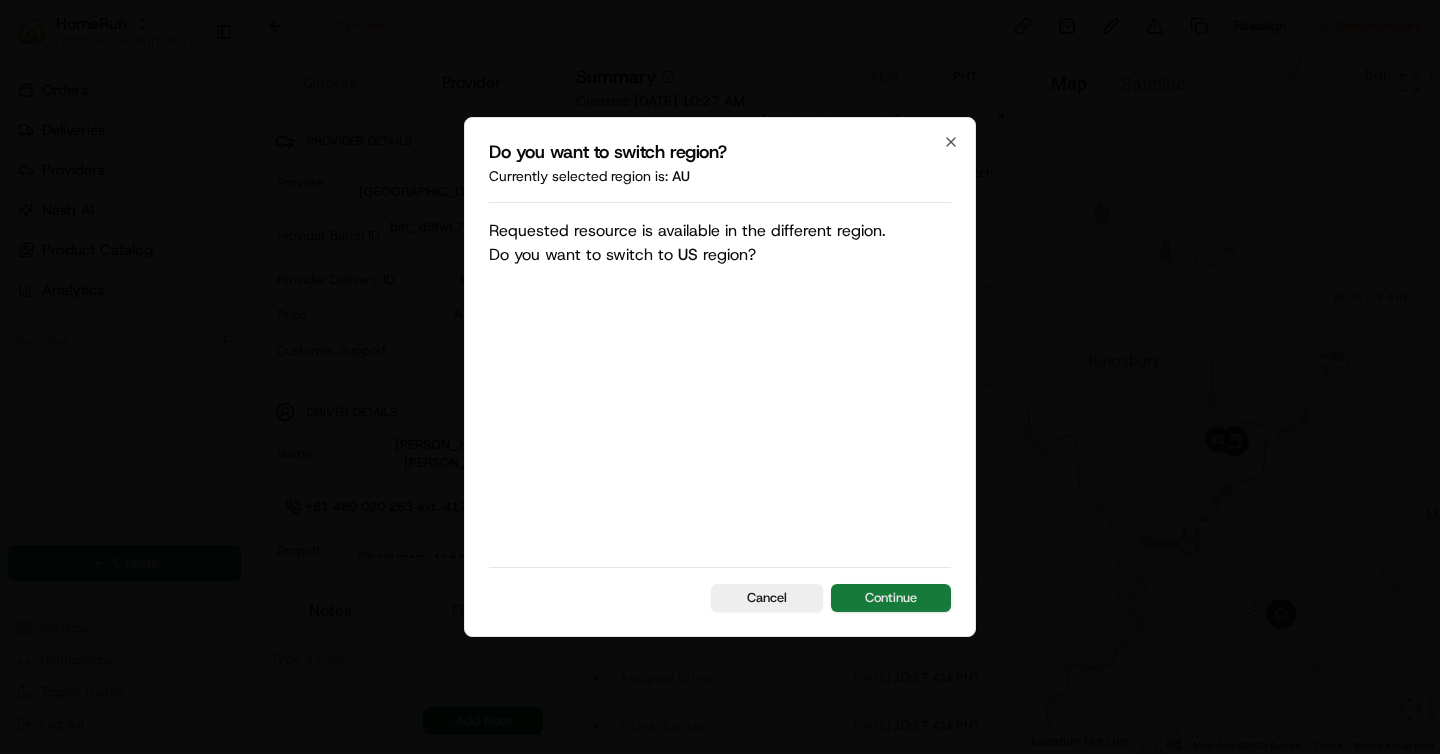 click on "Continue" at bounding box center [891, 598] 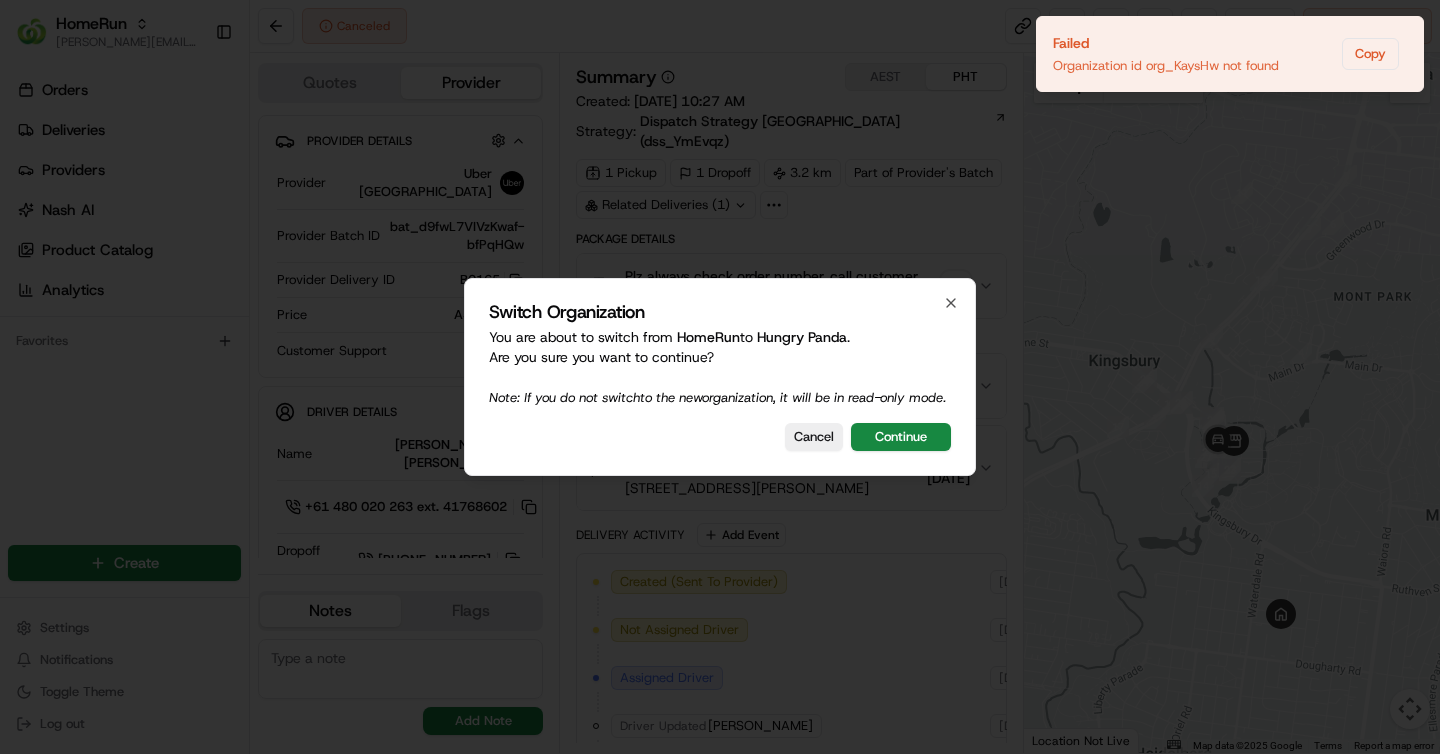 scroll, scrollTop: 0, scrollLeft: 0, axis: both 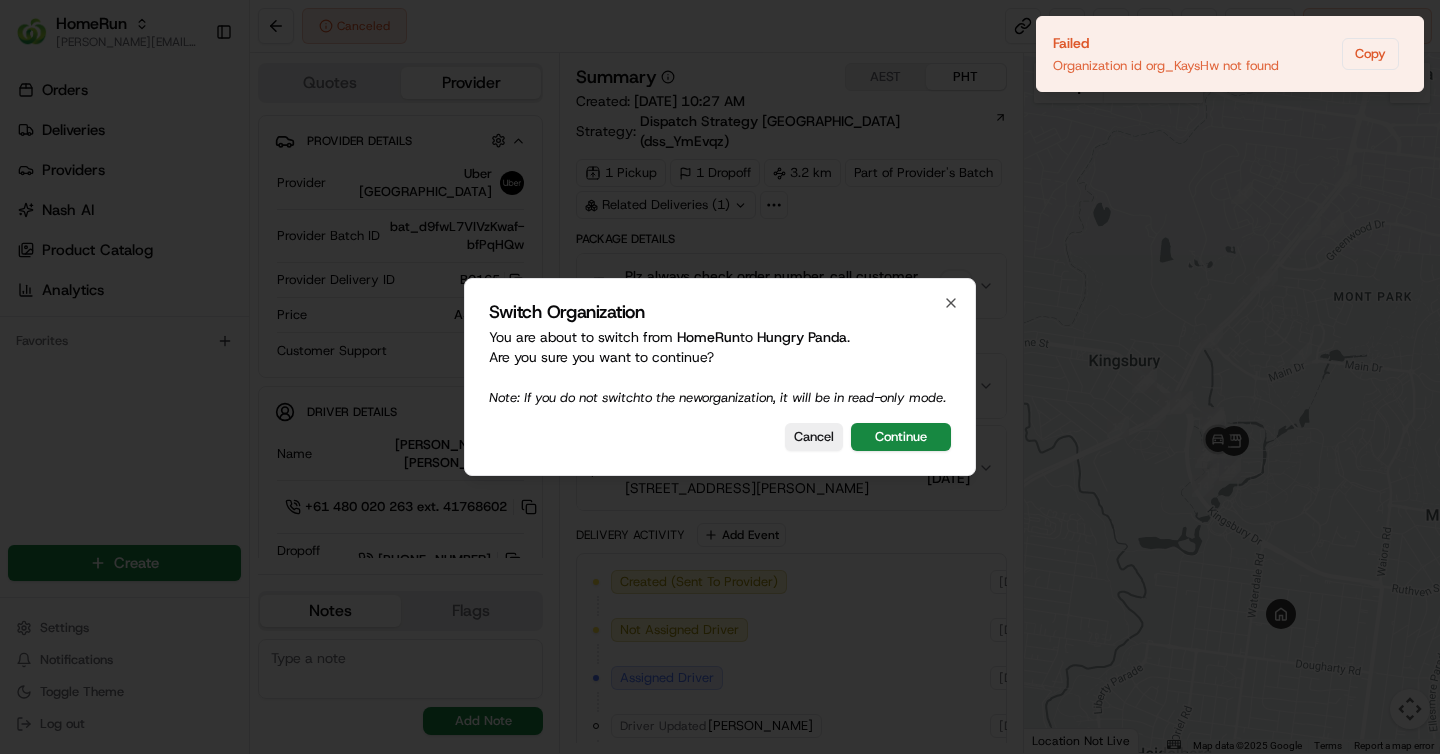 click on "Switch   Organization You are about to switch from   HomeRun  to   Hungry Panda . Are you sure you want to continue? Note: If you do not switch  to the new  organization, it will be in read-only mode. Cancel Continue Close" at bounding box center (720, 377) 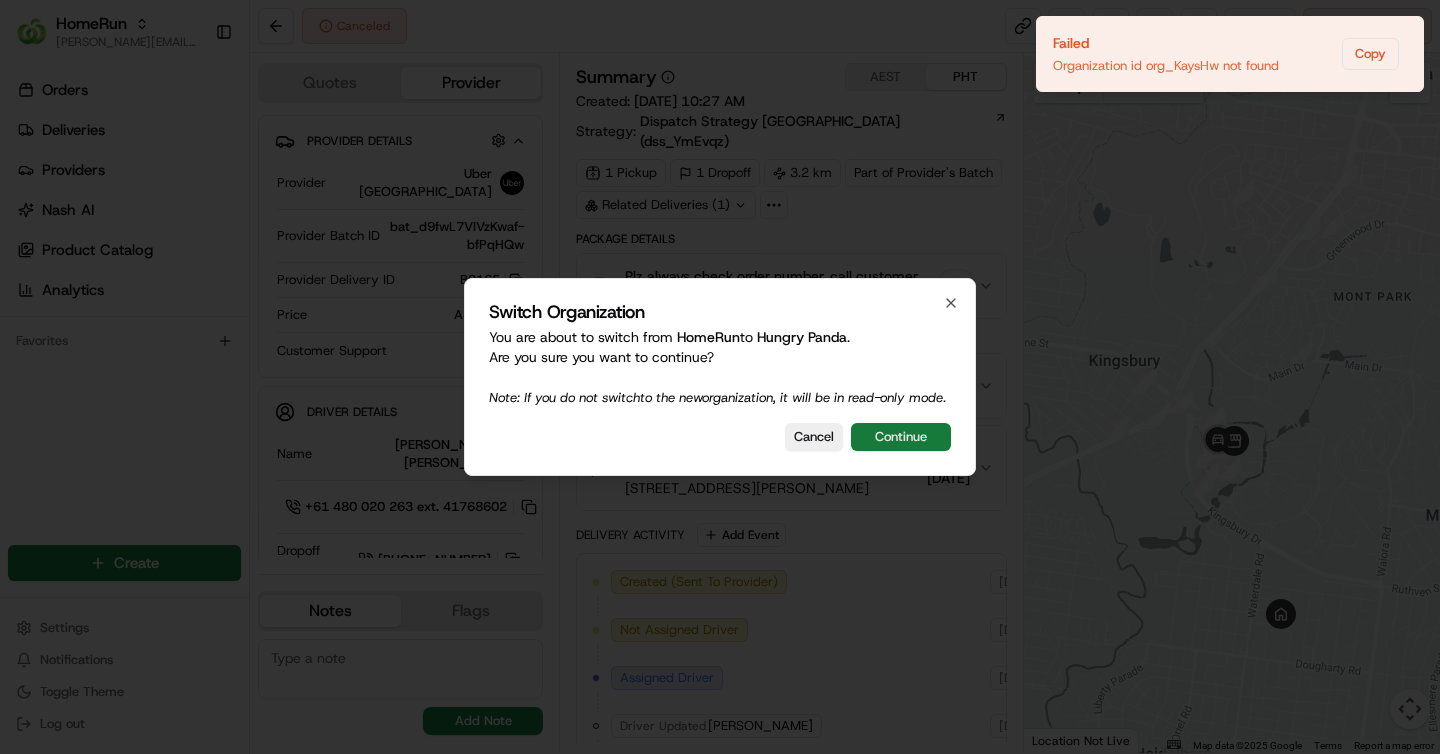 click on "Continue" at bounding box center [901, 437] 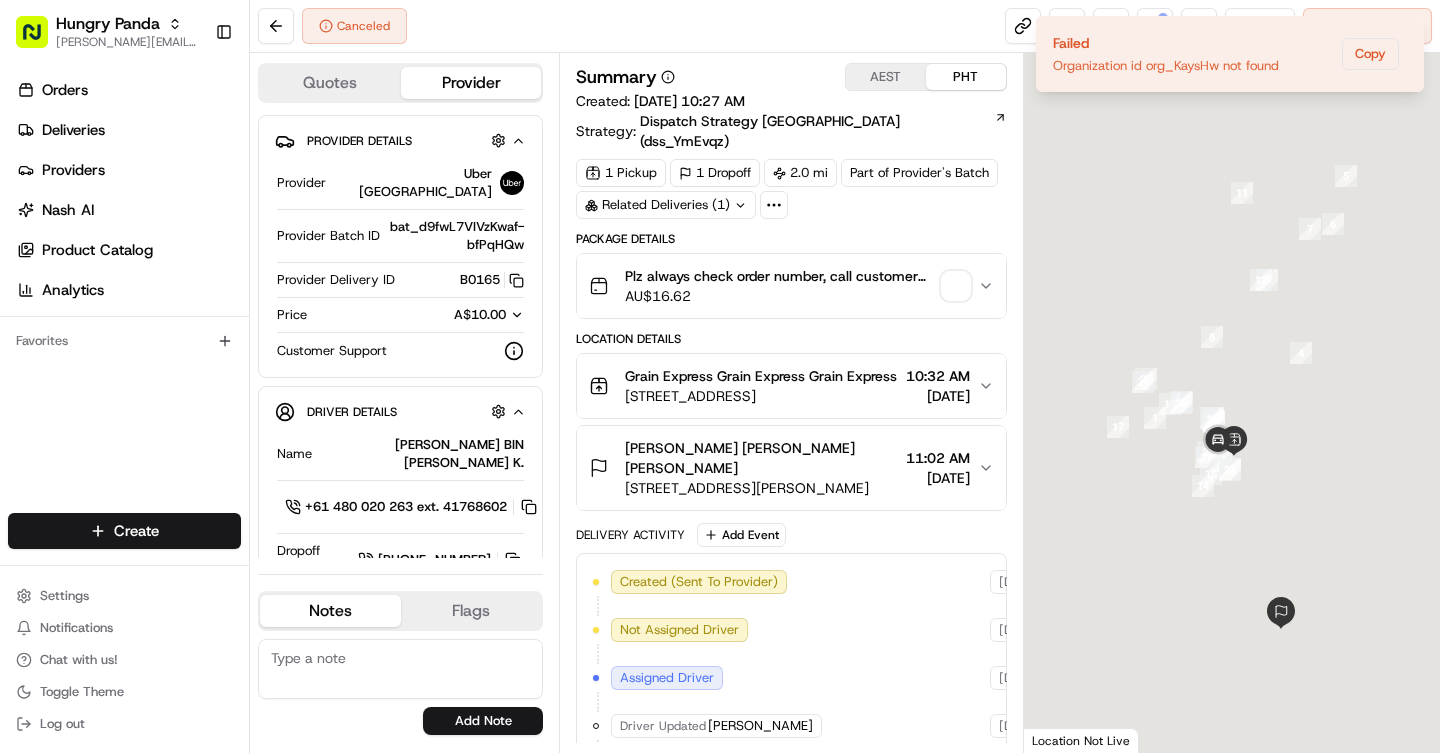 click on "11:02 AM" at bounding box center [938, 458] 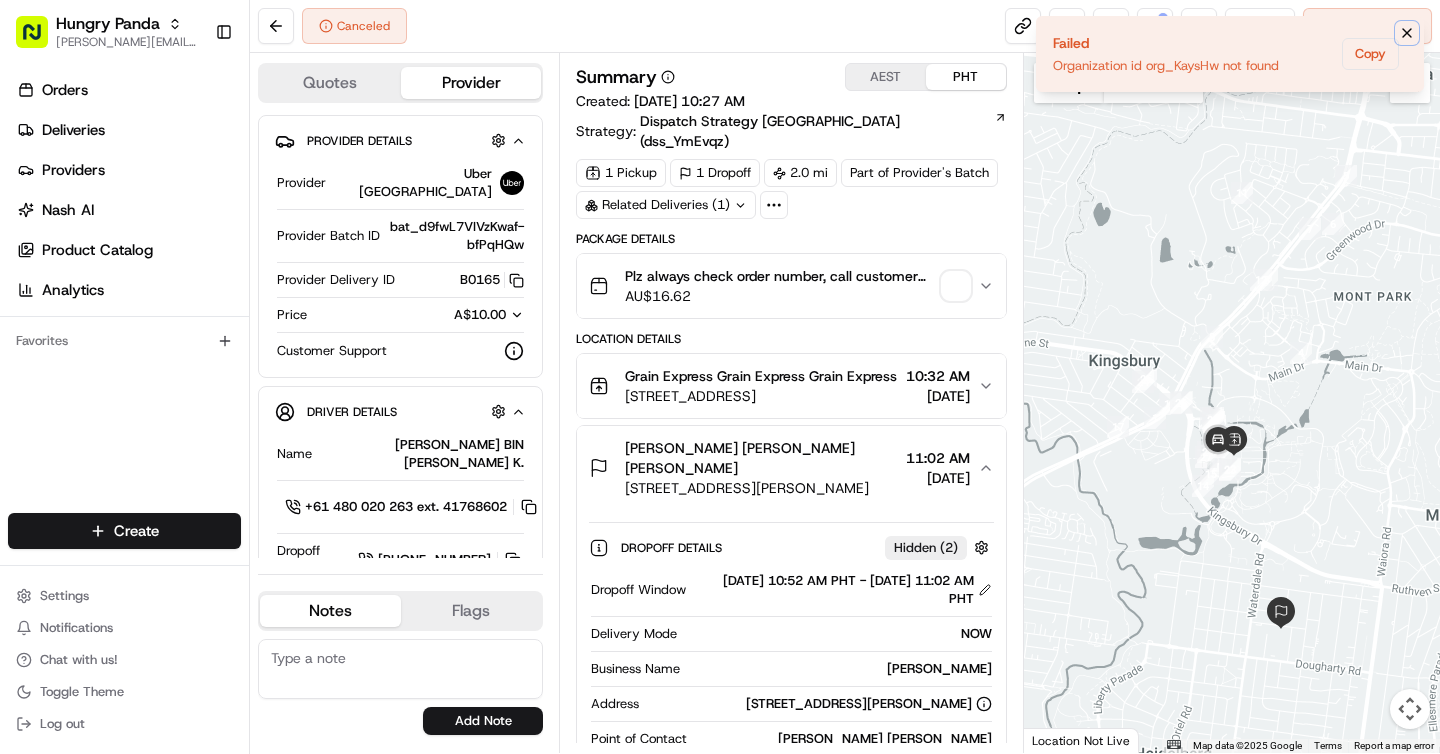 click 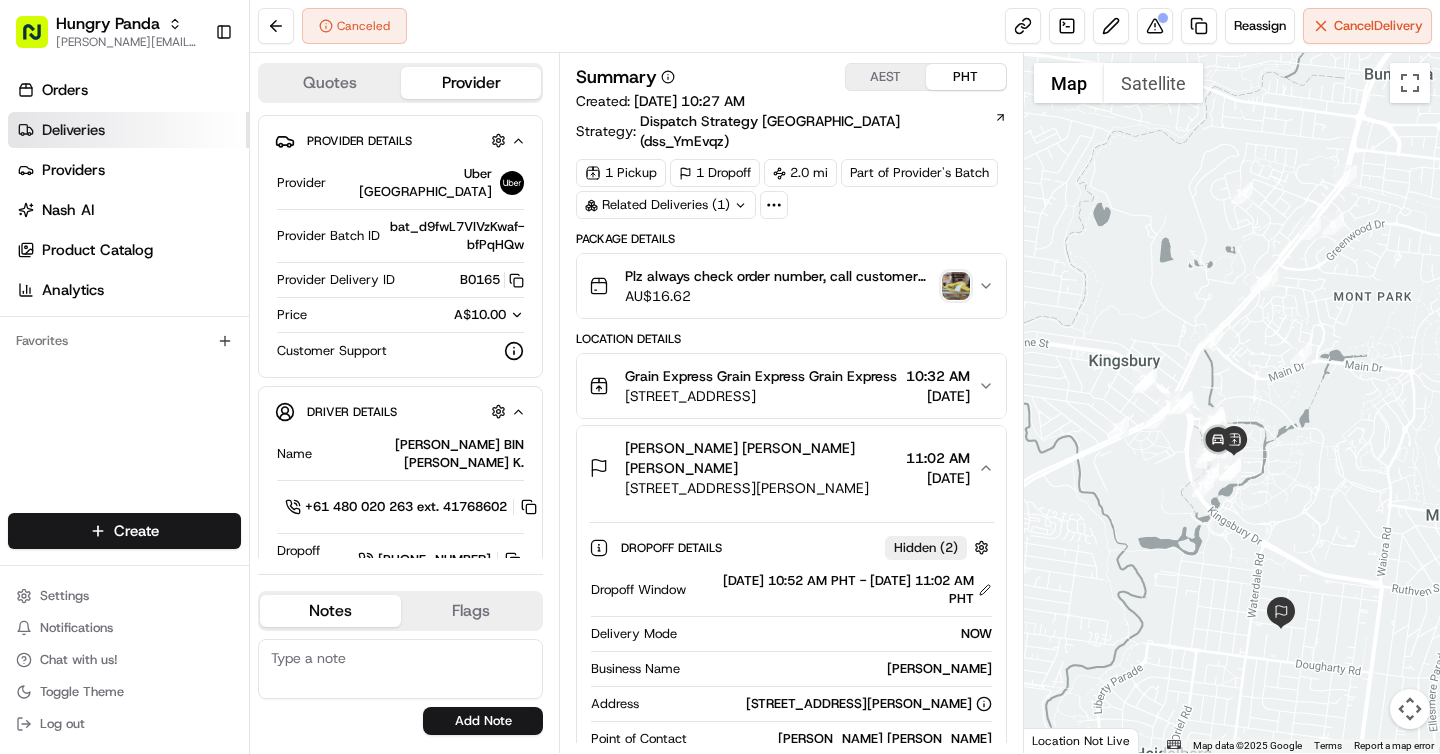 click on "Deliveries" at bounding box center (128, 130) 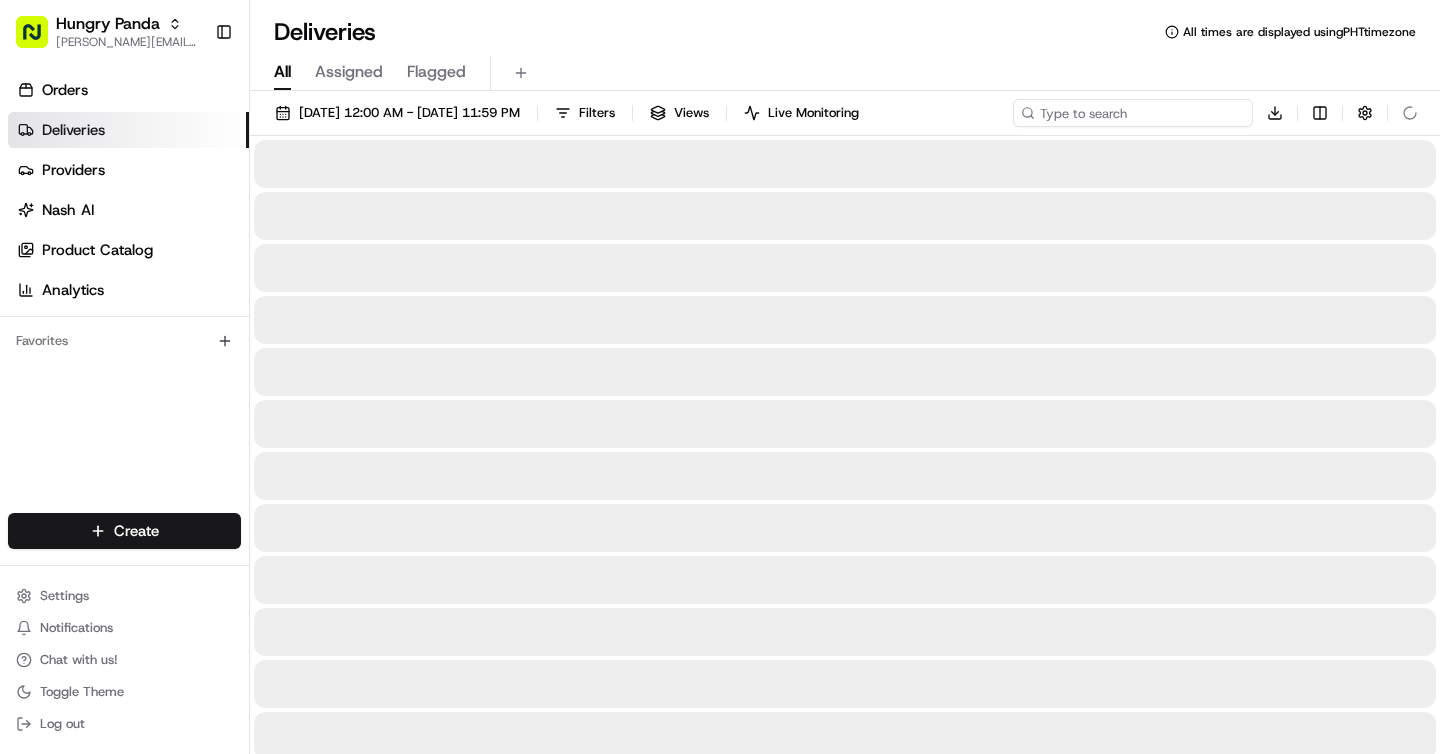 click at bounding box center (1133, 113) 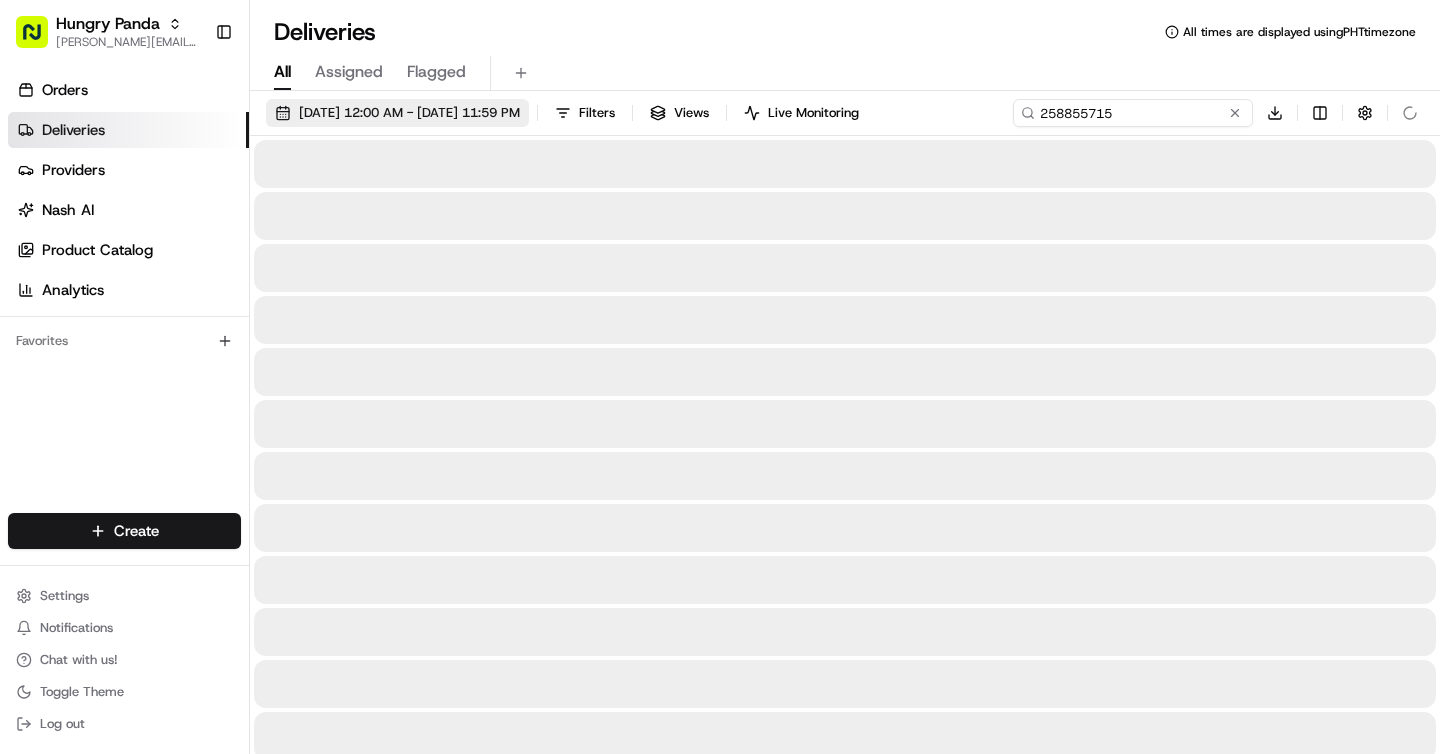 type on "258855715" 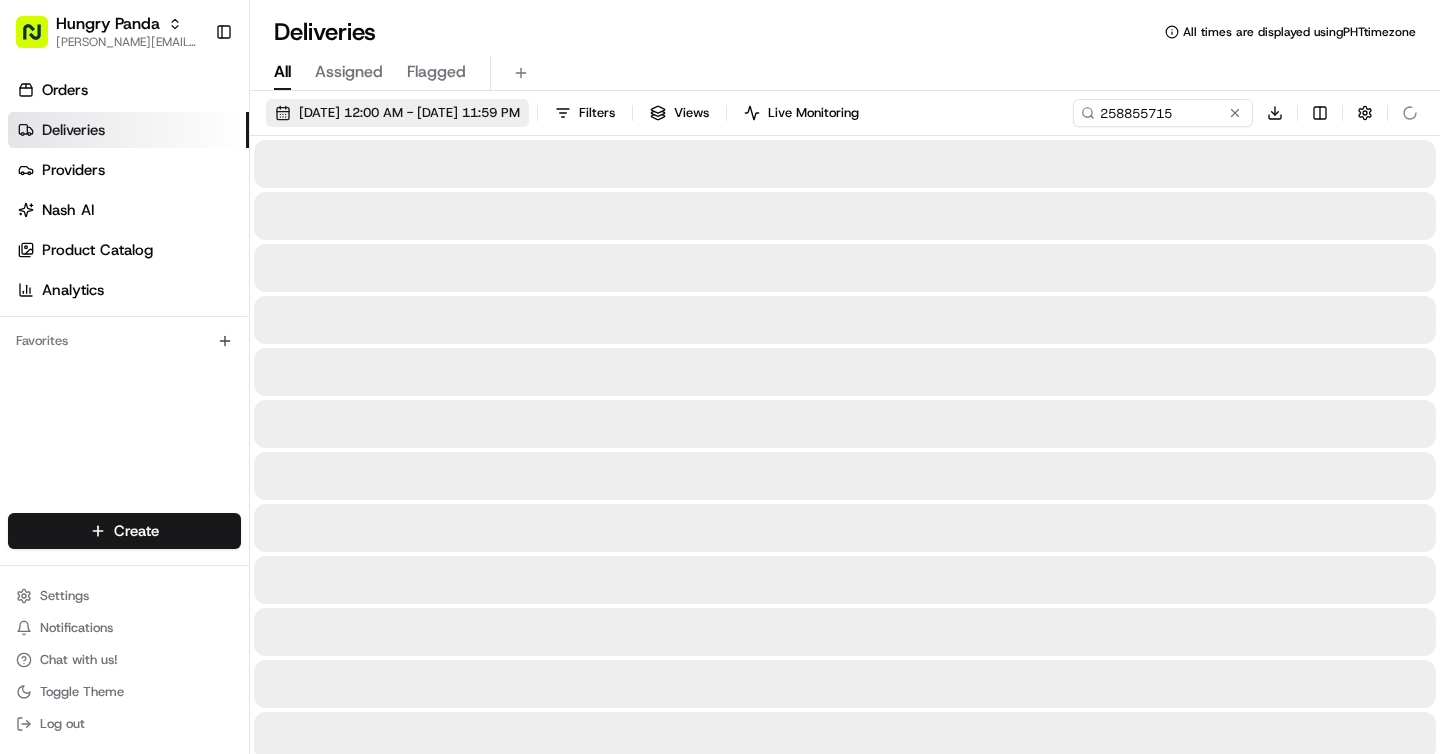 click on "07/12/2025 12:00 AM - 07/12/2025 11:59 PM" at bounding box center (397, 113) 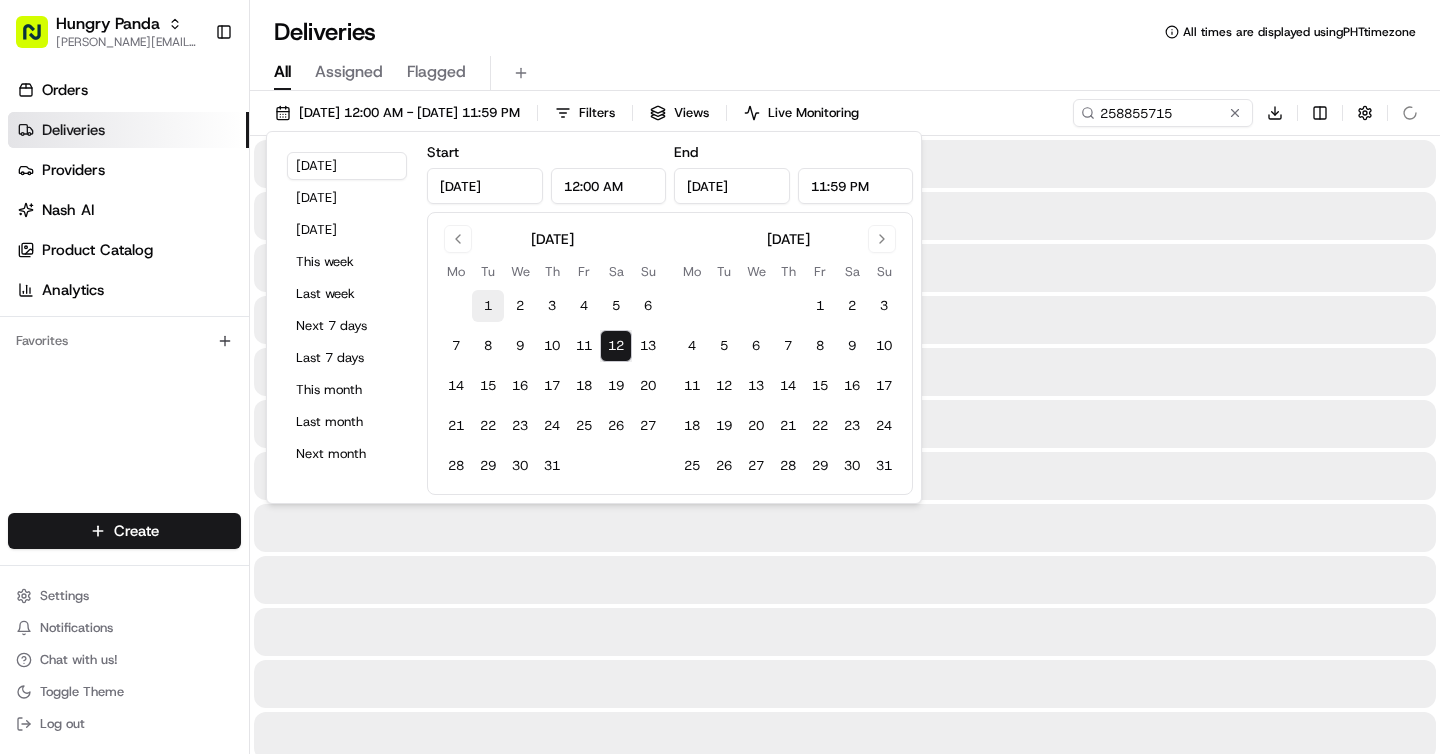 click on "1" at bounding box center (488, 306) 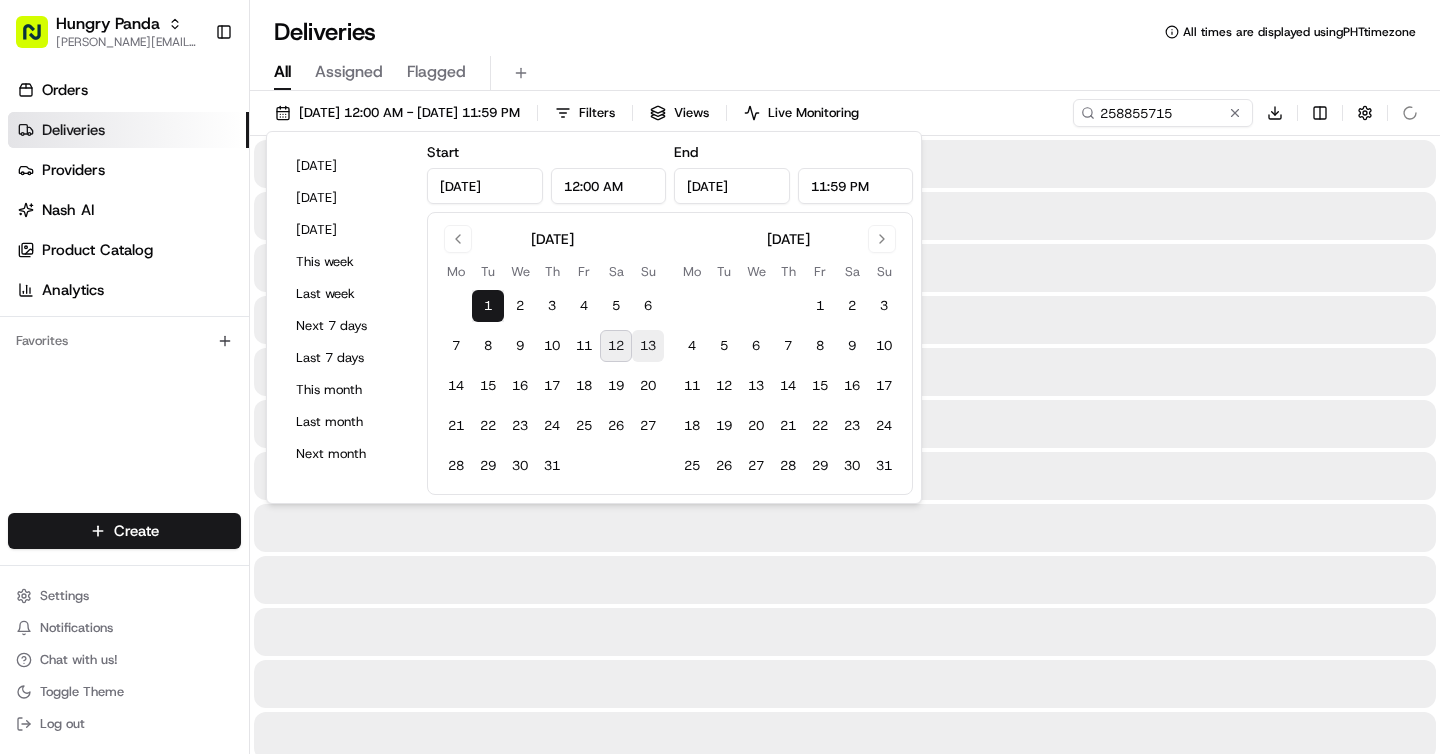 click on "13" at bounding box center (648, 346) 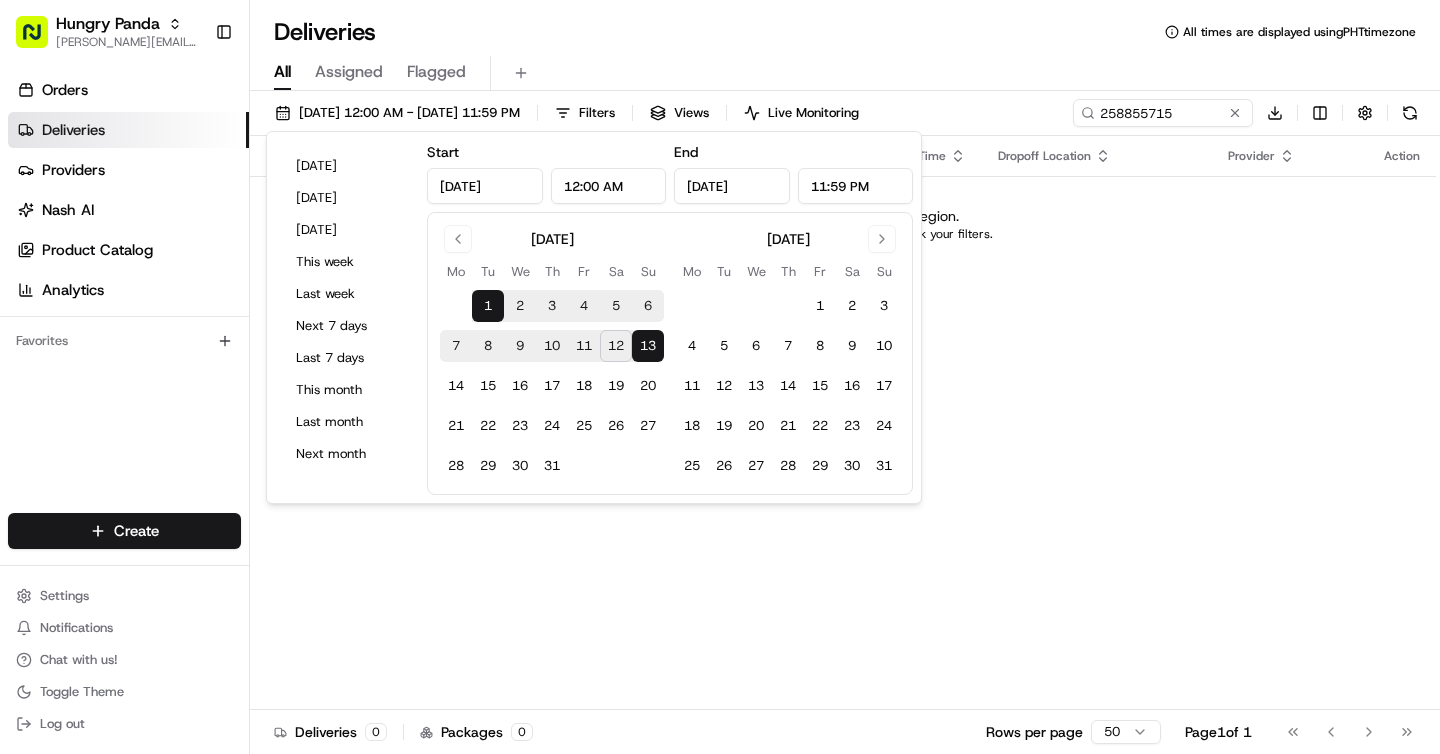 click on "Deliveries All times are displayed using  PHT  timezone All Assigned Flagged 07/01/2025 12:00 AM - 07/13/2025 11:59 PM Filters Views Live Monitoring 258855715 Download Status Original Pickup Time Pickup Location Original Dropoff Time Dropoff Location Provider Action No data available in selected region. Try switching to another region or check your filters. Deliveries 0 Packages 0 Rows per page 50 Page  1  of   1 Go to first page Go to previous page Go to next page Go to last page" at bounding box center (845, 377) 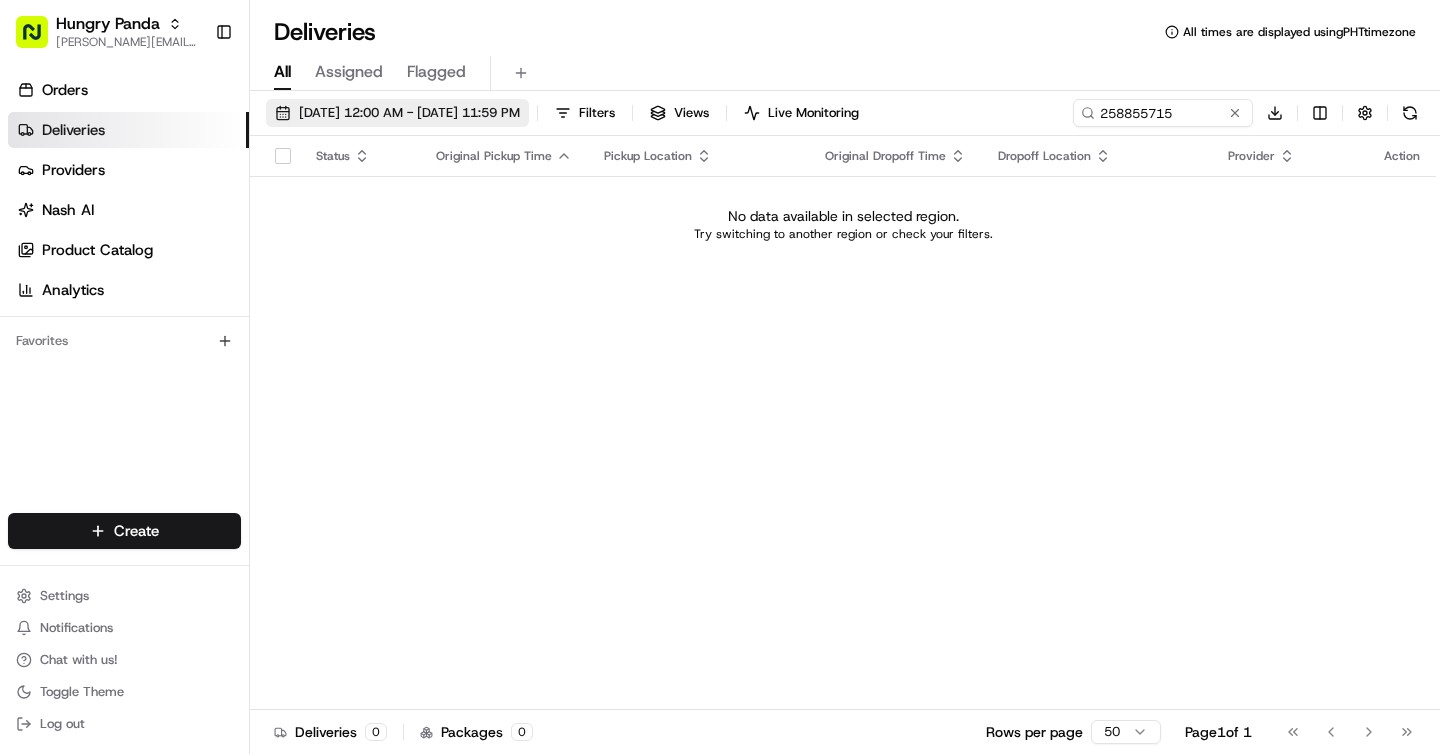 click on "07/01/2025 12:00 AM - 07/13/2025 11:59 PM" at bounding box center [409, 113] 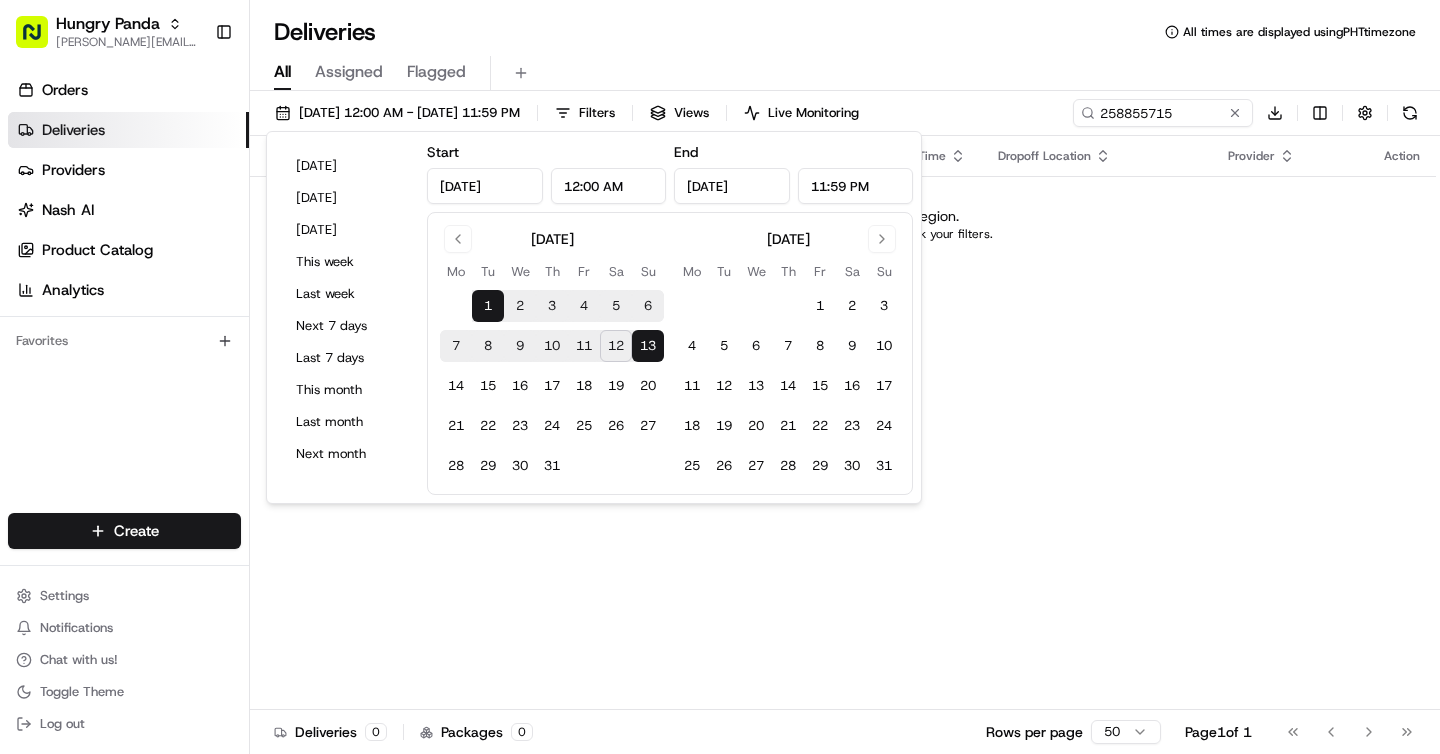 click on "All Assigned Flagged" at bounding box center (845, 73) 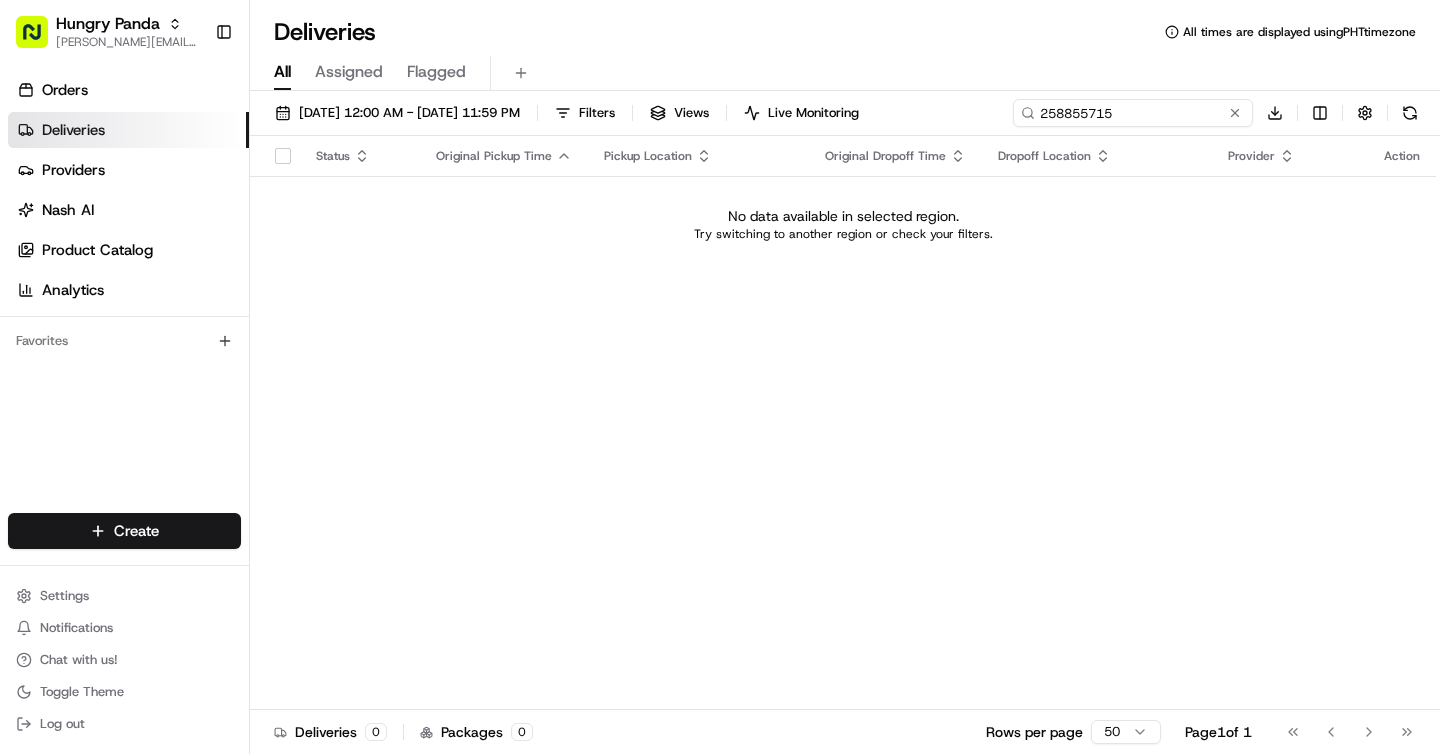 click on "258855715" at bounding box center (1133, 113) 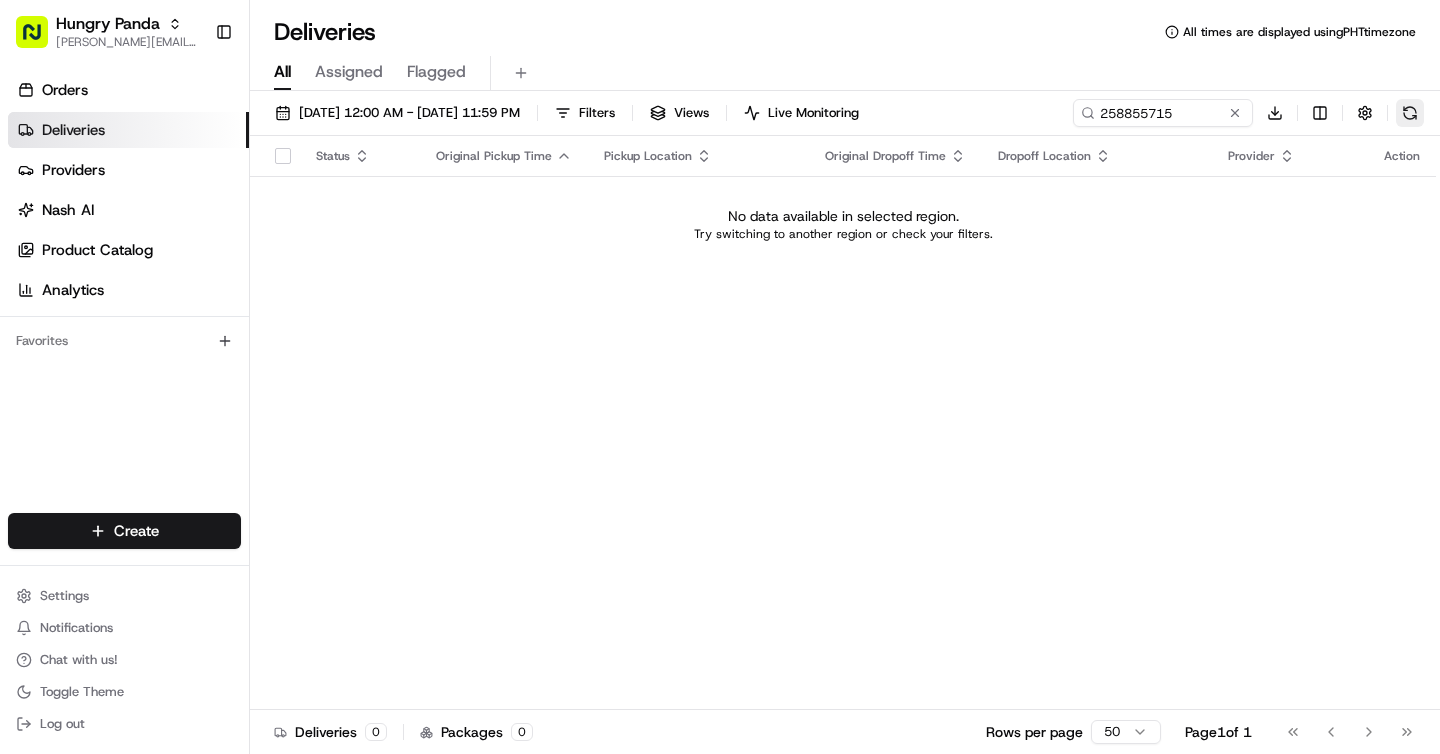 click at bounding box center [1410, 113] 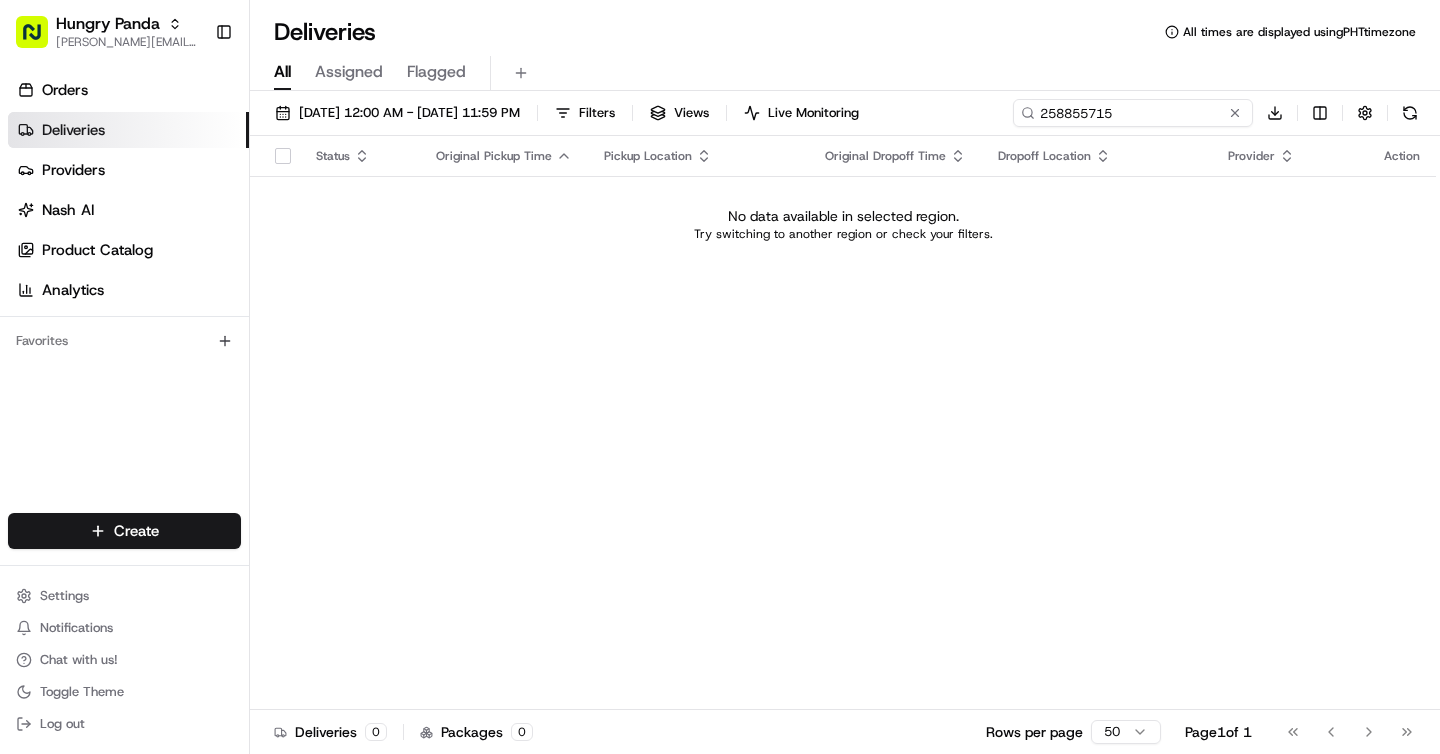 click on "258855715" at bounding box center [1133, 113] 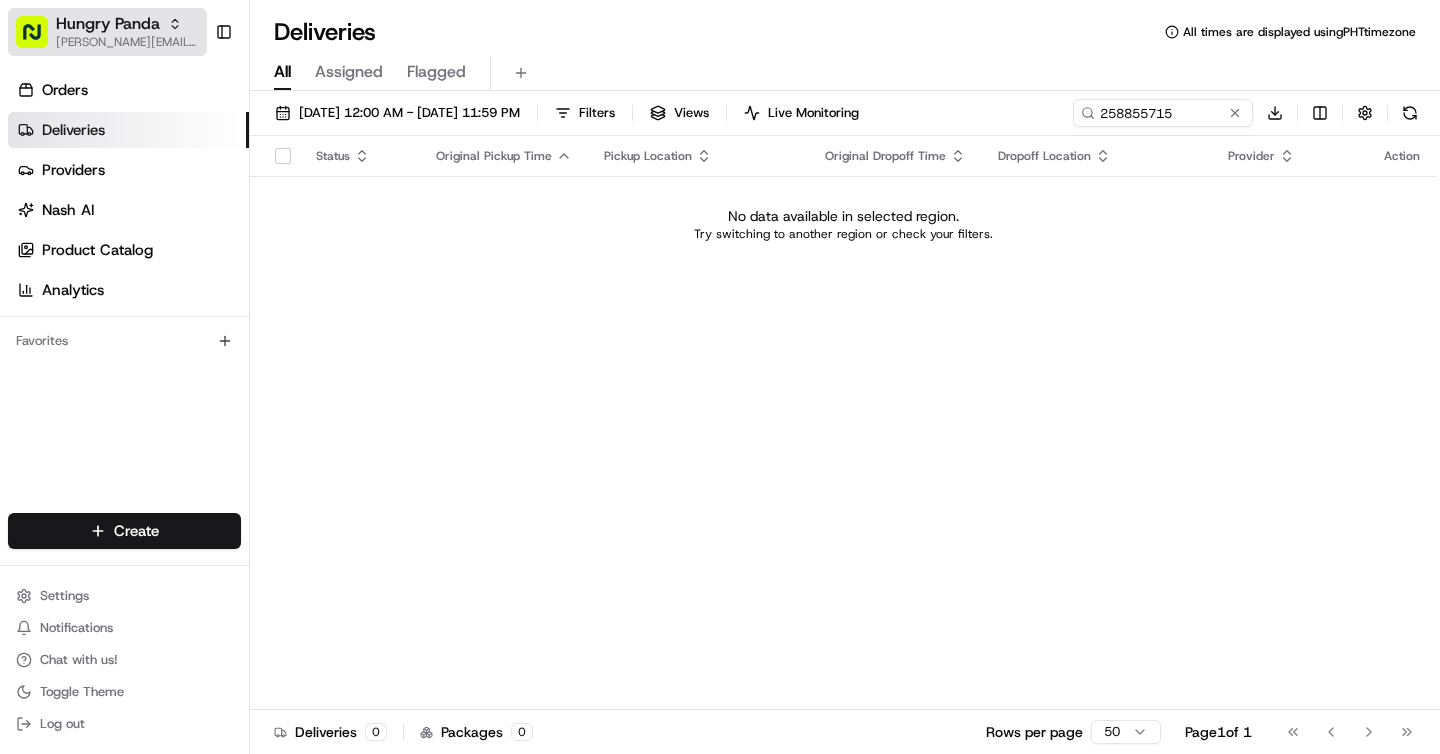 click on "Hungry Panda" at bounding box center [108, 24] 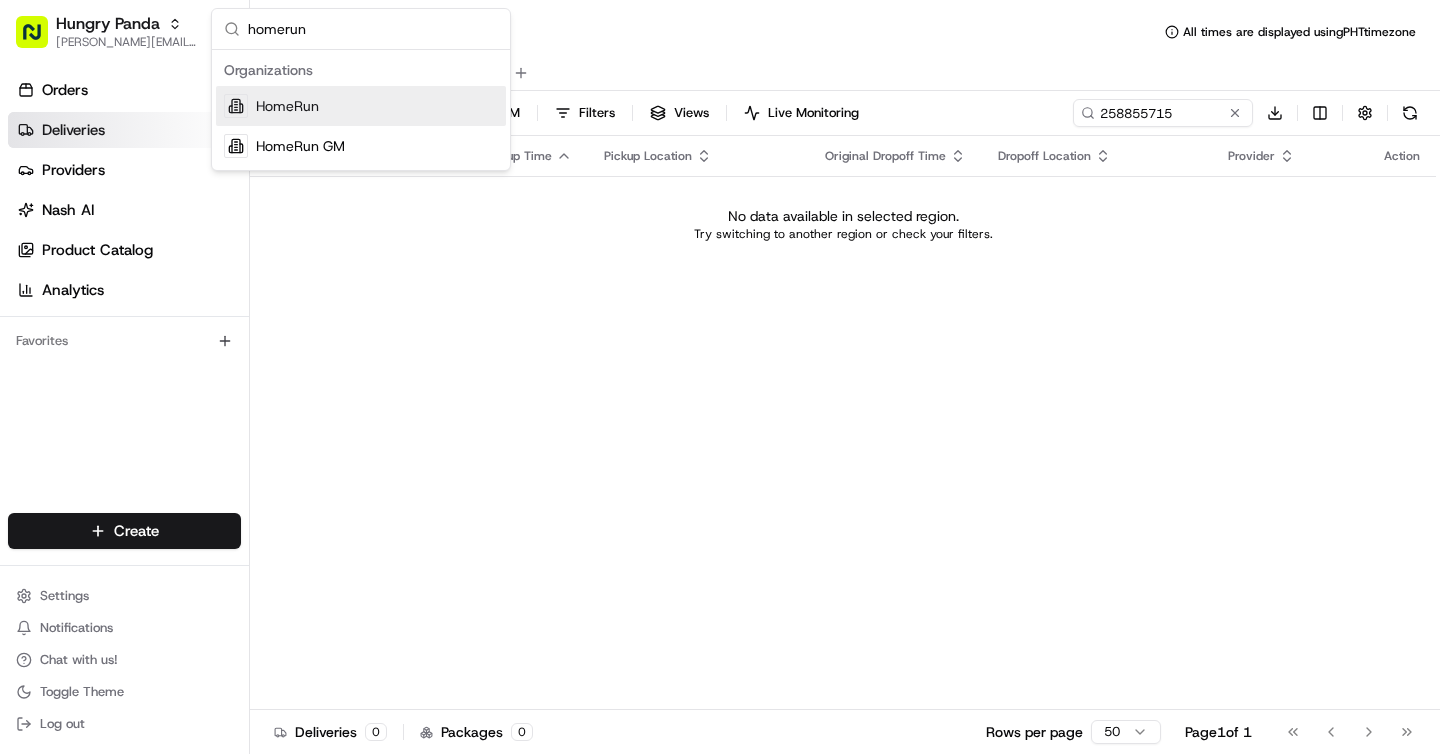 type on "homerun" 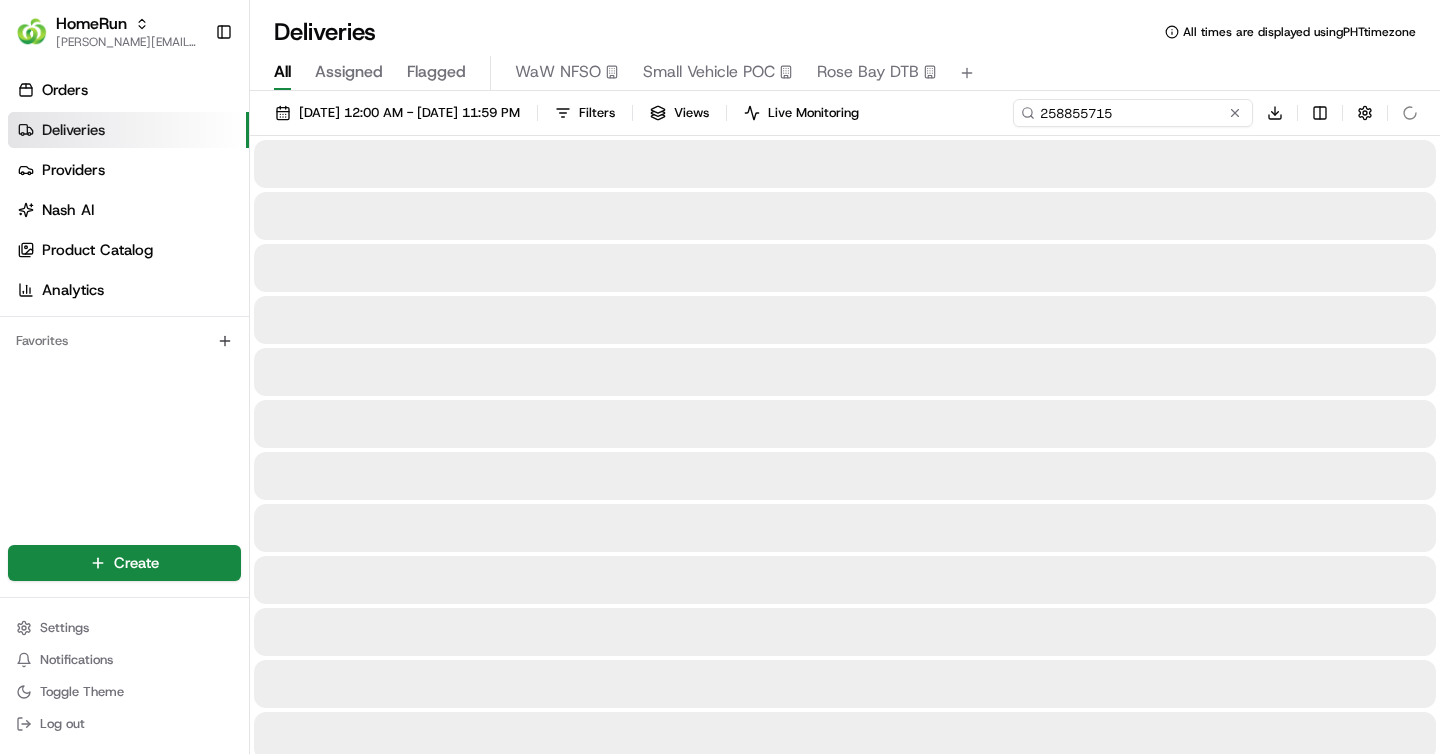 click on "258855715" at bounding box center [1133, 113] 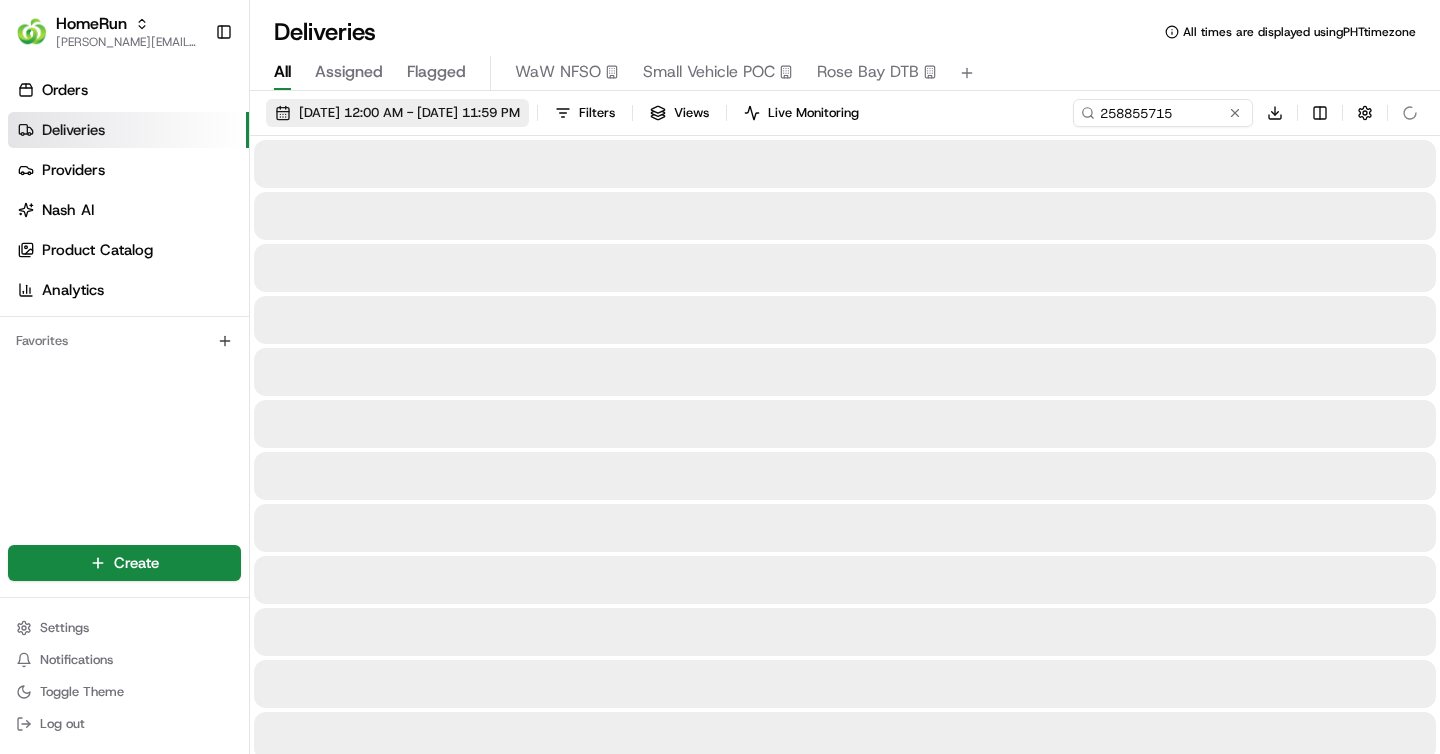 click on "01/07/2025 12:00 AM - 13/07/2025 11:59 PM" at bounding box center (397, 113) 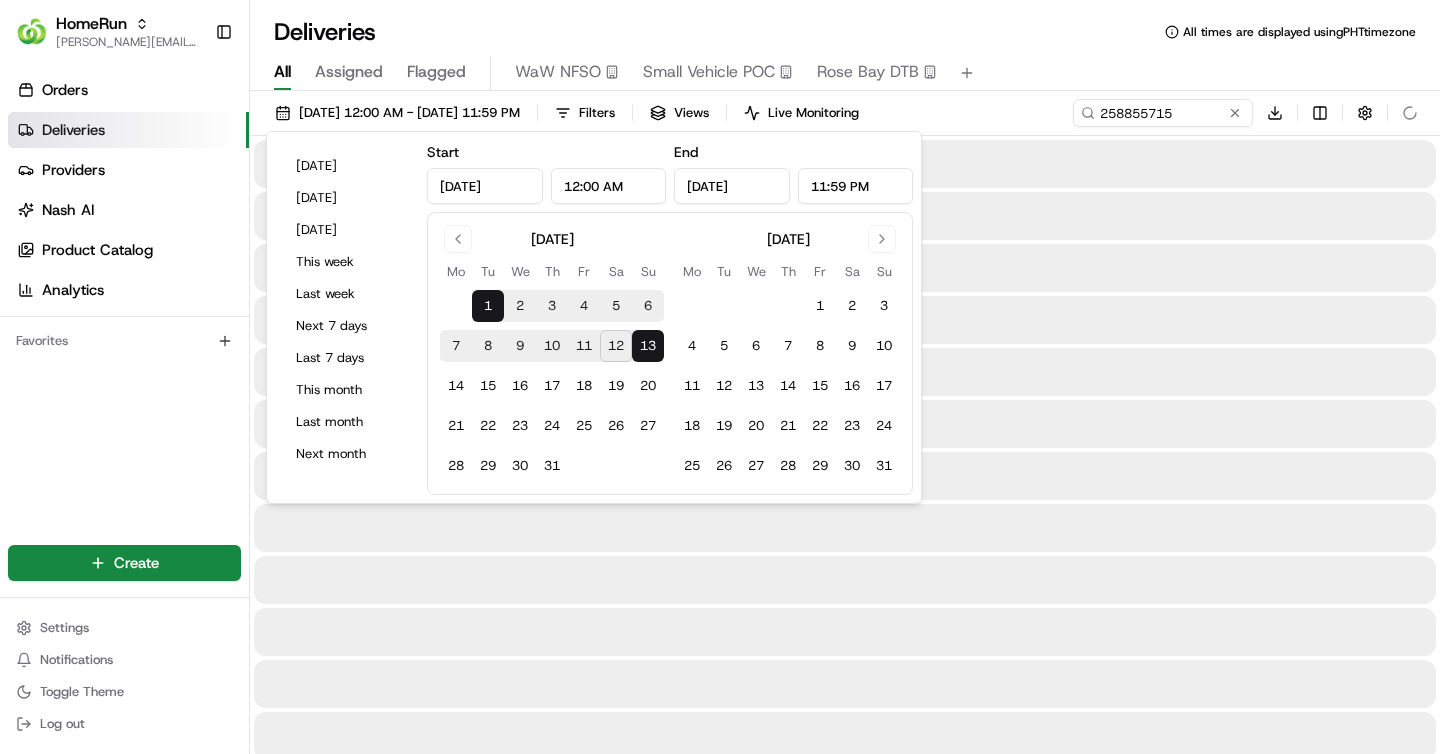 click on "All Assigned Flagged WaW NFSO Small Vehicle POC Rose Bay DTB" at bounding box center [845, 73] 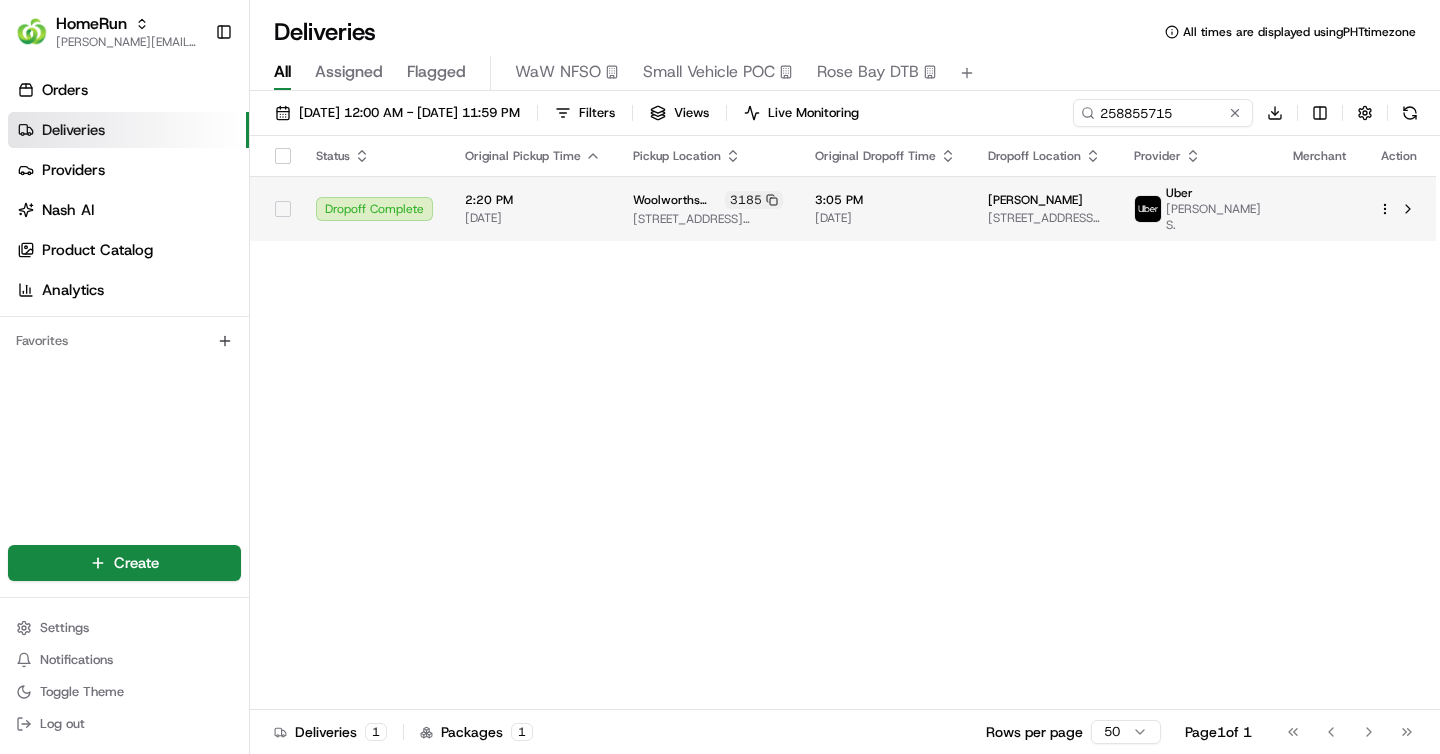 click on "3:05 PM" at bounding box center (885, 200) 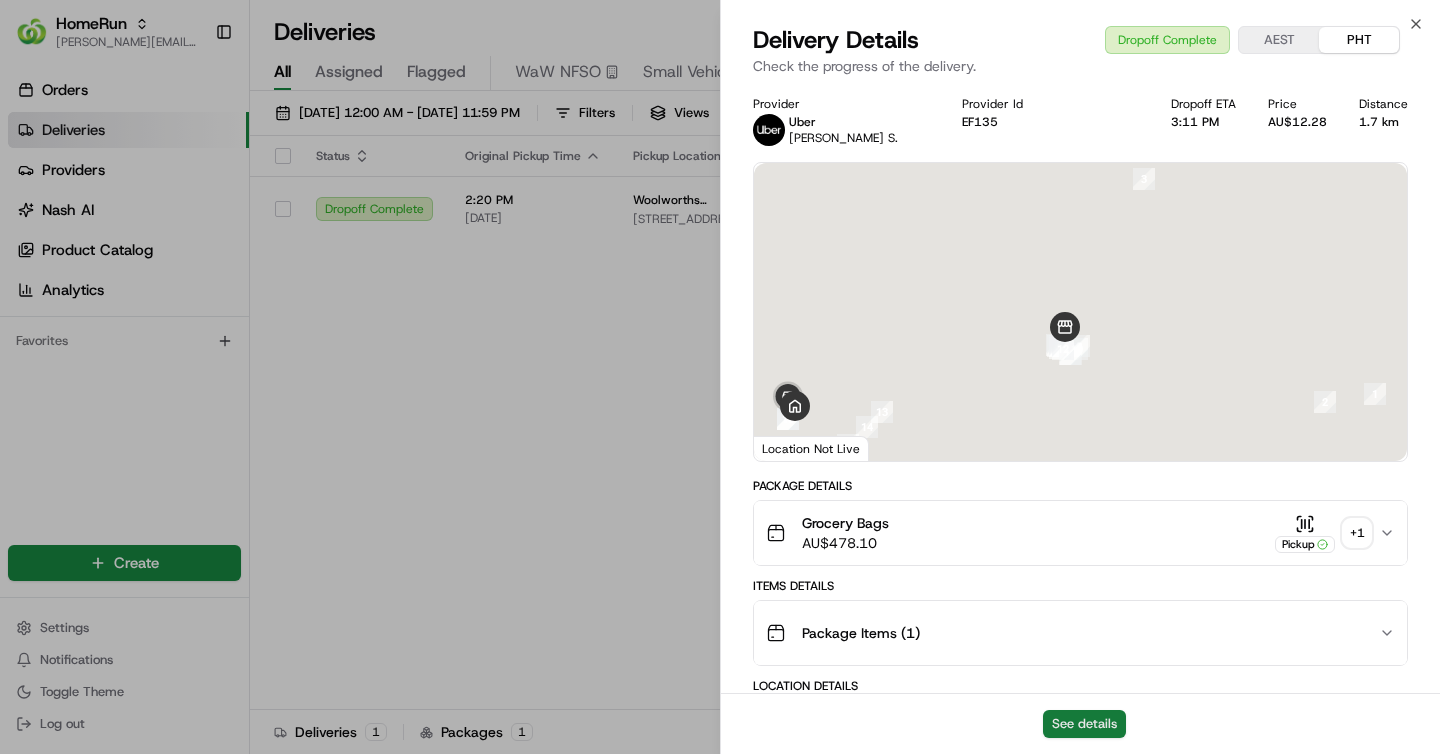 click on "See details" at bounding box center [1084, 724] 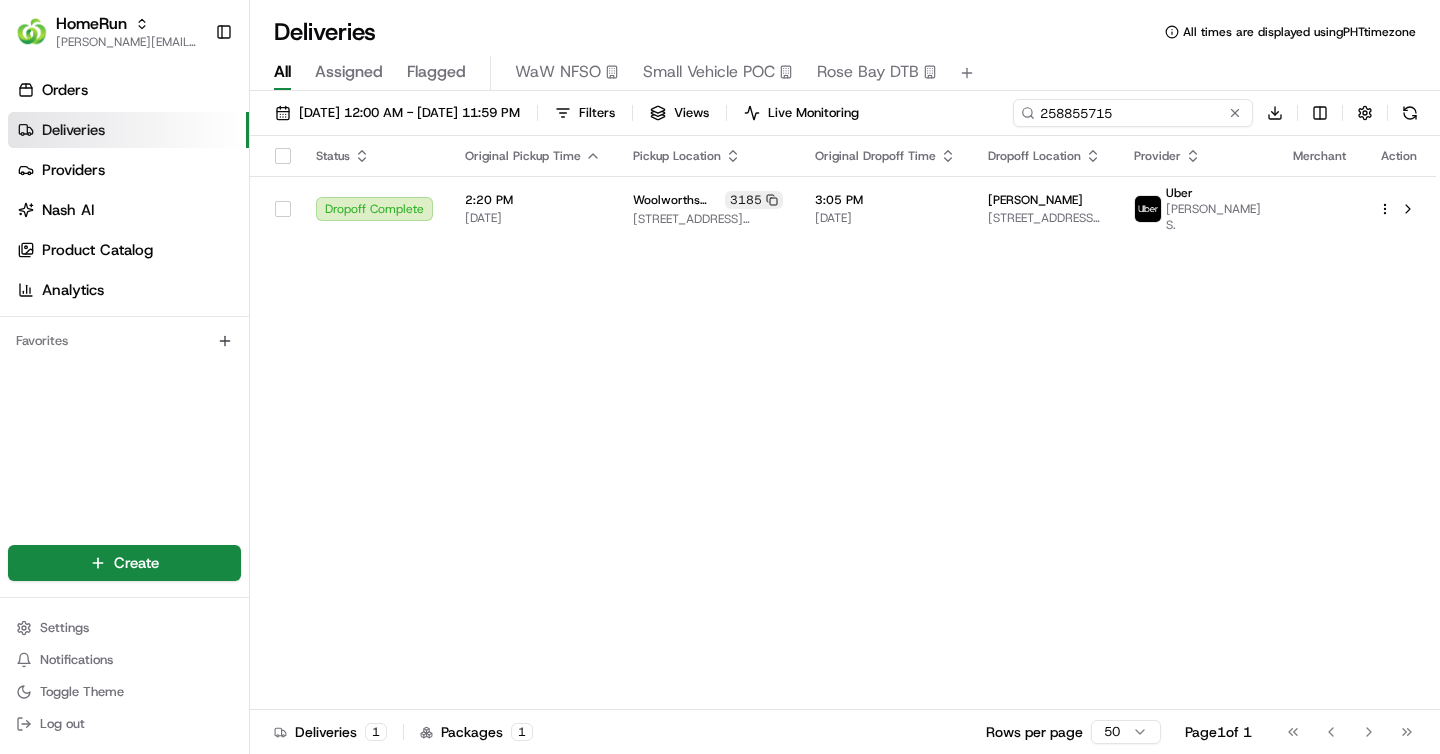 click on "258855715" at bounding box center [1133, 113] 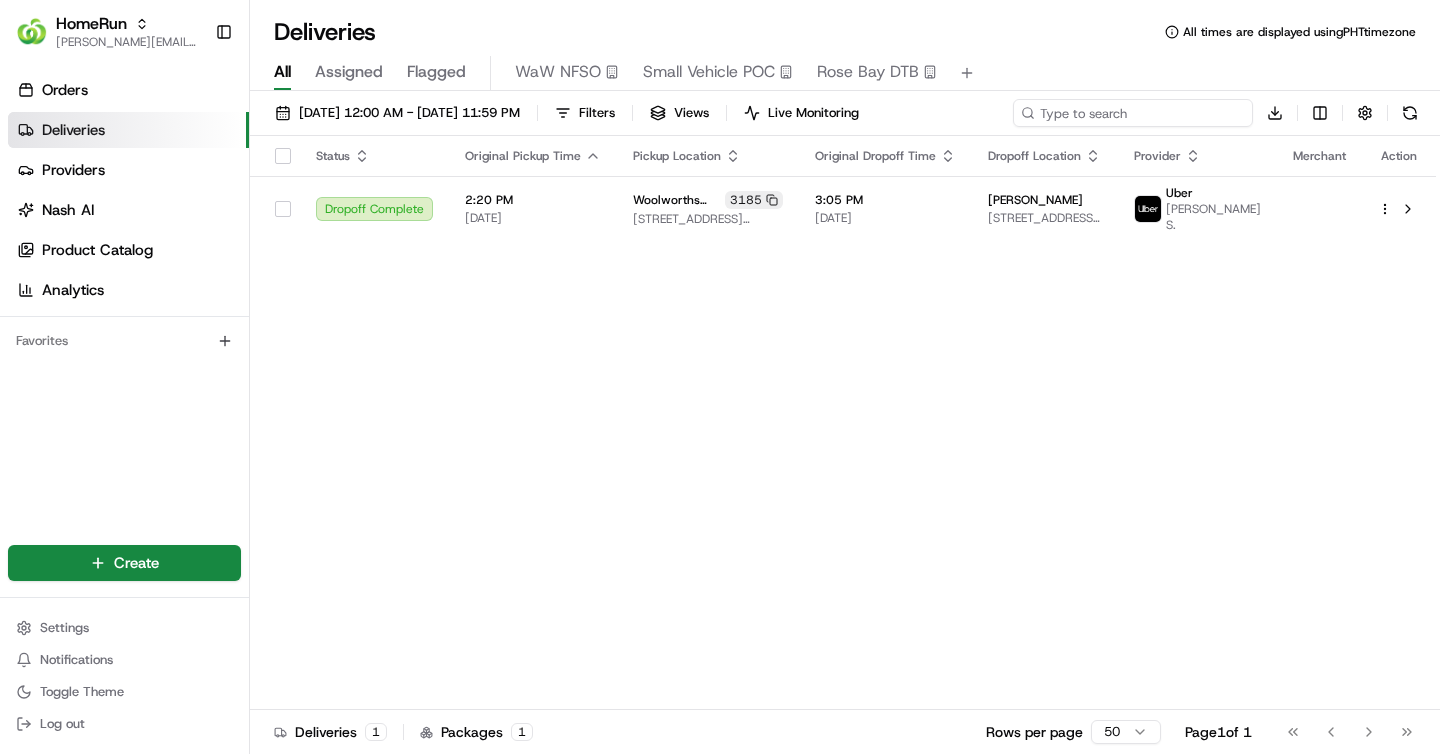 paste on "258383725" 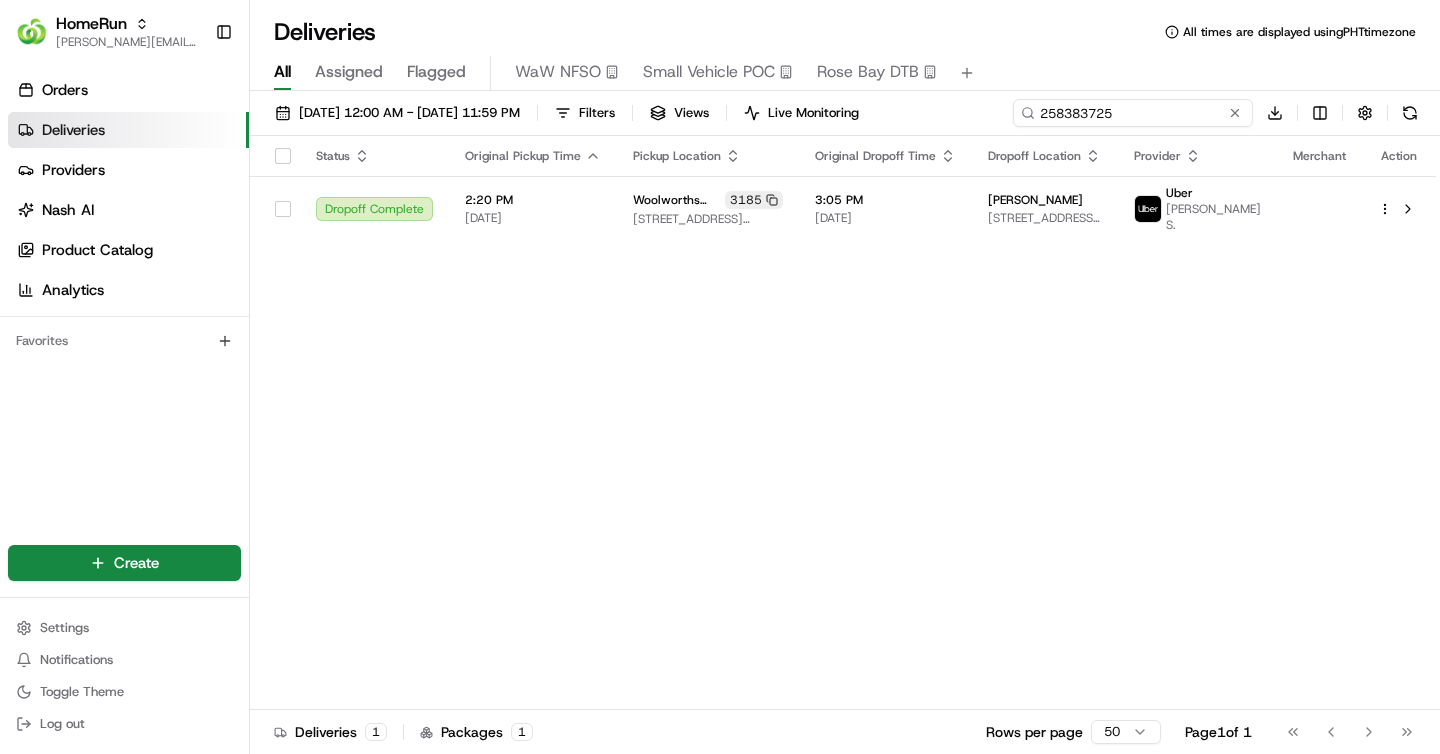 type on "258383725" 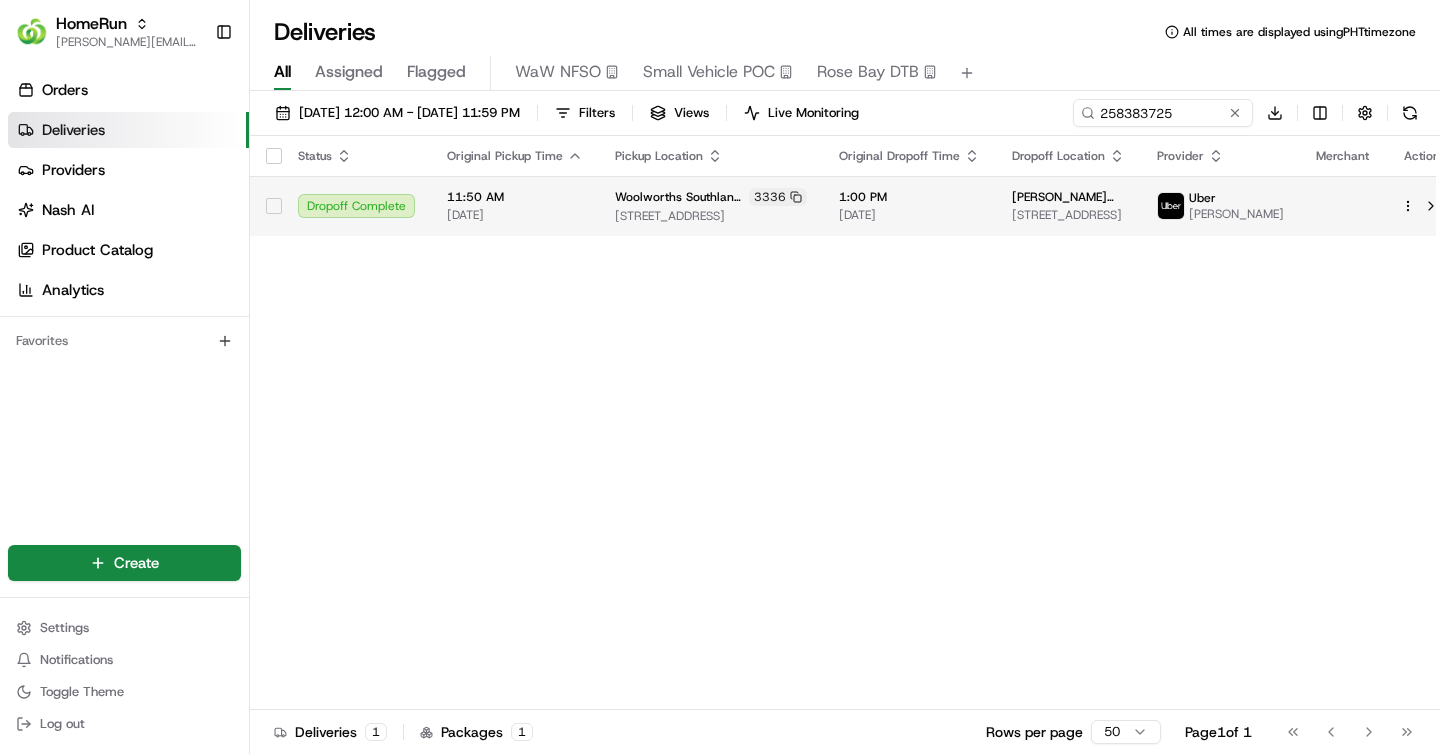 click on "[DATE]" at bounding box center (909, 215) 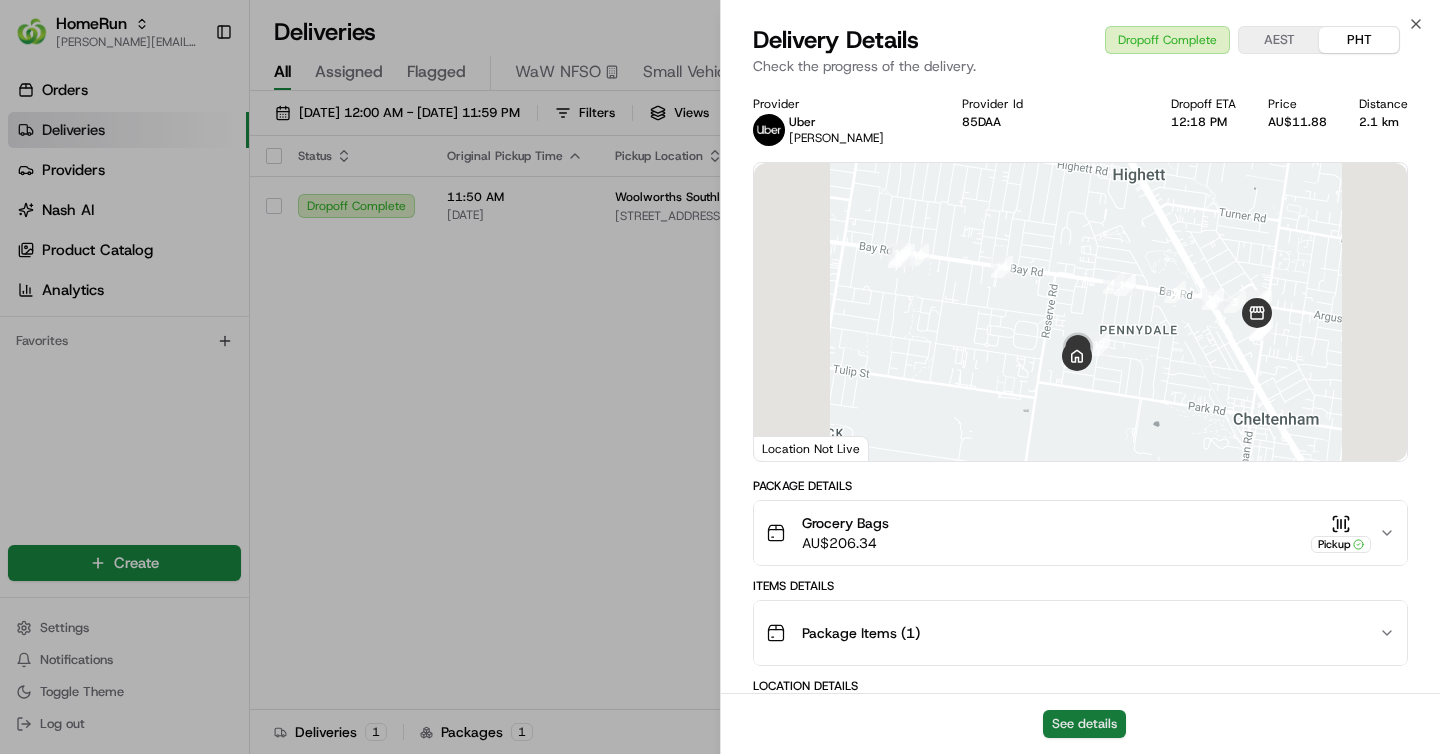 click on "See details" at bounding box center [1084, 724] 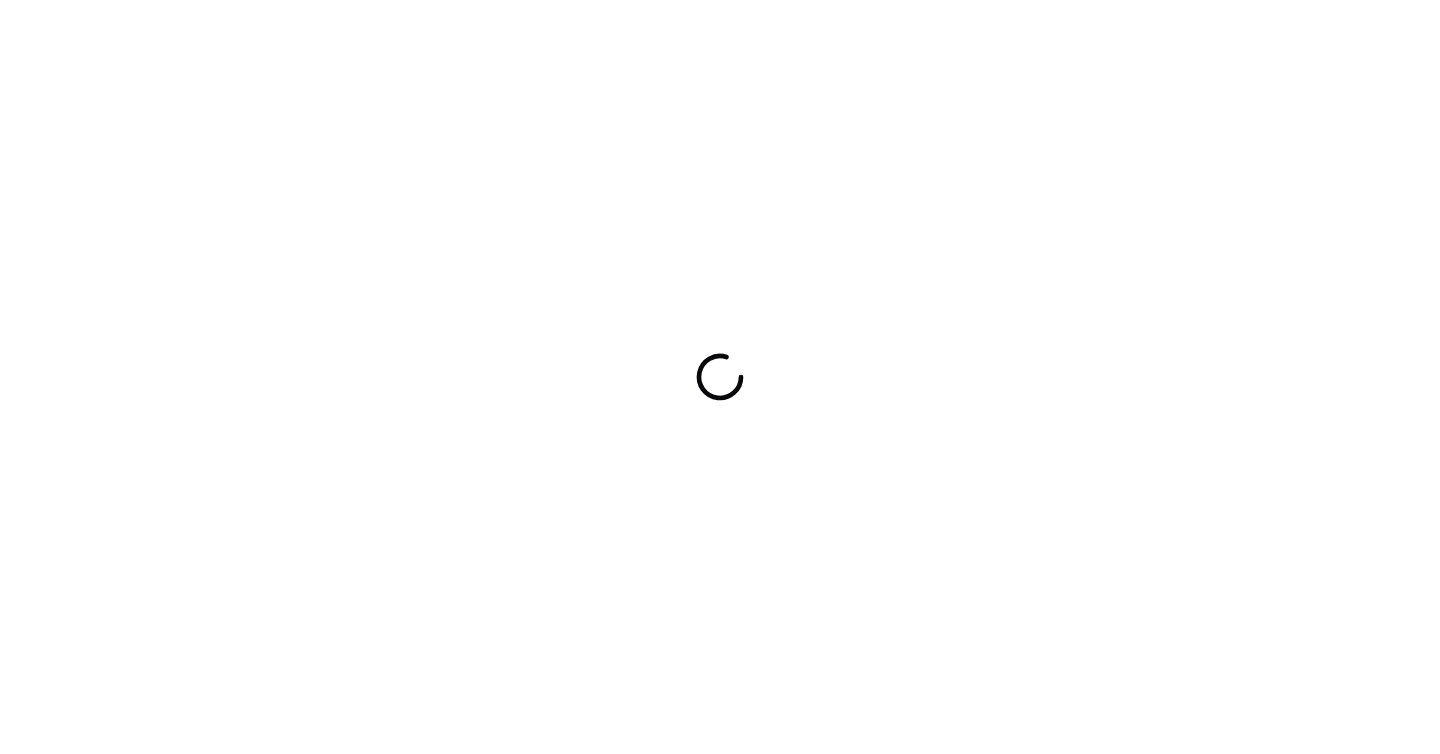 scroll, scrollTop: 0, scrollLeft: 0, axis: both 